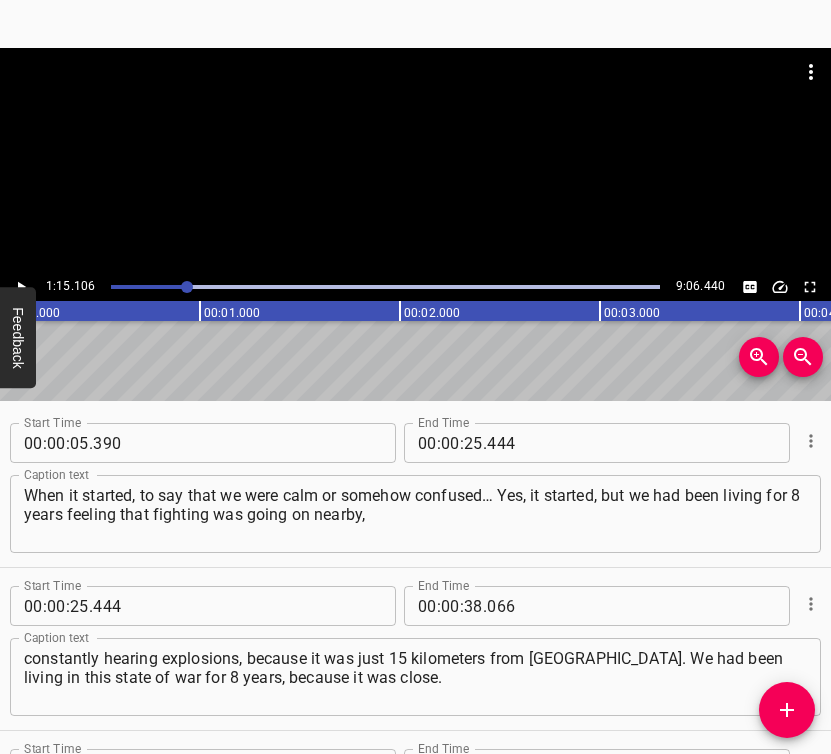 scroll, scrollTop: 0, scrollLeft: 0, axis: both 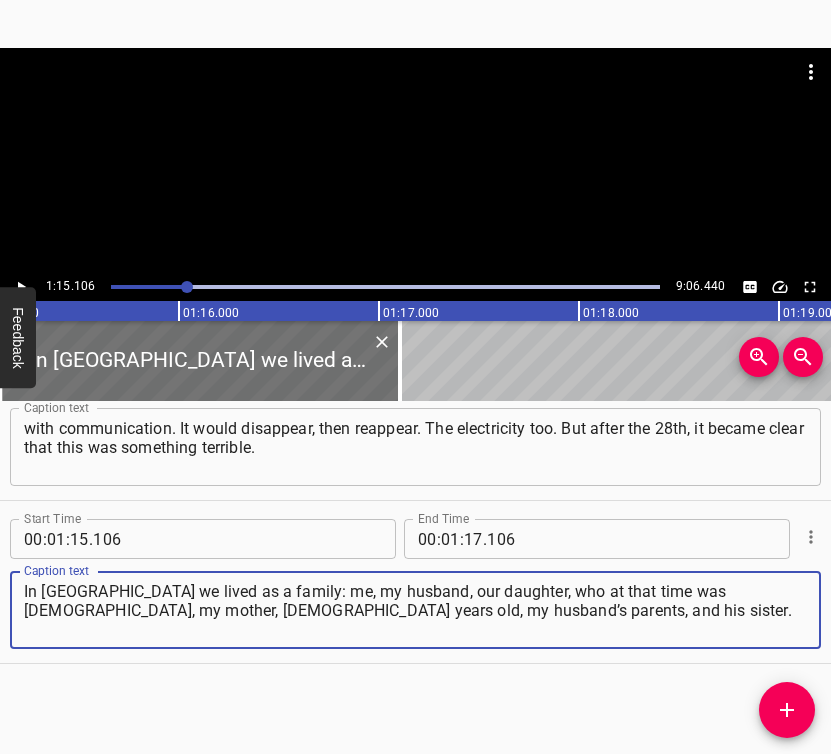 click 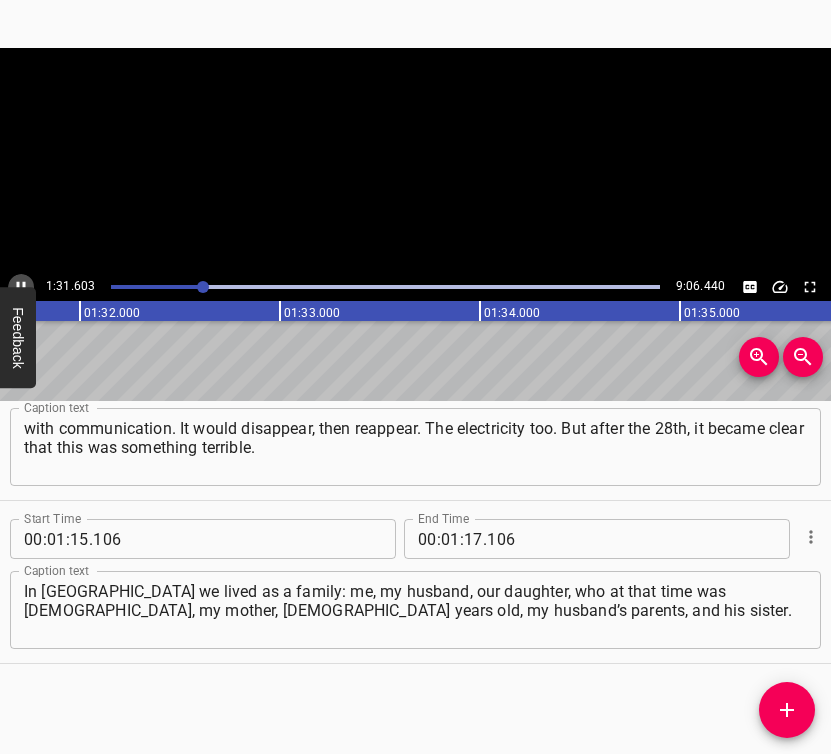 click at bounding box center [21, 287] 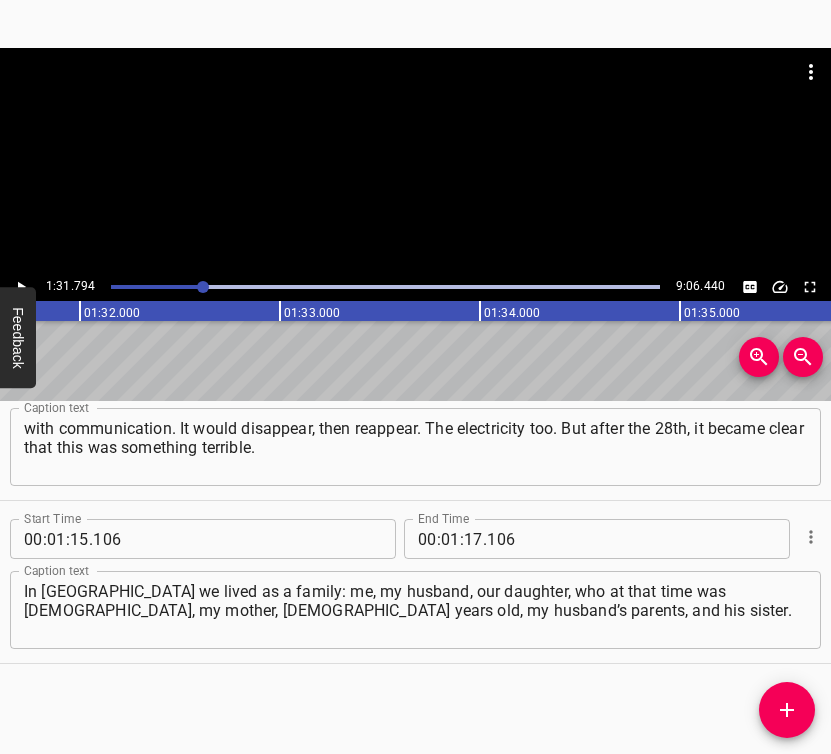 scroll, scrollTop: 0, scrollLeft: 18358, axis: horizontal 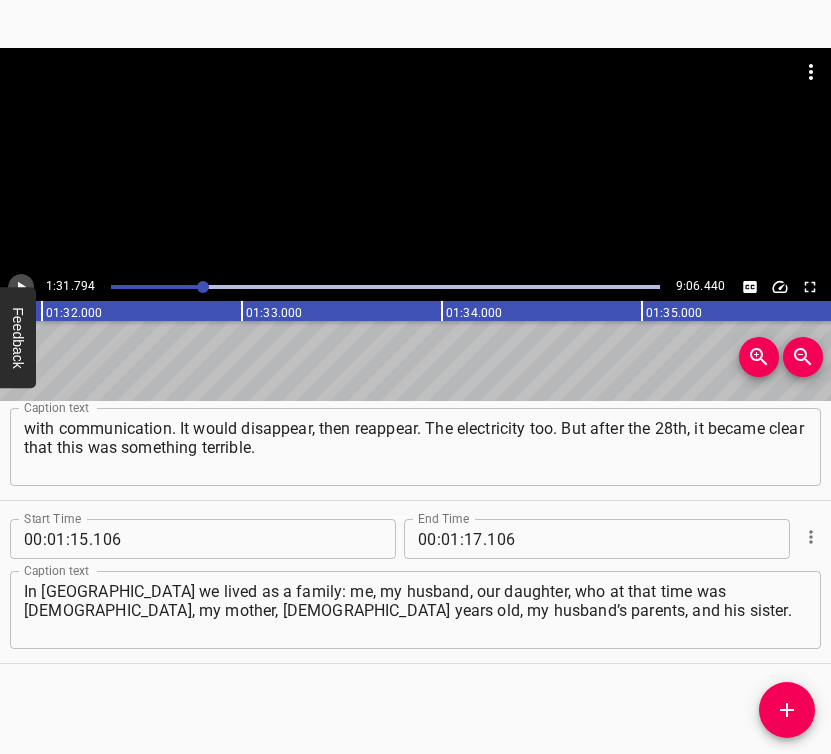 click at bounding box center (21, 287) 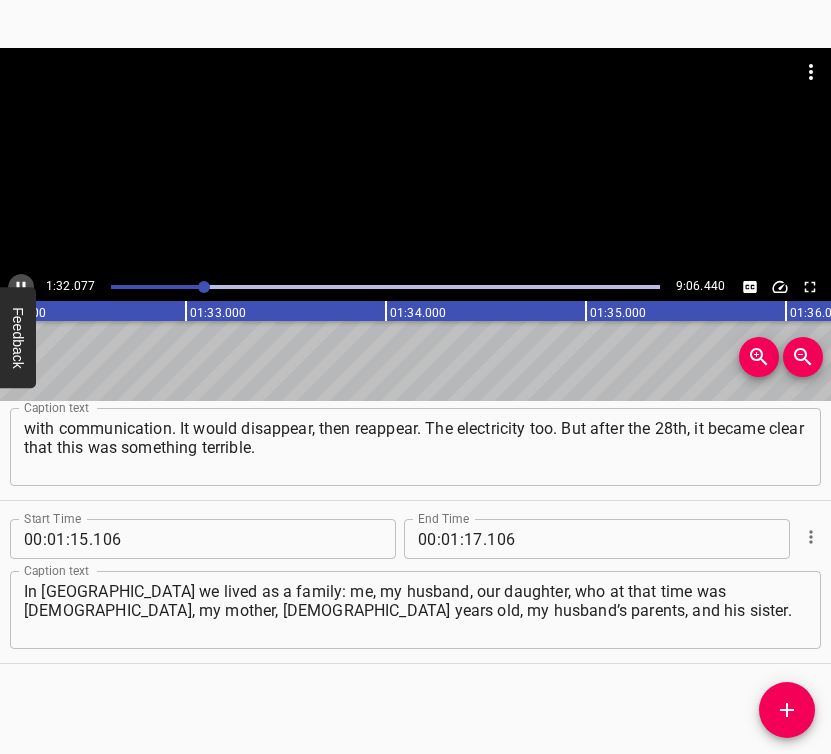click at bounding box center [21, 287] 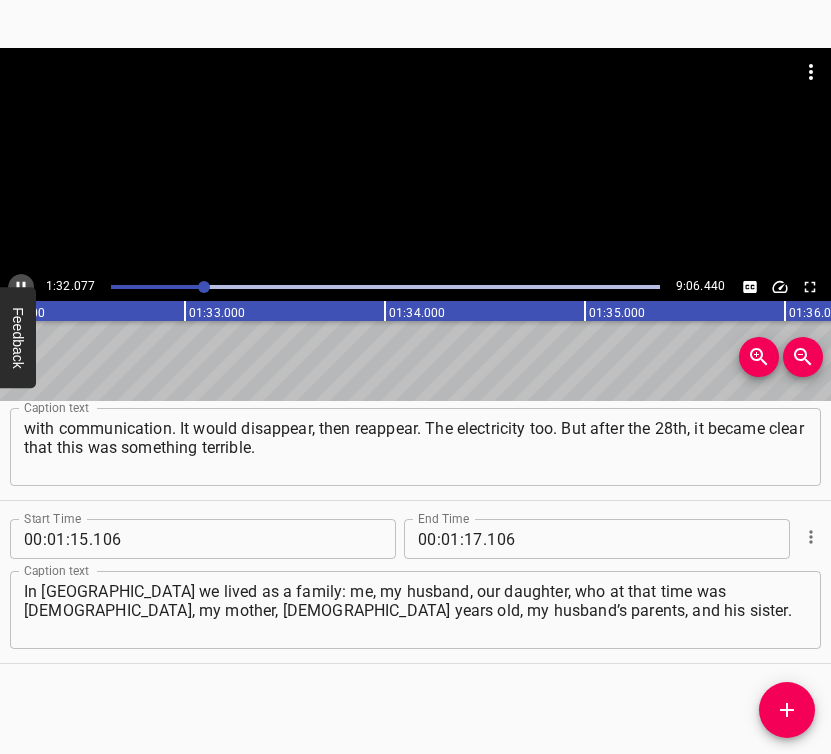 scroll, scrollTop: 0, scrollLeft: 18462, axis: horizontal 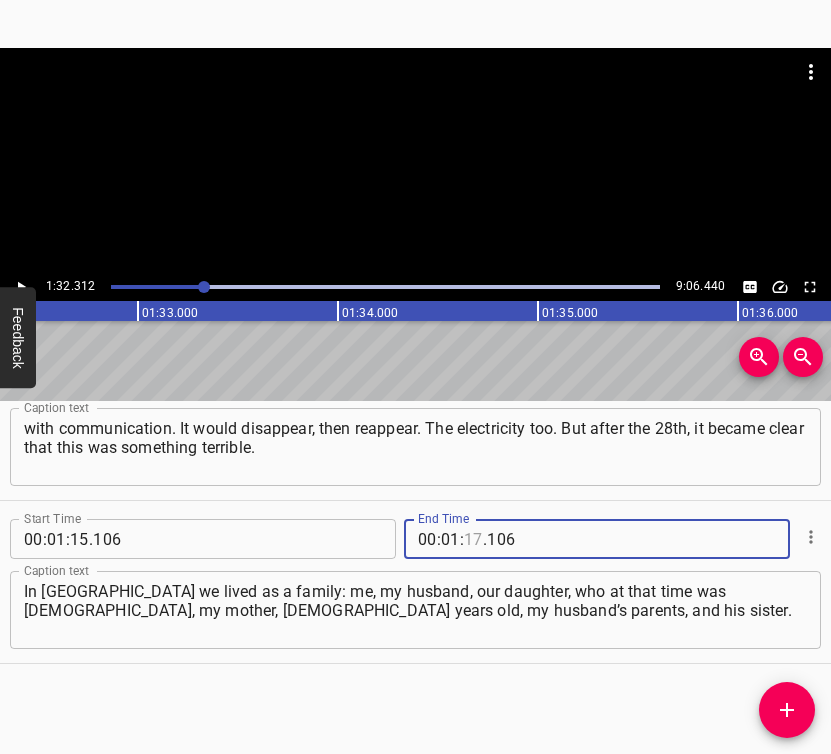 click at bounding box center (473, 539) 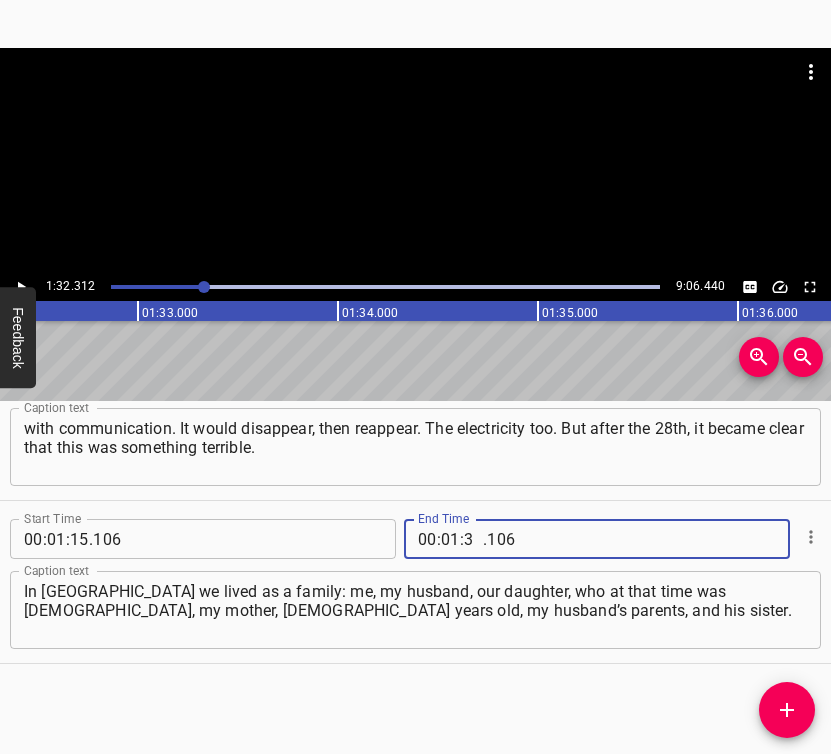 type on "32" 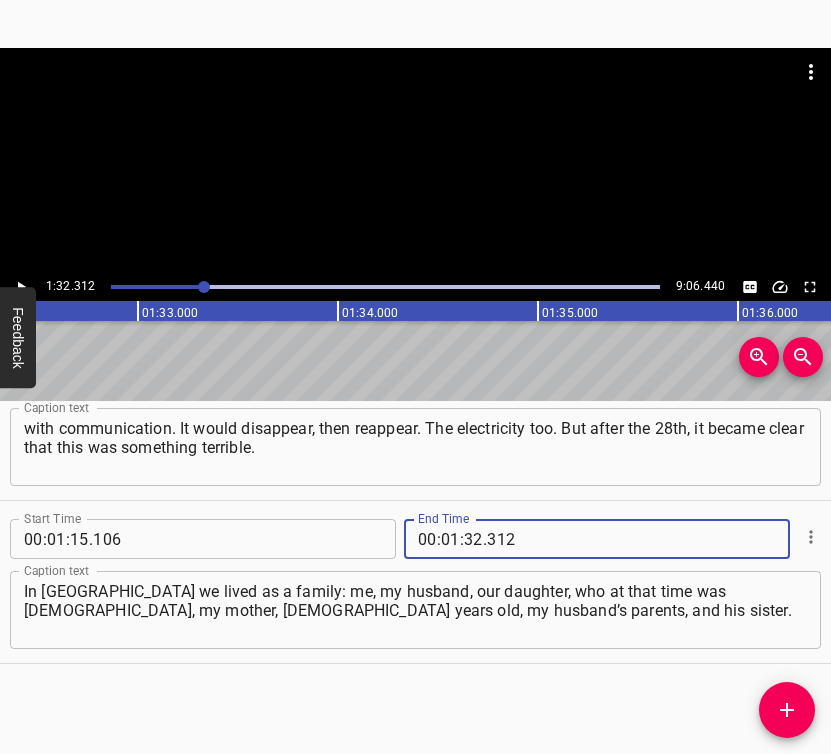 type on "312" 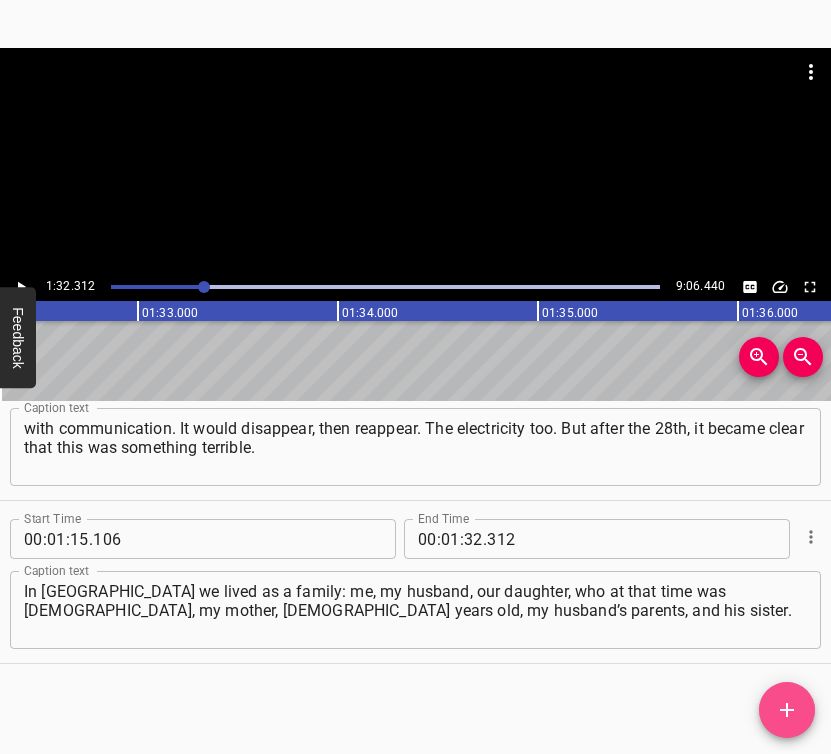 click 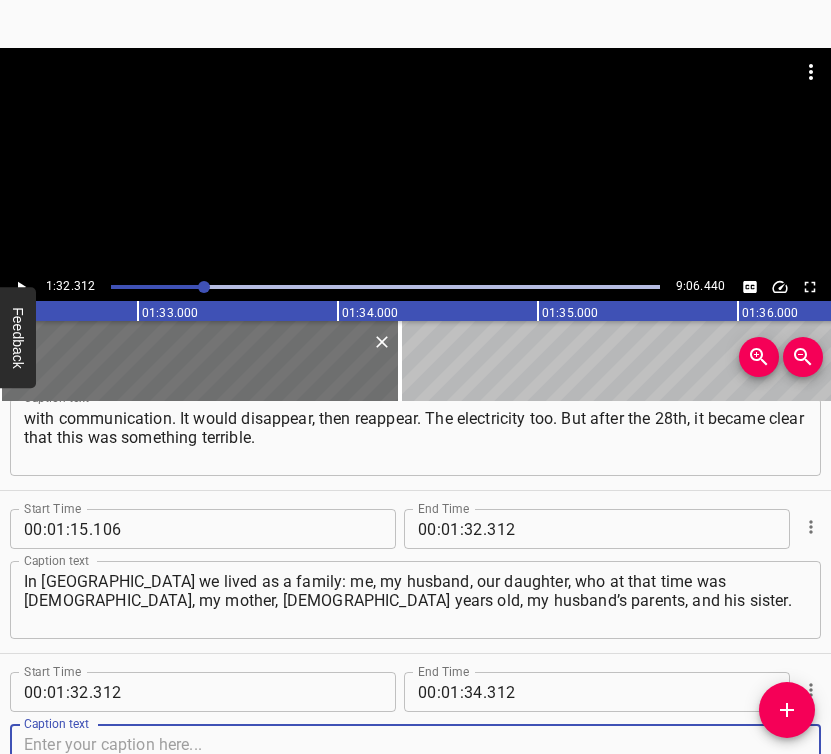 scroll, scrollTop: 719, scrollLeft: 0, axis: vertical 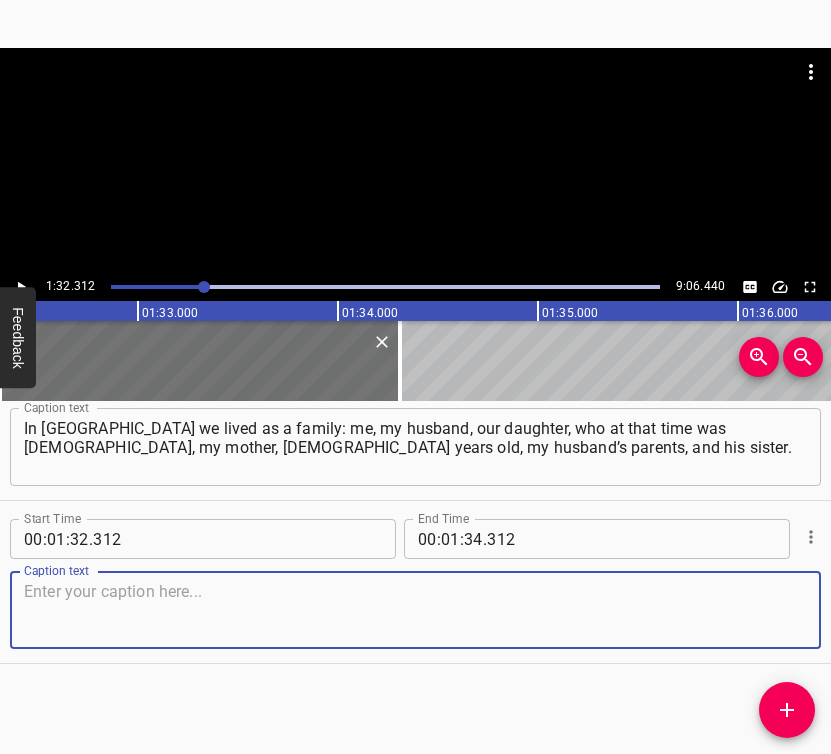 click at bounding box center (415, 610) 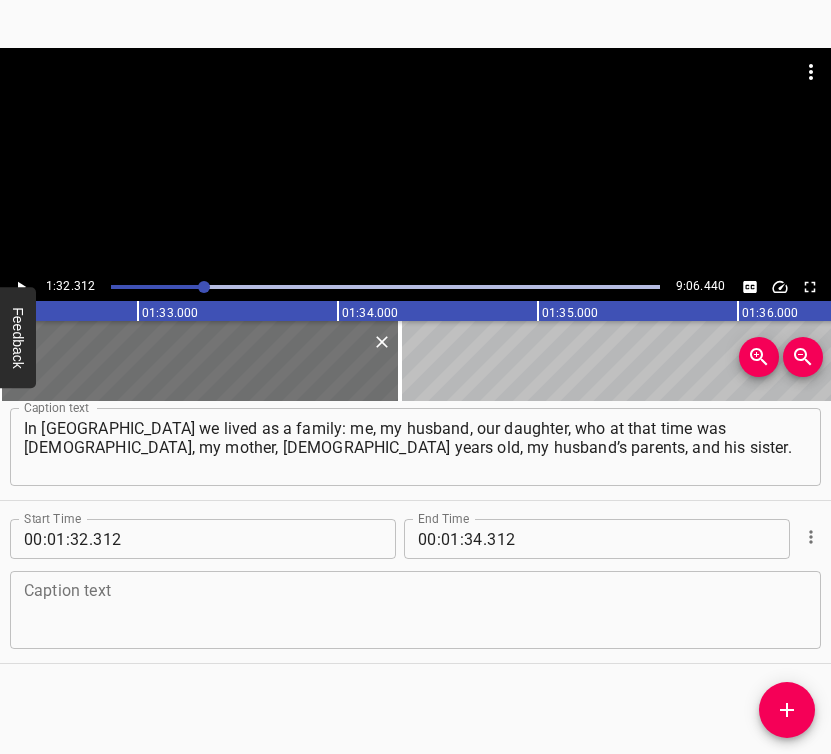 click at bounding box center (415, 610) 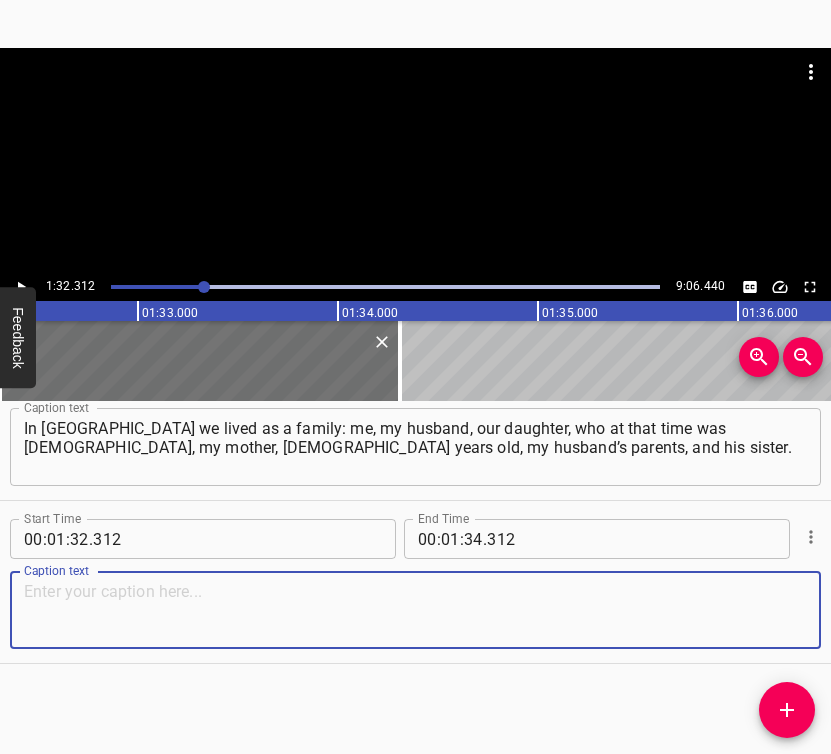 paste on "Everyone lived separately, but in the same neighborhood. After [DATE], we decided that we needed to hide somewhere, because it had already become very scary" 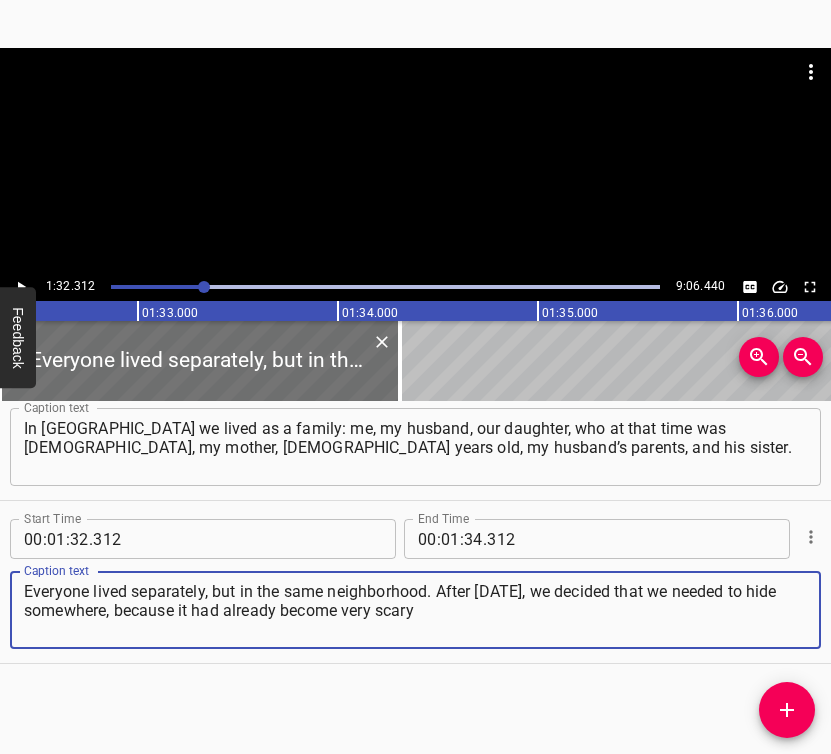 type on "Everyone lived separately, but in the same neighborhood. After [DATE], we decided that we needed to hide somewhere, because it had already become very scary" 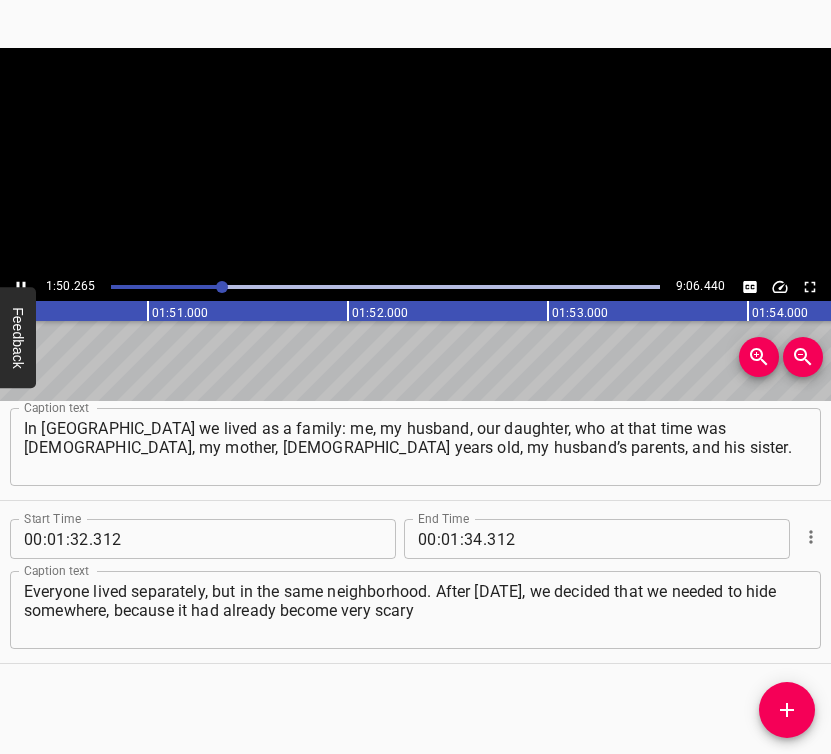click at bounding box center [21, 287] 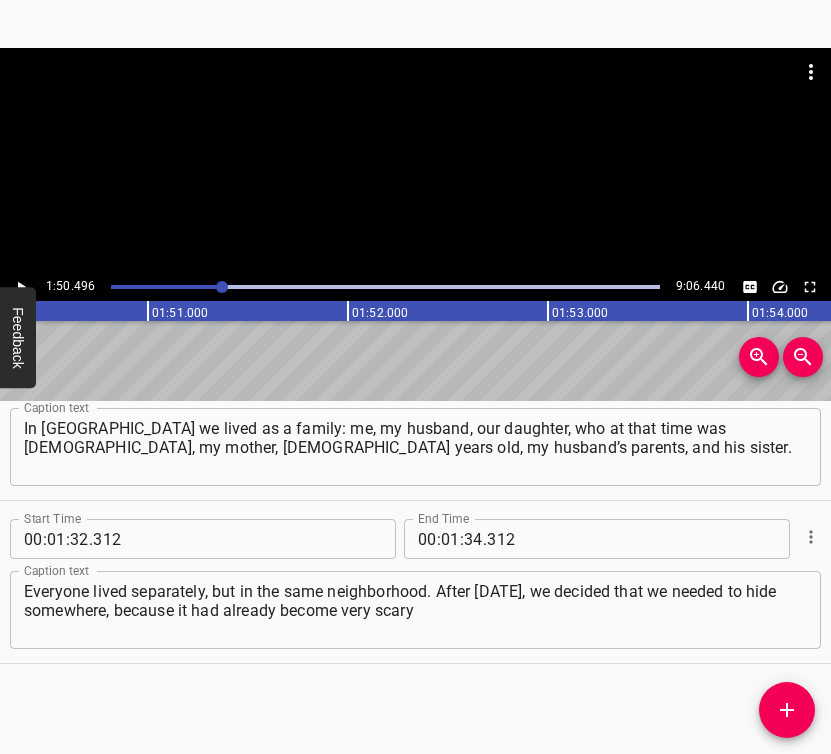 scroll, scrollTop: 0, scrollLeft: 22099, axis: horizontal 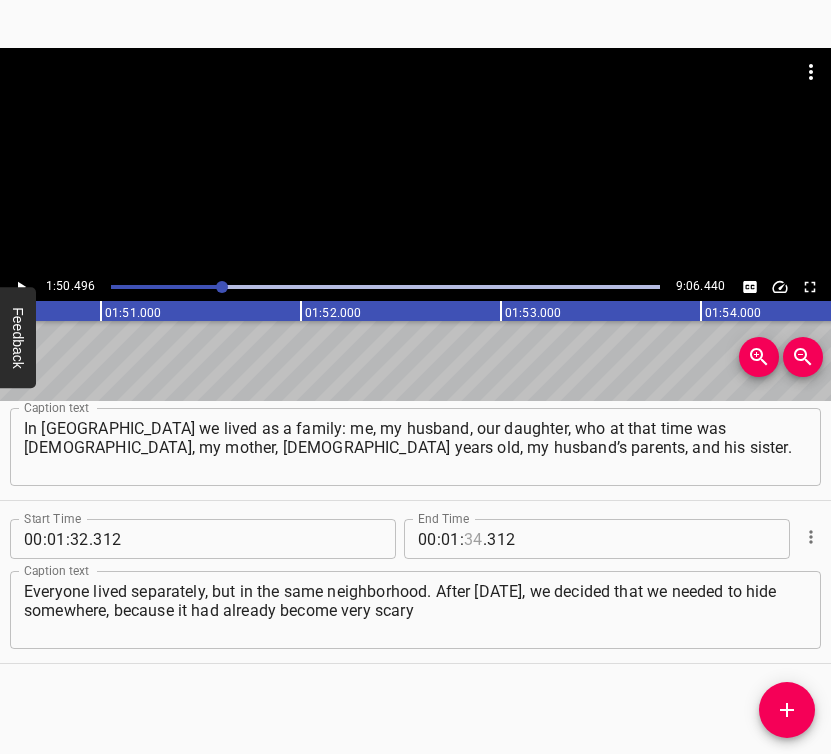 click at bounding box center [473, 539] 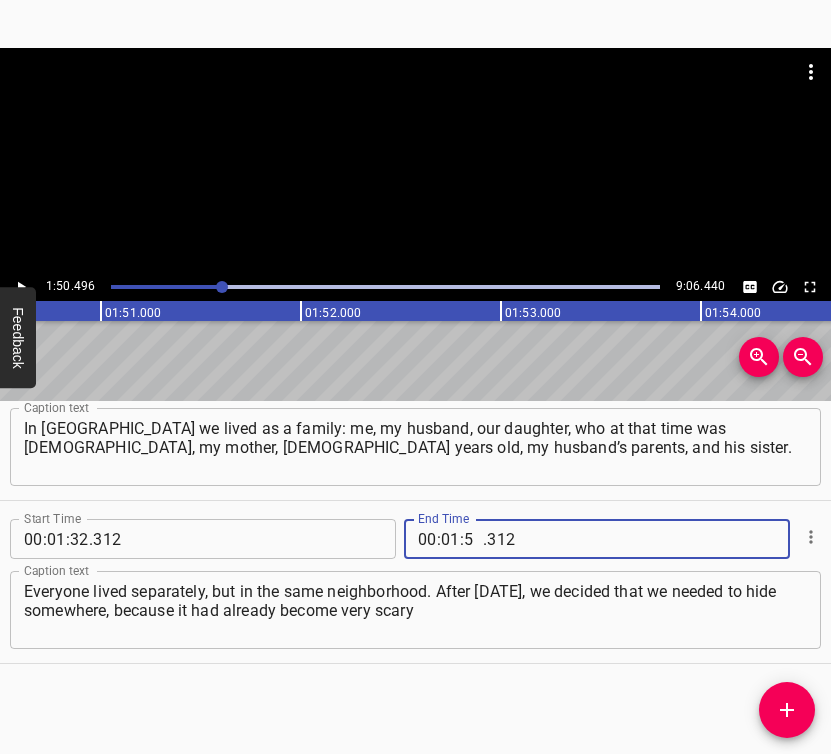 type on "50" 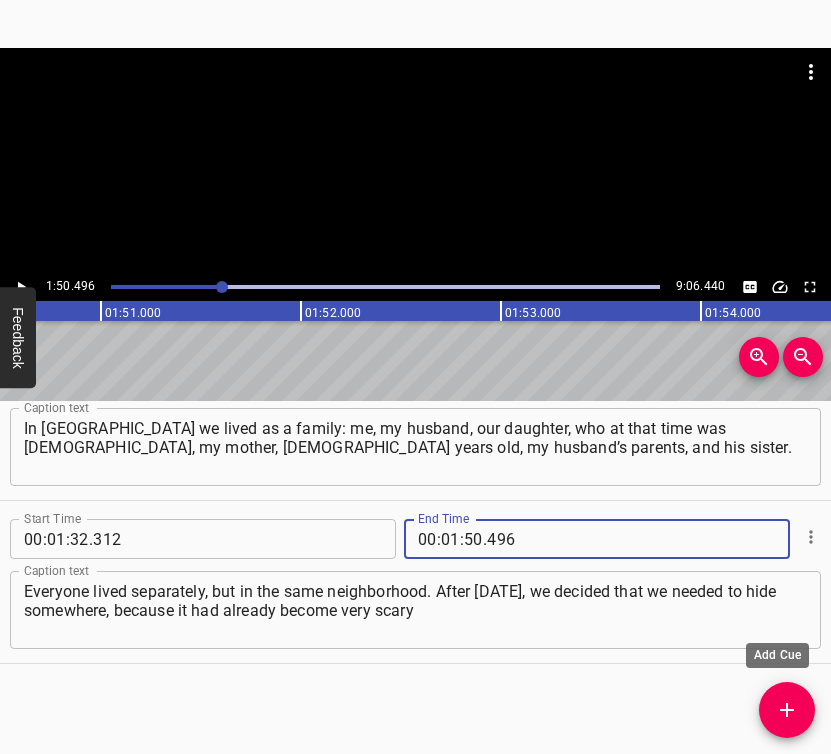 type on "496" 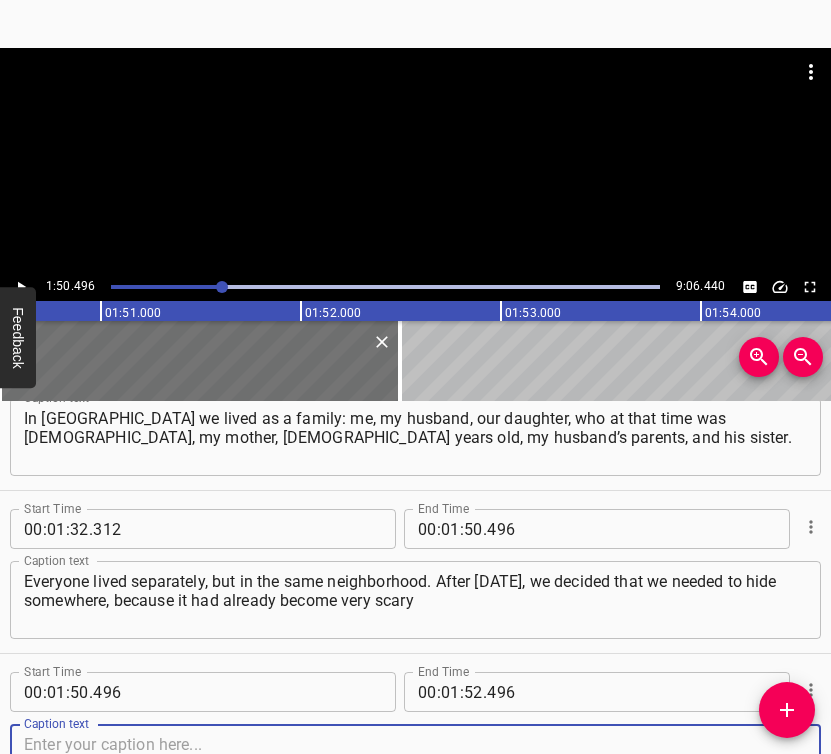 scroll, scrollTop: 882, scrollLeft: 0, axis: vertical 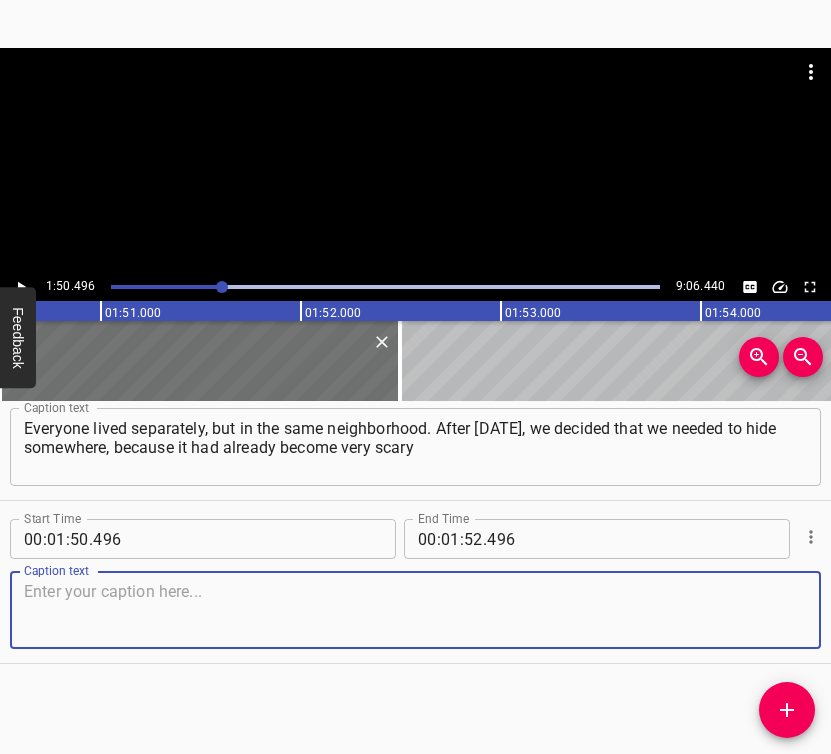 drag, startPoint x: 775, startPoint y: 608, endPoint x: 822, endPoint y: 596, distance: 48.507732 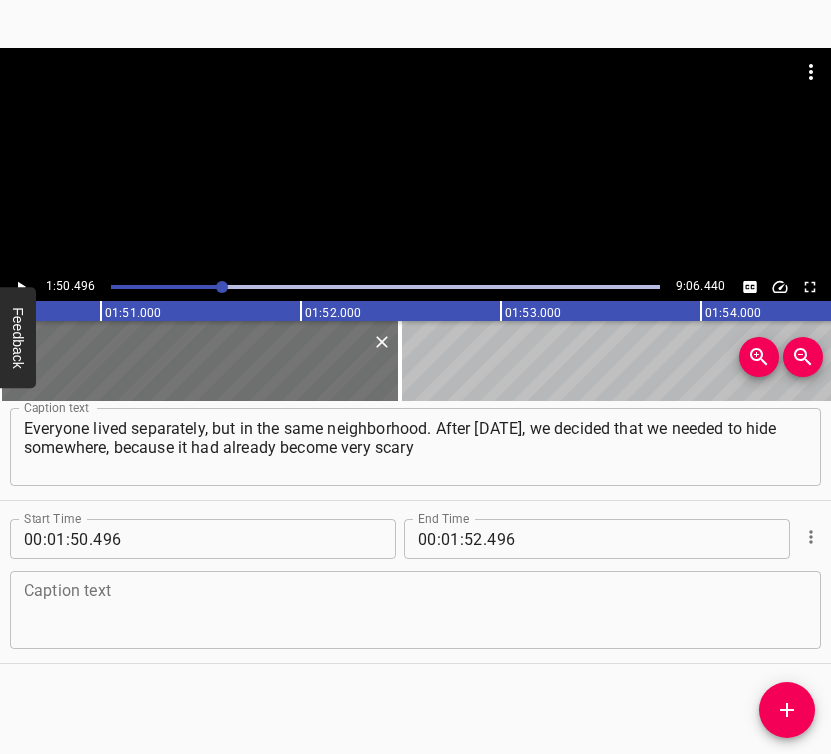 click at bounding box center (415, 610) 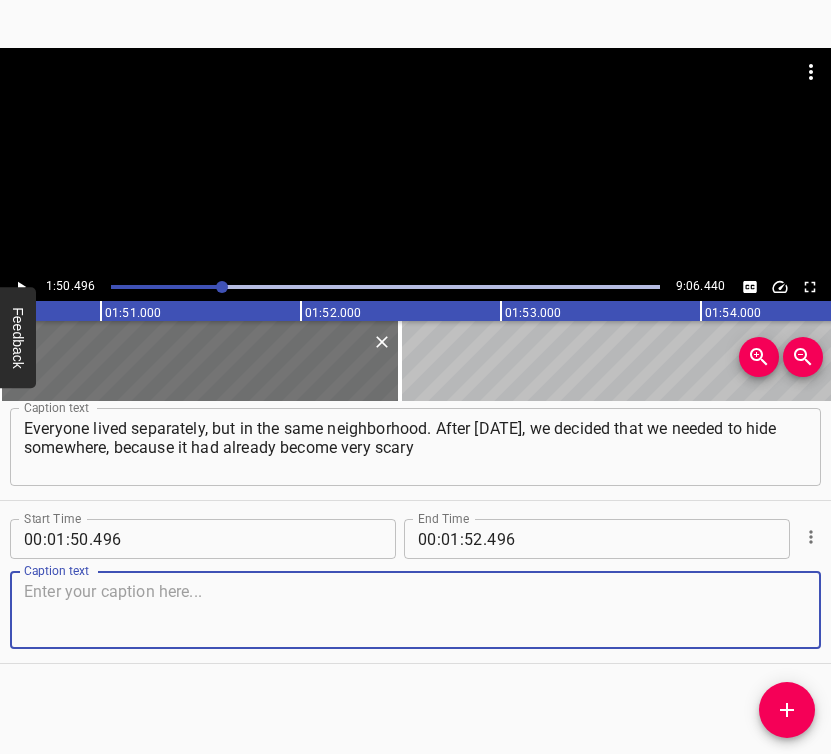paste on "and unbearable to stay at home. Active fighting had already begun. And we went to School No. 26, to the bomb shelter. But it wasn’t a bomb shelter," 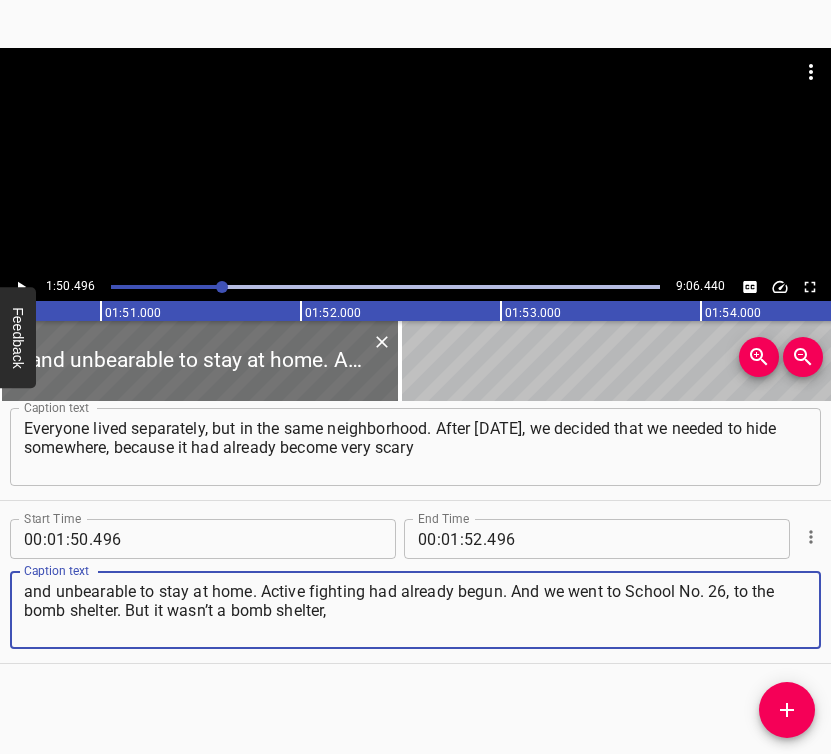 type on "and unbearable to stay at home. Active fighting had already begun. And we went to School No. 26, to the bomb shelter. But it wasn’t a bomb shelter," 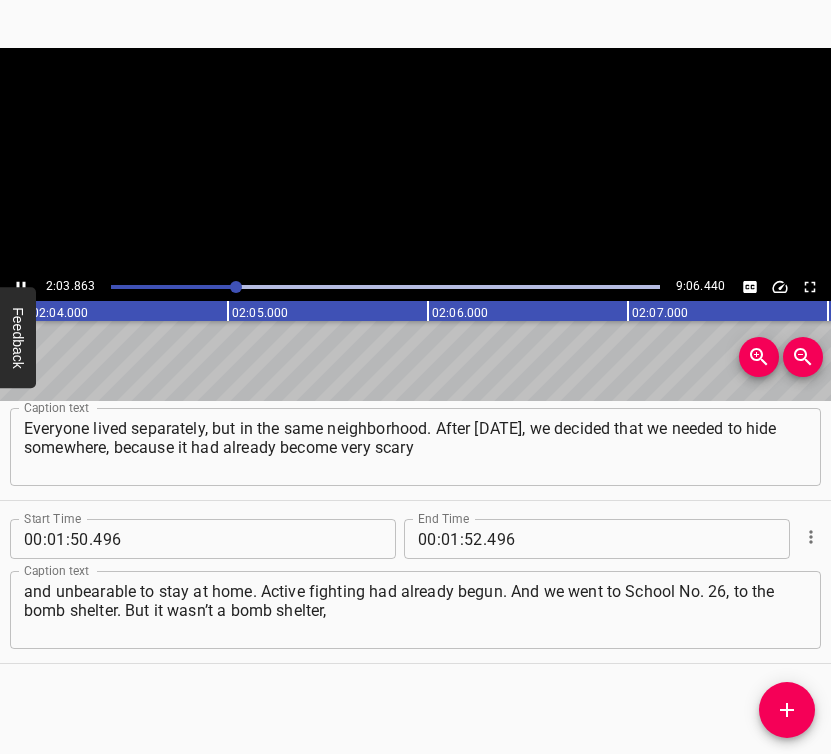 click 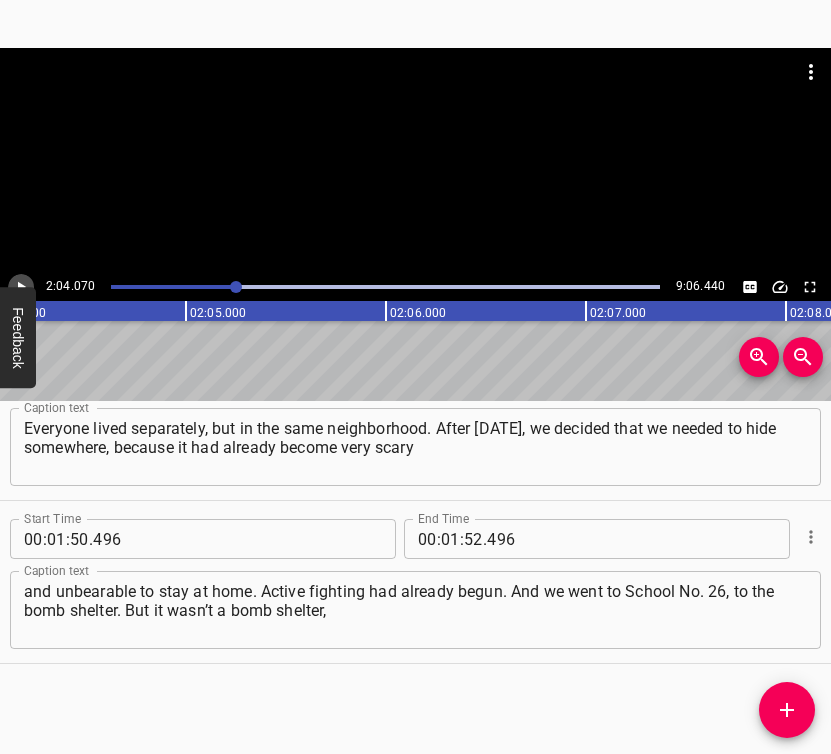 click 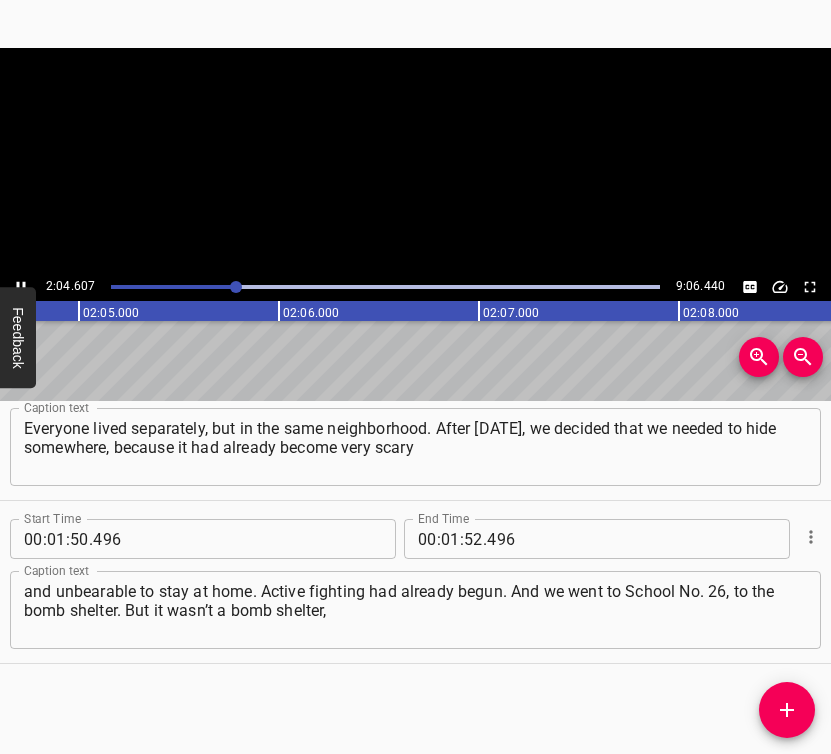 click 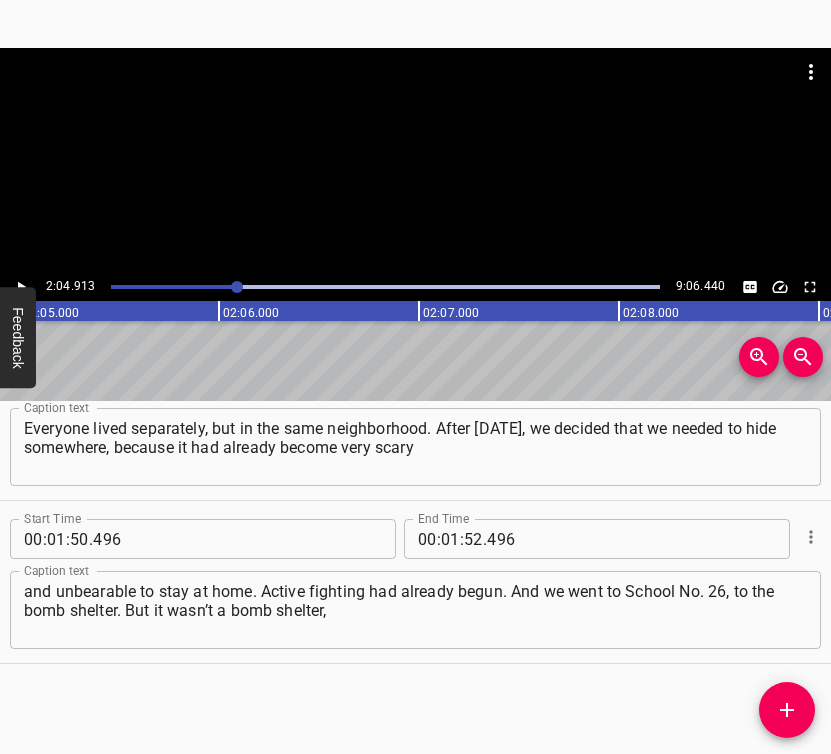scroll, scrollTop: 0, scrollLeft: 24982, axis: horizontal 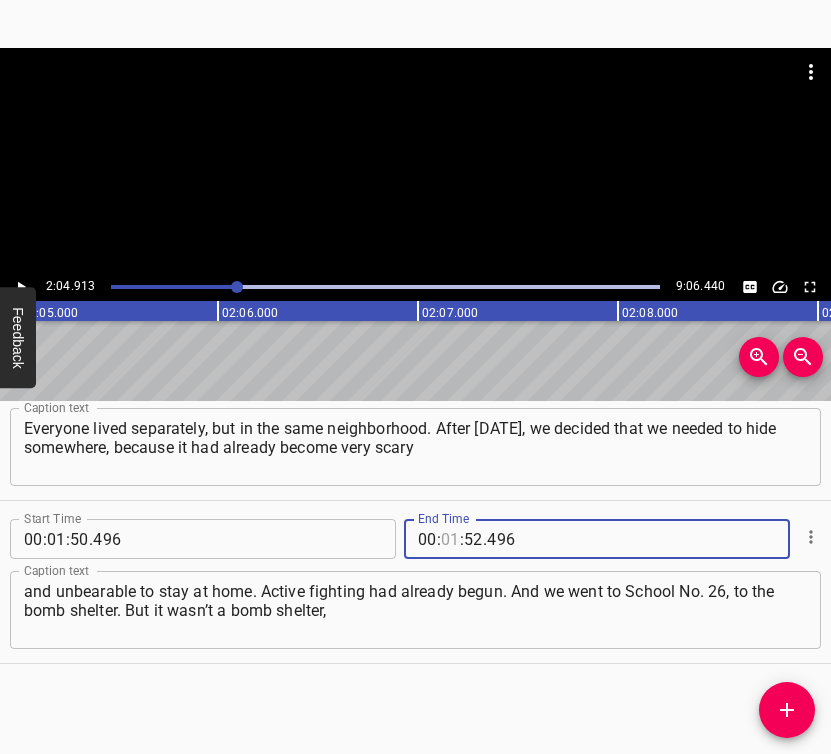 click at bounding box center [450, 539] 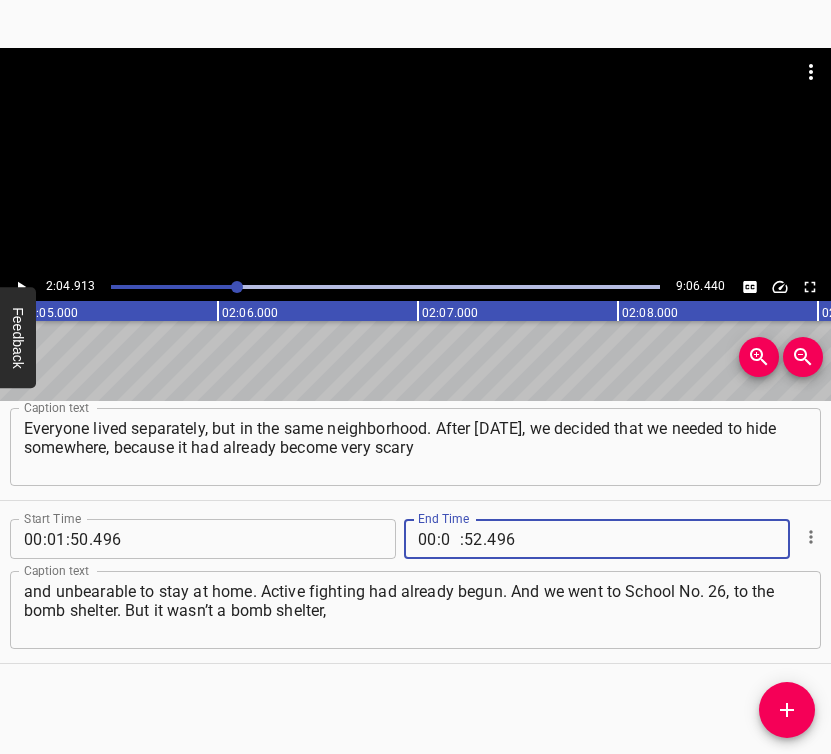 type on "02" 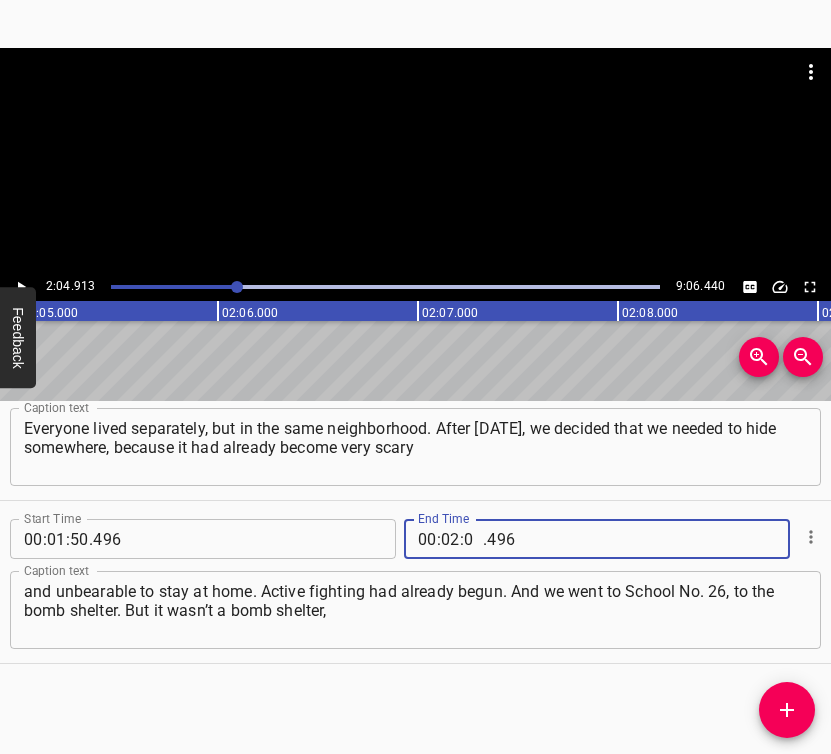 type on "04" 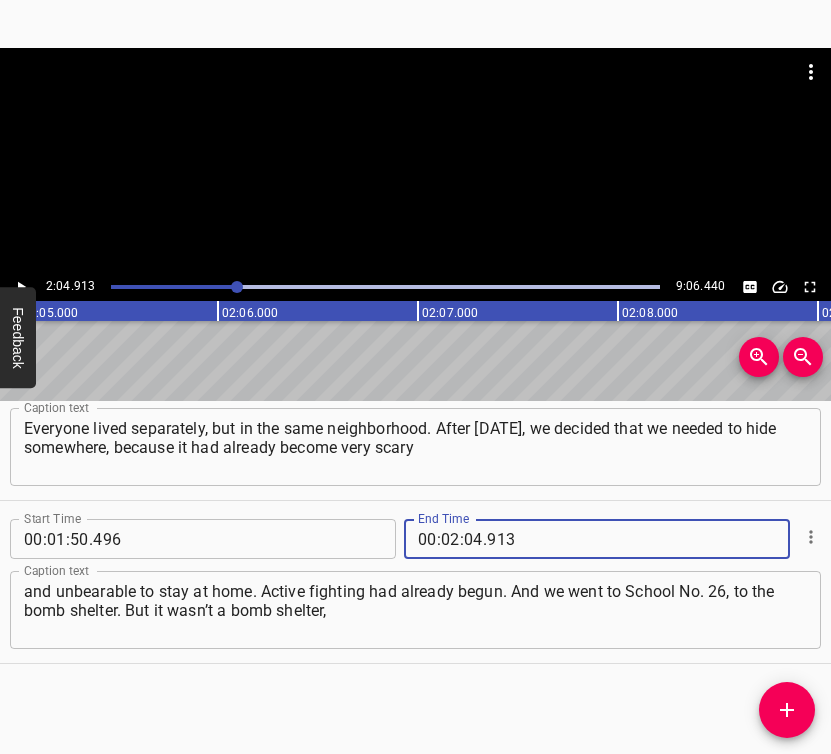 type on "913" 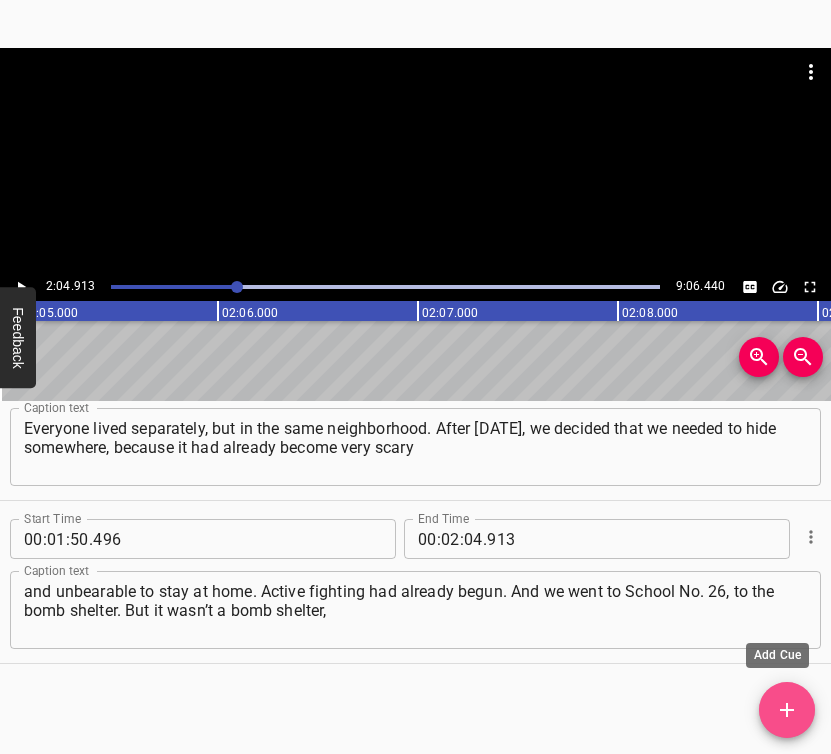 click 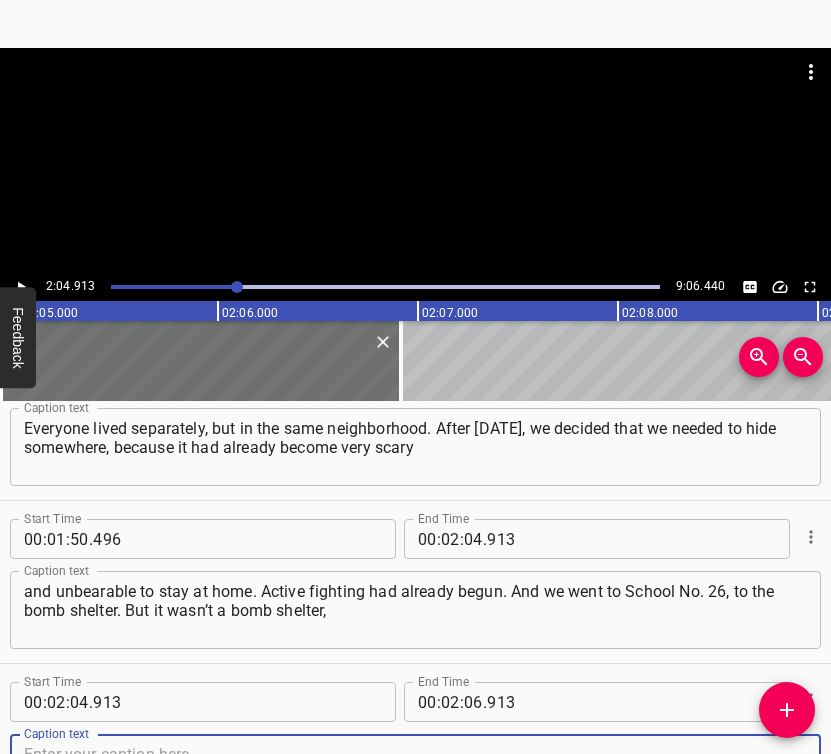 scroll, scrollTop: 892, scrollLeft: 0, axis: vertical 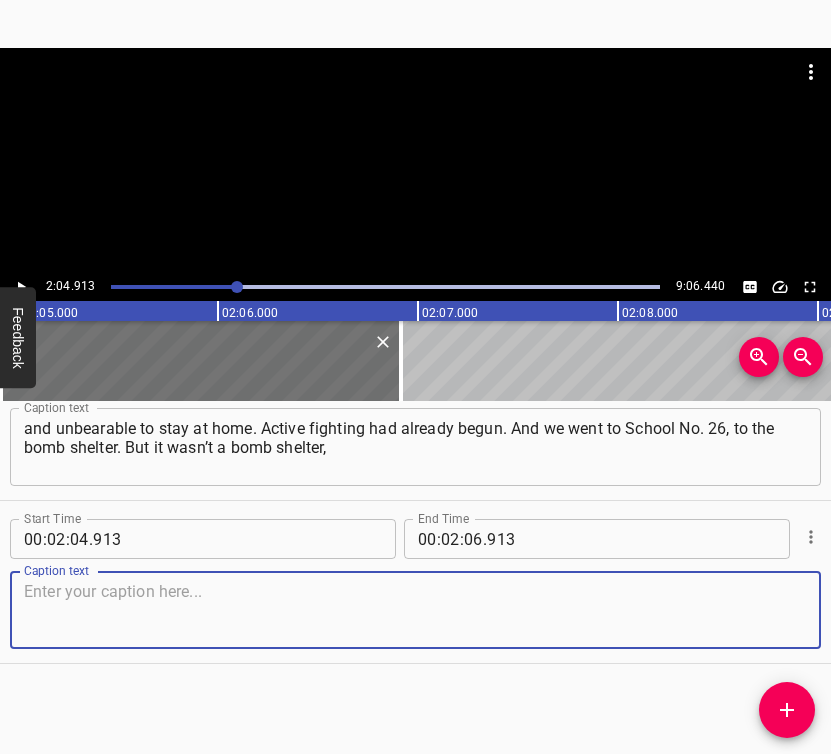 drag, startPoint x: 783, startPoint y: 604, endPoint x: 787, endPoint y: 592, distance: 12.649111 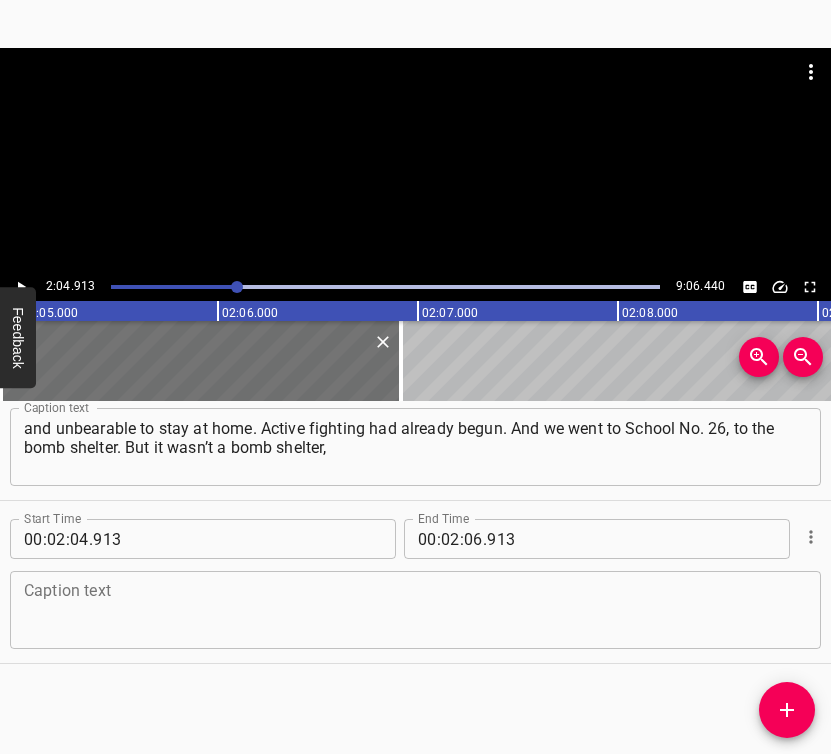 click at bounding box center [415, 610] 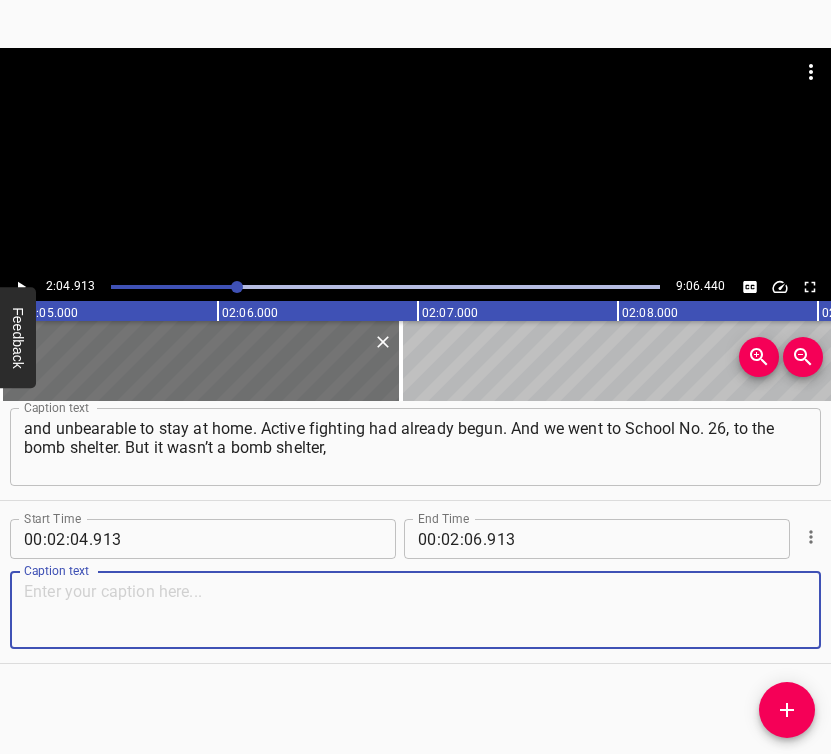 paste on "it was a semi-basement room. There was a children’s changing room, lockers, little poufs that children used to sit on. And we knew that the school was open," 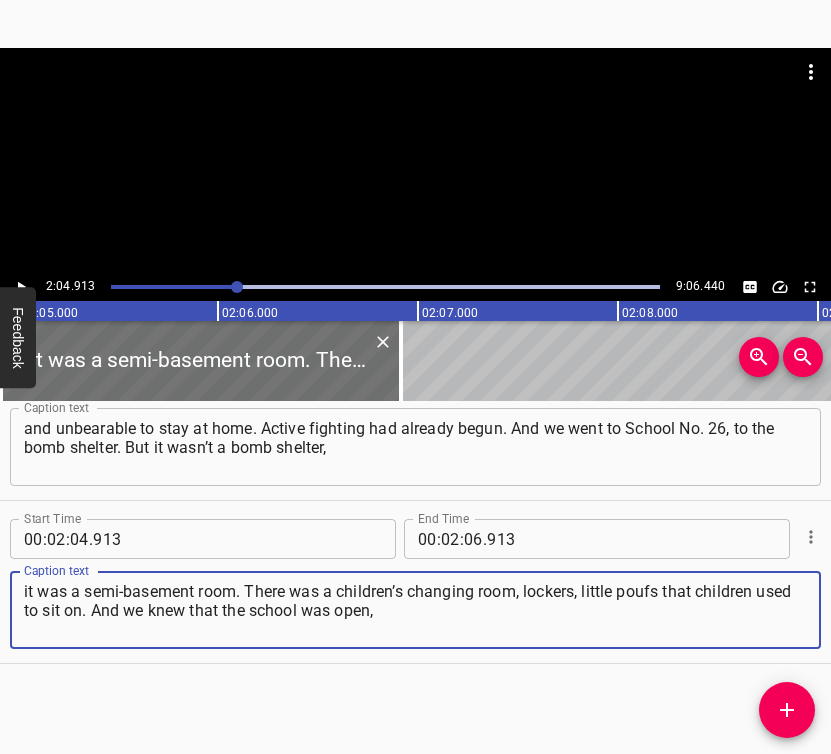 type on "it was a semi-basement room. There was a children’s changing room, lockers, little poufs that children used to sit on. And we knew that the school was open," 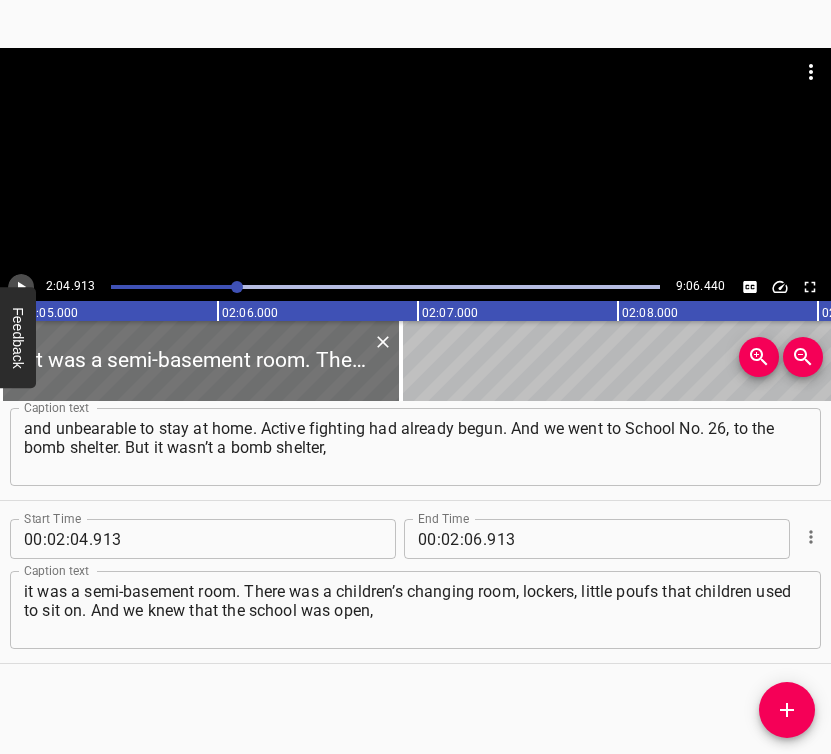 click 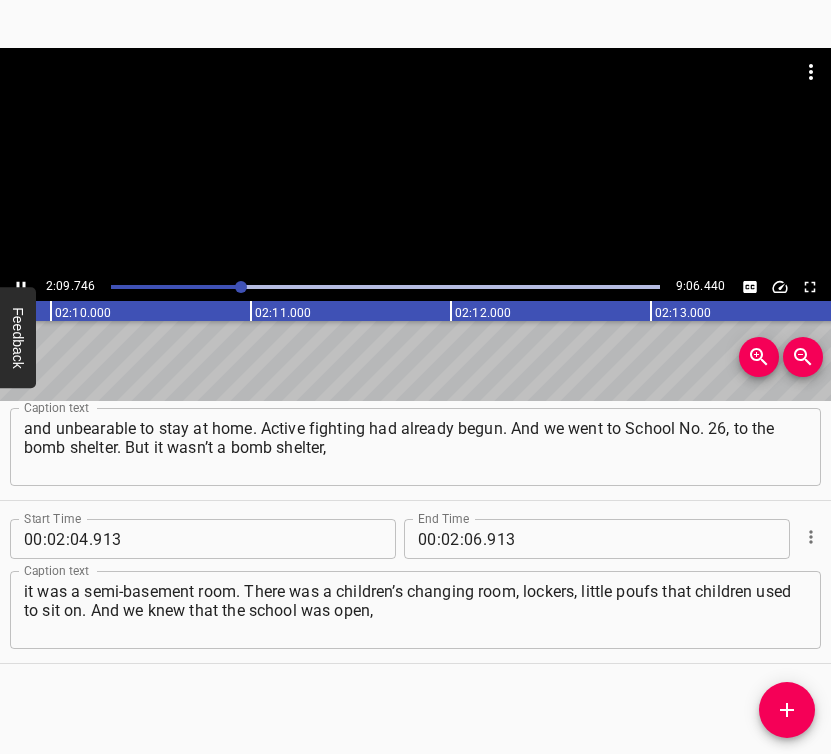 scroll, scrollTop: 0, scrollLeft: 26001, axis: horizontal 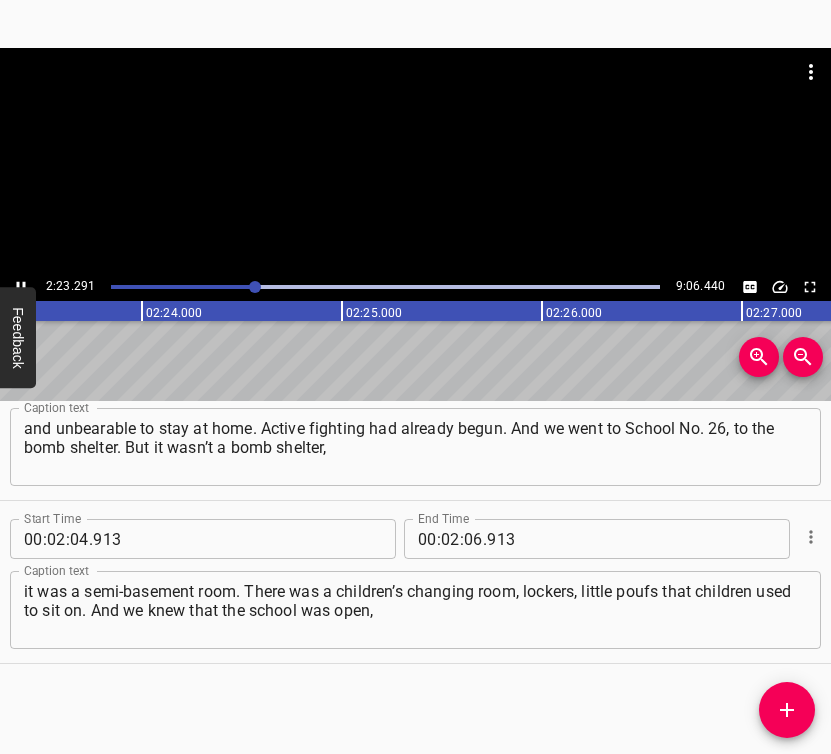 click 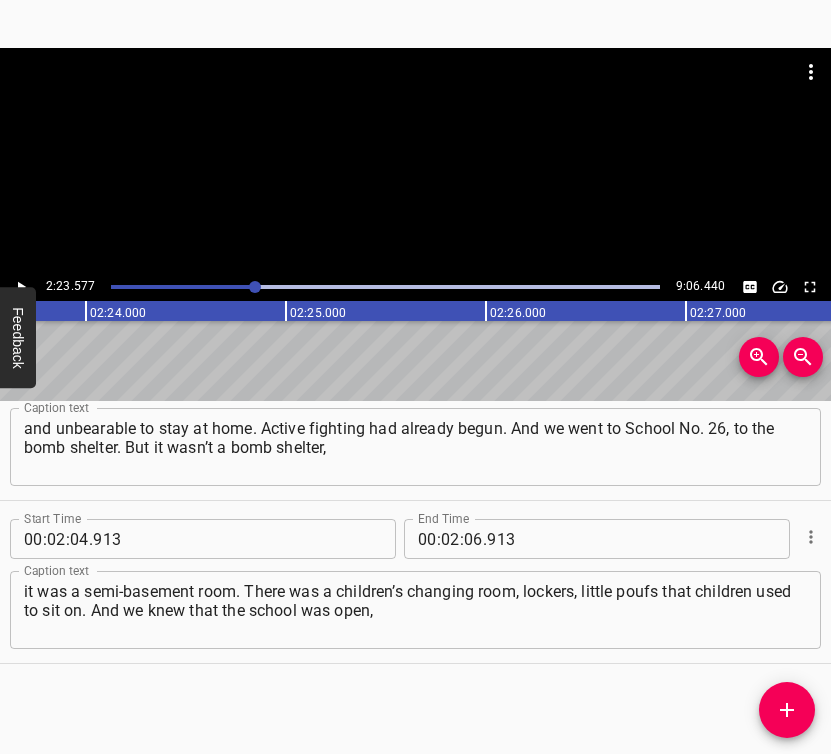 scroll, scrollTop: 0, scrollLeft: 28715, axis: horizontal 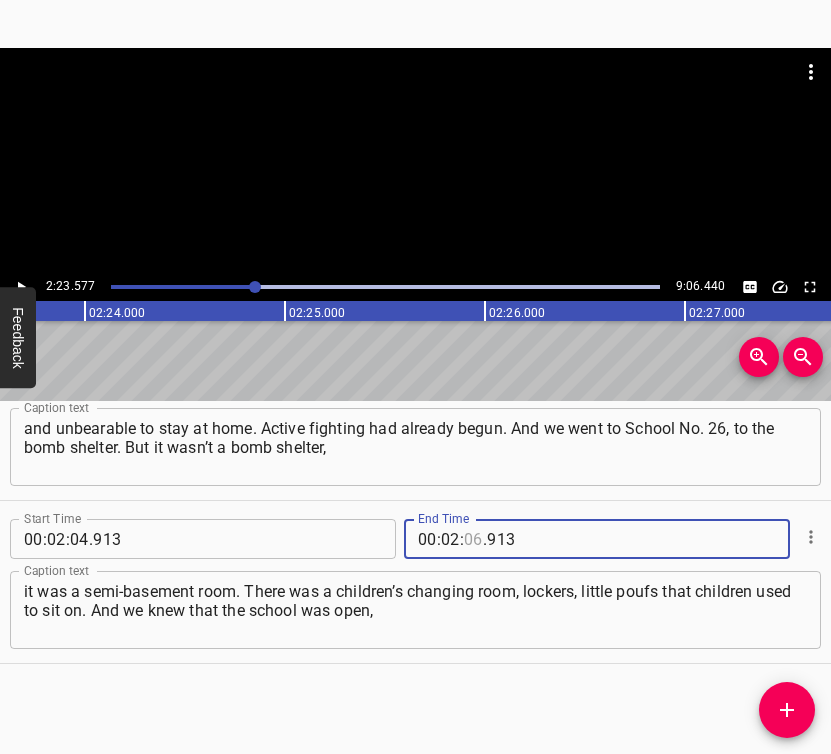 click at bounding box center (473, 539) 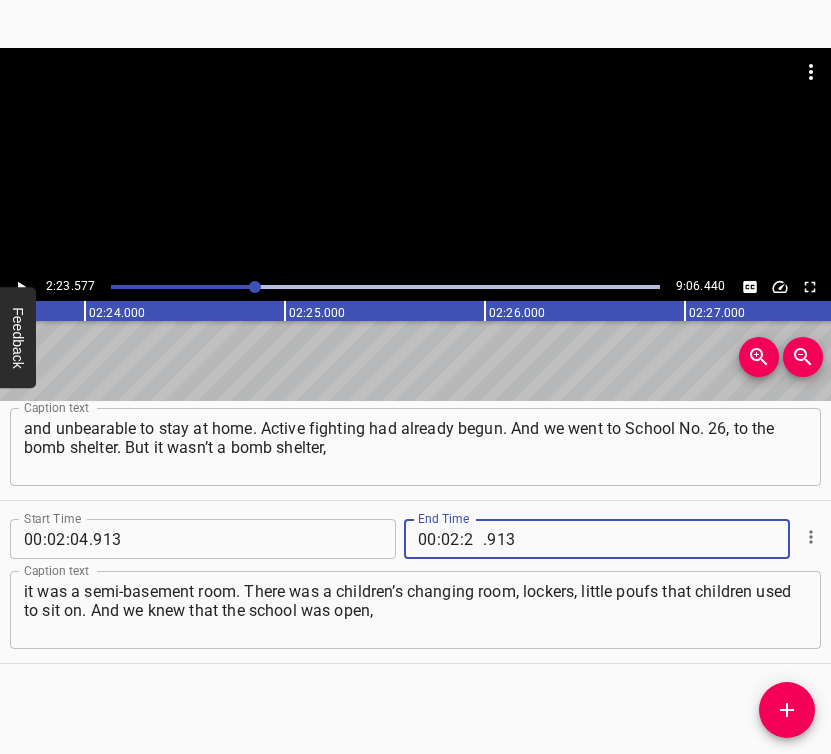 type on "23" 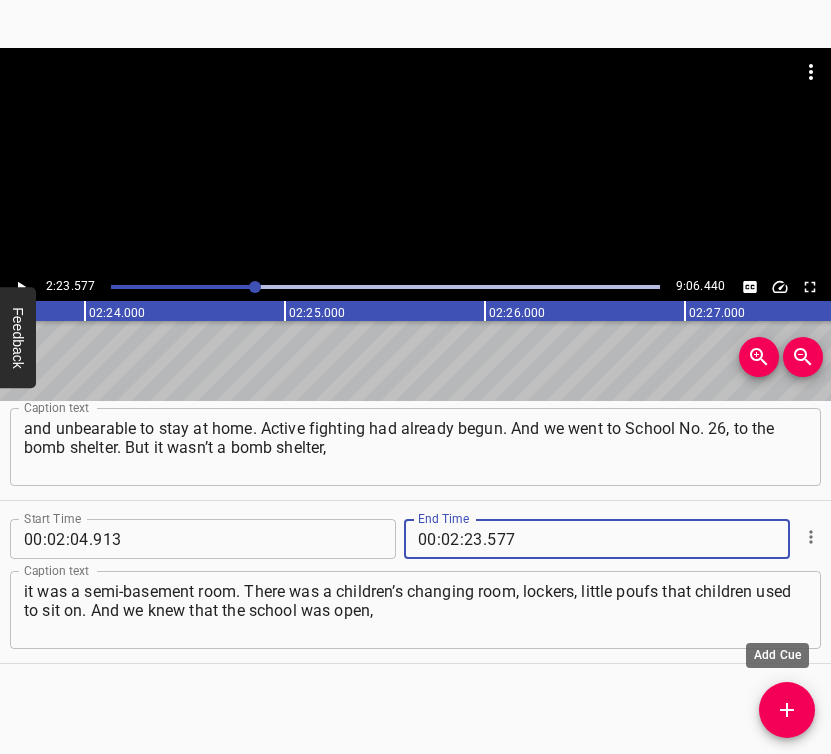 type on "577" 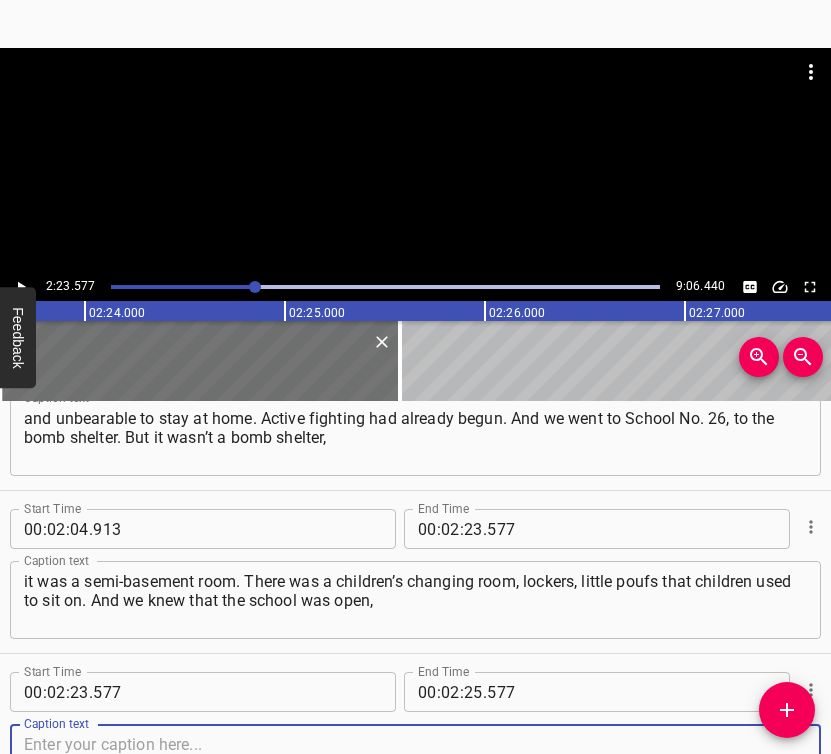 scroll, scrollTop: 1208, scrollLeft: 0, axis: vertical 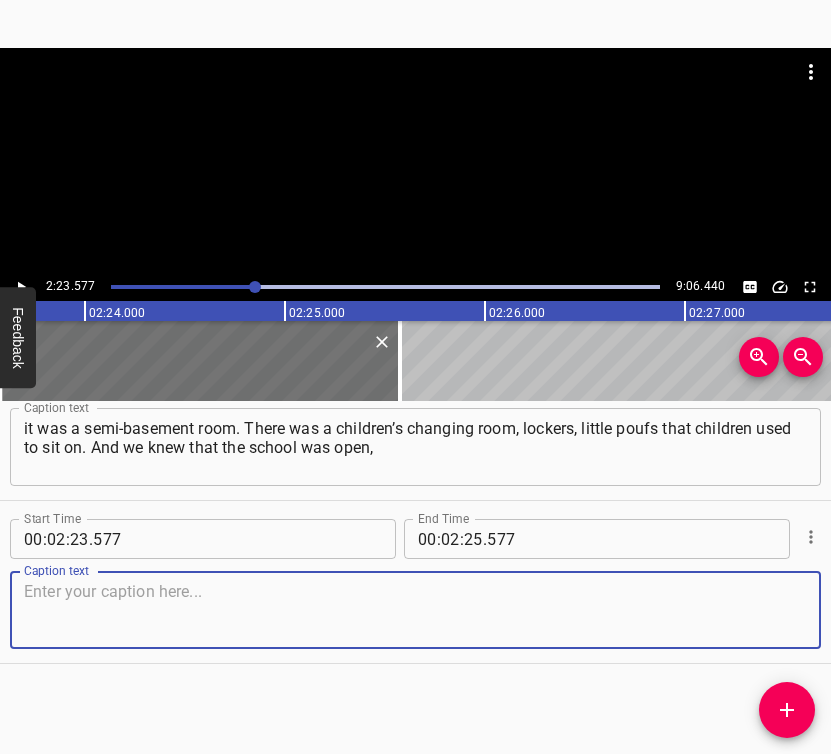 click at bounding box center (415, 610) 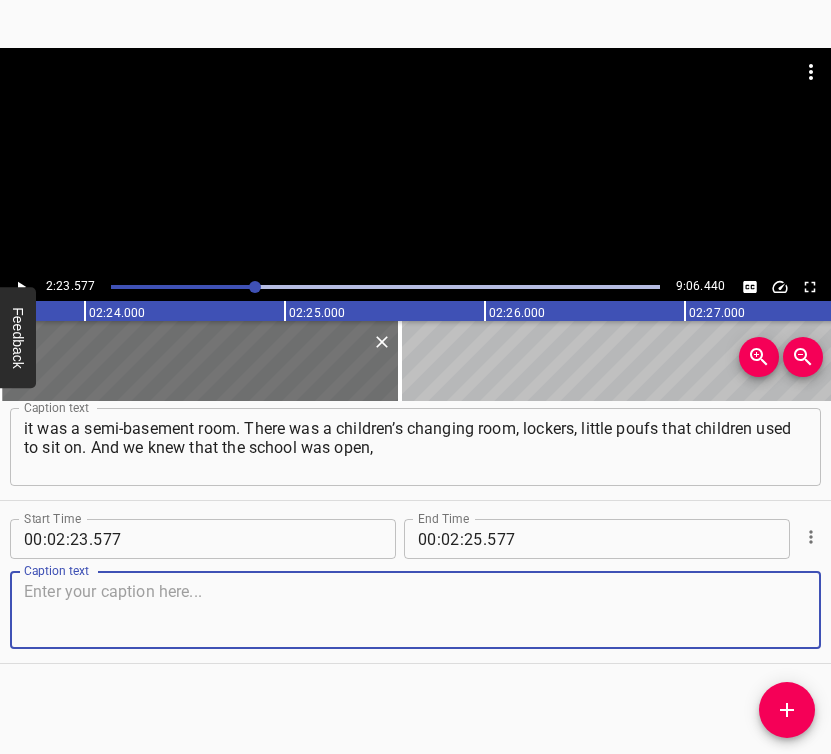 click at bounding box center (415, 610) 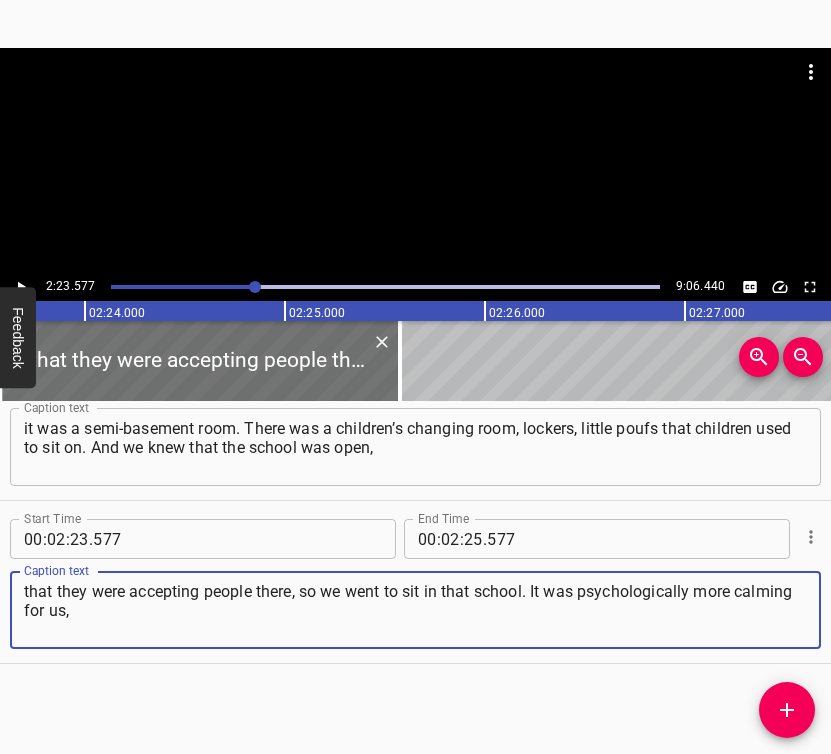 type on "that they were accepting people there, so we went to sit in that school. It was psychologically more calming for us," 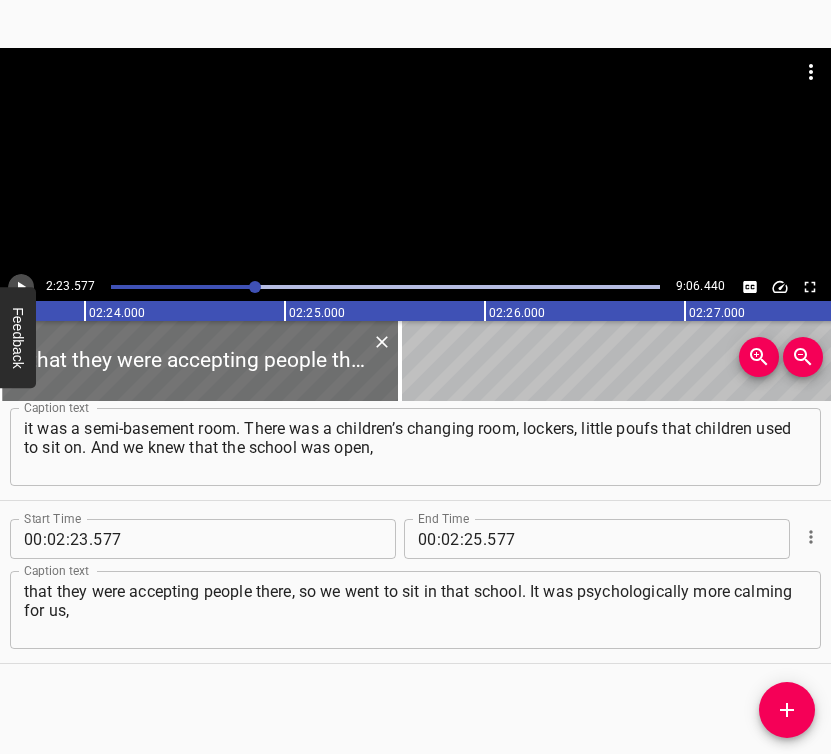 click 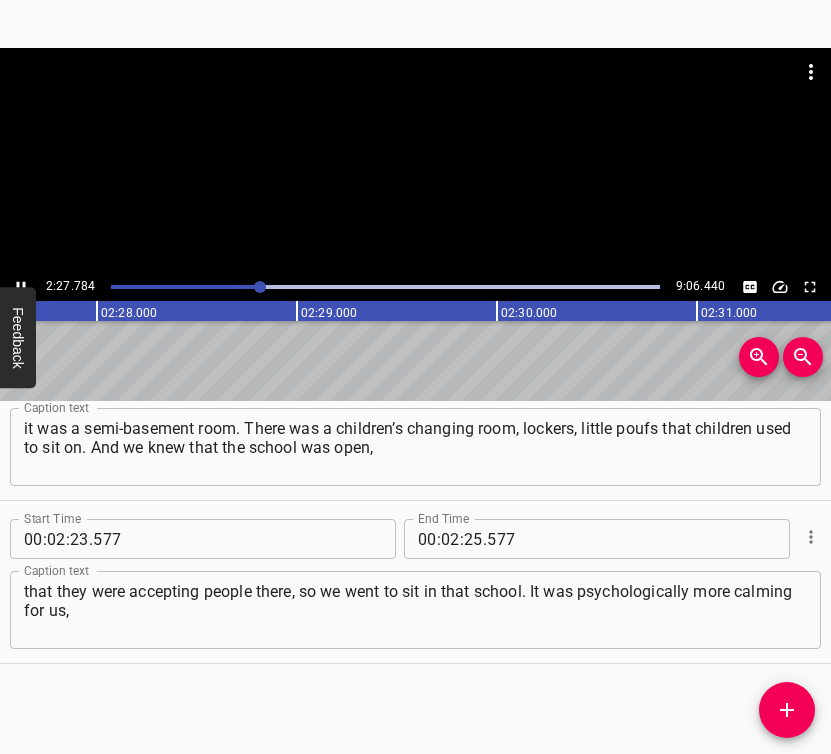 scroll, scrollTop: 0, scrollLeft: 29556, axis: horizontal 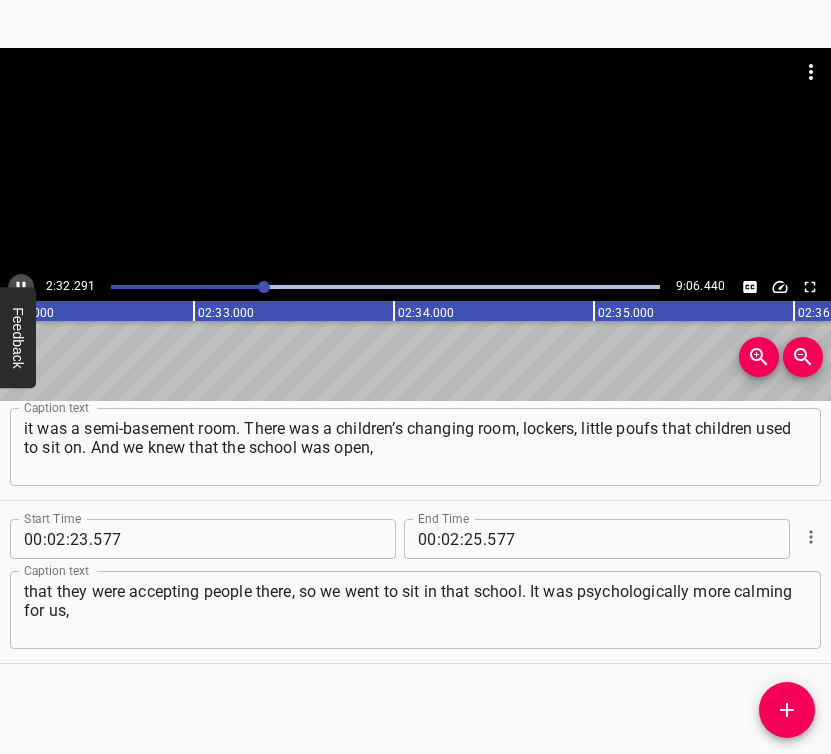 click 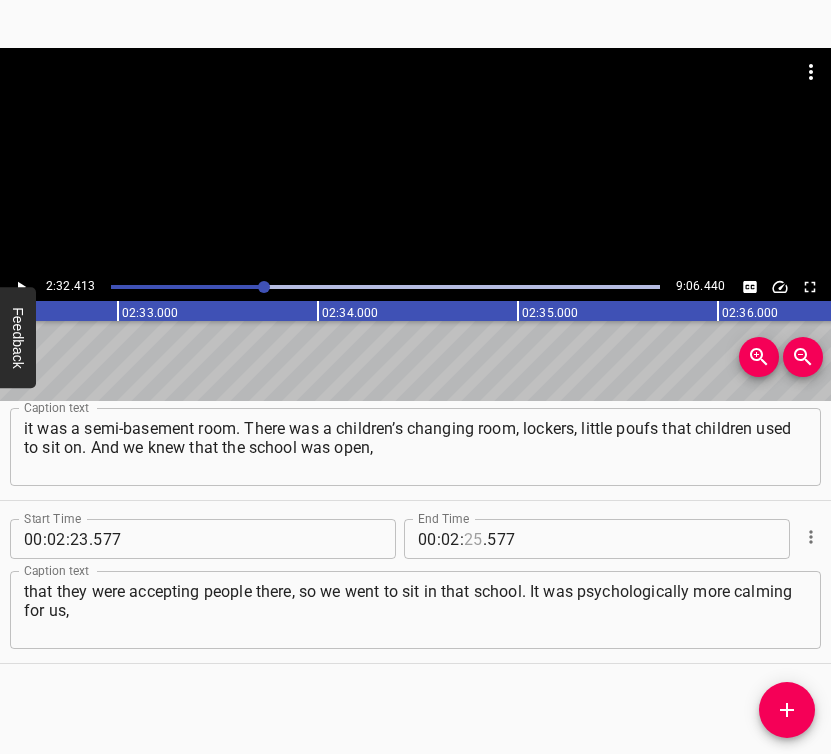 click at bounding box center (473, 539) 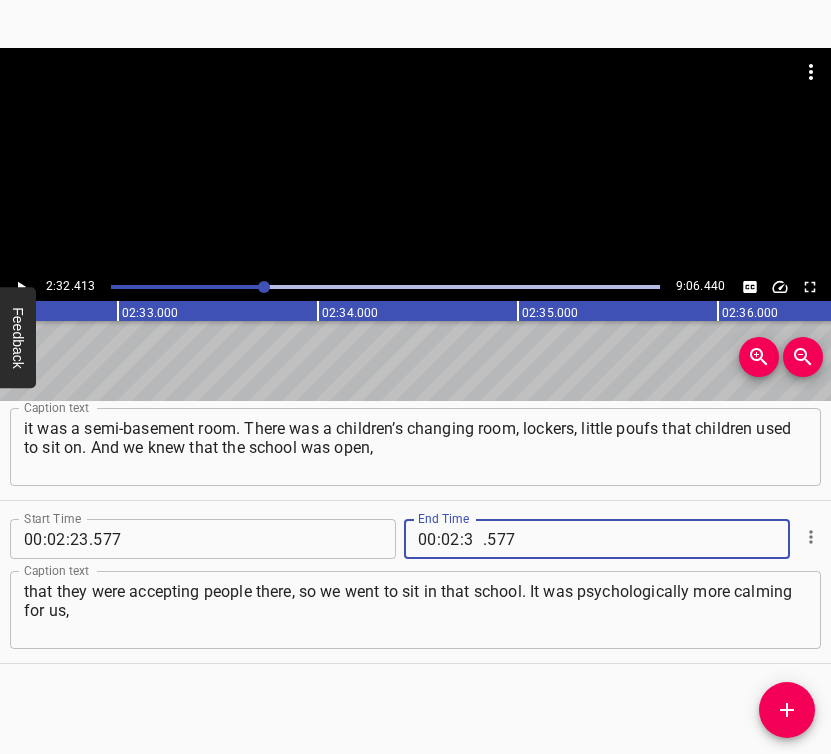 type on "32" 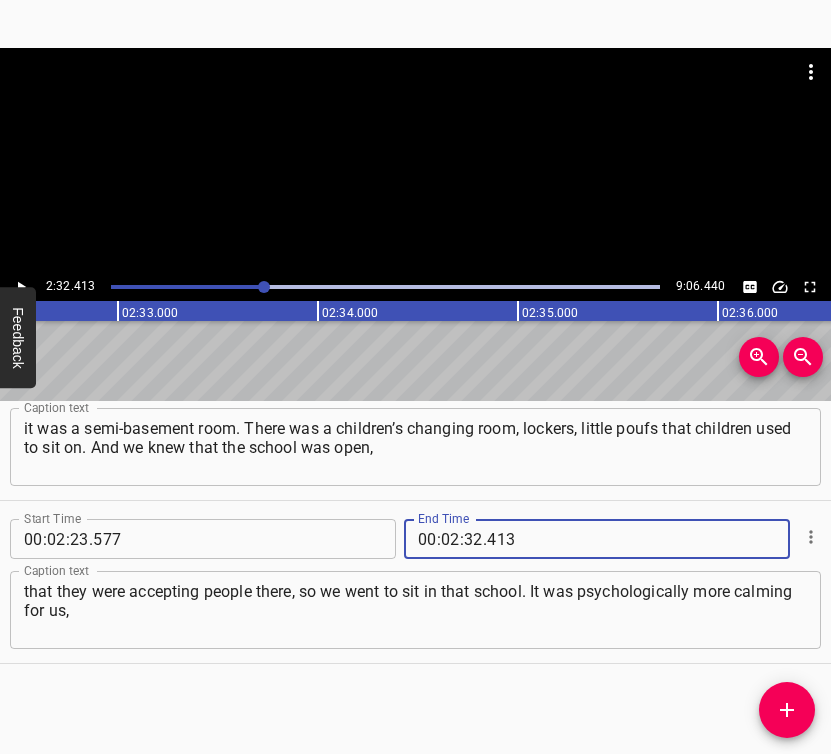 type on "413" 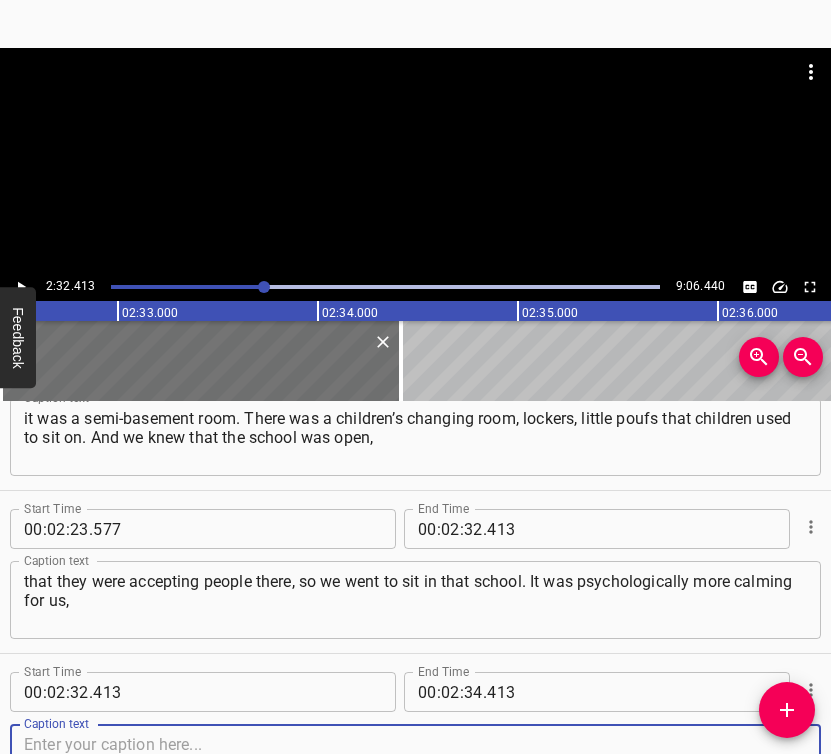 scroll, scrollTop: 1371, scrollLeft: 0, axis: vertical 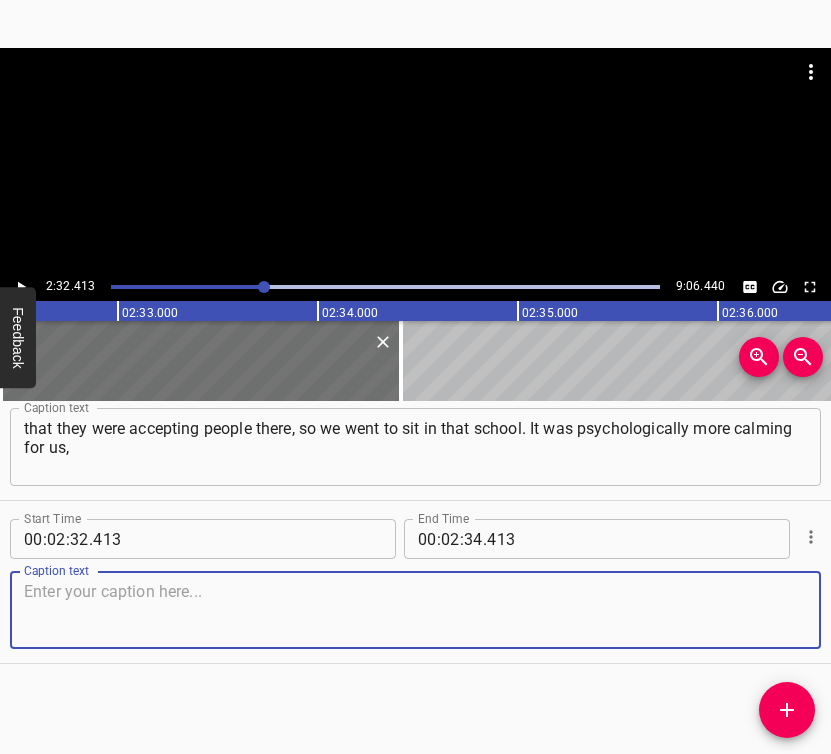 click at bounding box center (415, 610) 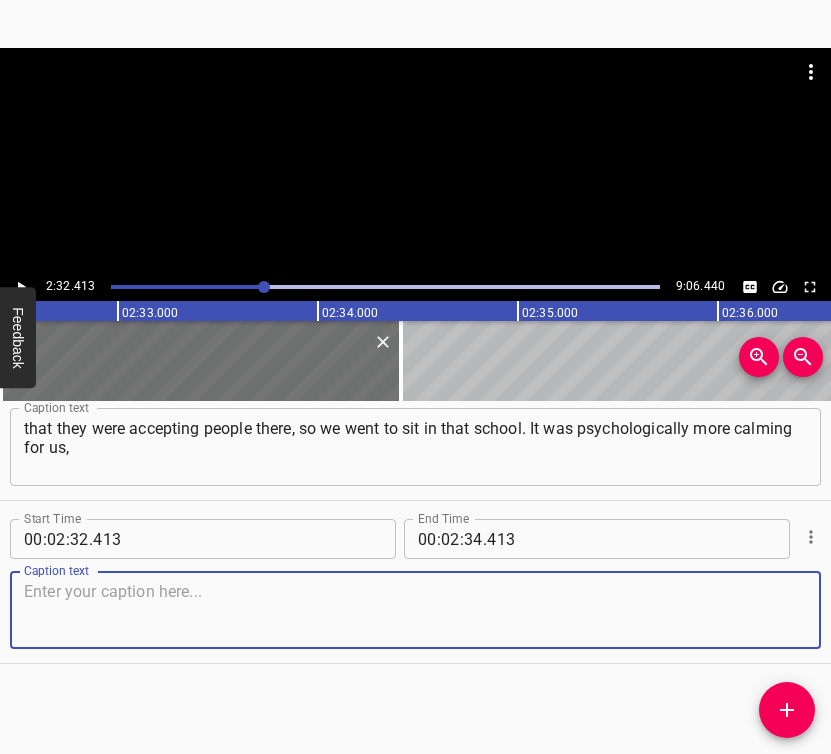 click at bounding box center [415, 610] 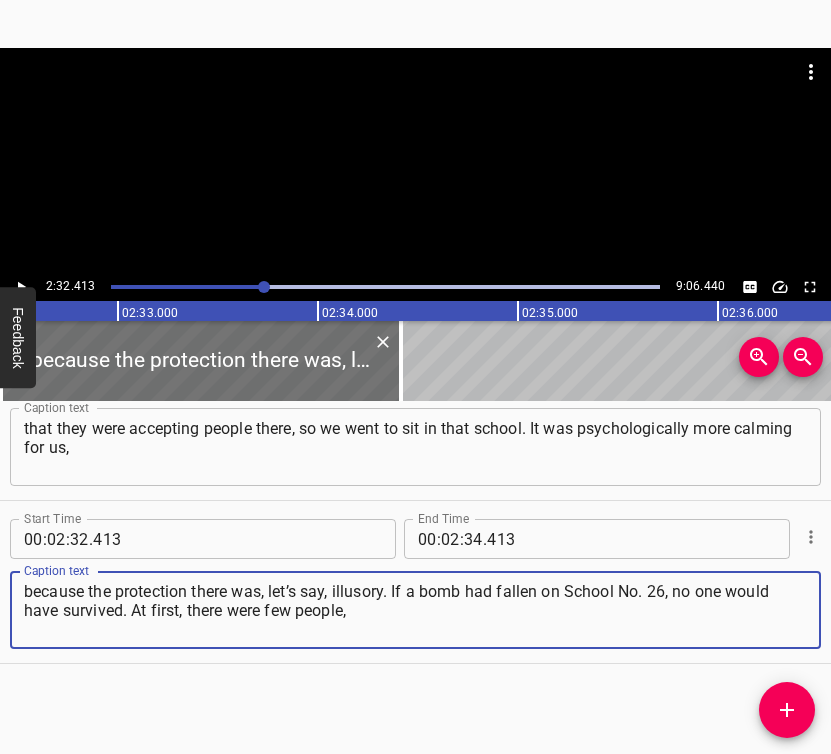 type on "because the protection there was, let’s say, illusory. If a bomb had fallen on School No. 26, no one would have survived. At first, there were few people," 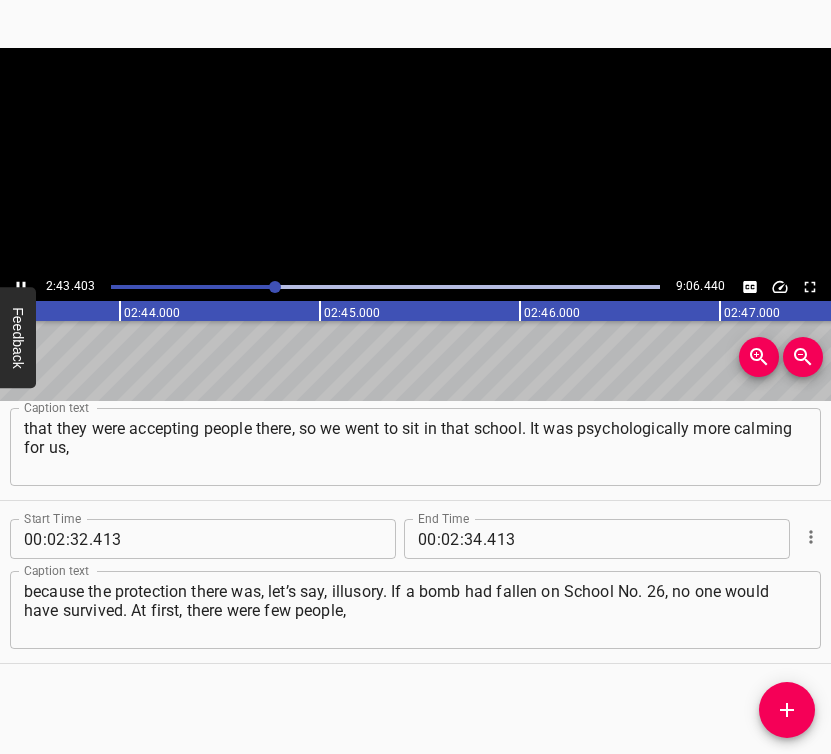 click at bounding box center (21, 287) 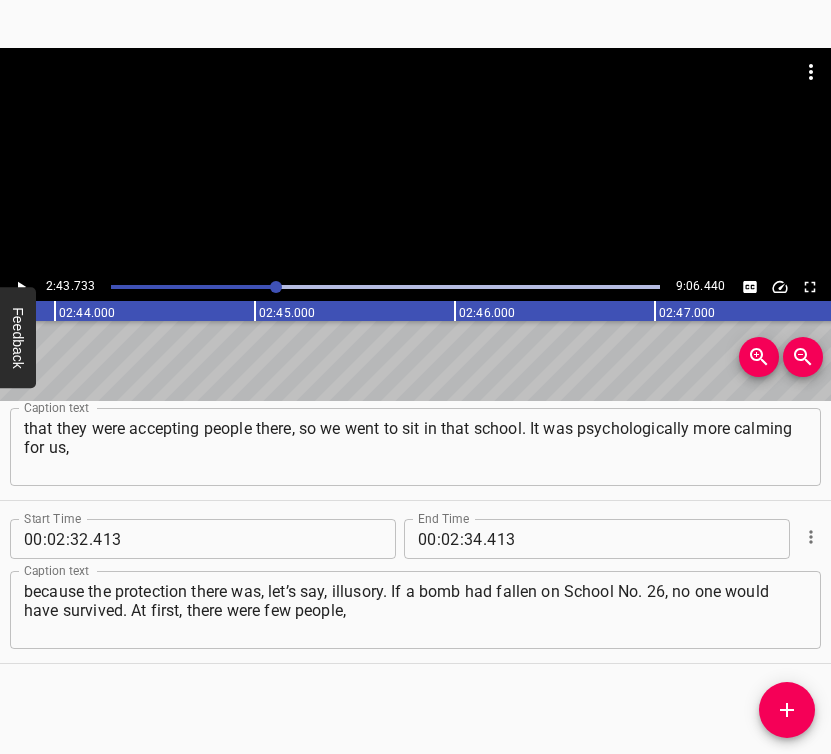 scroll, scrollTop: 0, scrollLeft: 32746, axis: horizontal 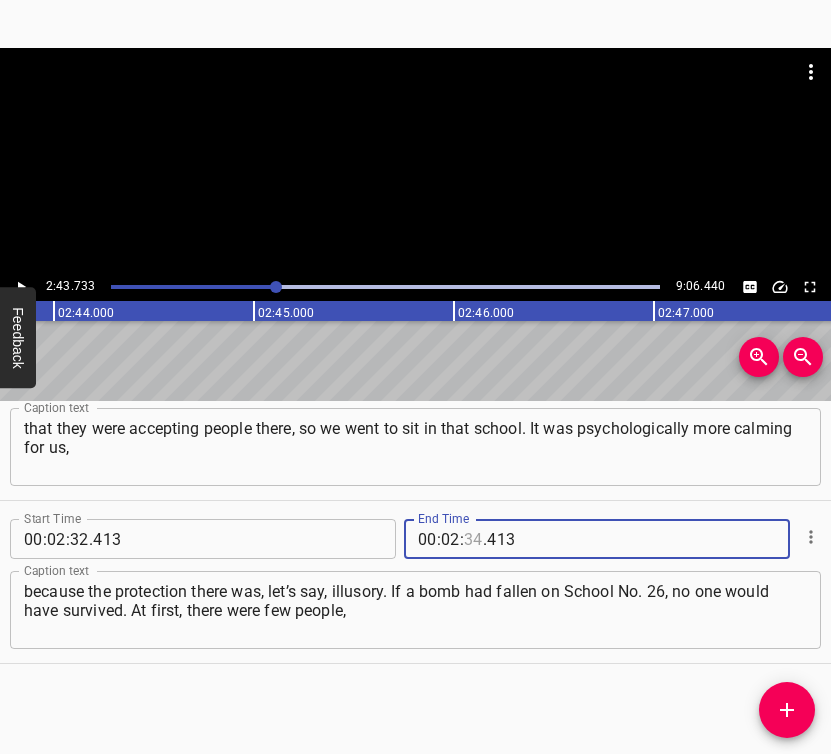 click at bounding box center [473, 539] 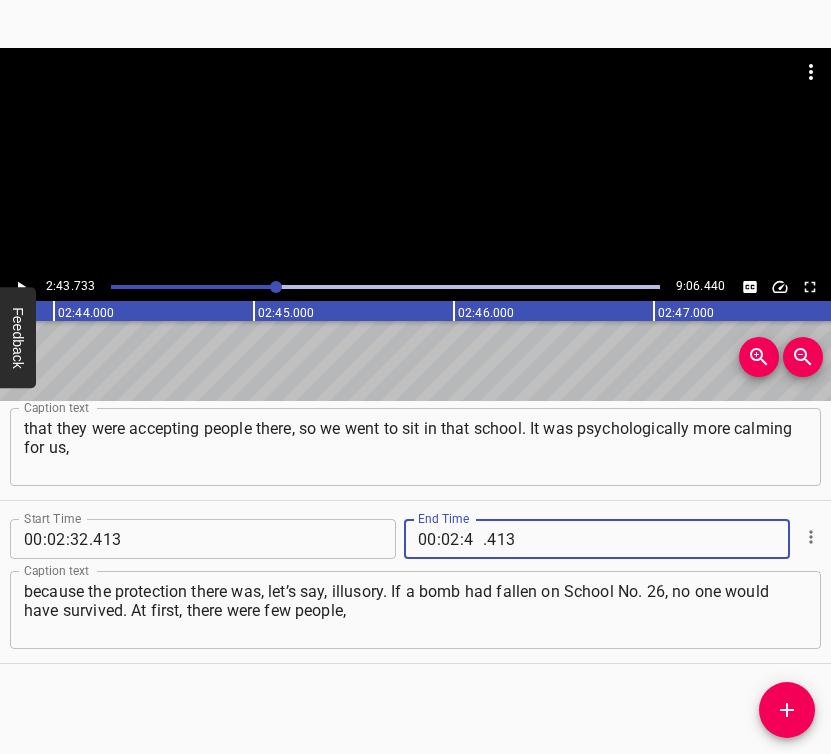 type on "43" 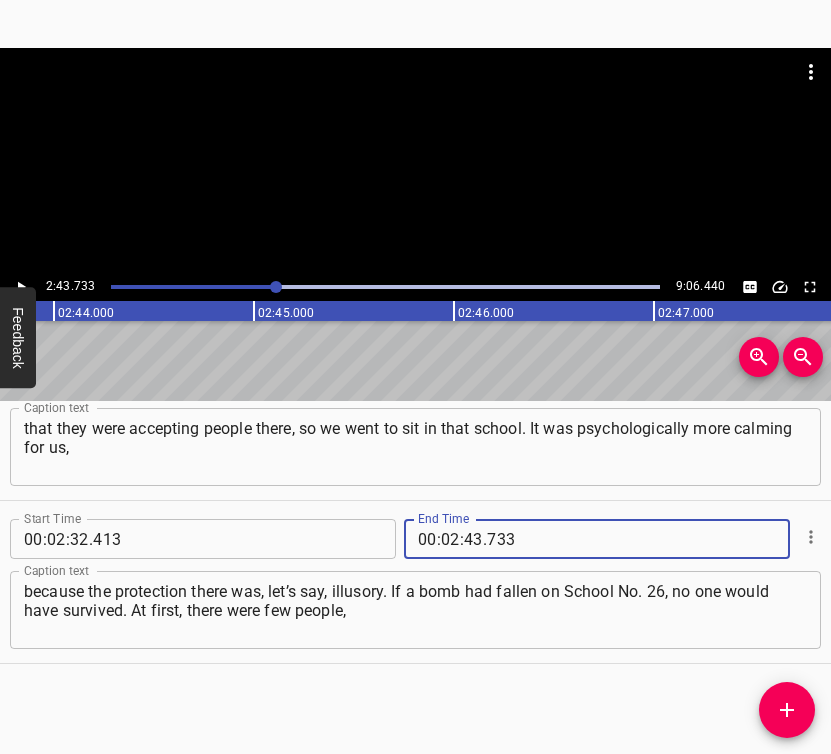 type on "733" 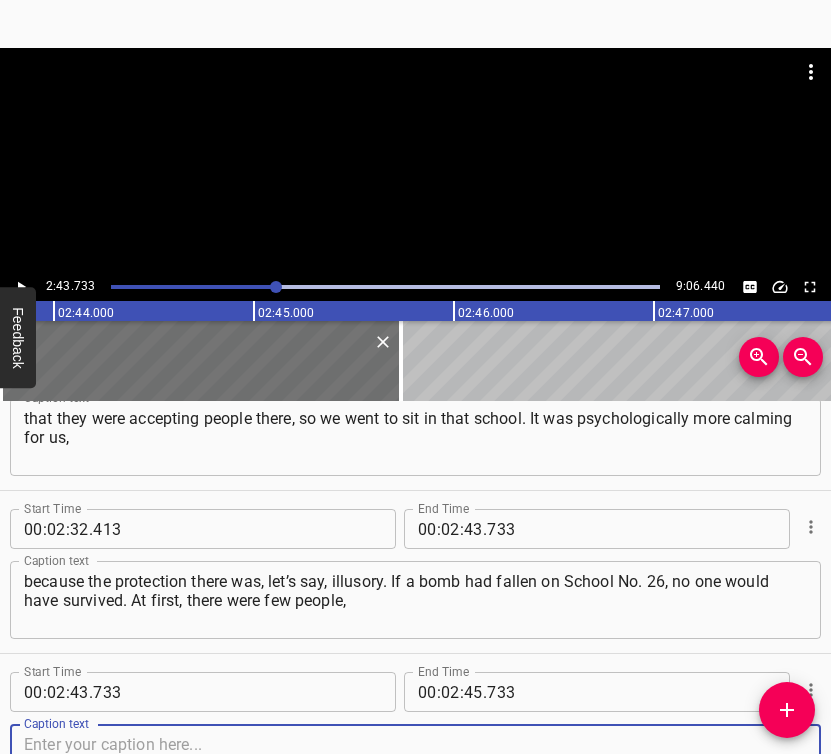 scroll, scrollTop: 1534, scrollLeft: 0, axis: vertical 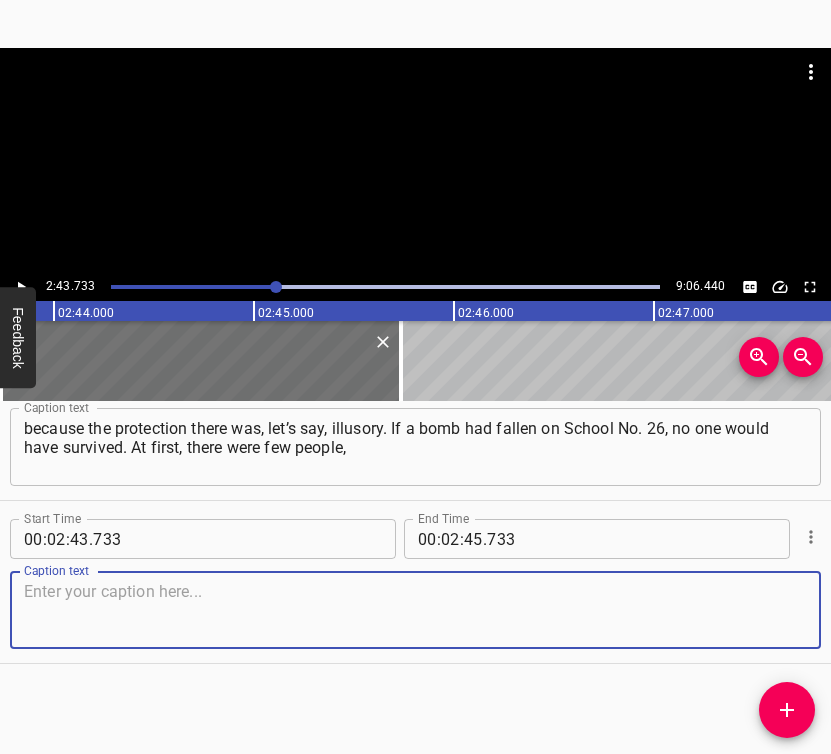 drag, startPoint x: 782, startPoint y: 603, endPoint x: 825, endPoint y: 580, distance: 48.76474 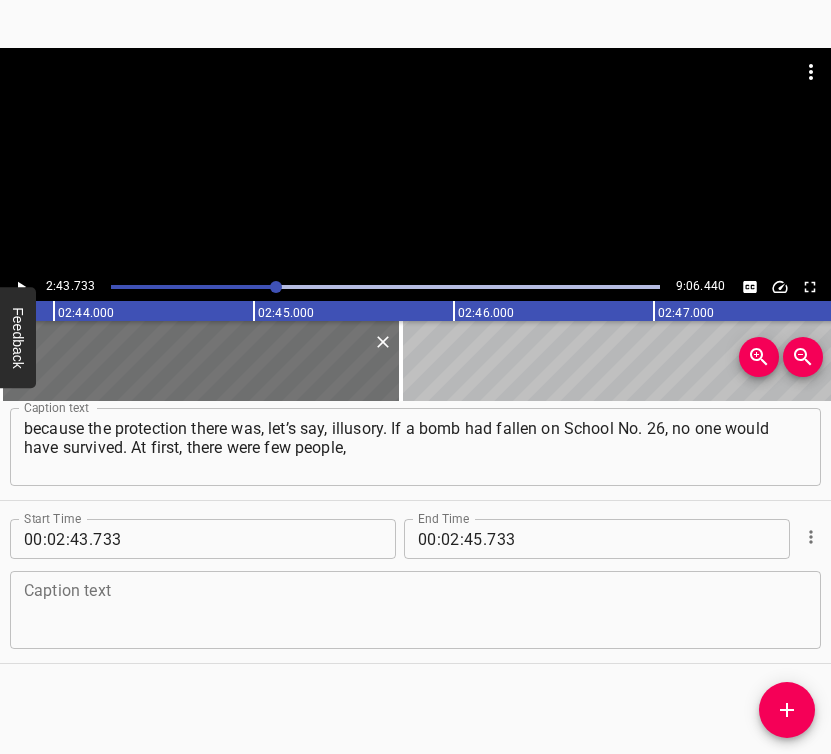 click at bounding box center [415, 610] 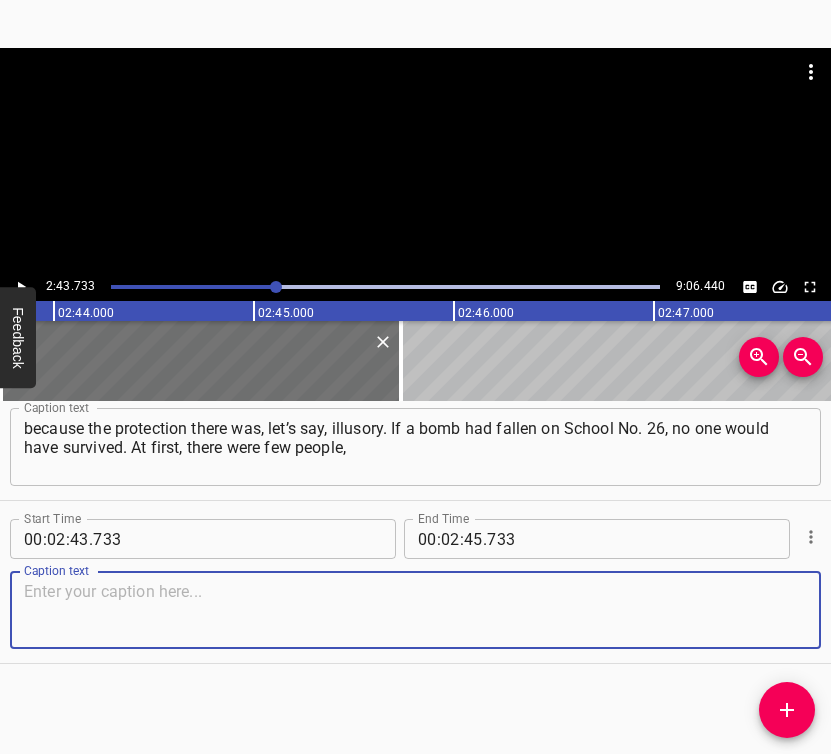 paste on "and then – more and more. All of us went together to that school: me, my husband, our child, my husband’s parents. Shells were constantly exploding nearby," 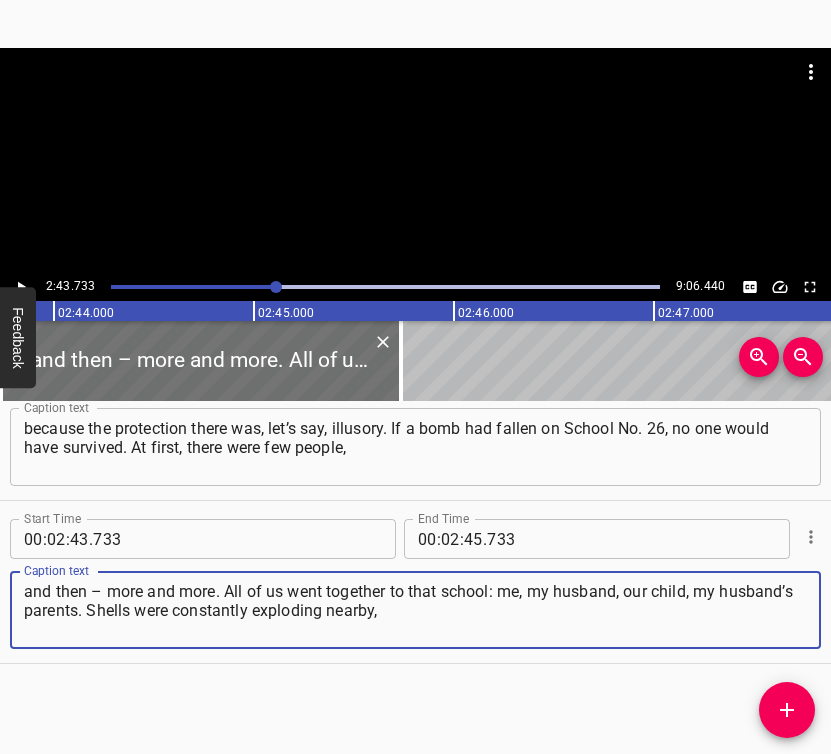 type on "and then – more and more. All of us went together to that school: me, my husband, our child, my husband’s parents. Shells were constantly exploding nearby," 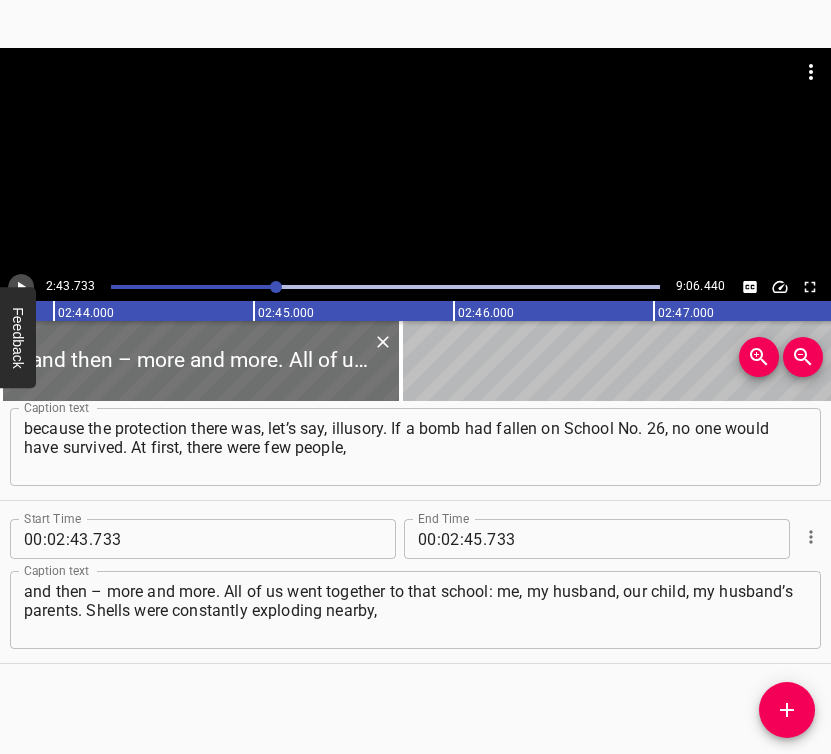 click 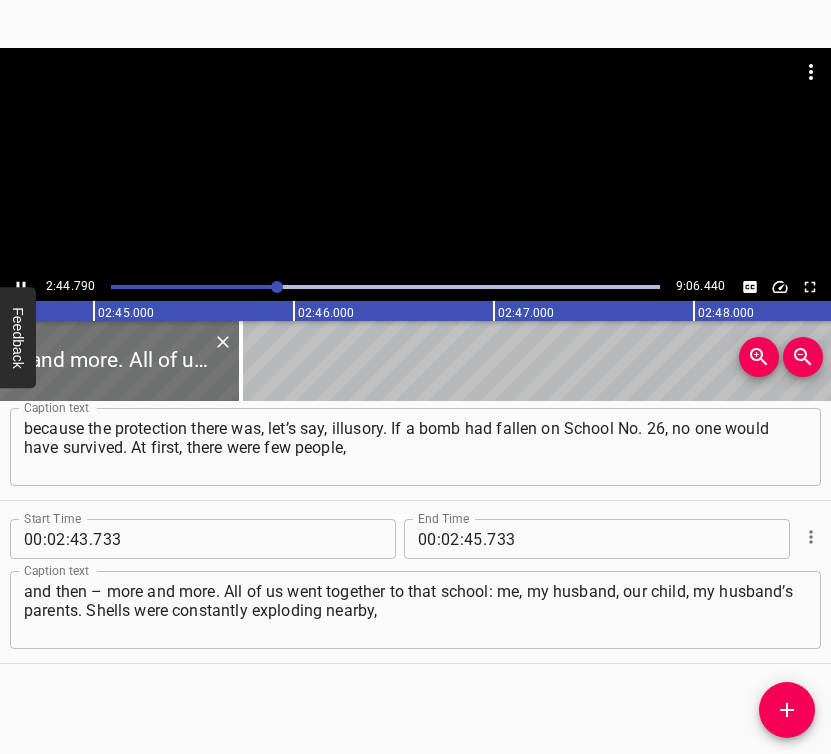 scroll, scrollTop: 0, scrollLeft: 32957, axis: horizontal 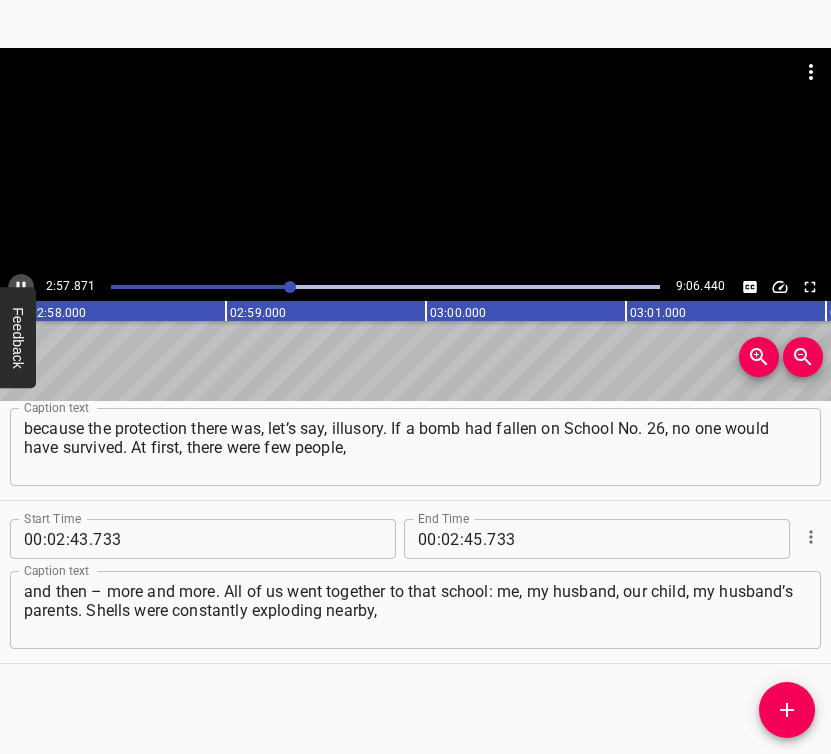 click 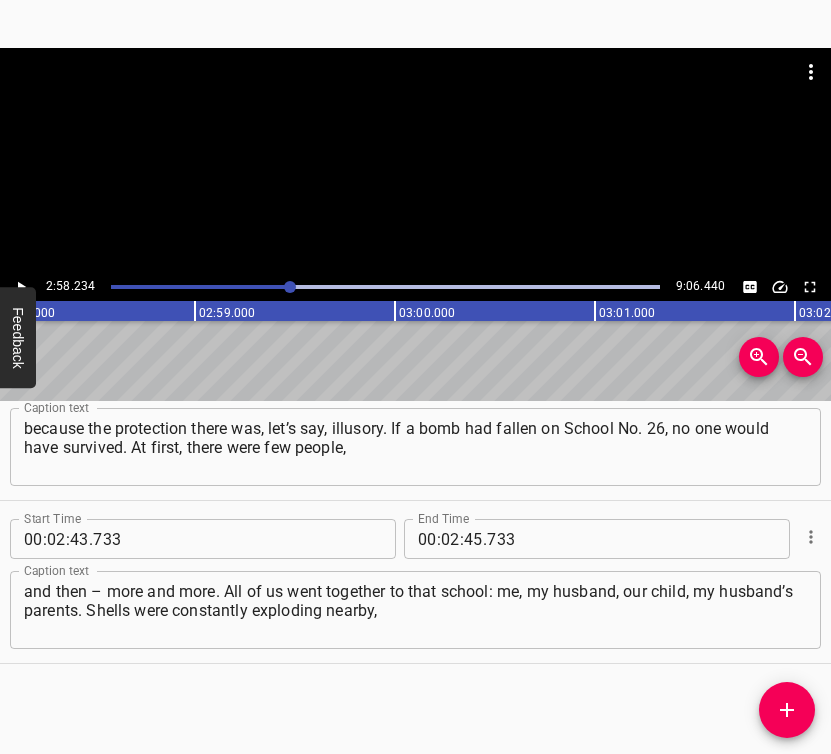 scroll, scrollTop: 0, scrollLeft: 35646, axis: horizontal 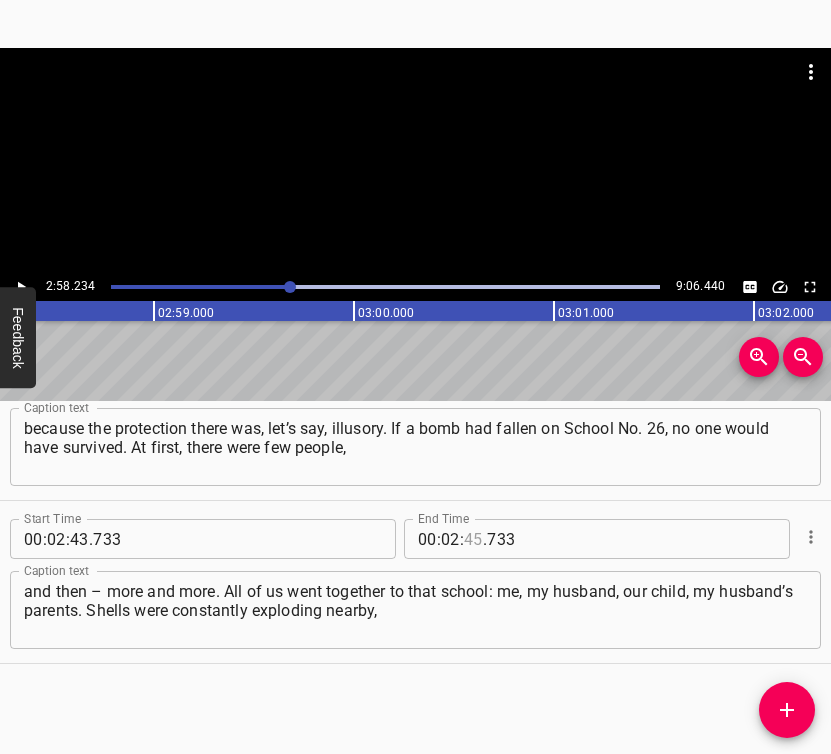 click at bounding box center (473, 539) 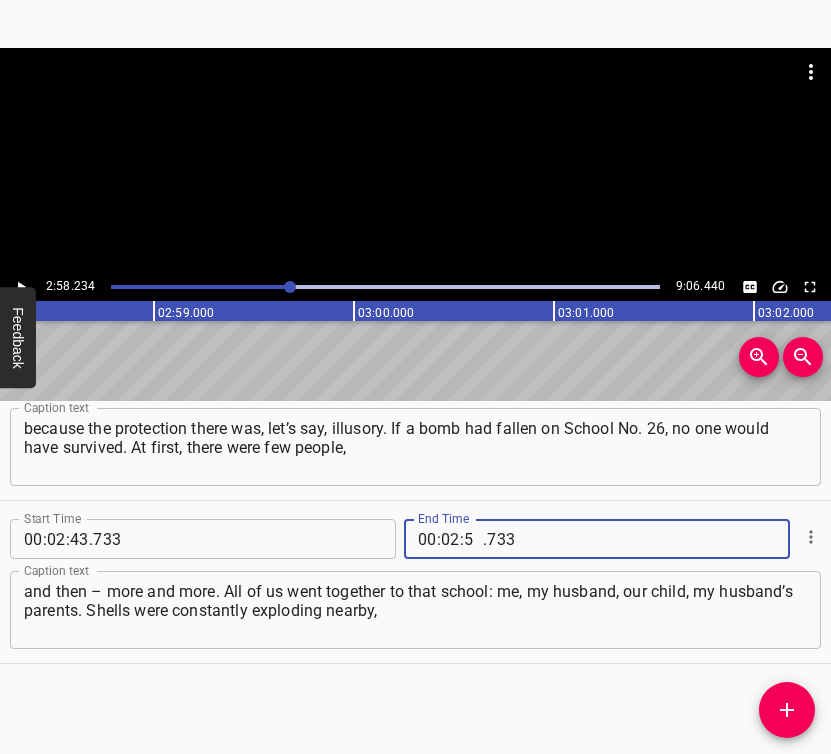 type on "58" 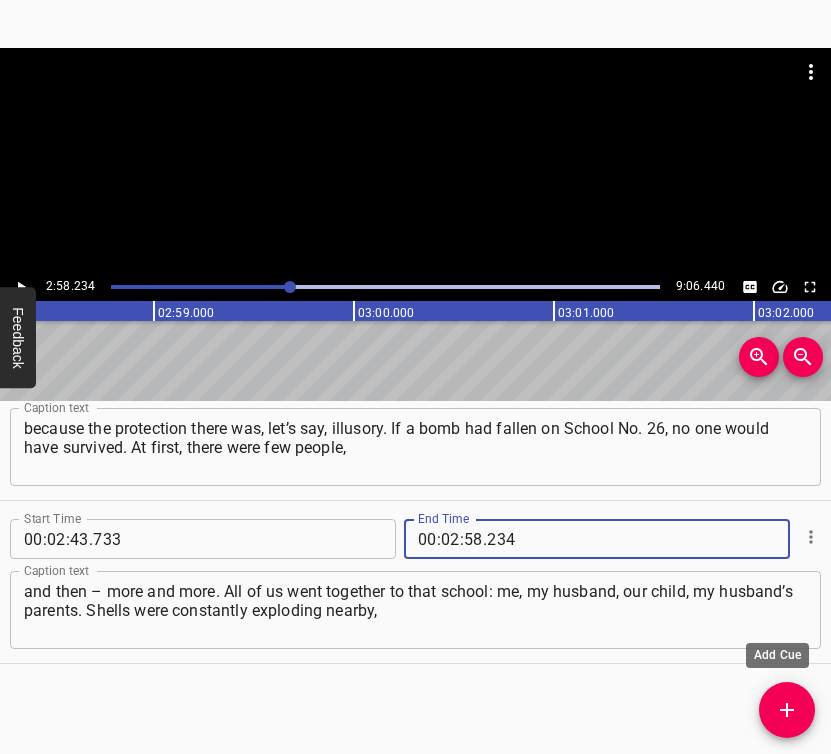 type on "234" 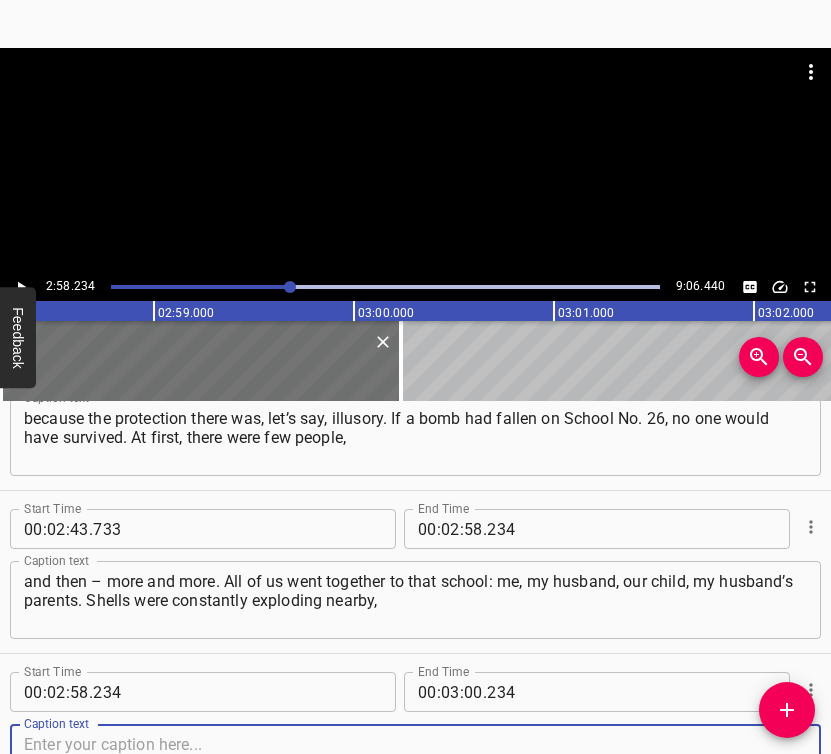 scroll, scrollTop: 1697, scrollLeft: 0, axis: vertical 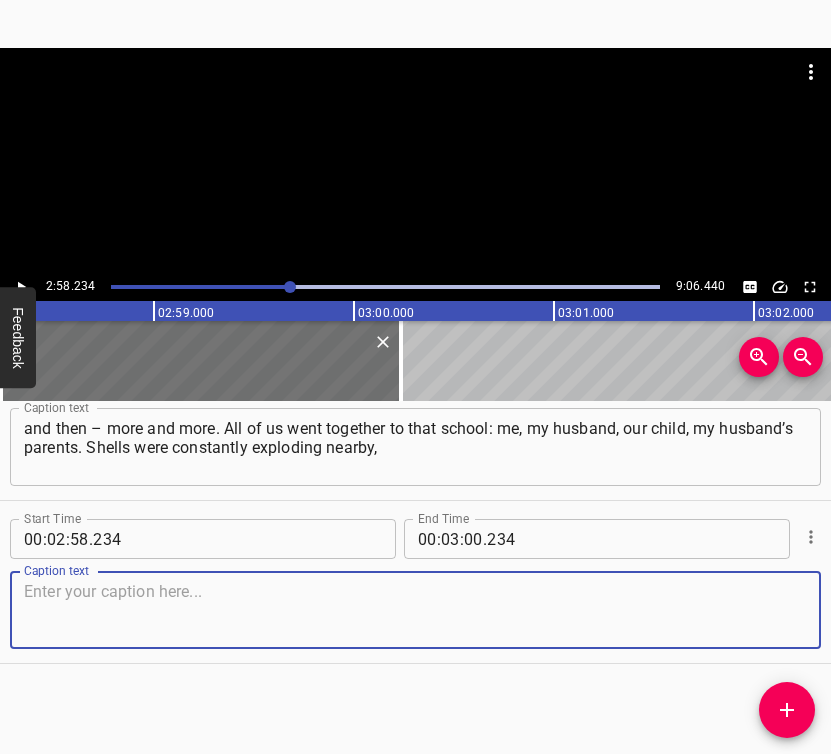 drag, startPoint x: 778, startPoint y: 620, endPoint x: 823, endPoint y: 585, distance: 57.00877 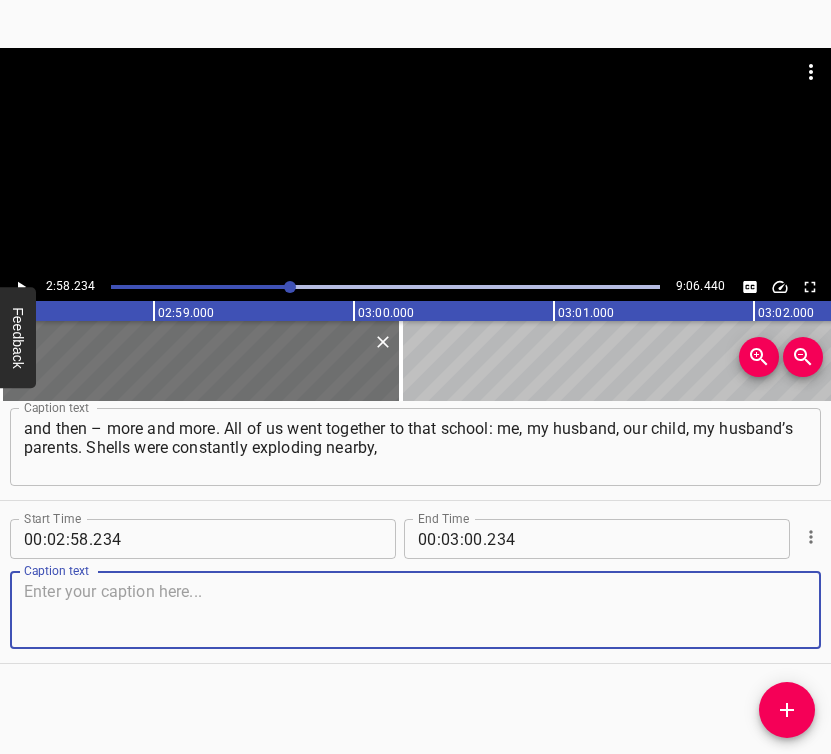 click at bounding box center [415, 610] 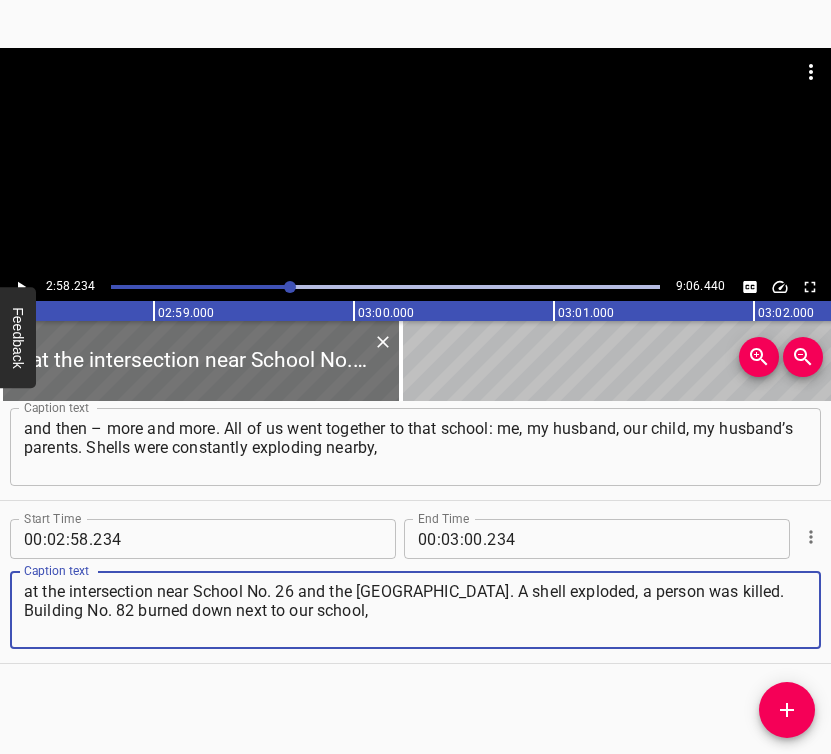 type on "at the intersection near School No. 26 and the [GEOGRAPHIC_DATA]. A shell exploded, a person was killed. Building No. 82 burned down next to our school," 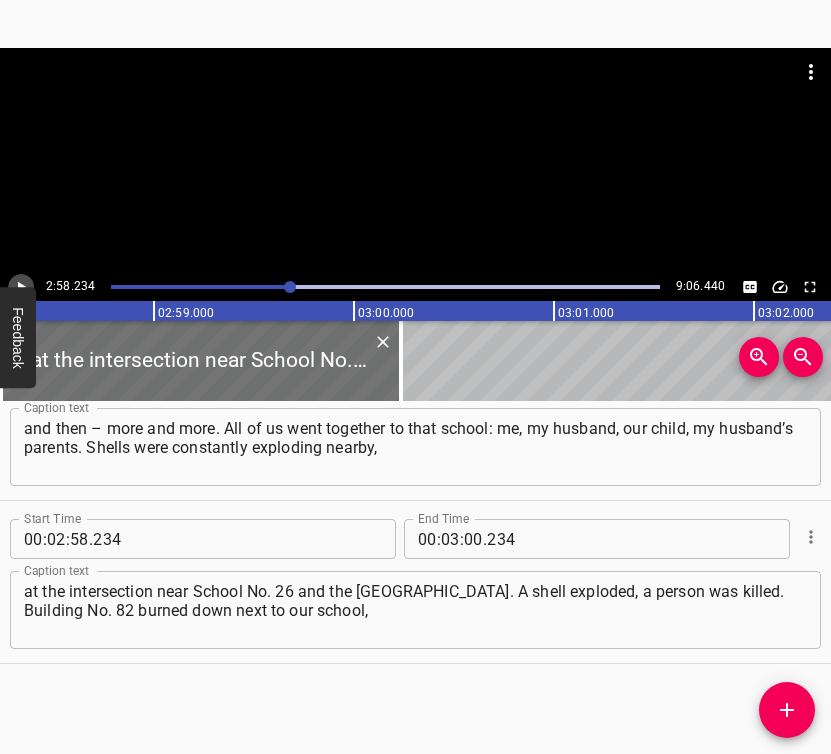 click 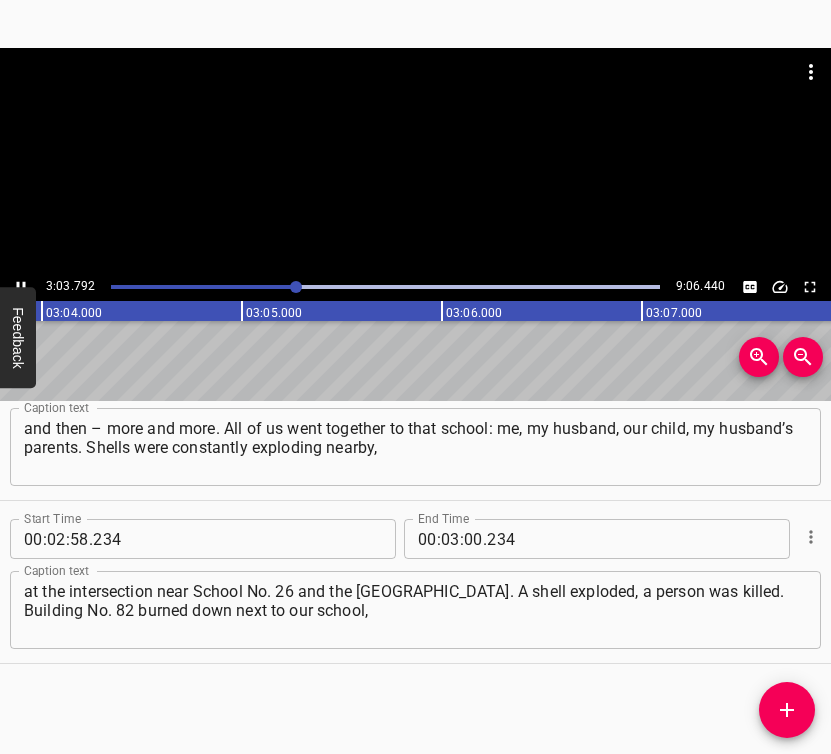 scroll, scrollTop: 0, scrollLeft: 36812, axis: horizontal 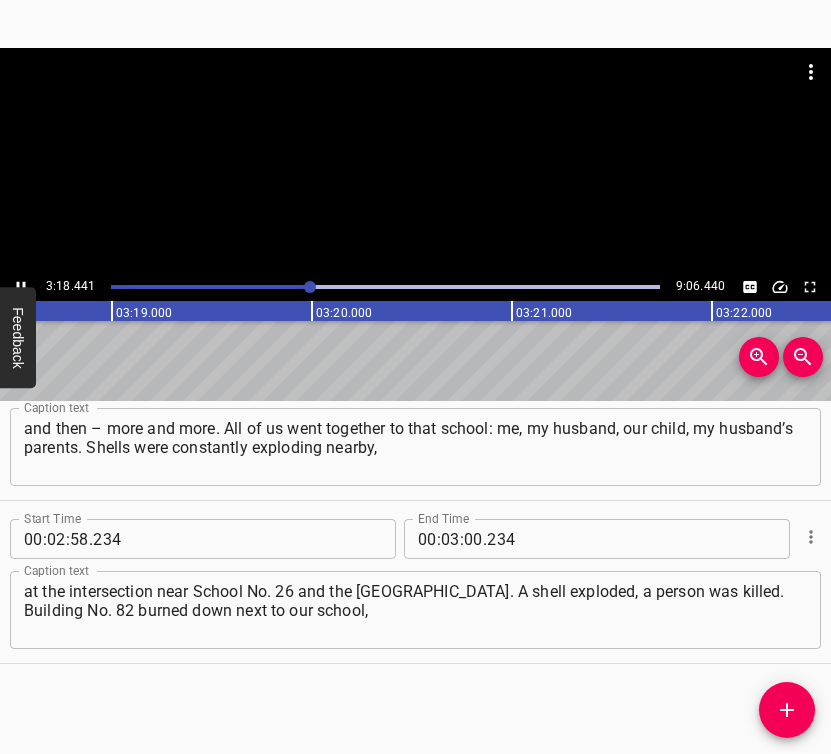 click 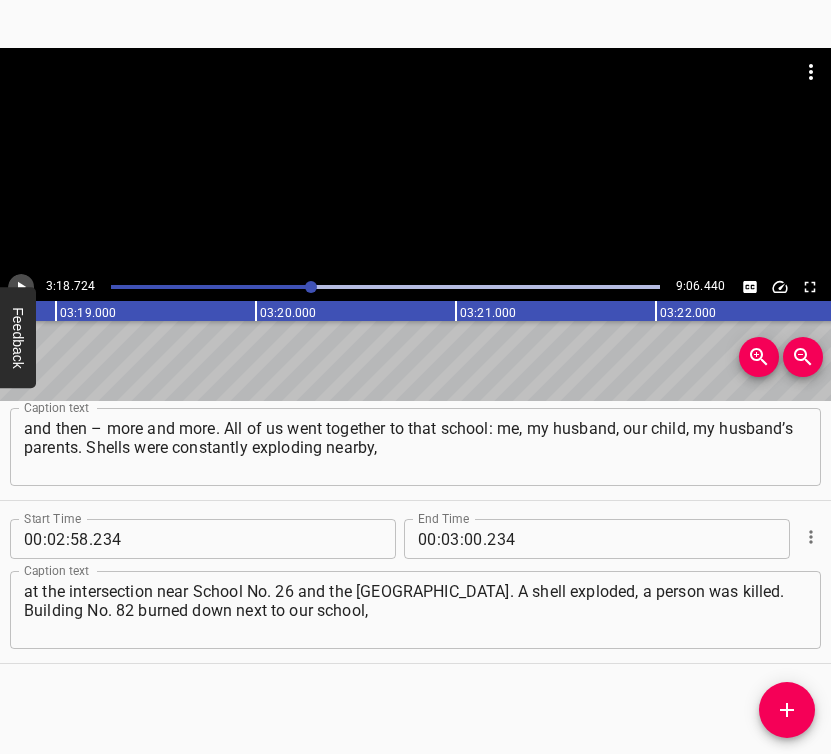 click 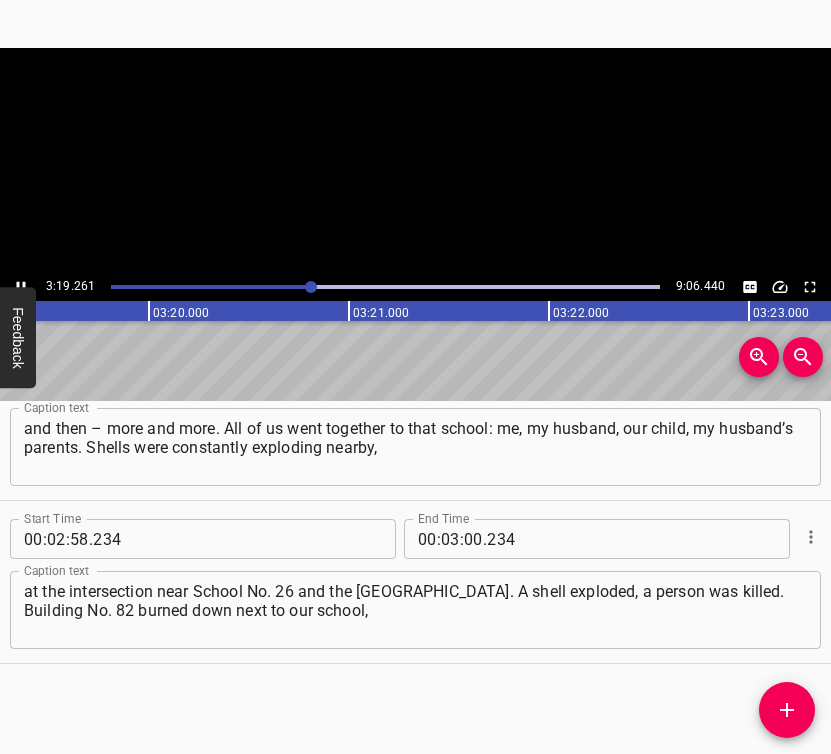click 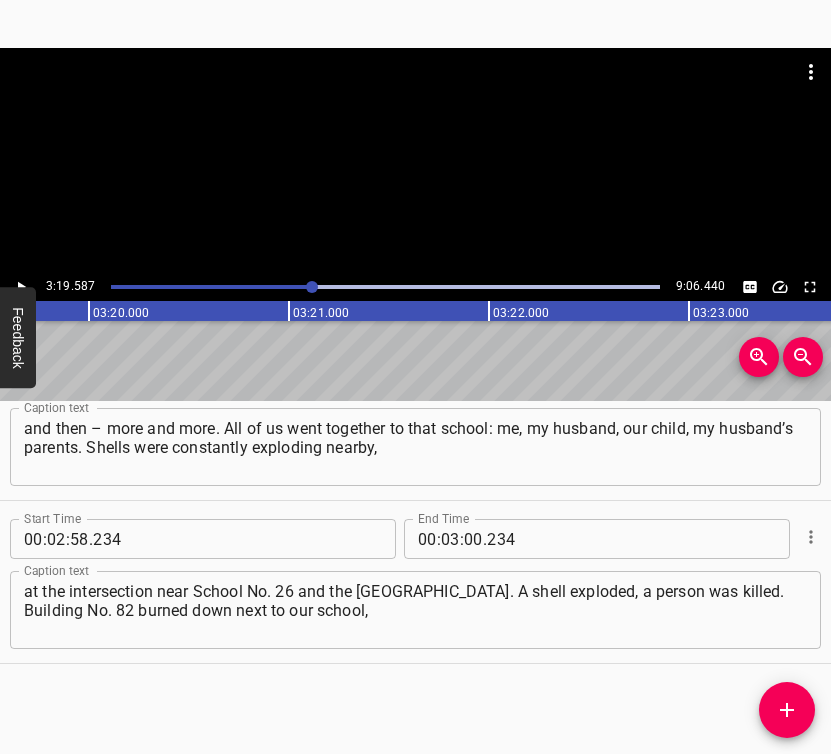scroll, scrollTop: 0, scrollLeft: 39917, axis: horizontal 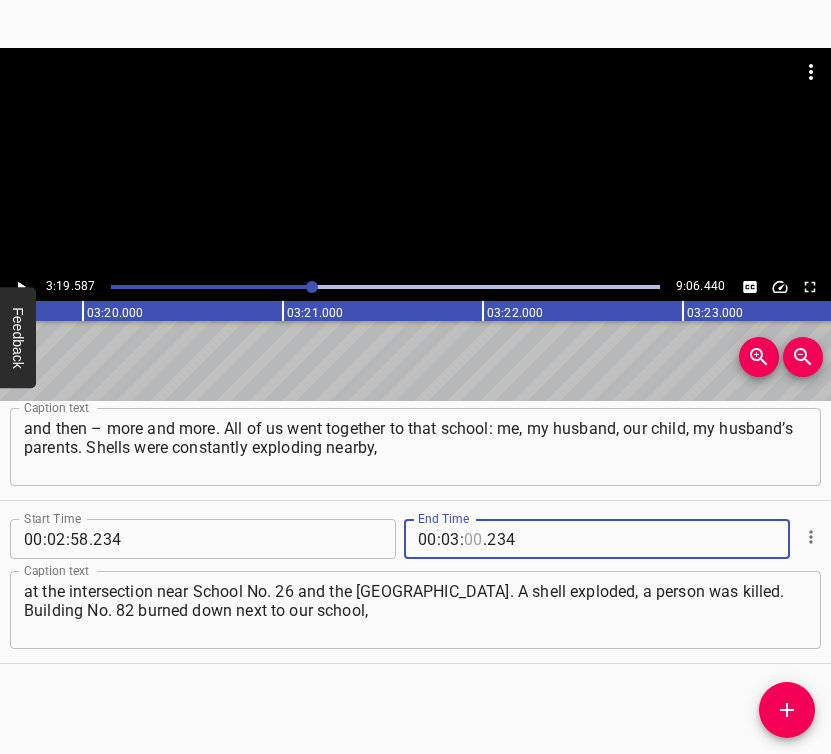 click at bounding box center [473, 539] 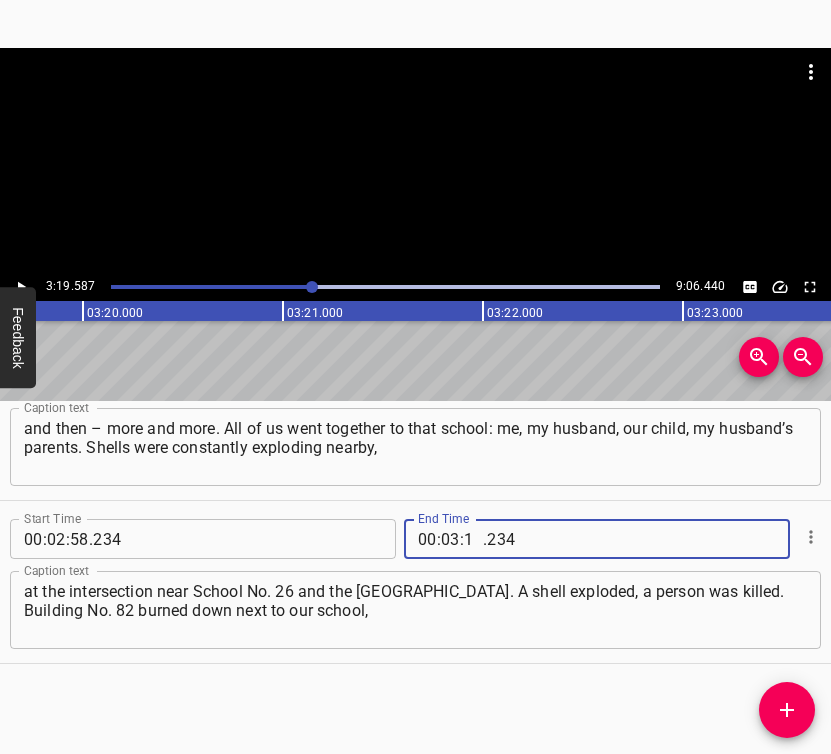 type on "19" 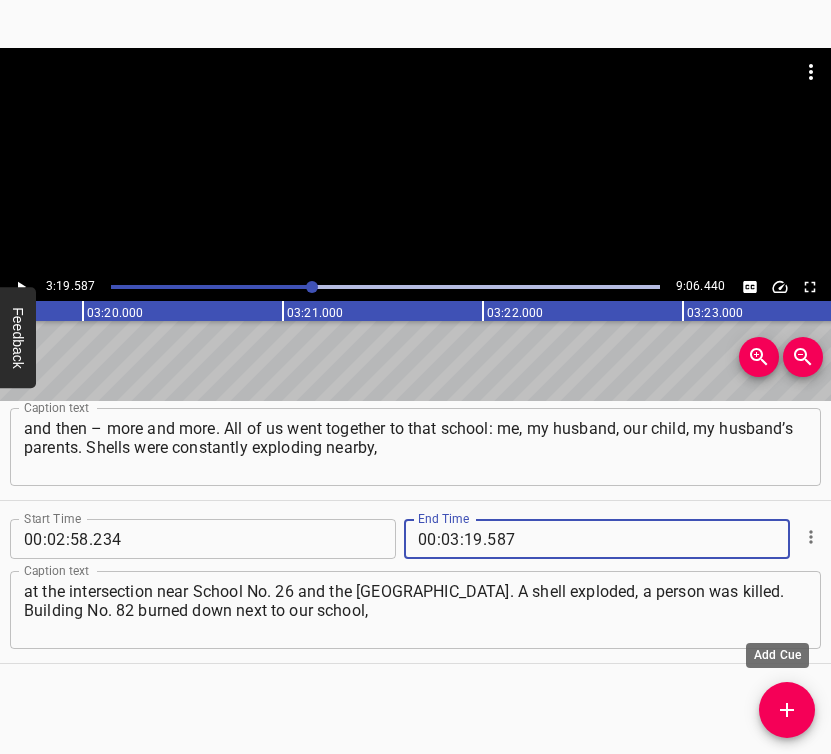 type on "587" 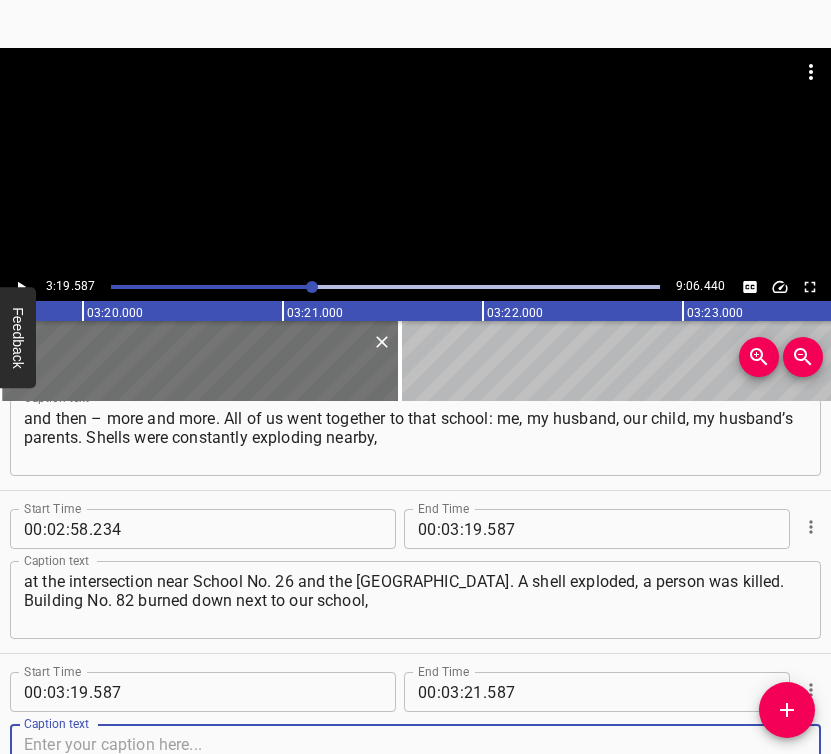scroll, scrollTop: 1860, scrollLeft: 0, axis: vertical 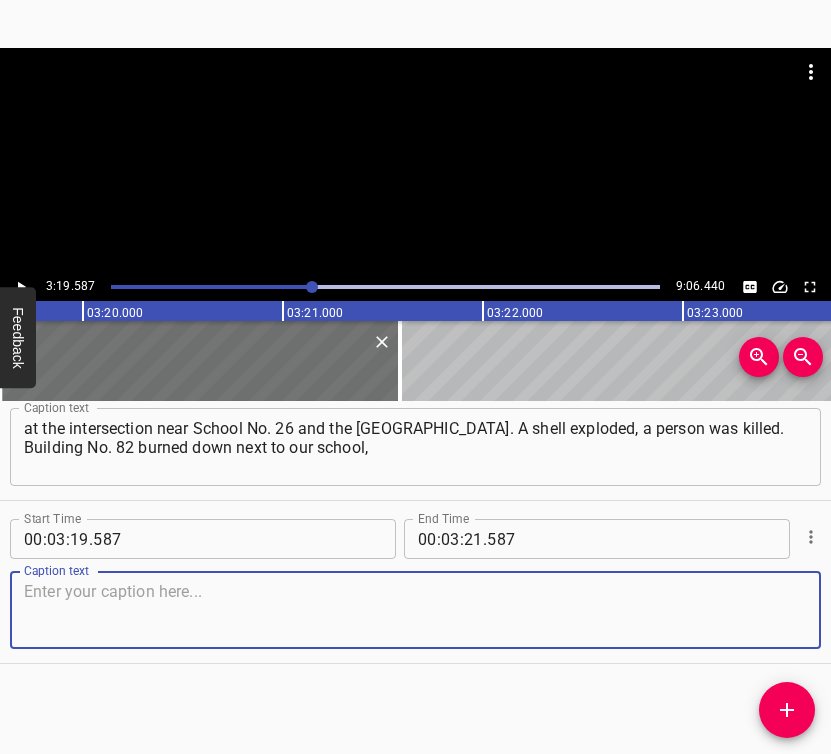 drag, startPoint x: 785, startPoint y: 624, endPoint x: 830, endPoint y: 611, distance: 46.840153 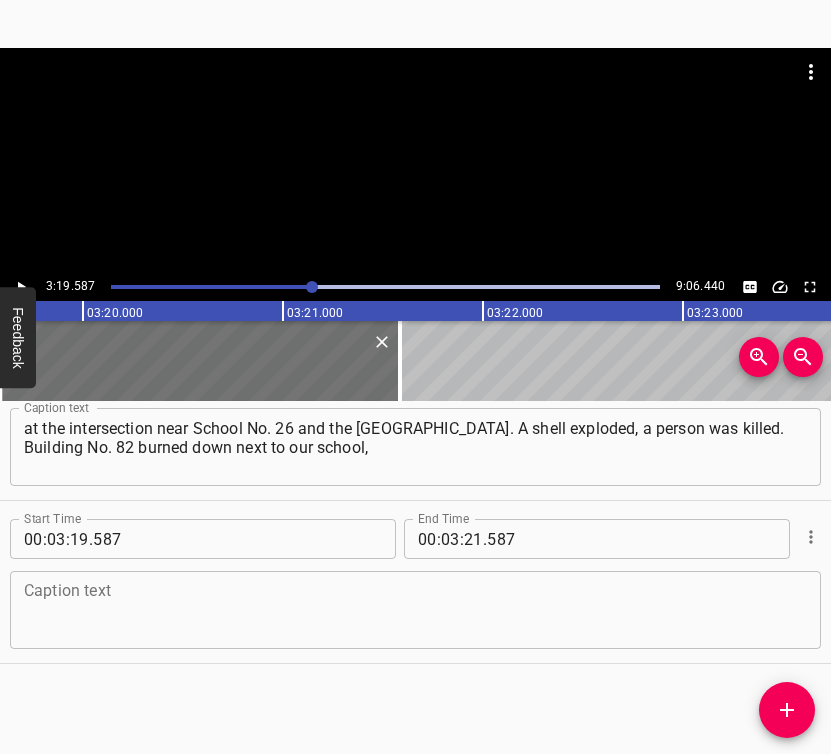 click at bounding box center (415, 610) 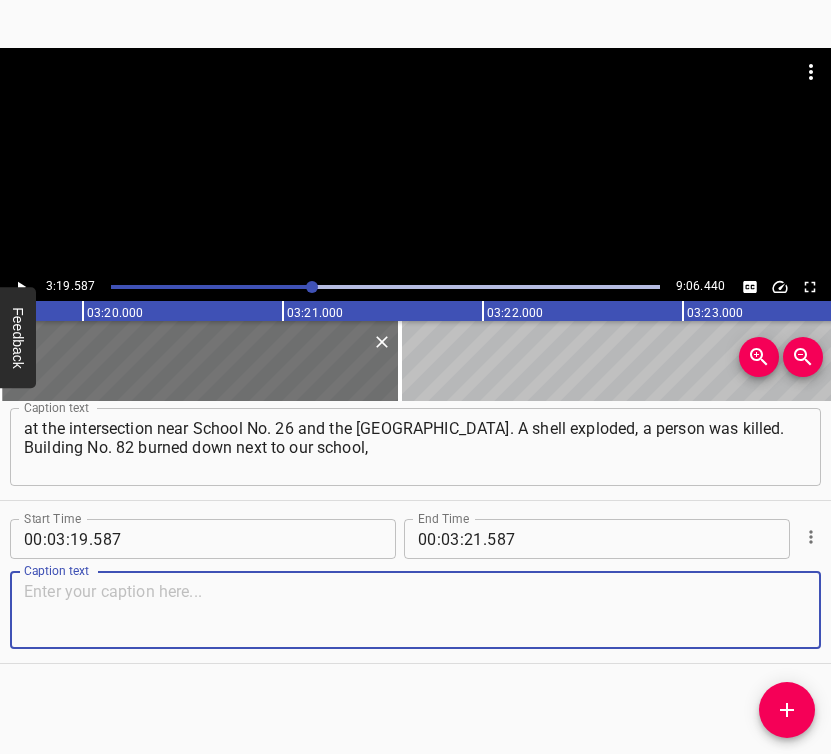 paste on "on [GEOGRAPHIC_DATA]. When we left on [DATE] in a convoy, with the school principal and other people… there were about 8 cars in total. We left in the morning:" 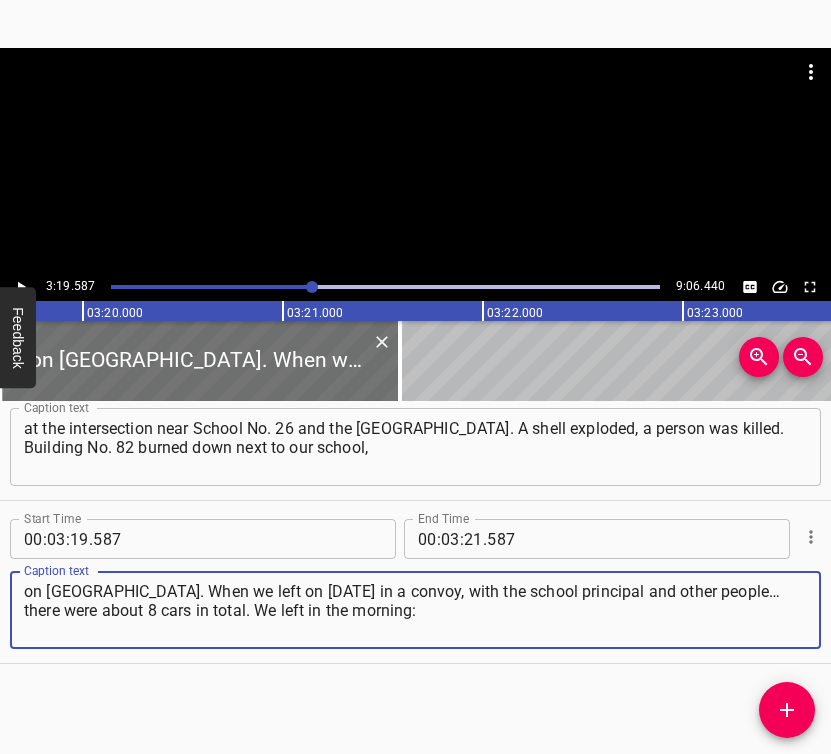type on "on [GEOGRAPHIC_DATA]. When we left on [DATE] in a convoy, with the school principal and other people… there were about 8 cars in total. We left in the morning:" 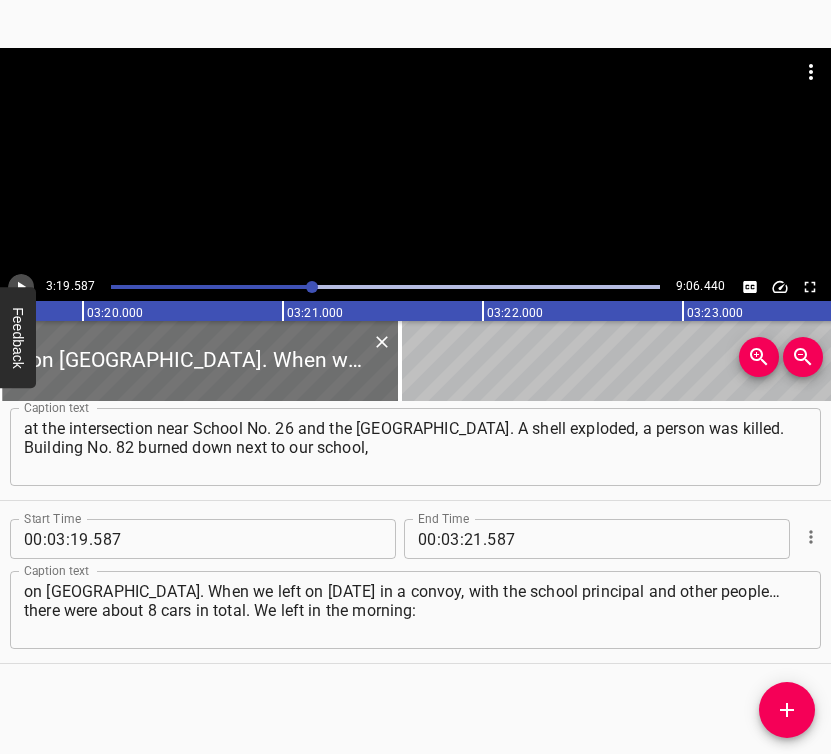 click 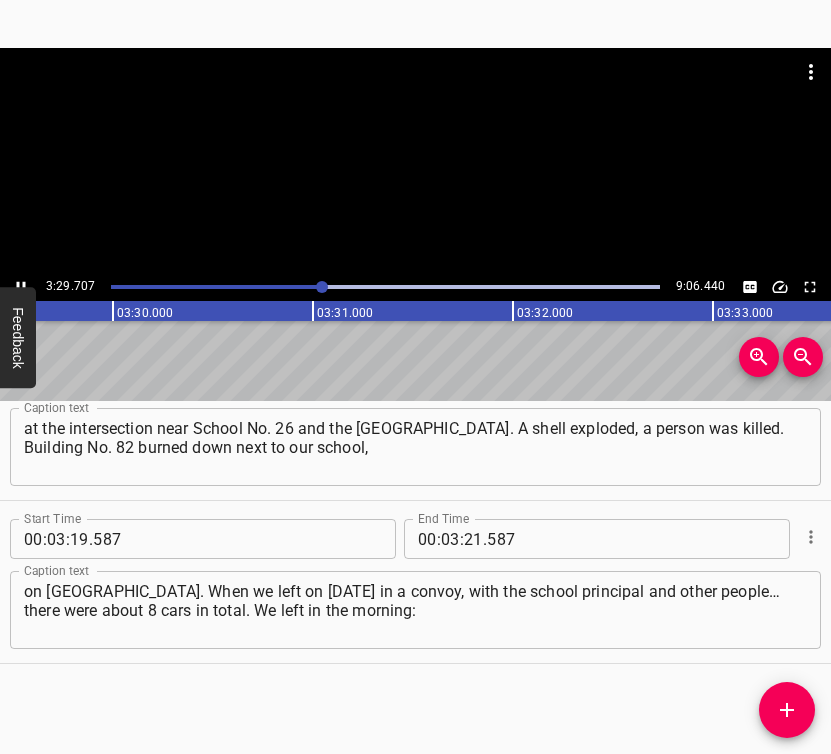 scroll, scrollTop: 0, scrollLeft: 41937, axis: horizontal 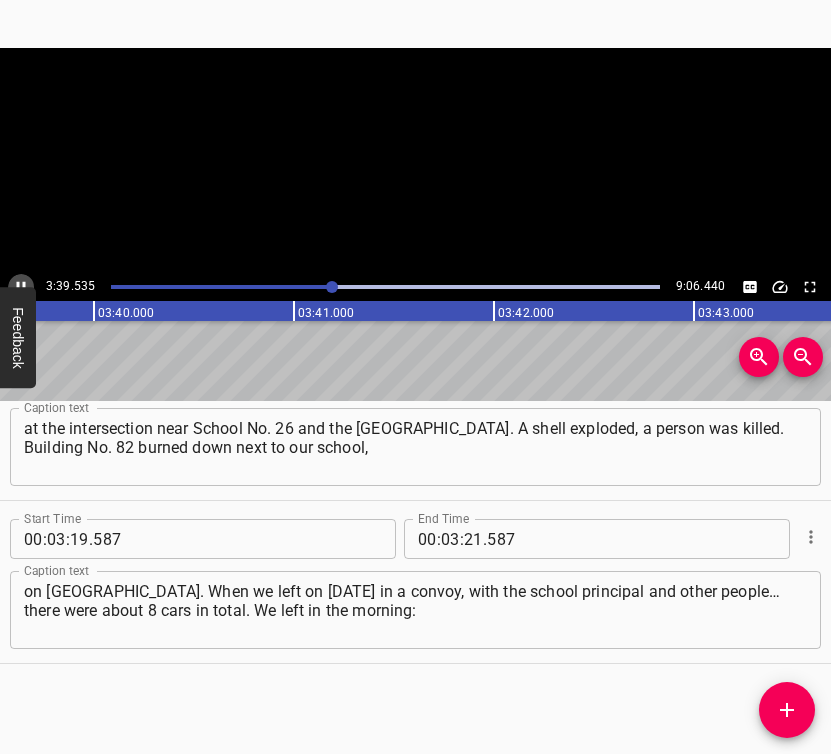 click 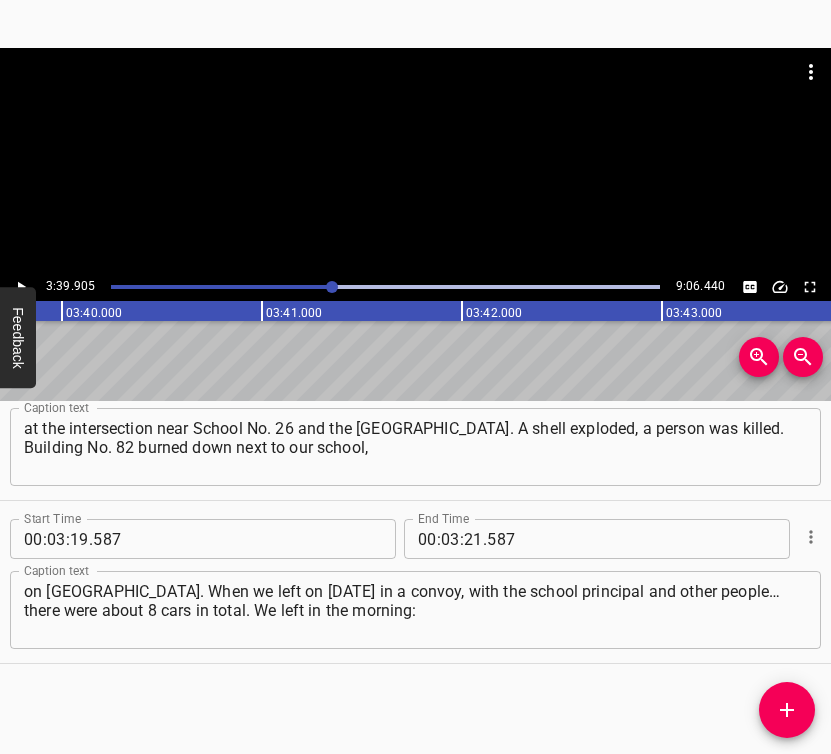 scroll, scrollTop: 0, scrollLeft: 43981, axis: horizontal 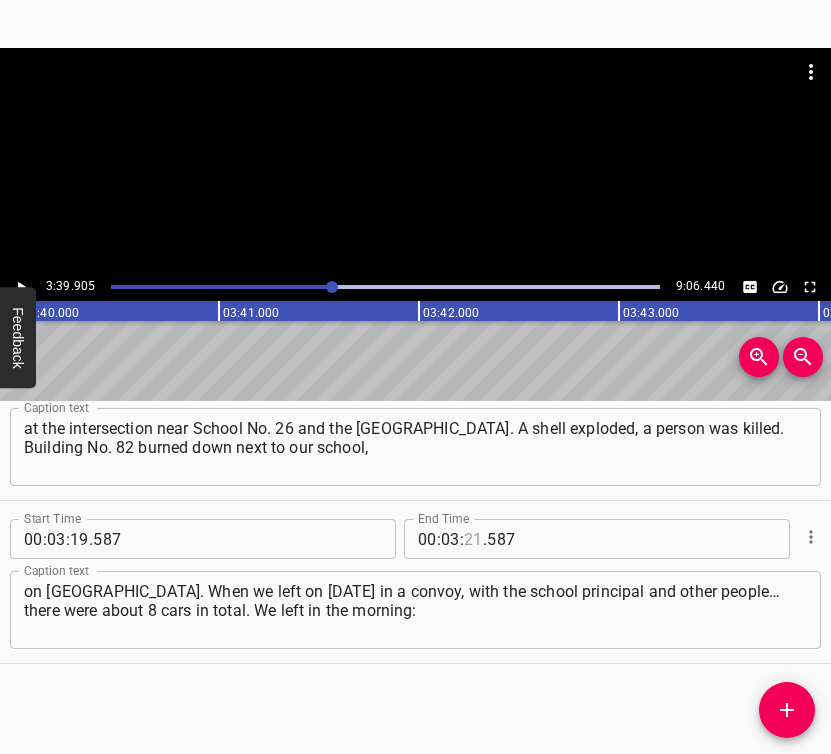 click at bounding box center (473, 539) 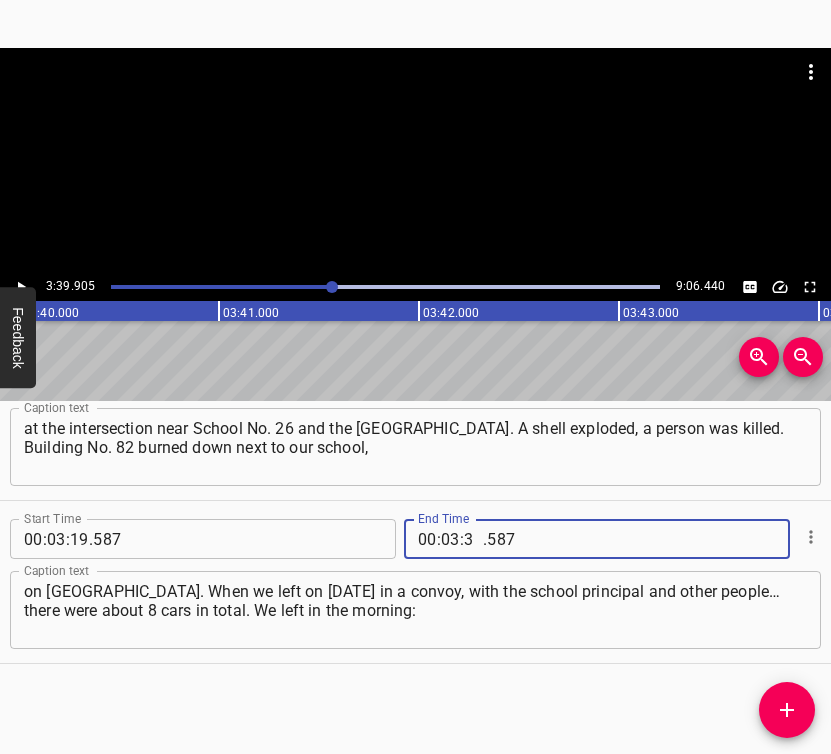 type on "39" 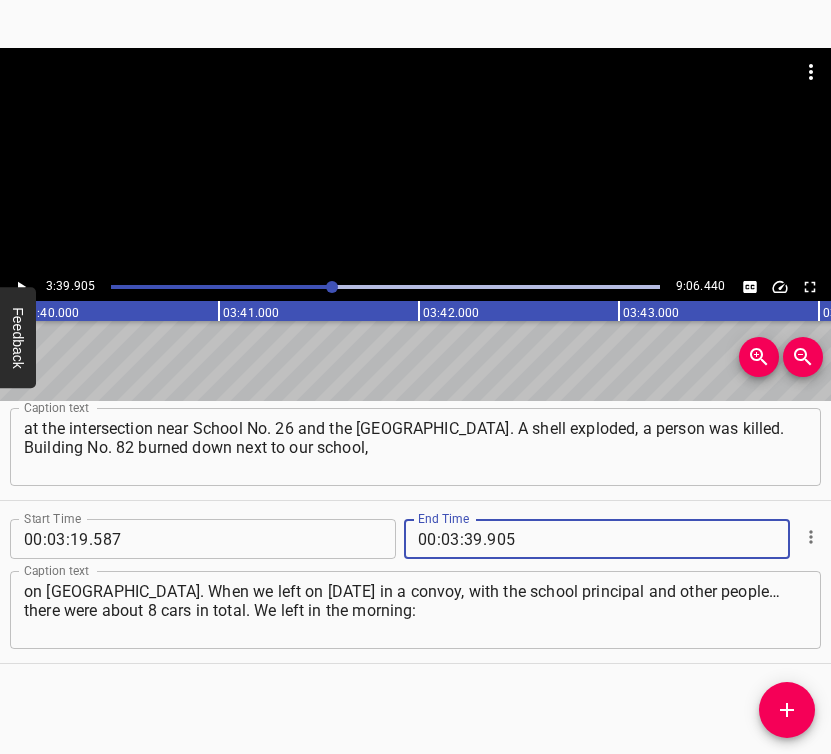 type on "905" 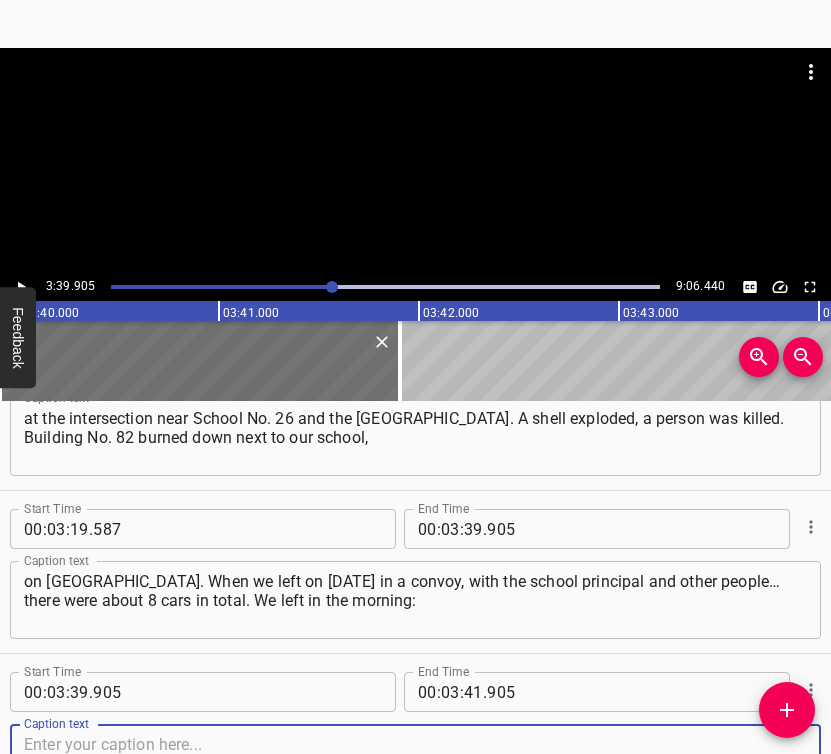 scroll, scrollTop: 2023, scrollLeft: 0, axis: vertical 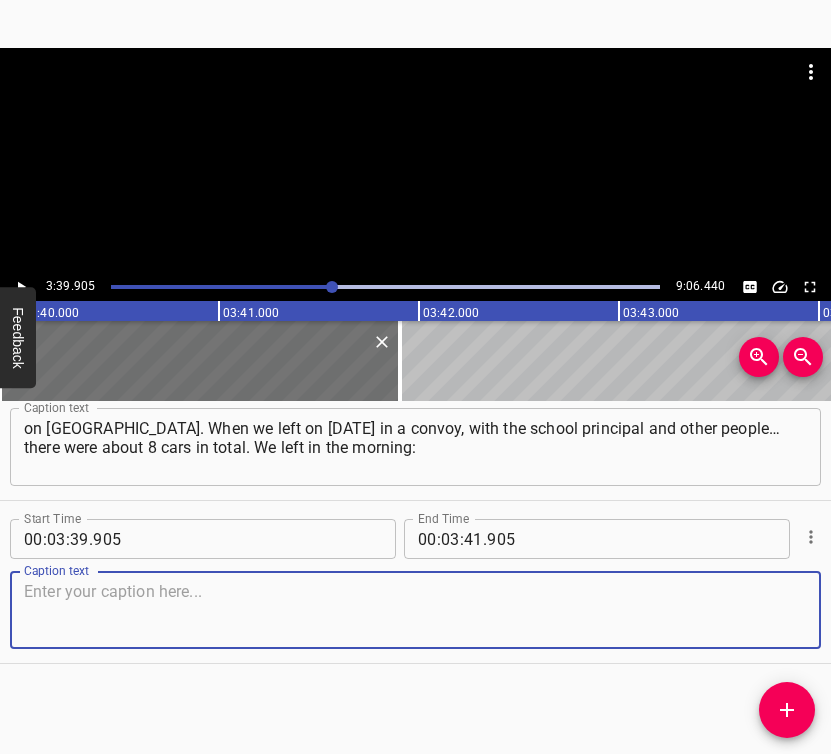 click at bounding box center (415, 610) 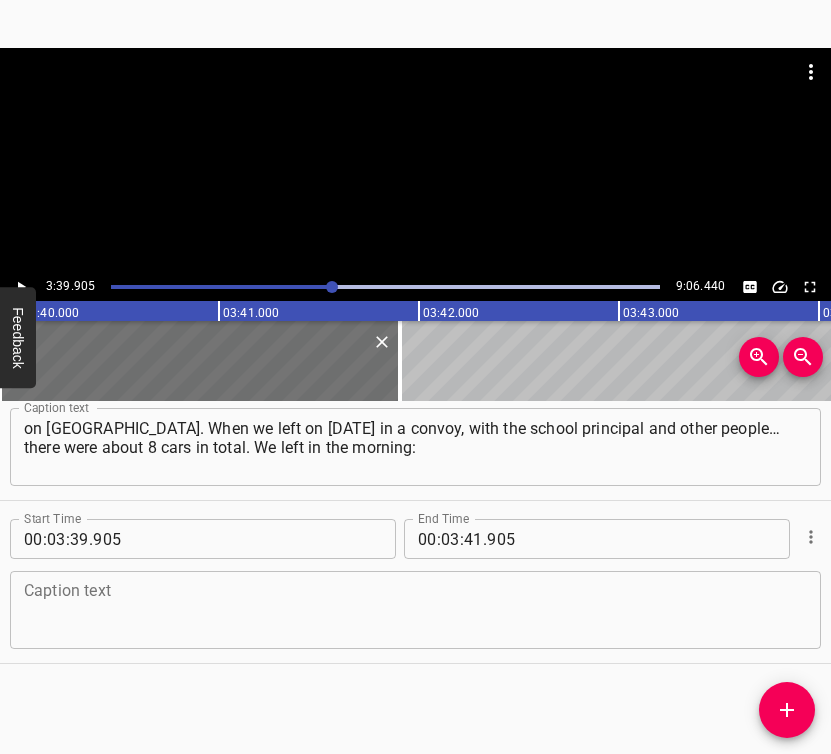 click at bounding box center (415, 610) 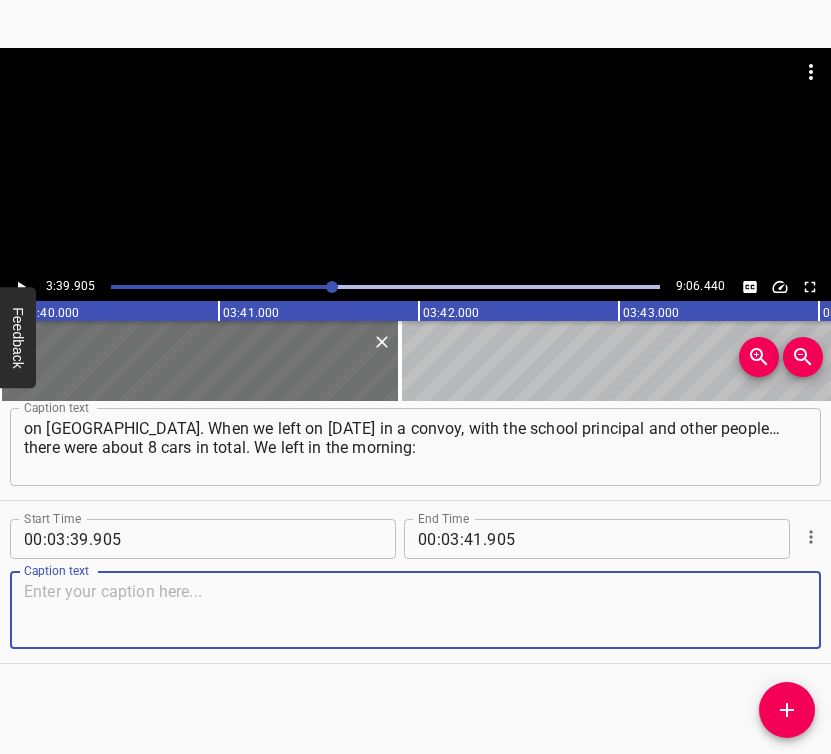paste on "me, my husband, the child, and the parents – six of us were in the car. We drove nearby… Actually, we decided to go to [GEOGRAPHIC_DATA], but to get there," 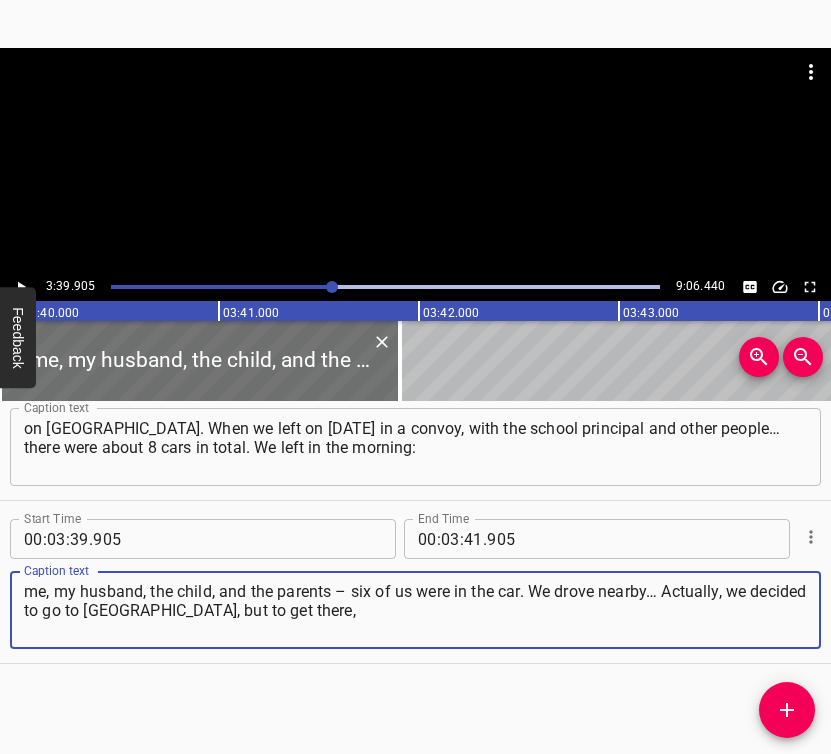 type on "me, my husband, the child, and the parents – six of us were in the car. We drove nearby… Actually, we decided to go to [GEOGRAPHIC_DATA], but to get there," 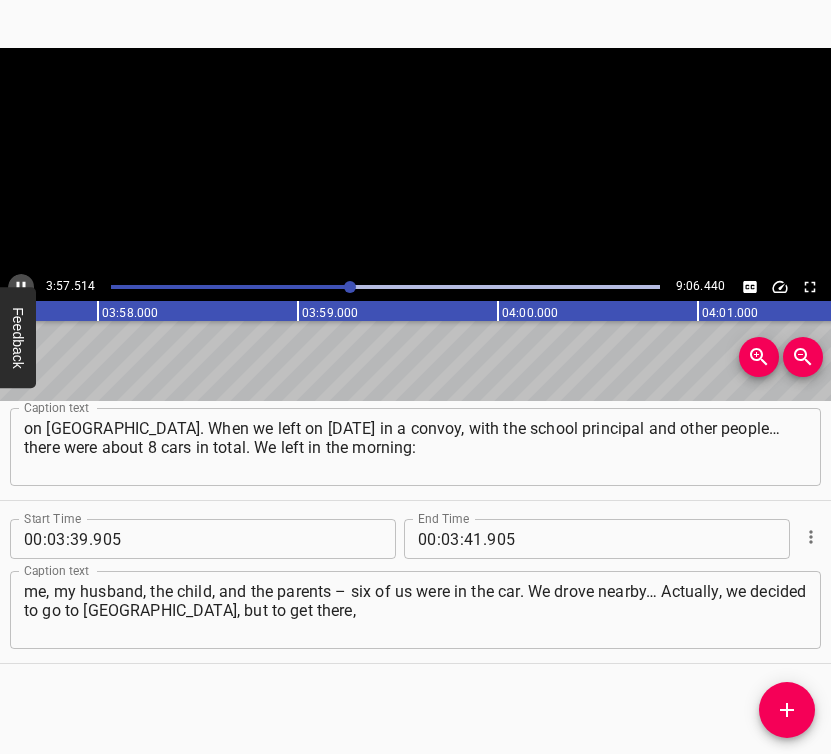 click 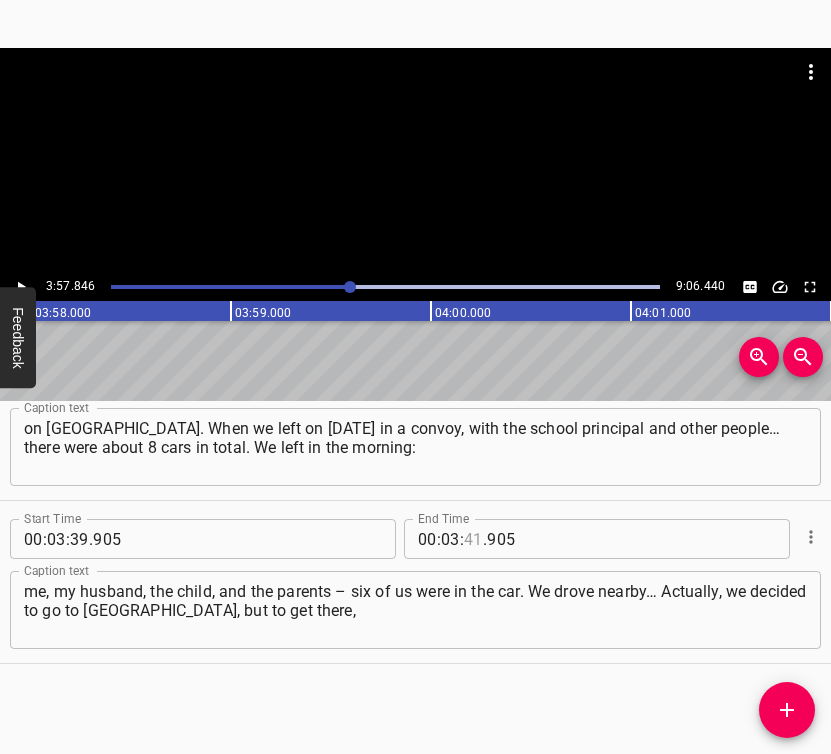 click at bounding box center (473, 539) 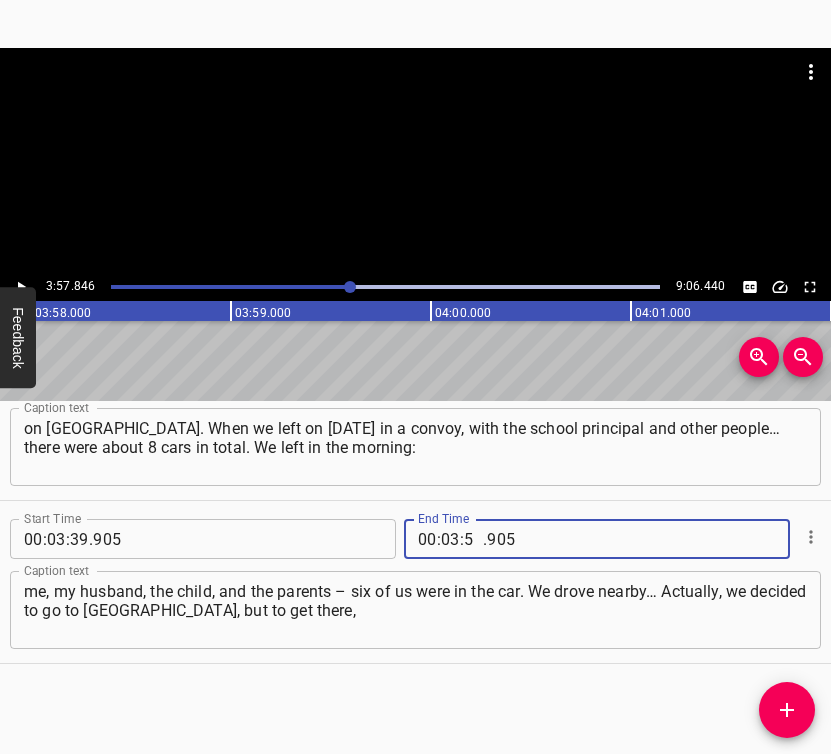 type on "57" 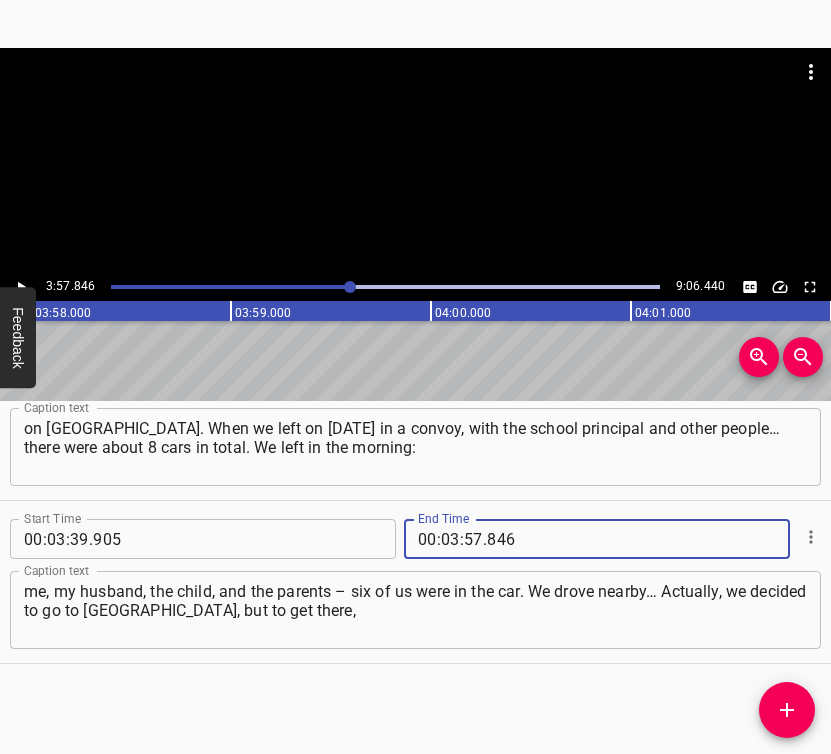 type on "846" 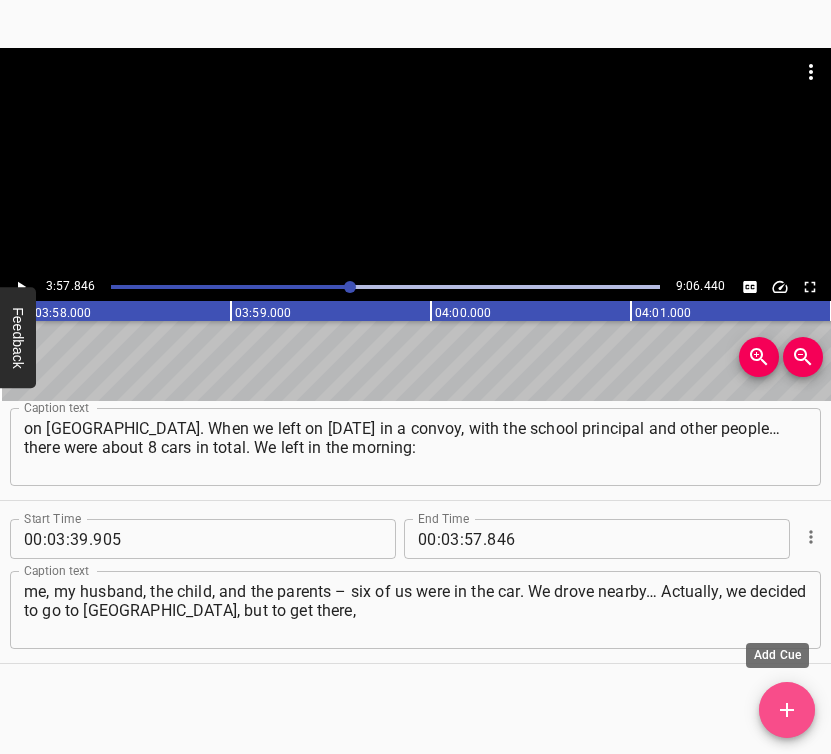 click 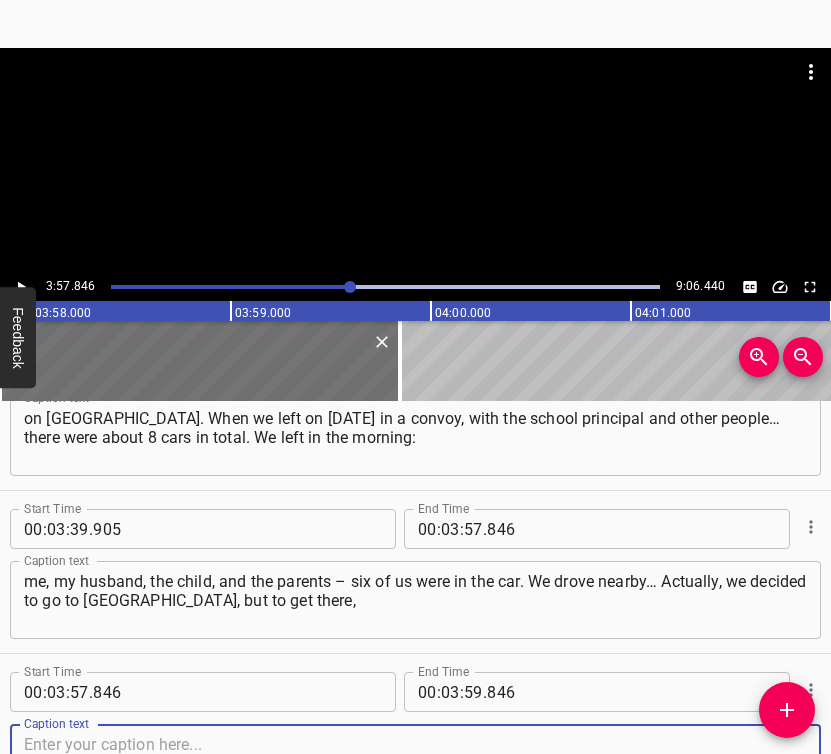 scroll, scrollTop: 2186, scrollLeft: 0, axis: vertical 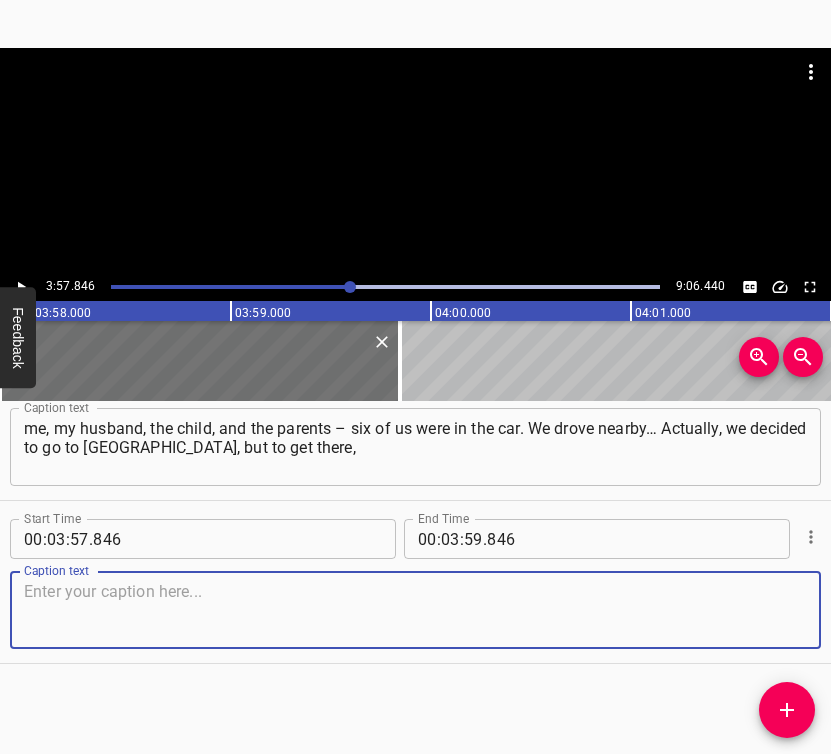 click on "Caption text" at bounding box center [415, 610] 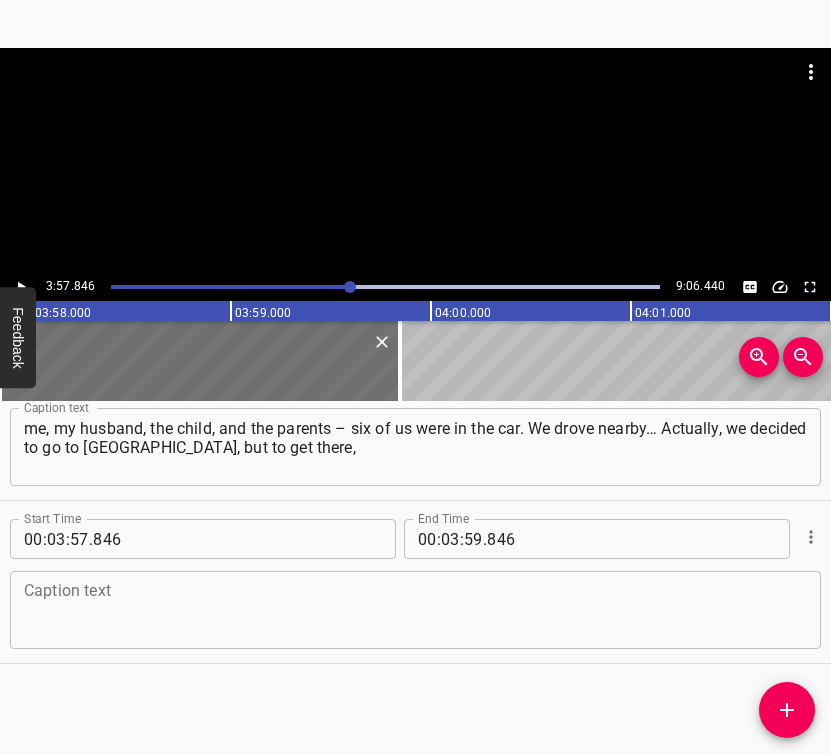 click at bounding box center [415, 610] 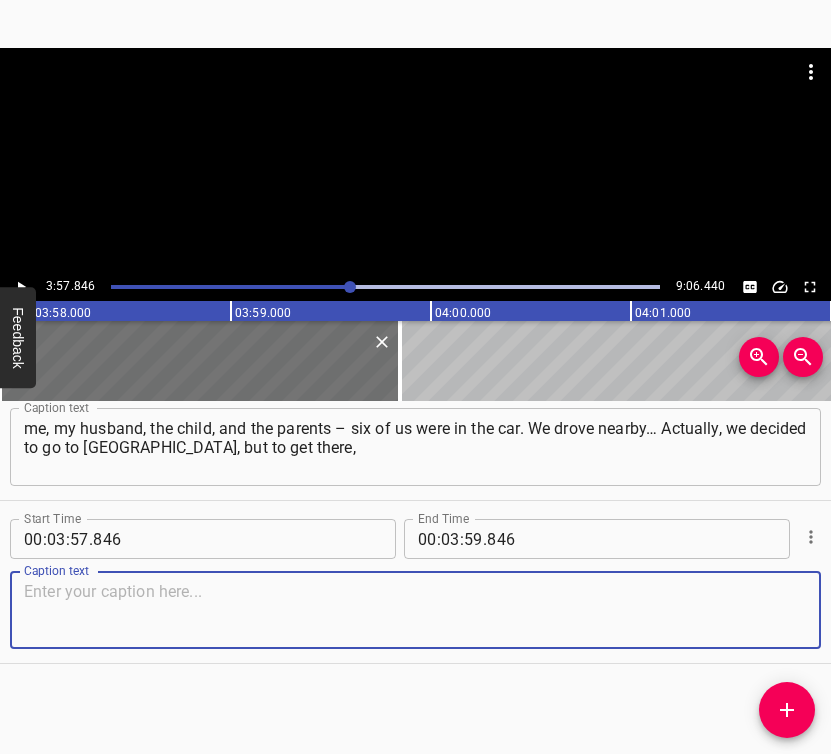 paste on "we first had to reach [GEOGRAPHIC_DATA], where the movement was very slow. And we had to arrive in [GEOGRAPHIC_DATA] first, after Mangush. Of course, we were stopped by the occupiers," 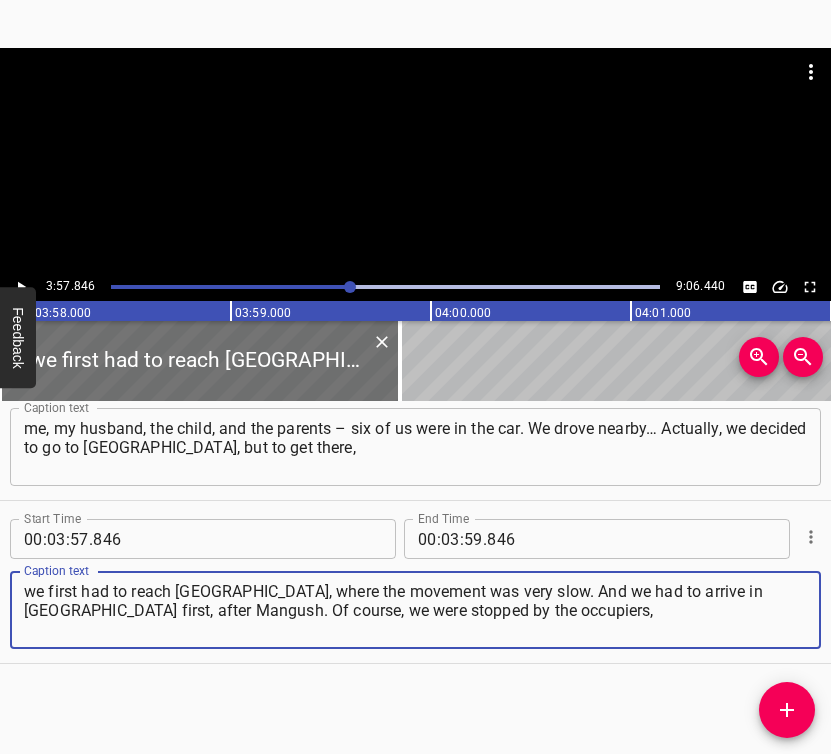 type on "we first had to reach [GEOGRAPHIC_DATA], where the movement was very slow. And we had to arrive in [GEOGRAPHIC_DATA] first, after Mangush. Of course, we were stopped by the occupiers," 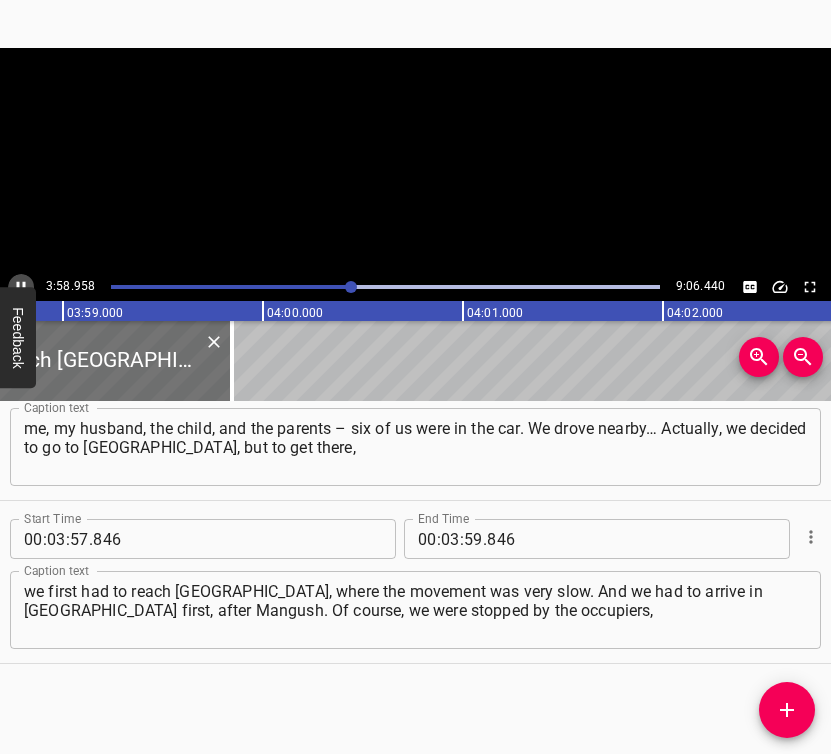 click 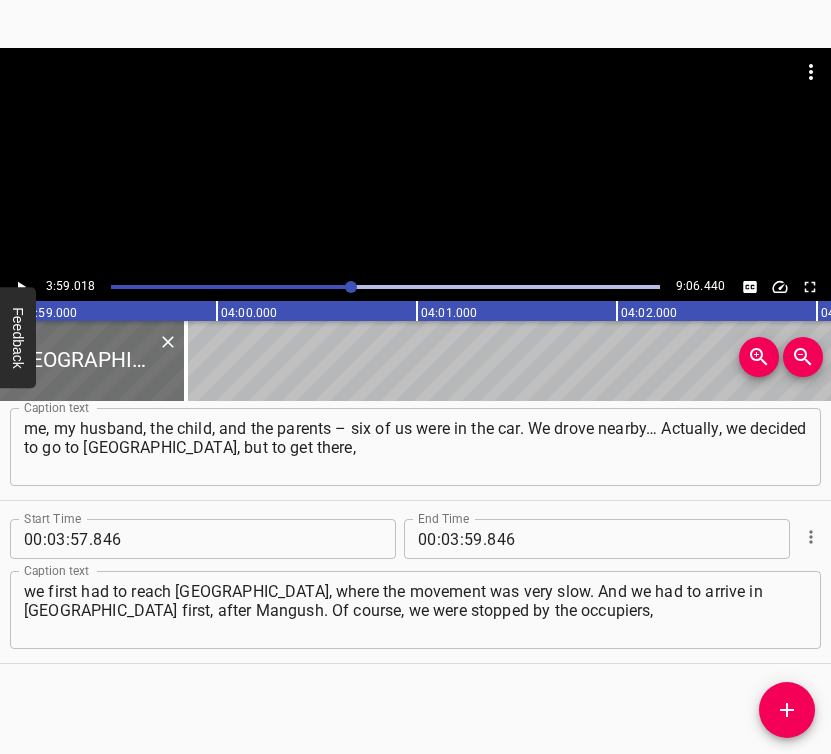 scroll, scrollTop: 0, scrollLeft: 47803, axis: horizontal 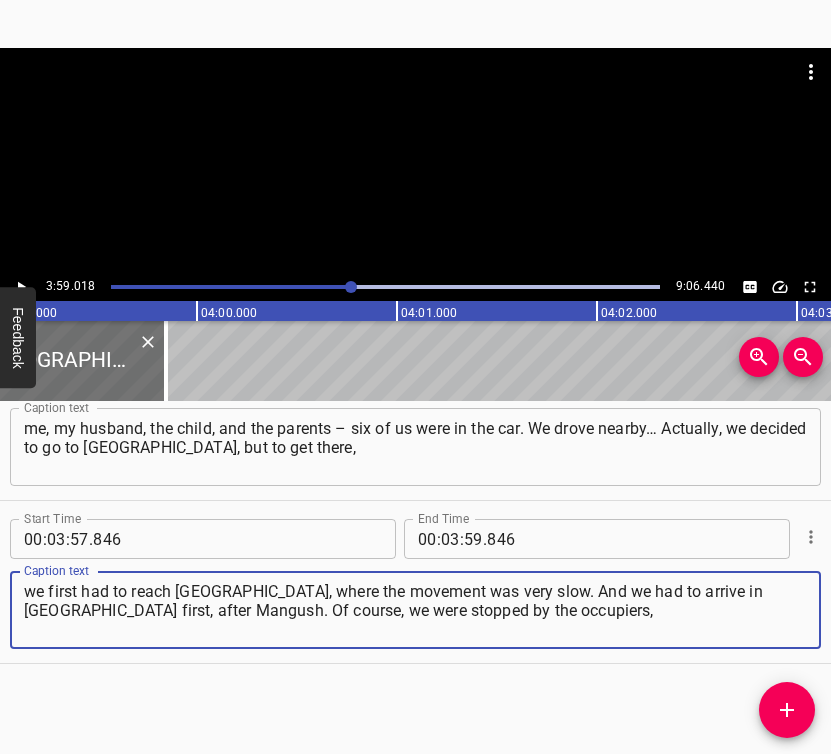 drag, startPoint x: 460, startPoint y: 621, endPoint x: 21, endPoint y: 598, distance: 439.60208 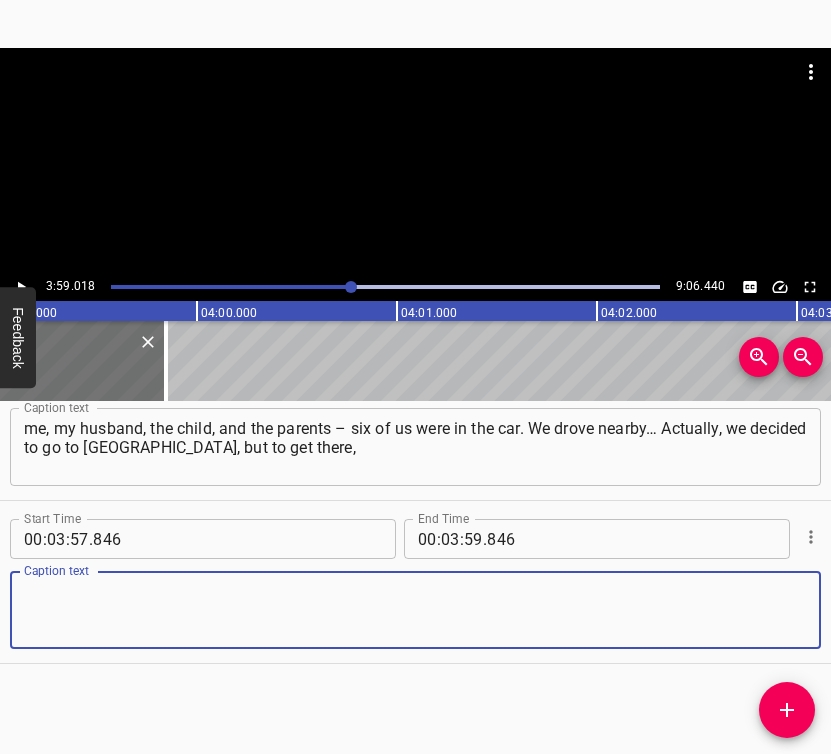 paste on "we first had to reach [GEOGRAPHIC_DATA], where the movement was very slow. And we had to arrive in [GEOGRAPHIC_DATA] first, after Mangush." 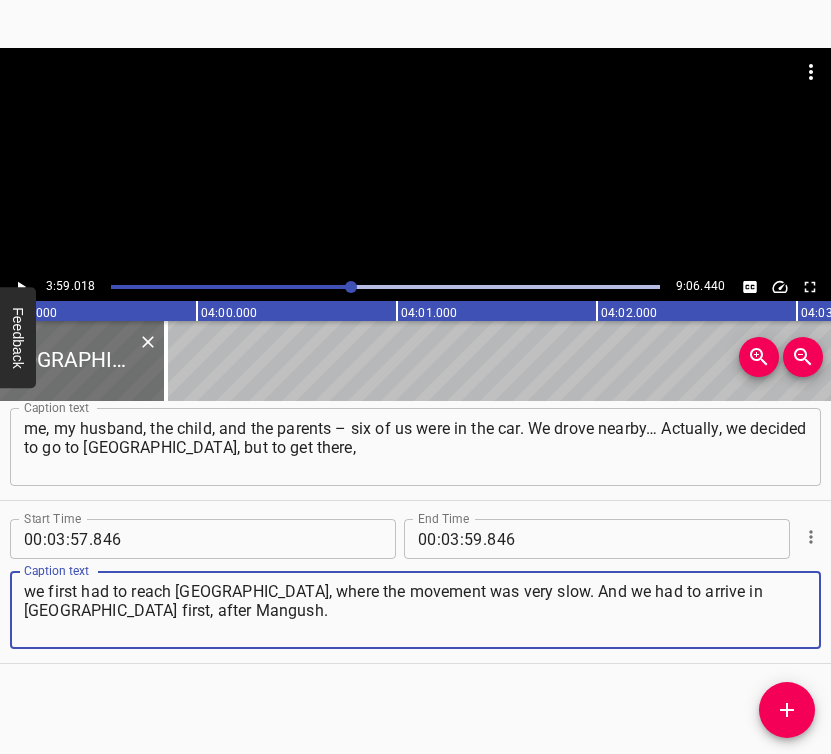 type on "we first had to reach [GEOGRAPHIC_DATA], where the movement was very slow. And we had to arrive in [GEOGRAPHIC_DATA] first, after Mangush." 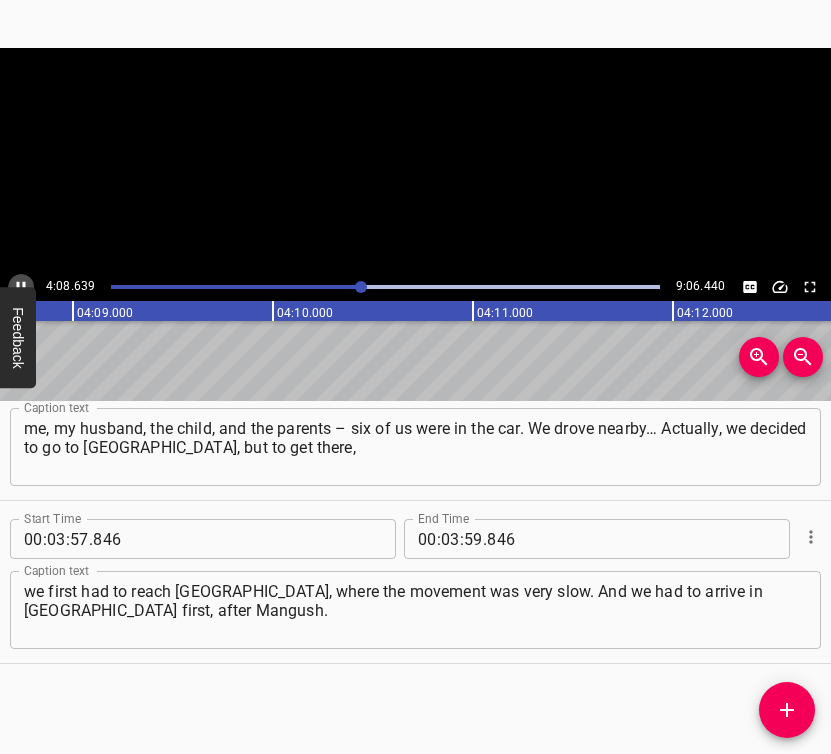 click 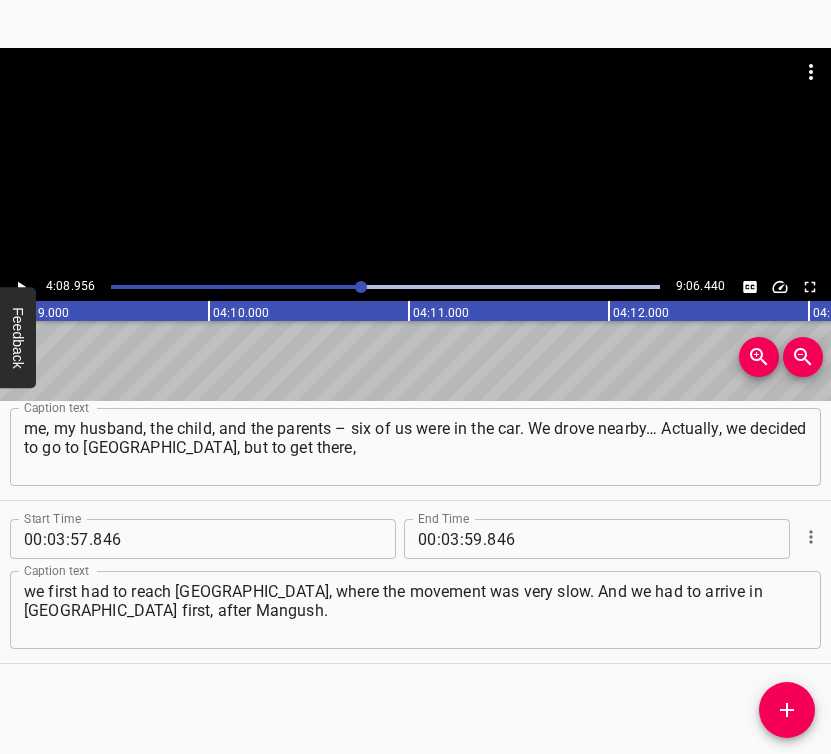click 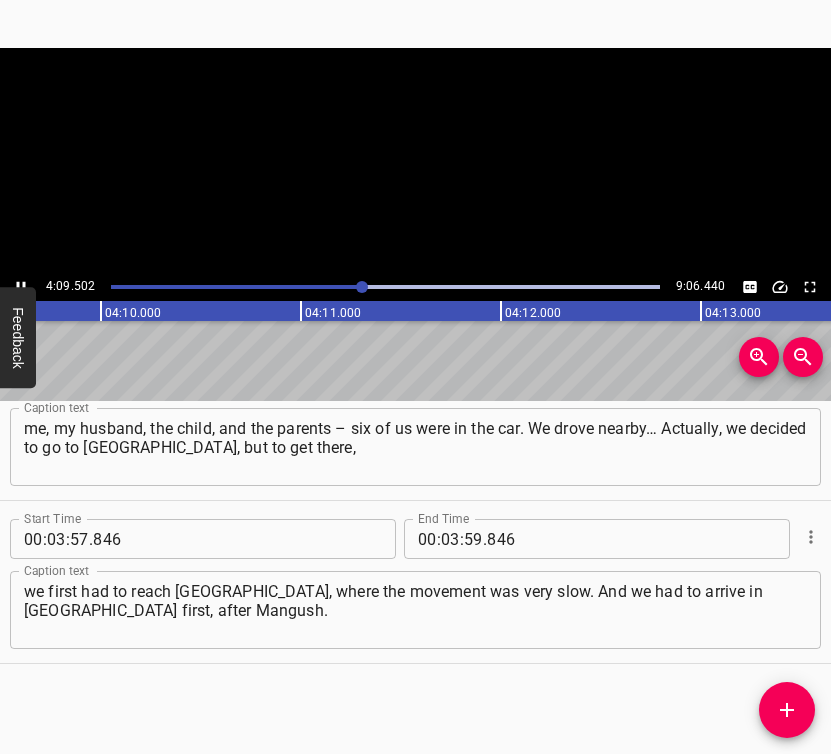 click 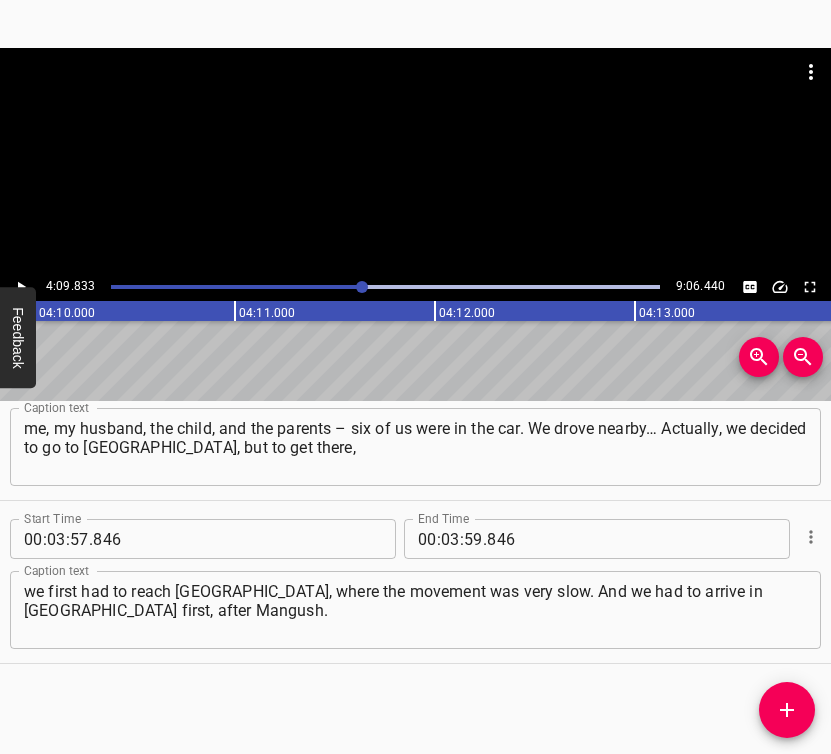 scroll, scrollTop: 0, scrollLeft: 49966, axis: horizontal 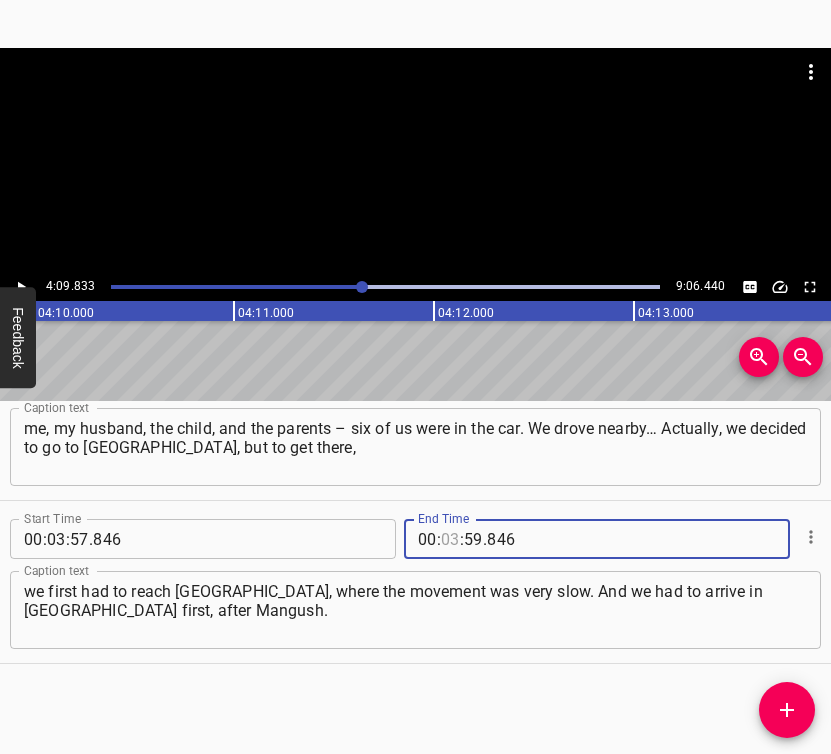 click at bounding box center [450, 539] 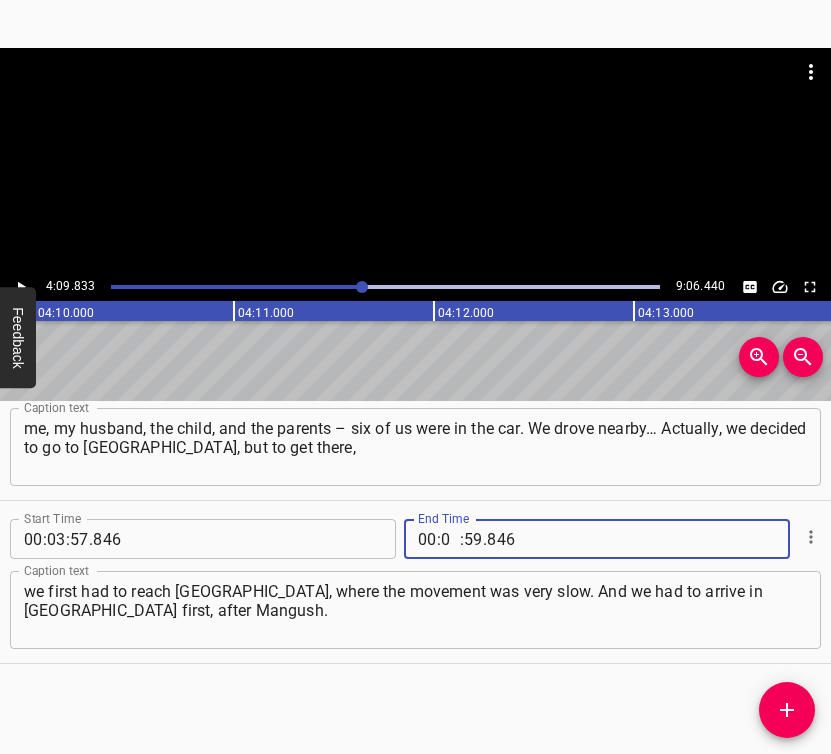 type on "04" 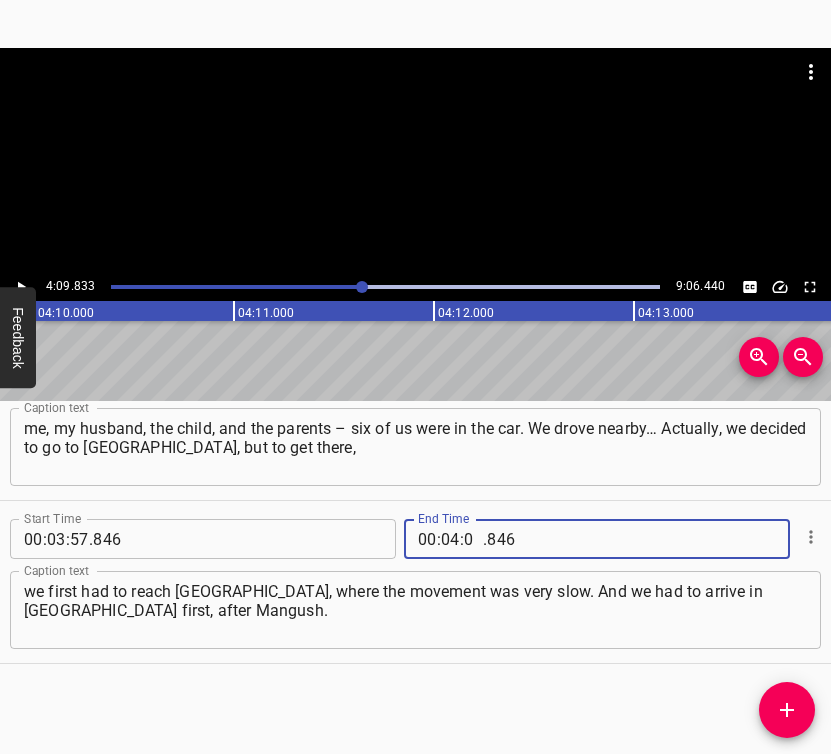 type on "09" 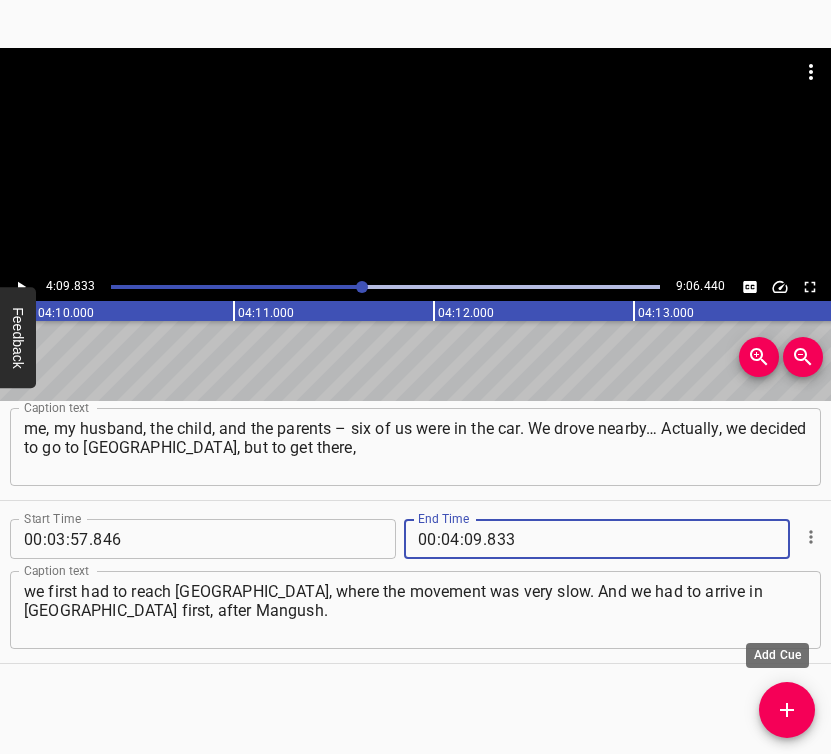 type on "833" 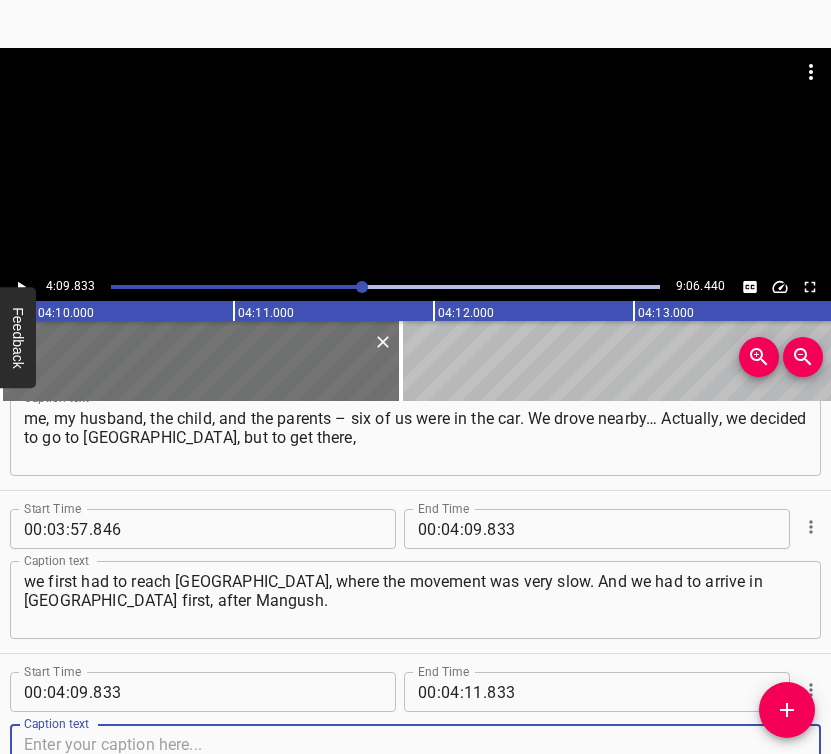 scroll, scrollTop: 2349, scrollLeft: 0, axis: vertical 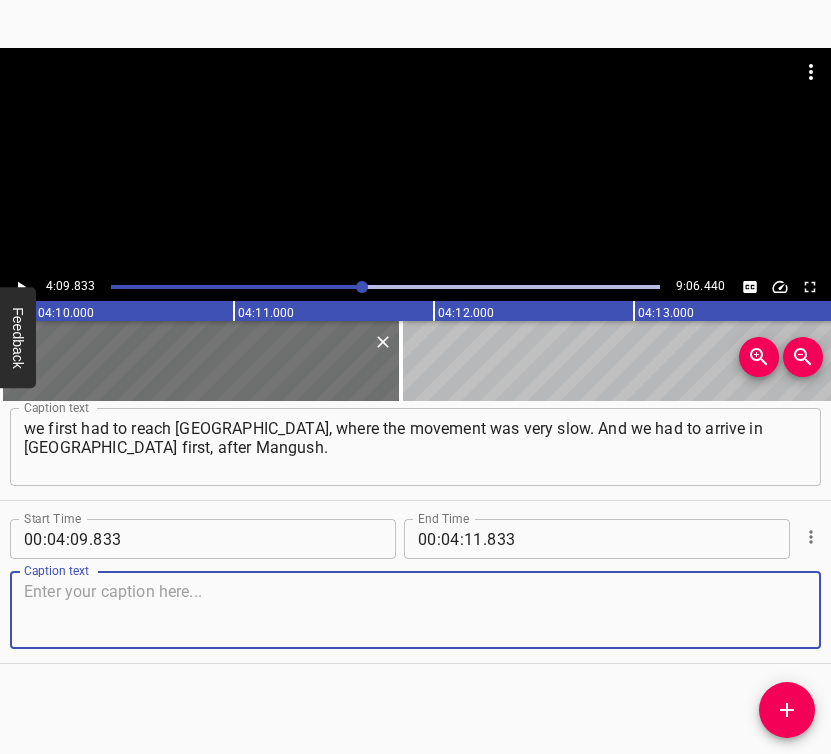 click at bounding box center [415, 610] 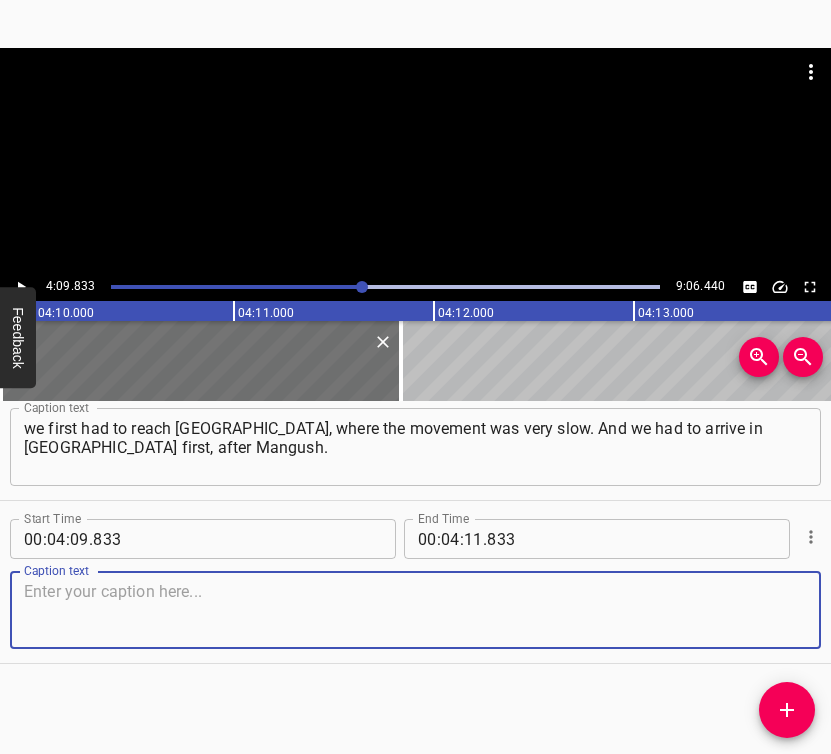 click at bounding box center [415, 610] 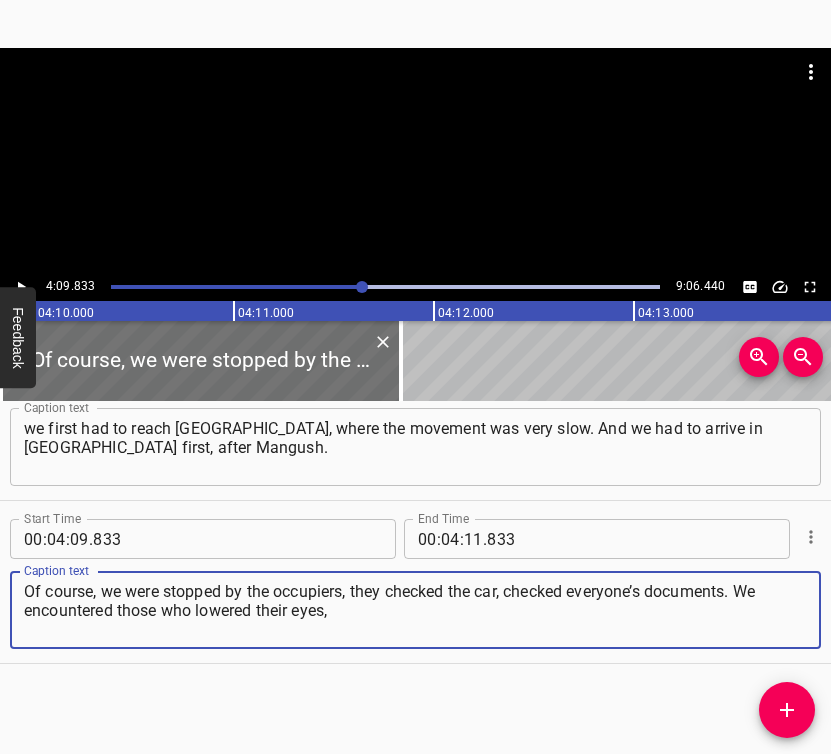 type on "Of course, we were stopped by the occupiers, they checked the car, checked everyone’s documents. We encountered those who lowered their eyes," 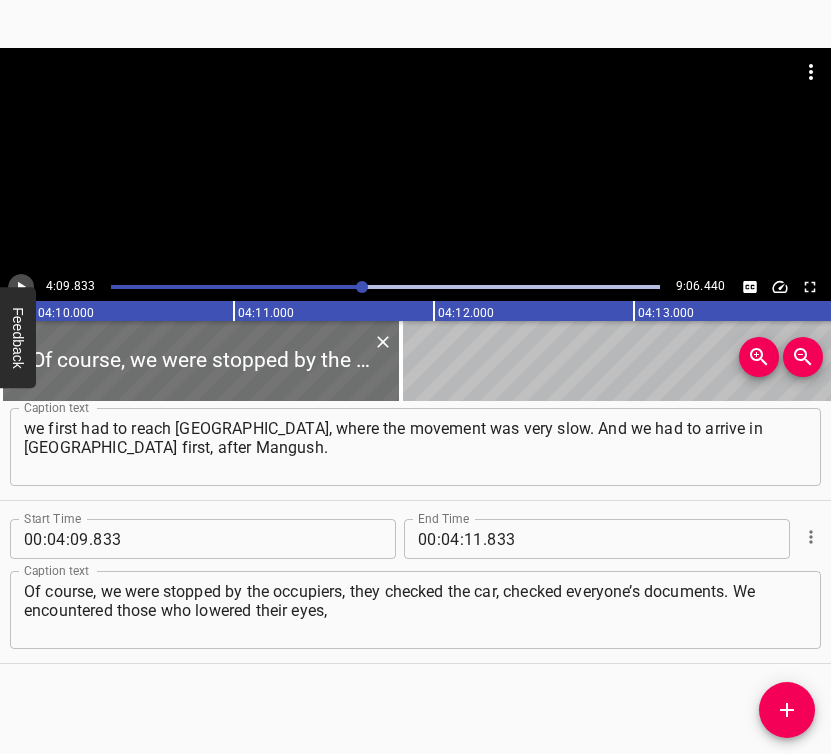 click at bounding box center [21, 287] 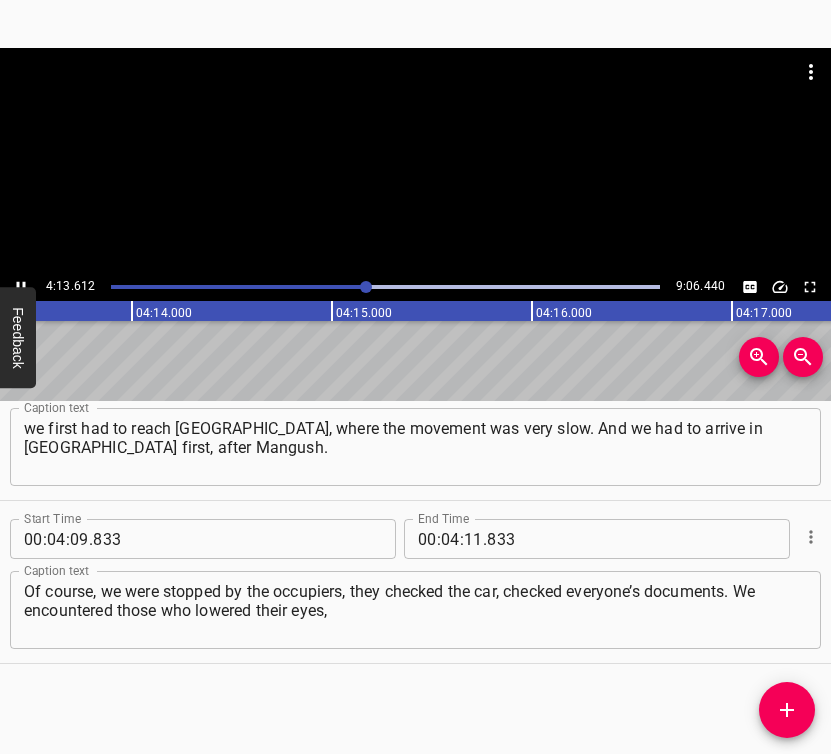 scroll, scrollTop: 0, scrollLeft: 50722, axis: horizontal 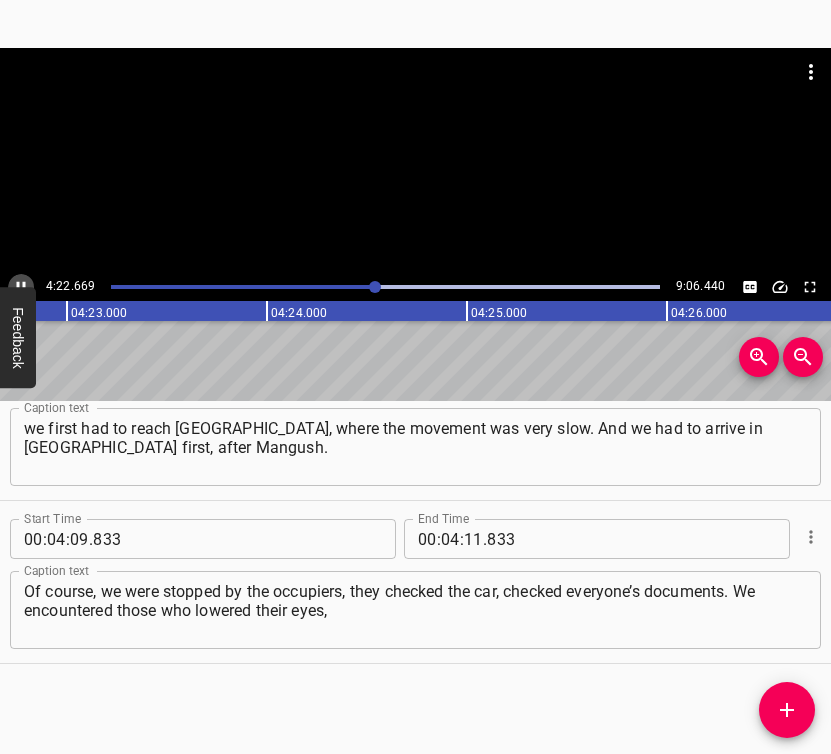 click 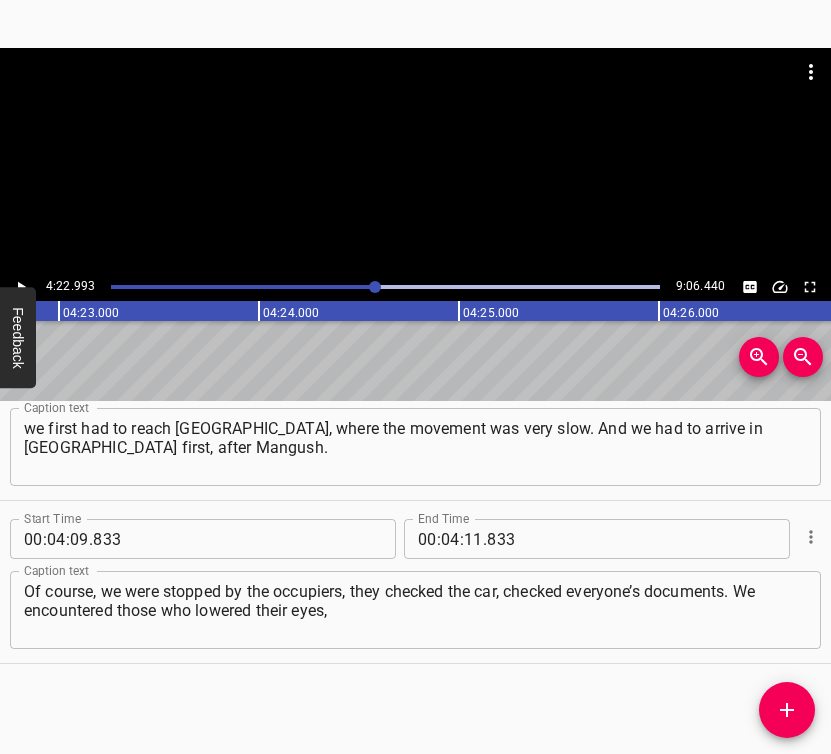 scroll, scrollTop: 0, scrollLeft: 52598, axis: horizontal 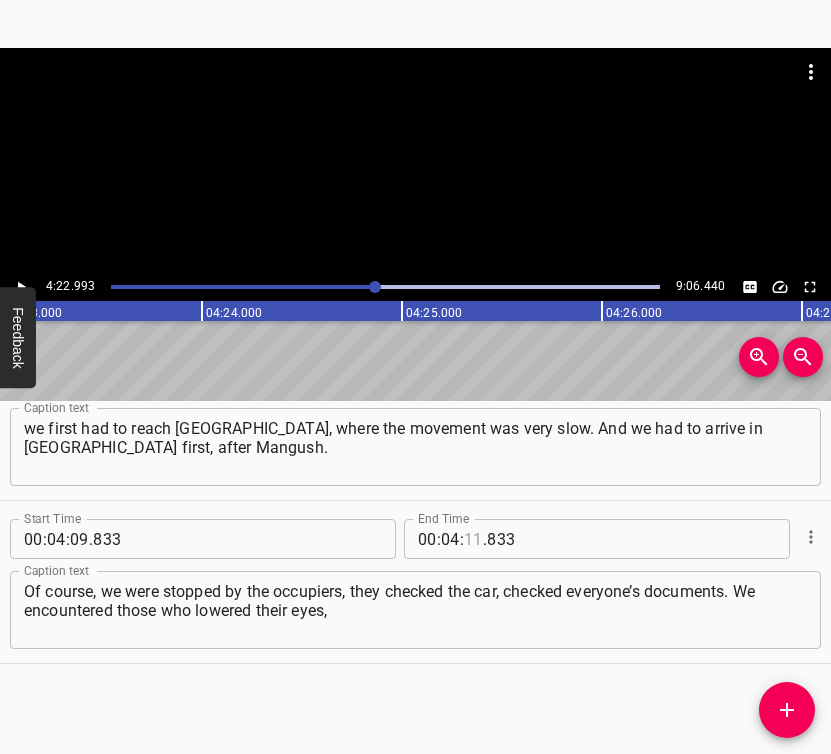 click at bounding box center [473, 539] 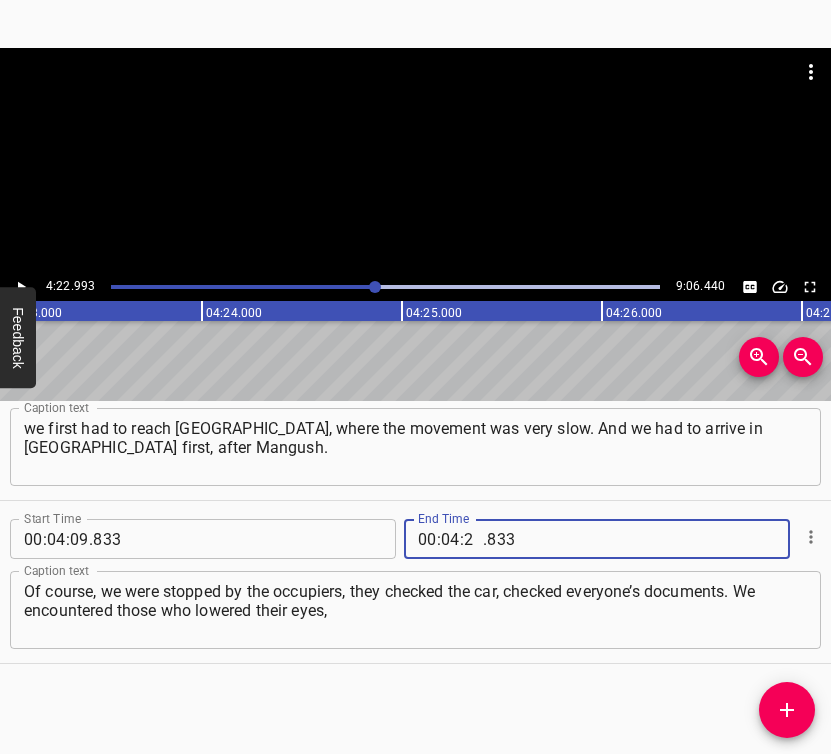 type on "22" 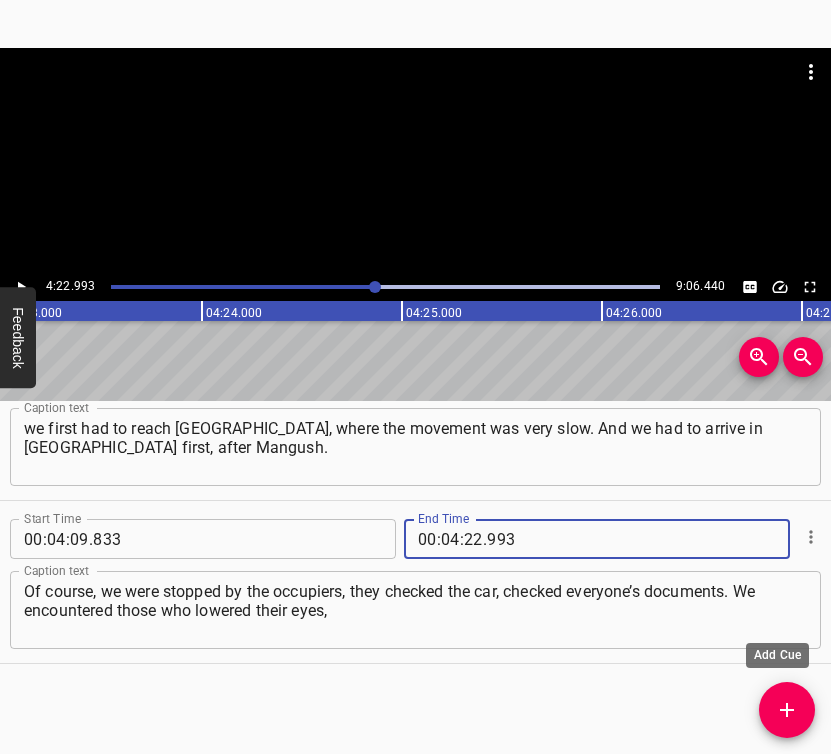 type on "993" 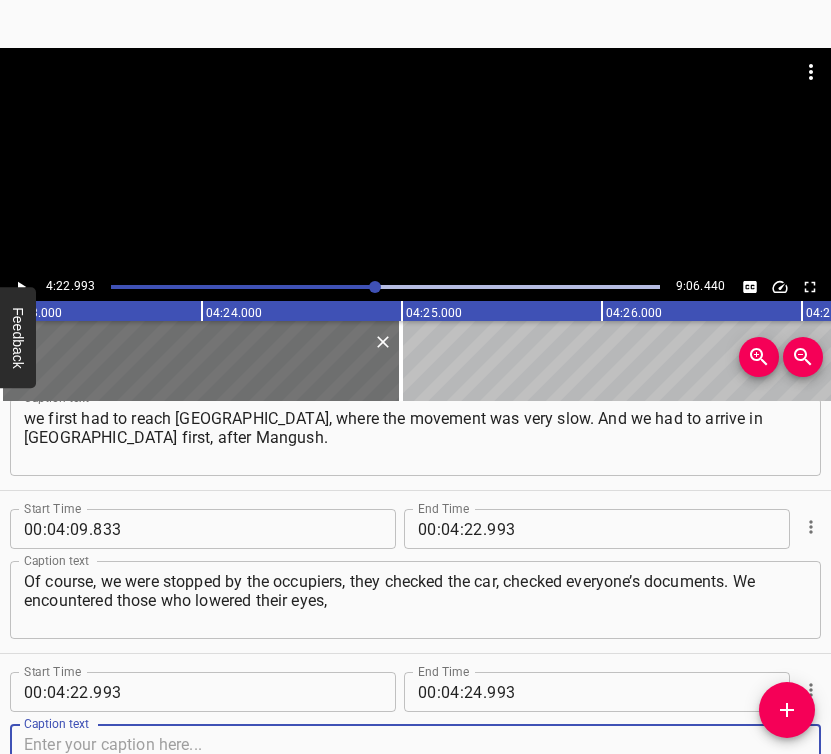 scroll, scrollTop: 2512, scrollLeft: 0, axis: vertical 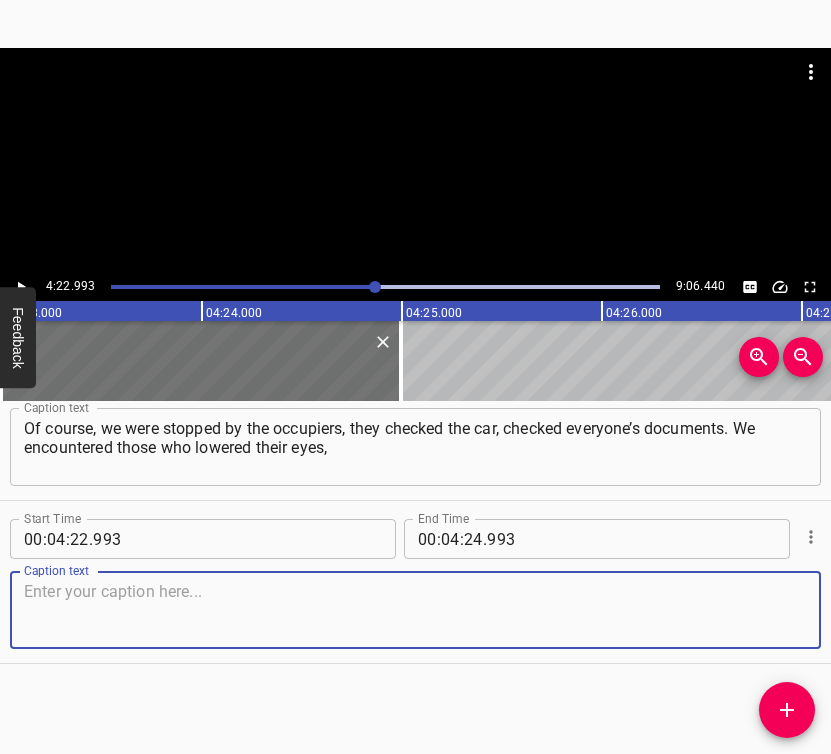 drag, startPoint x: 772, startPoint y: 614, endPoint x: 827, endPoint y: 603, distance: 56.089214 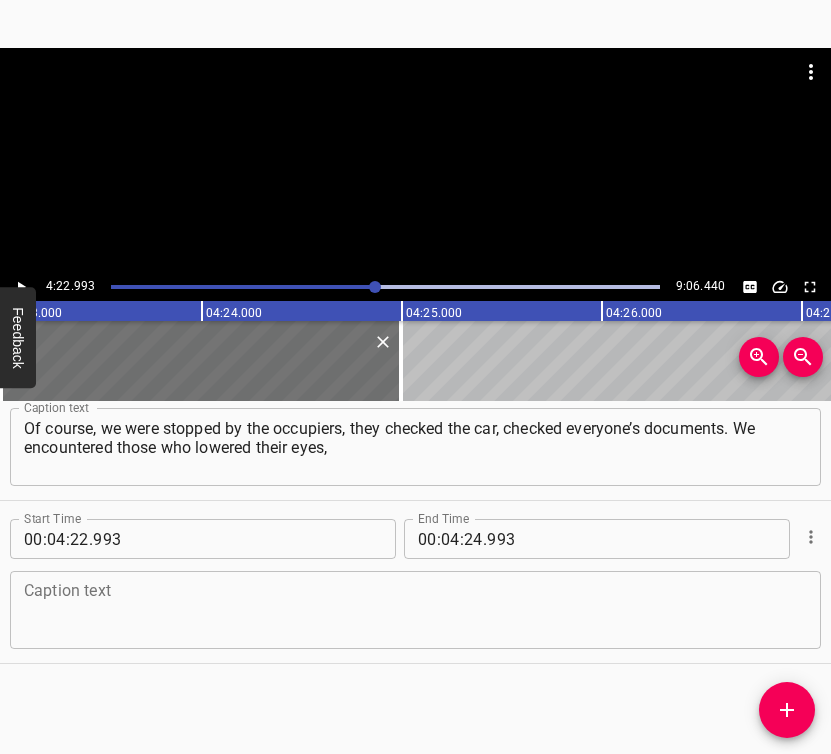 click at bounding box center [415, 610] 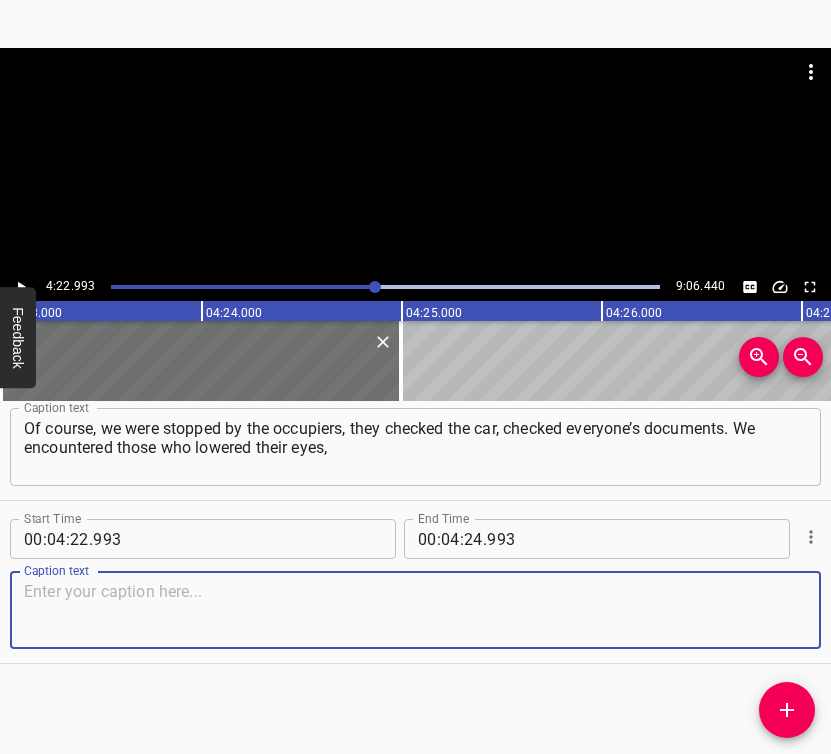 paste on "because they understood what they had done, what kind of horror was happening. And some were arrogant, insolent, speaking as if we weren’t even human." 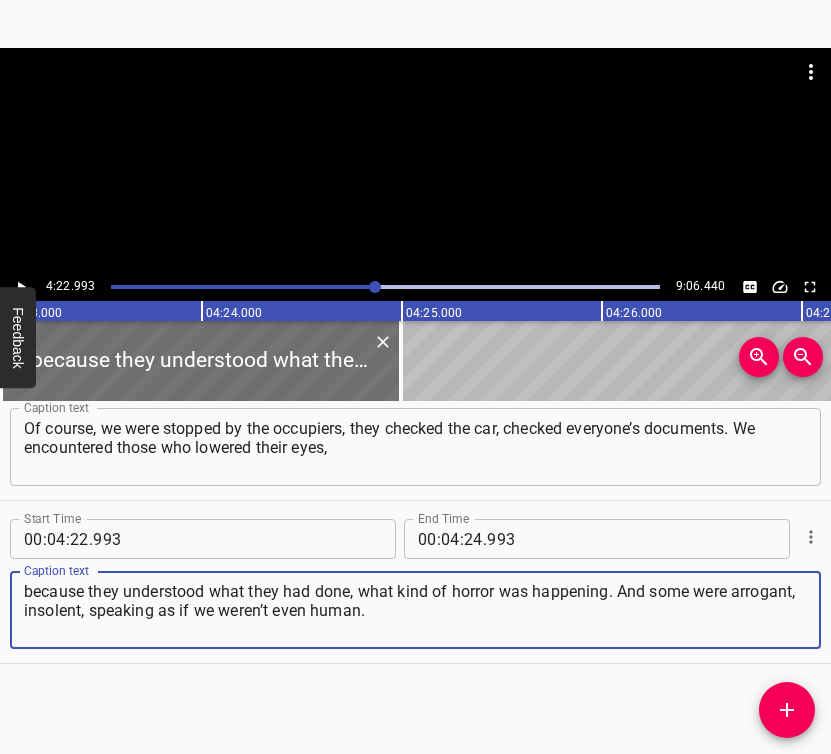 type on "because they understood what they had done, what kind of horror was happening. And some were arrogant, insolent, speaking as if we weren’t even human." 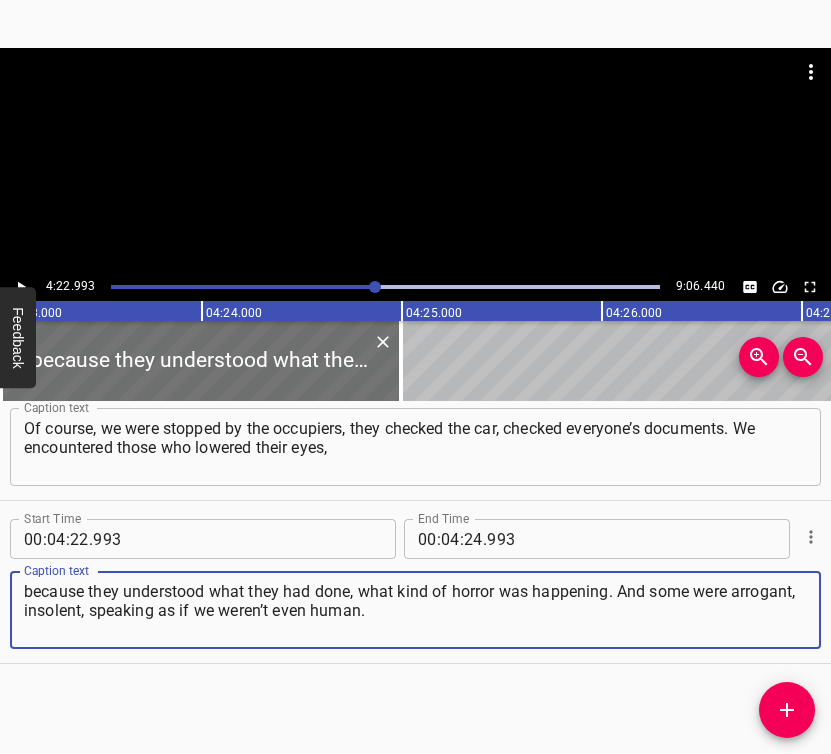 click 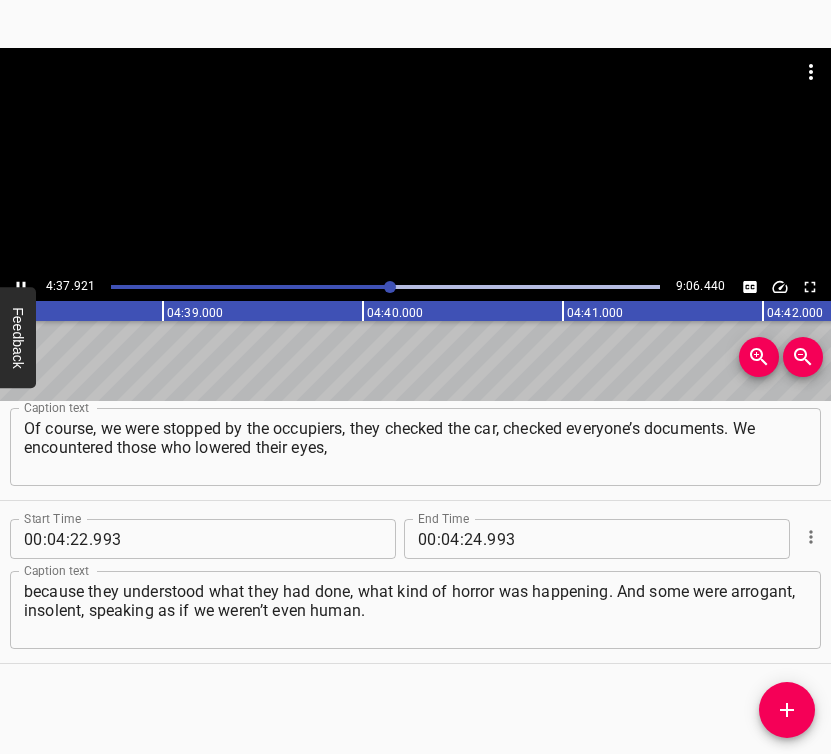 click 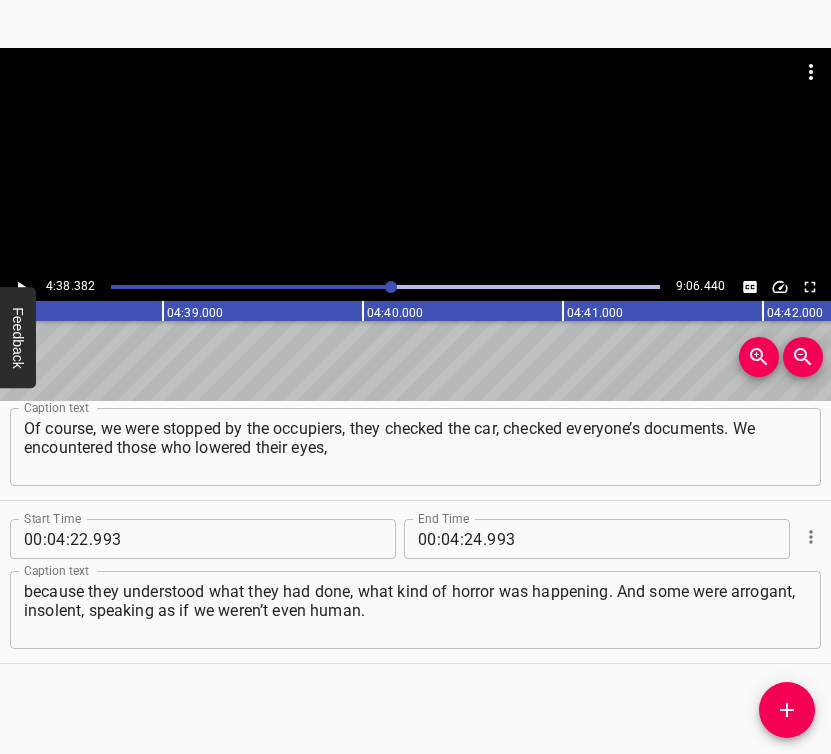 scroll, scrollTop: 0, scrollLeft: 55676, axis: horizontal 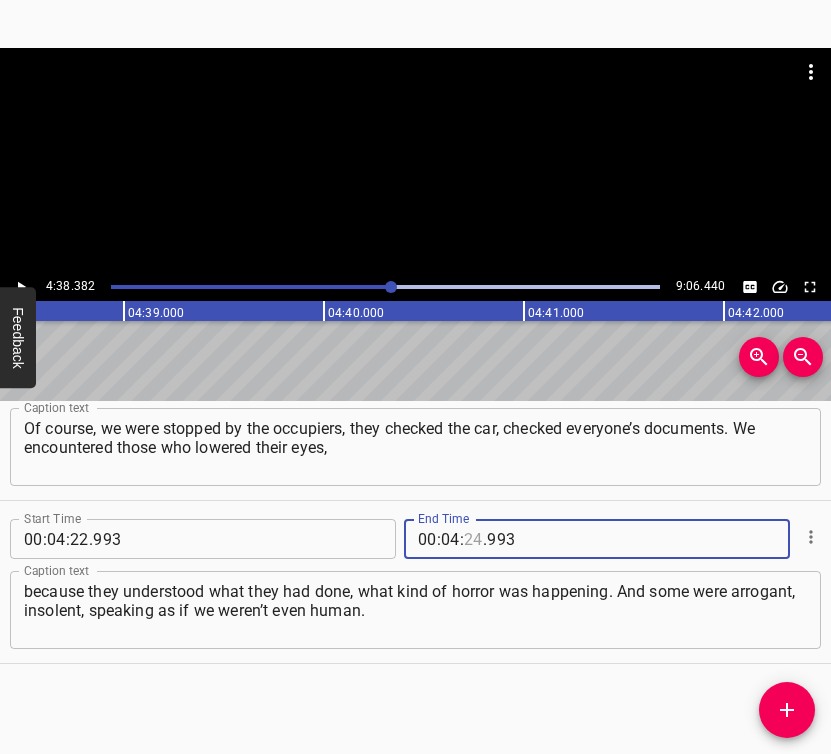 click at bounding box center (473, 539) 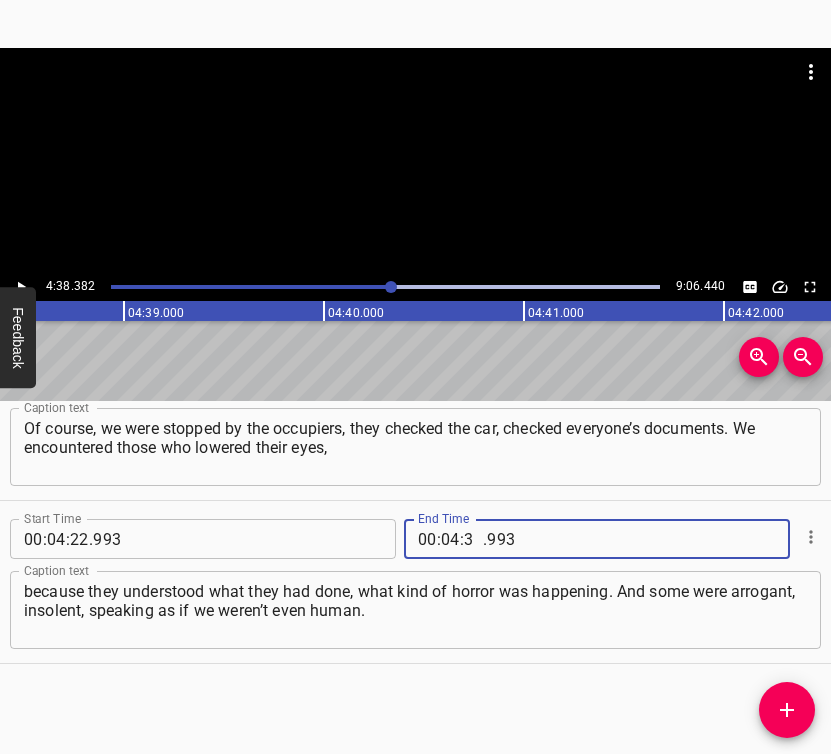 type on "38" 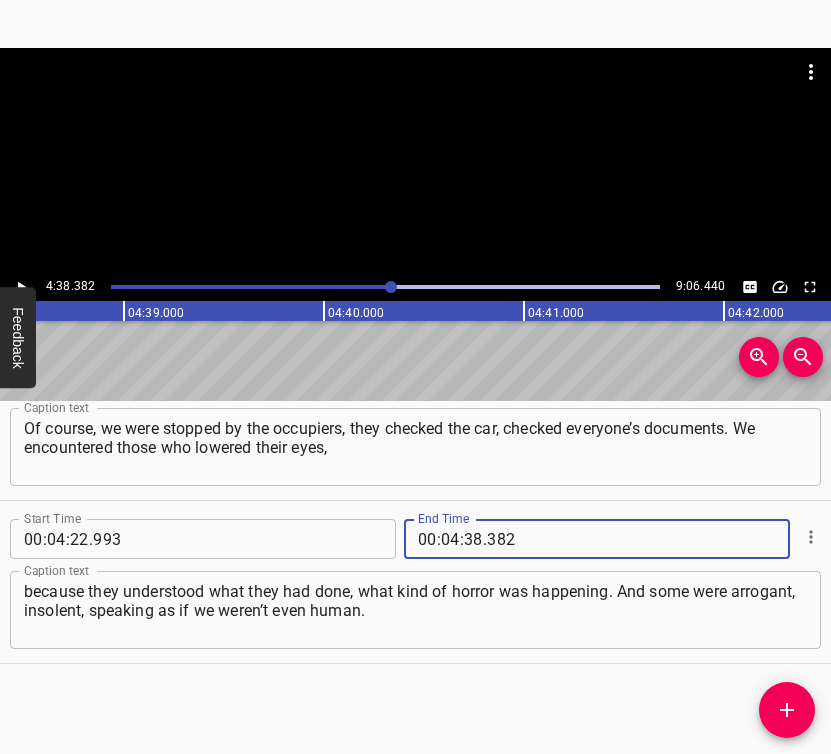 type on "382" 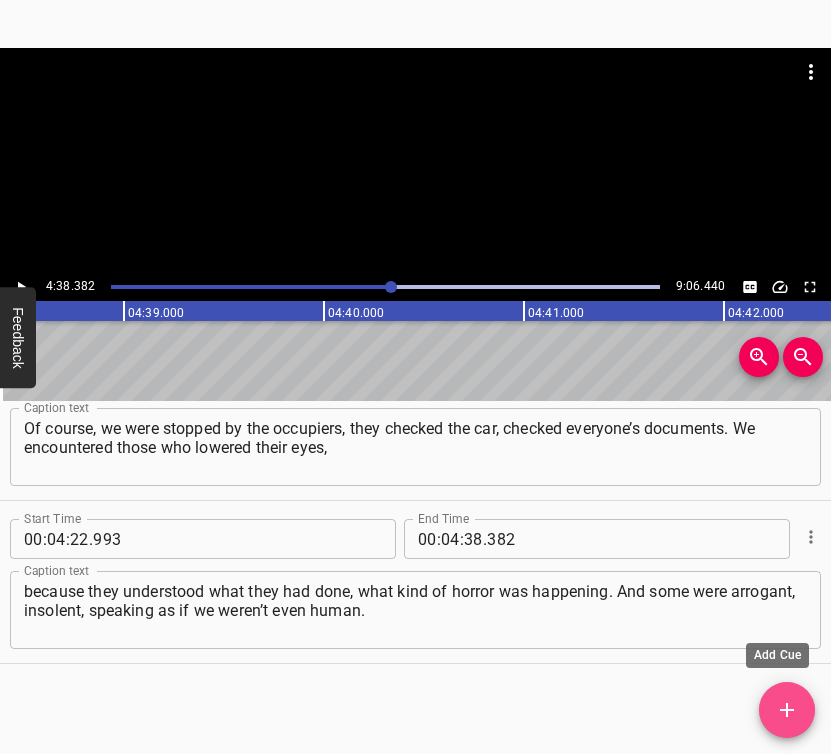 click 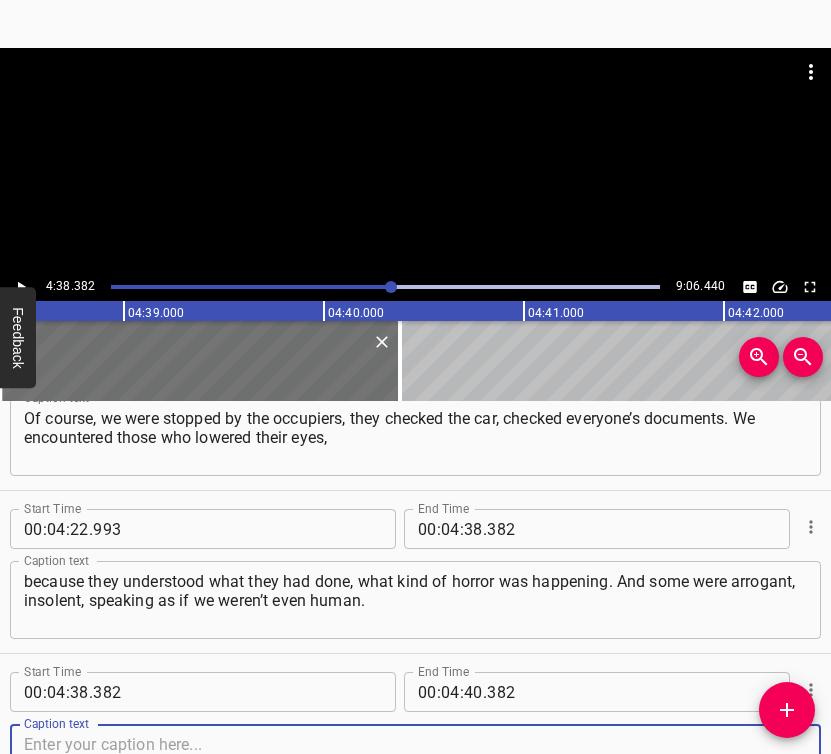 scroll, scrollTop: 2675, scrollLeft: 0, axis: vertical 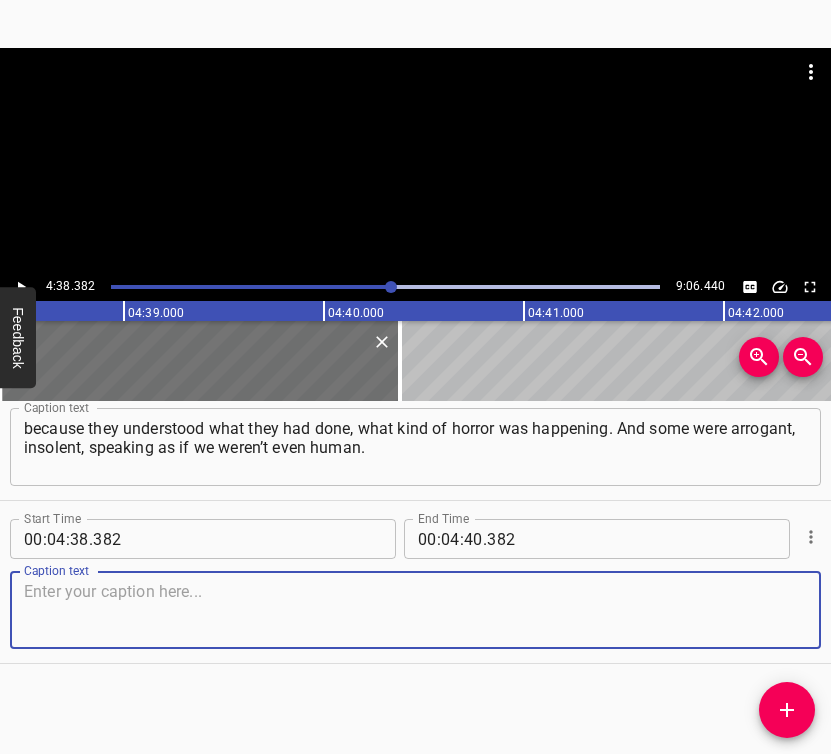 drag, startPoint x: 728, startPoint y: 618, endPoint x: 823, endPoint y: 595, distance: 97.74457 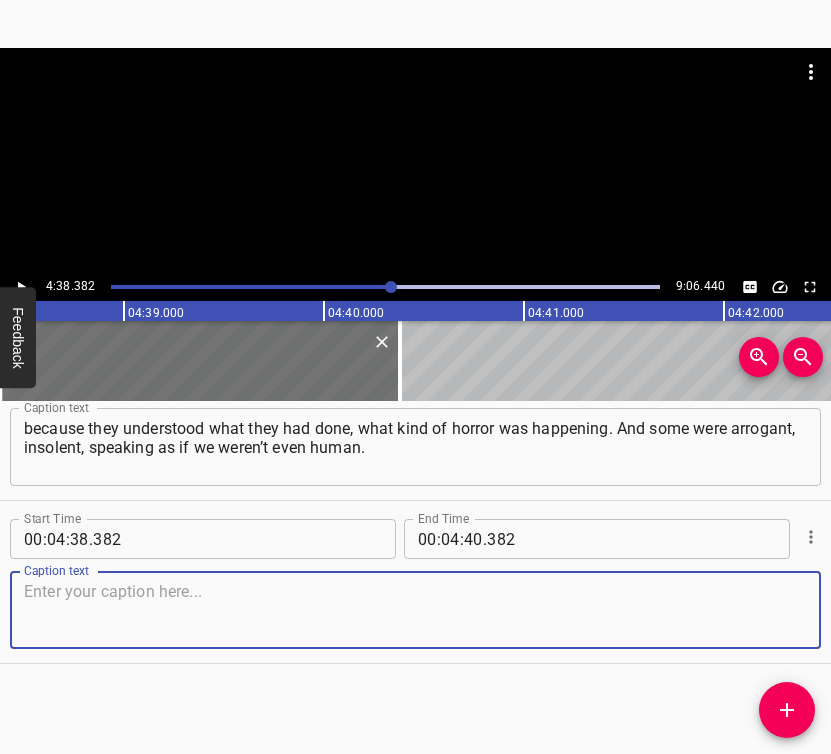 click at bounding box center [415, 610] 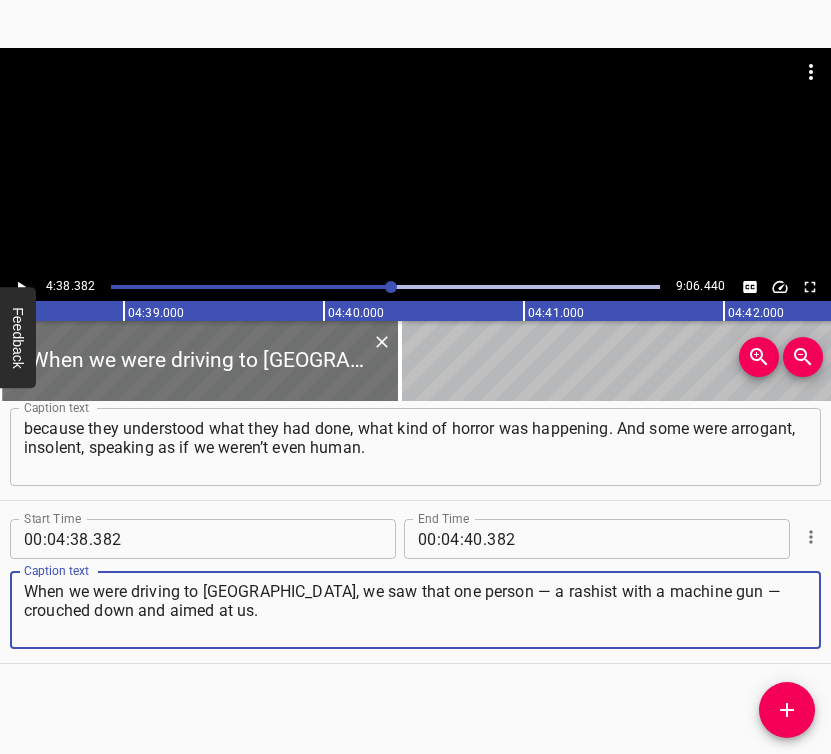 type on "When we were driving to [GEOGRAPHIC_DATA], we saw that one person — a rashist with a machine gun — crouched down and aimed at us." 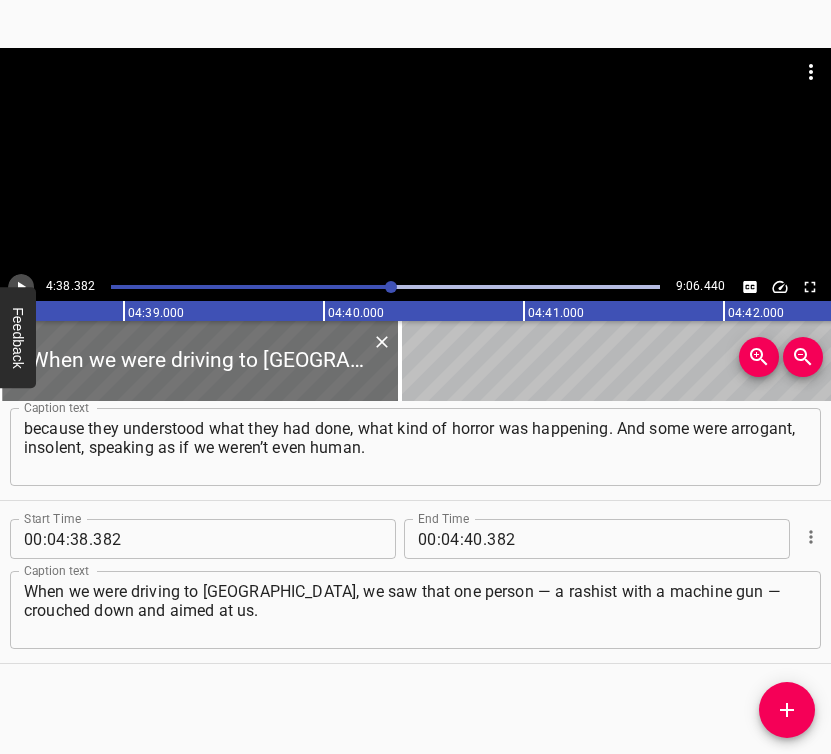 click at bounding box center [21, 287] 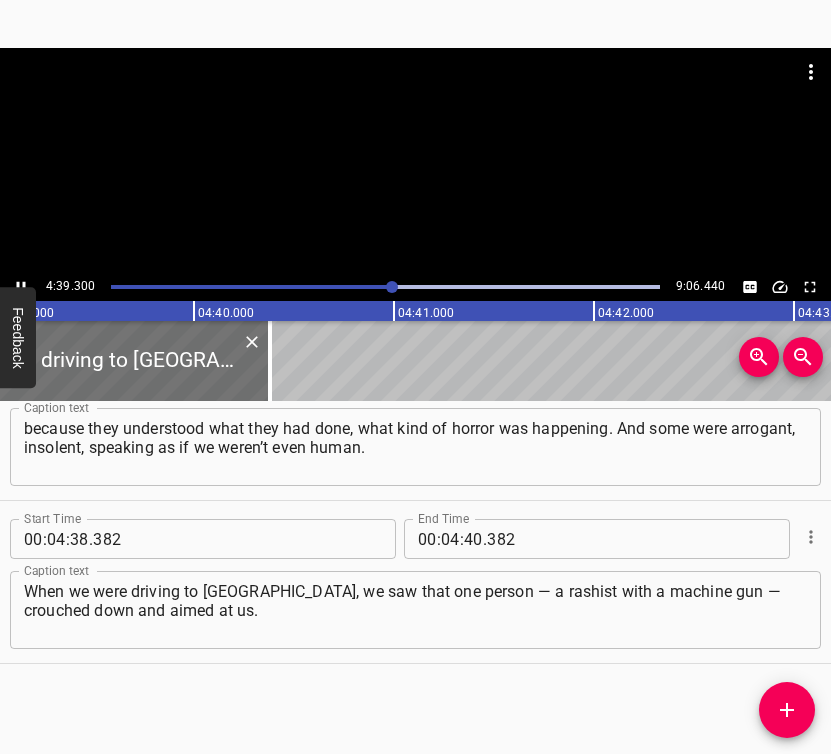 scroll, scrollTop: 0, scrollLeft: 55859, axis: horizontal 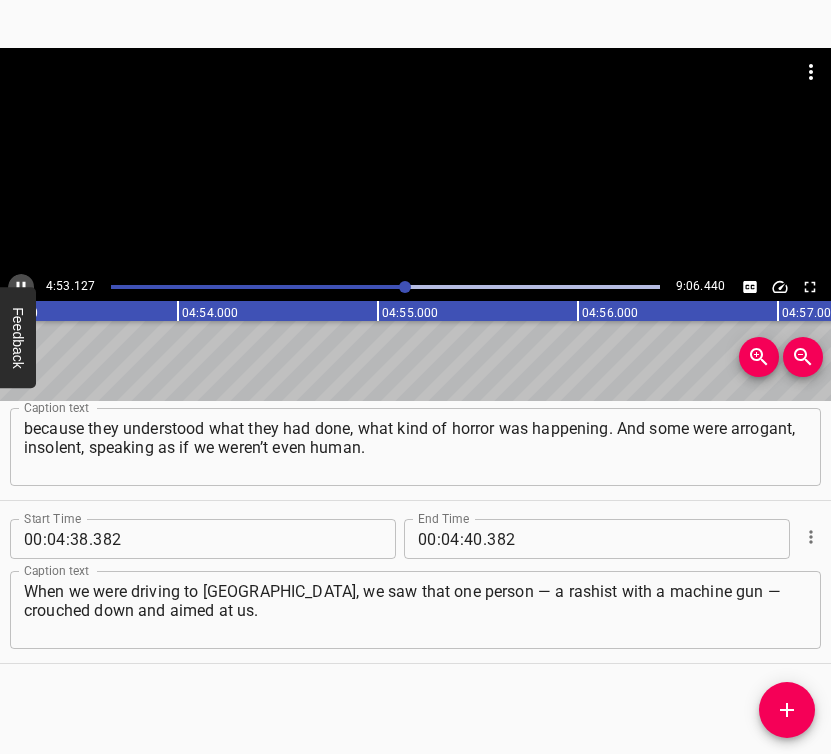 click 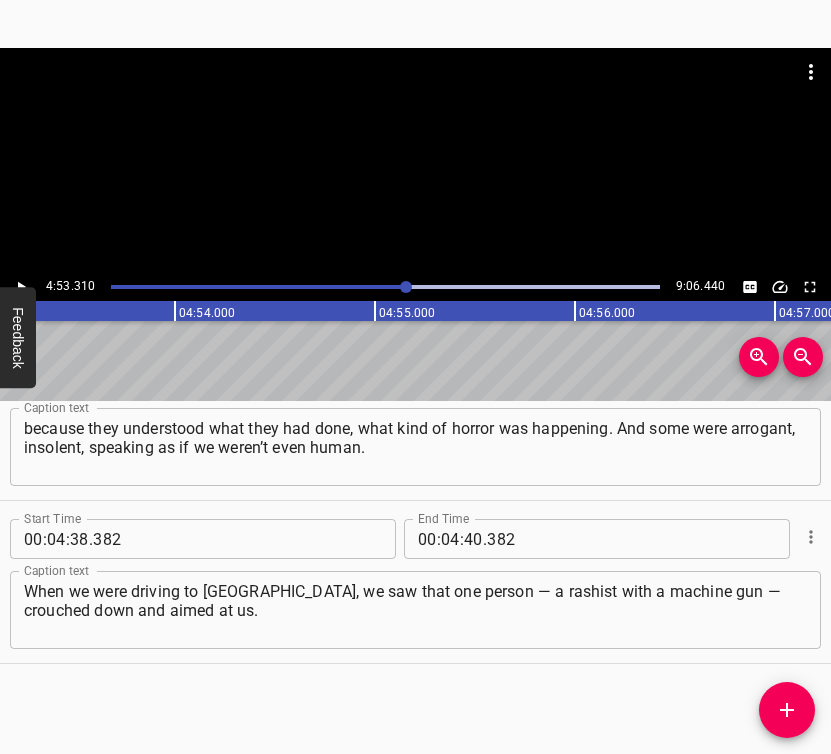 scroll, scrollTop: 0, scrollLeft: 58662, axis: horizontal 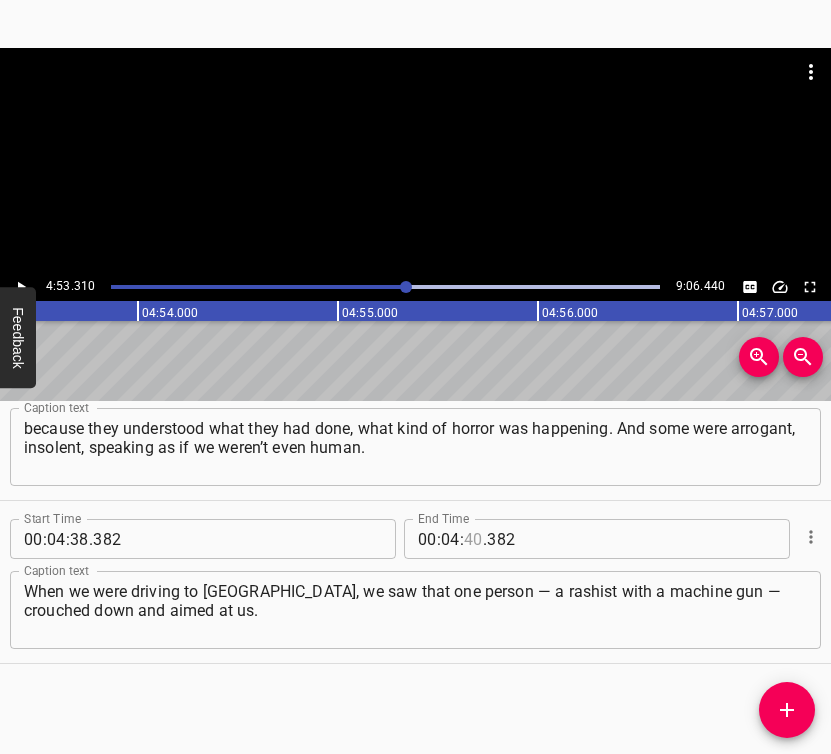 click at bounding box center (473, 539) 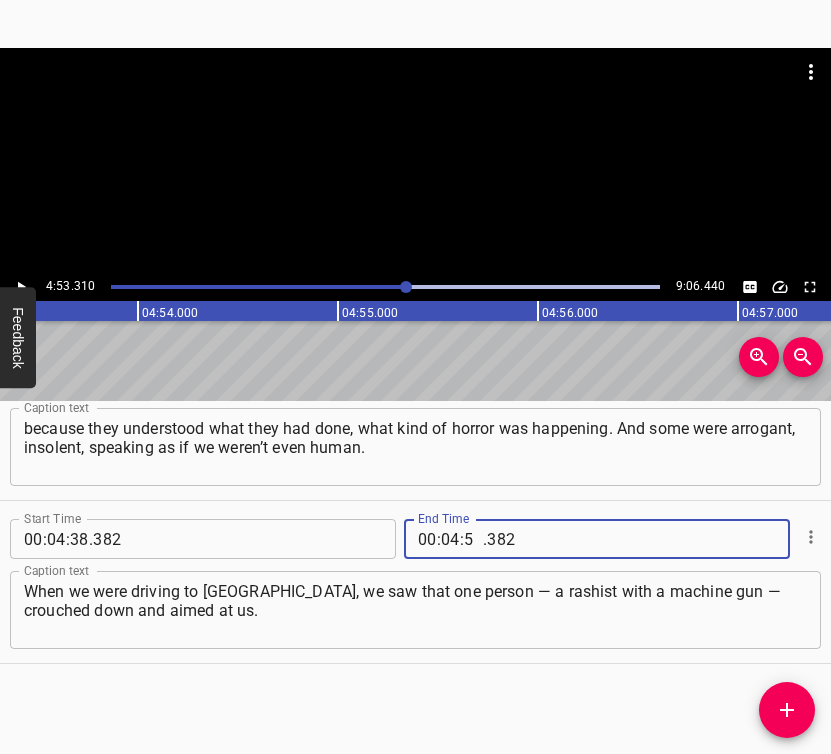 type on "53" 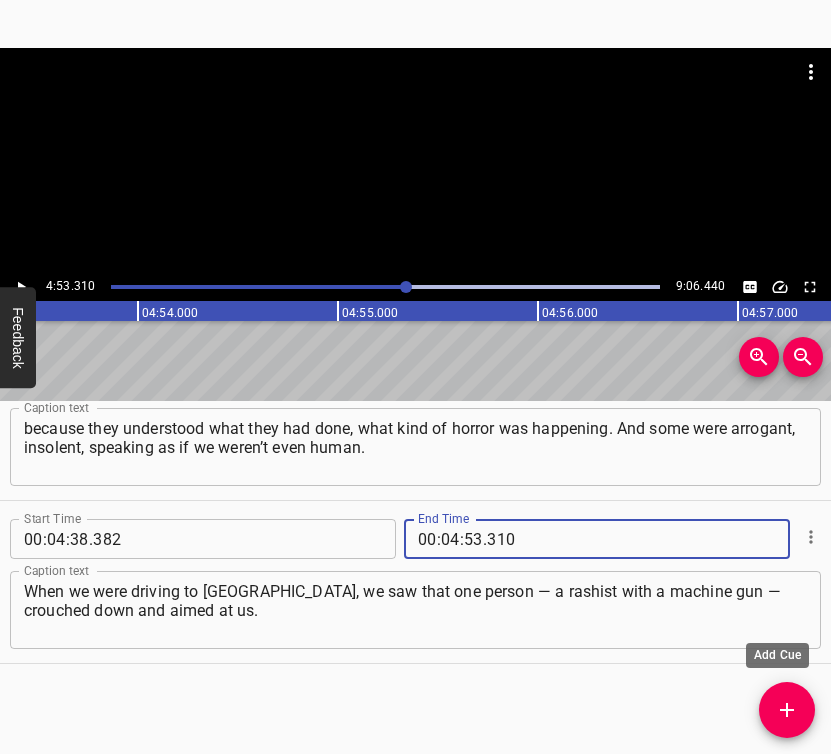 type on "310" 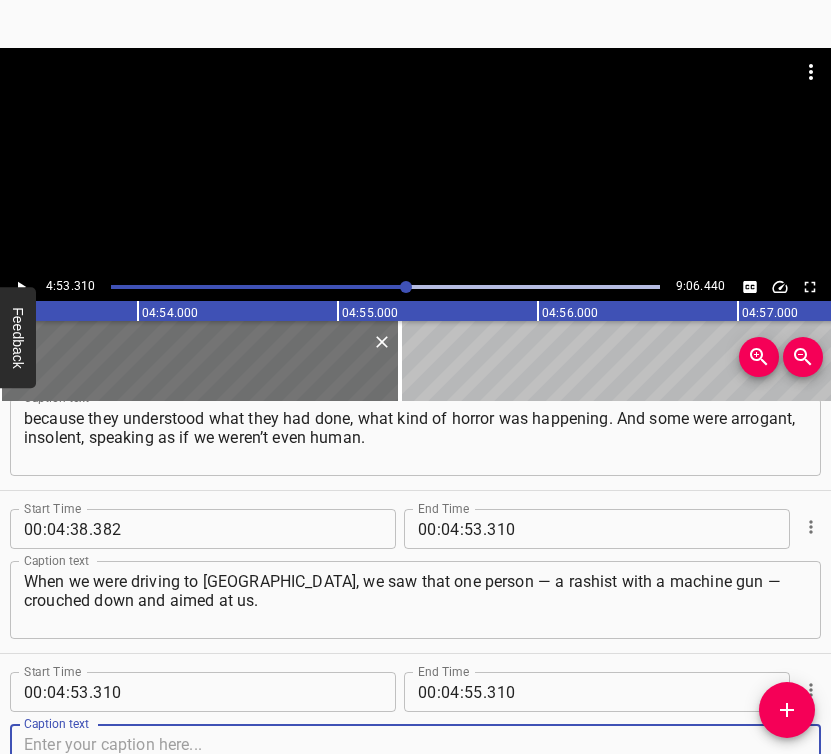 scroll, scrollTop: 2838, scrollLeft: 0, axis: vertical 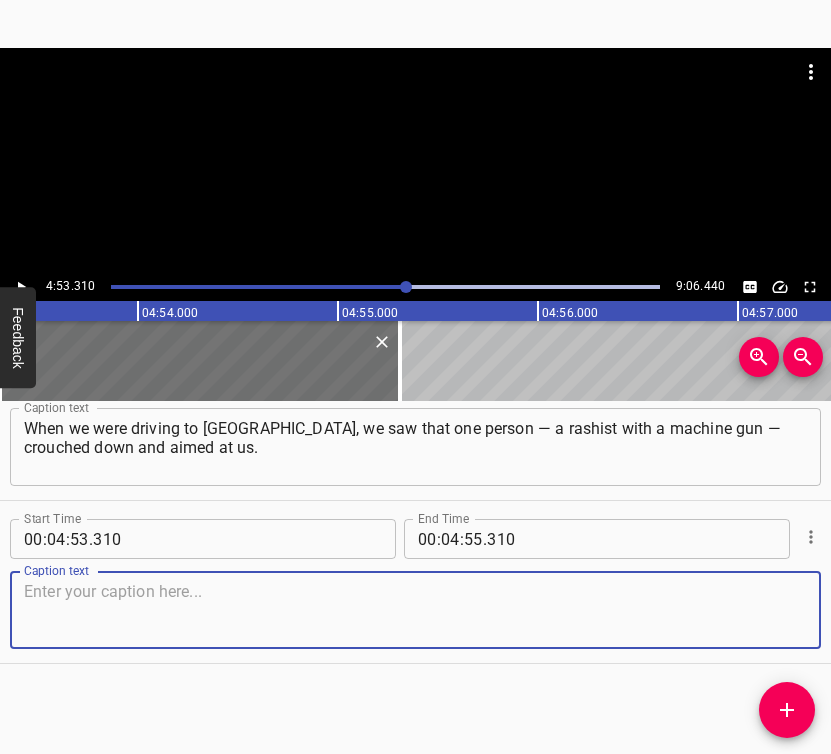 click at bounding box center [415, 610] 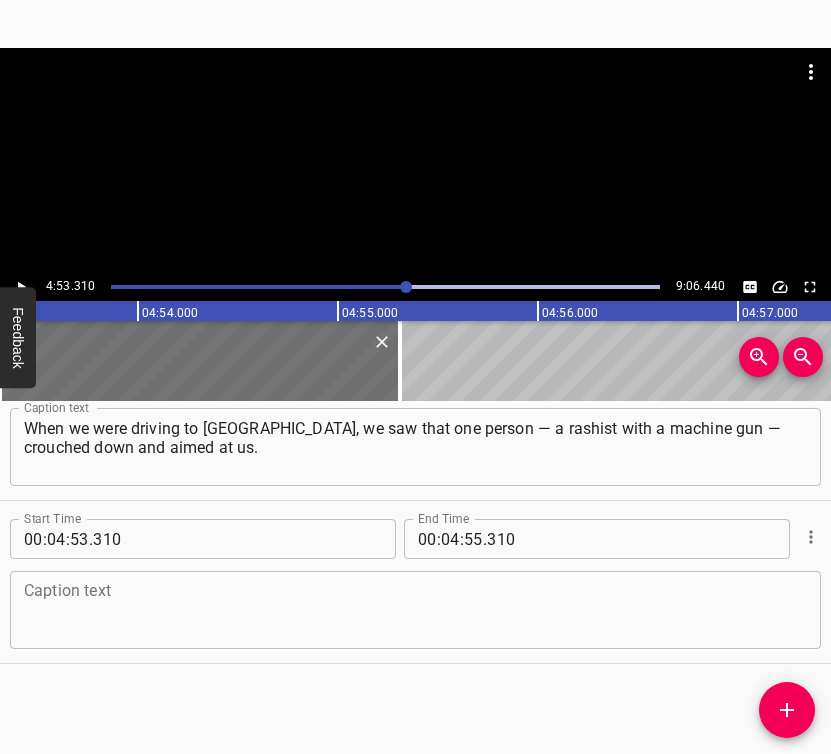 click at bounding box center (415, 610) 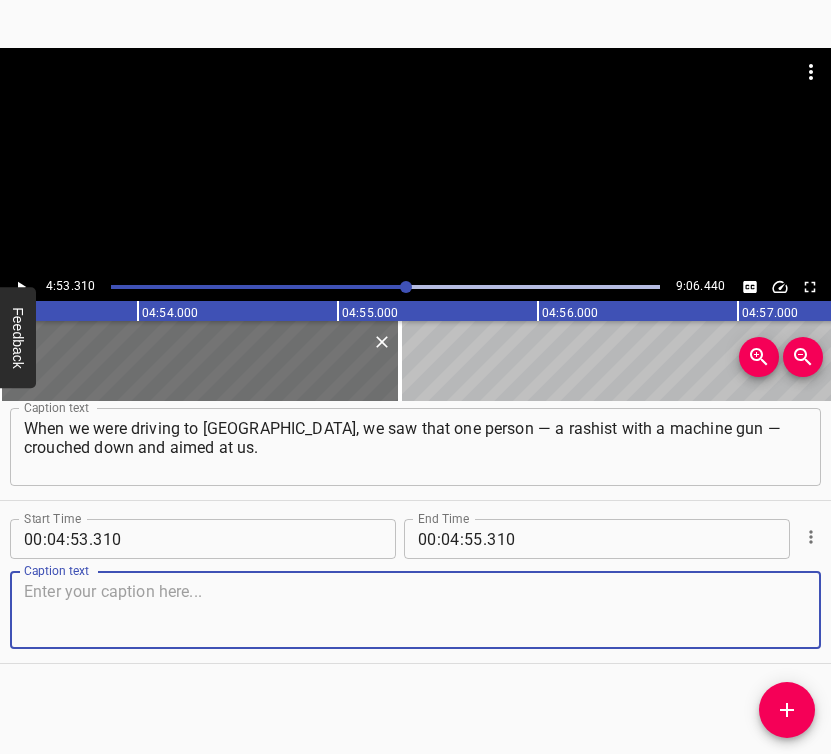 paste on "My husband got confused, he didn’t know what to do: to stop or to drive more slowly. But then he figured it out, because that rashist was aiming at the car behind us," 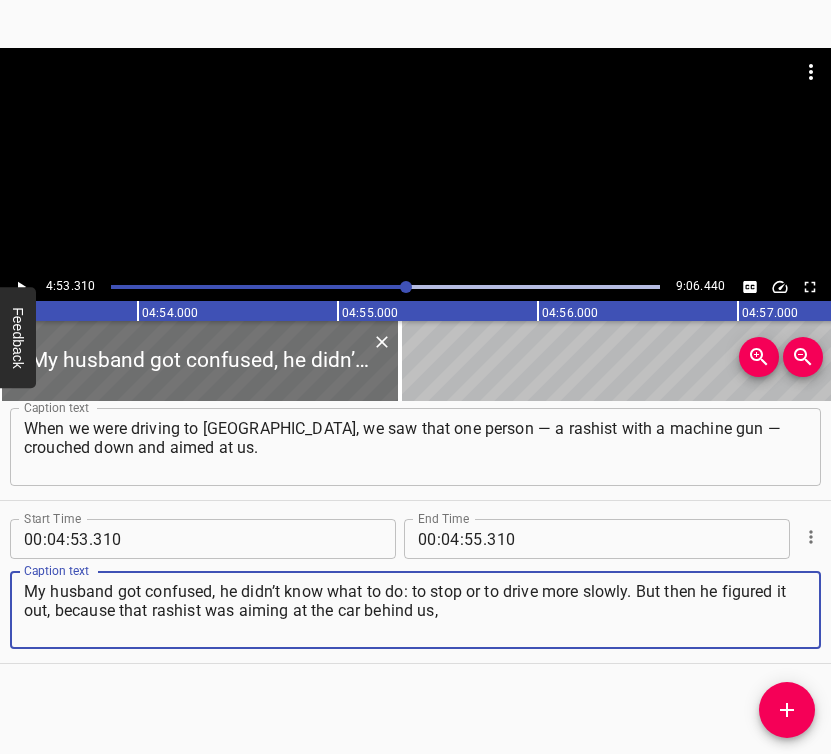 type on "My husband got confused, he didn’t know what to do: to stop or to drive more slowly. But then he figured it out, because that rashist was aiming at the car behind us," 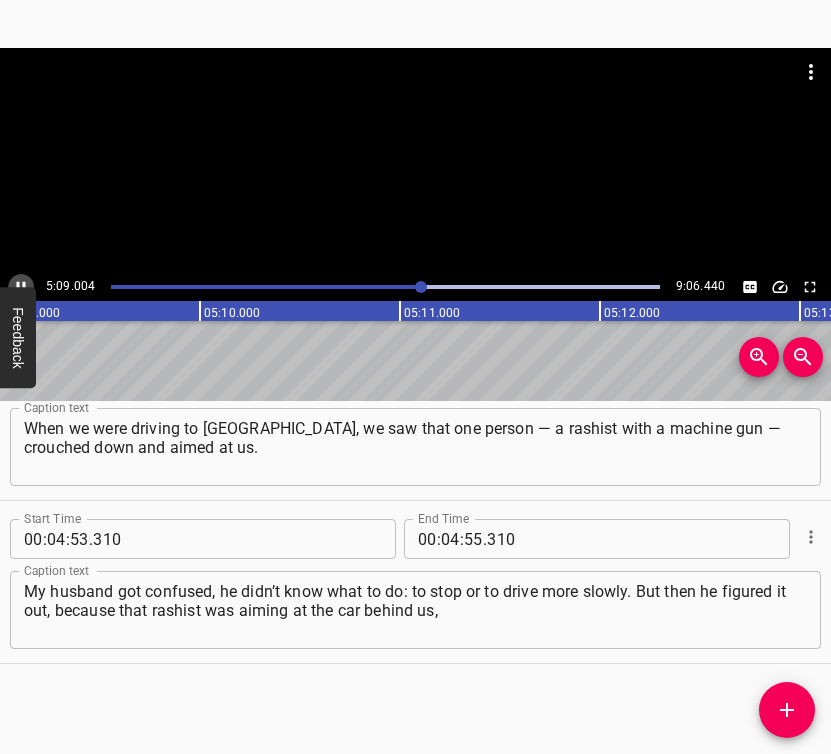 click 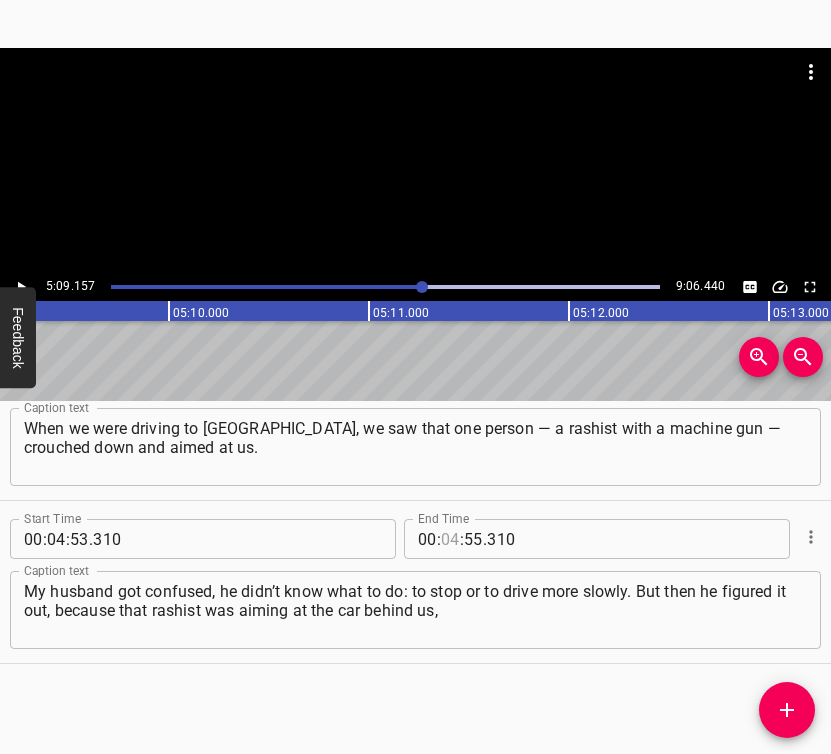 click at bounding box center [450, 539] 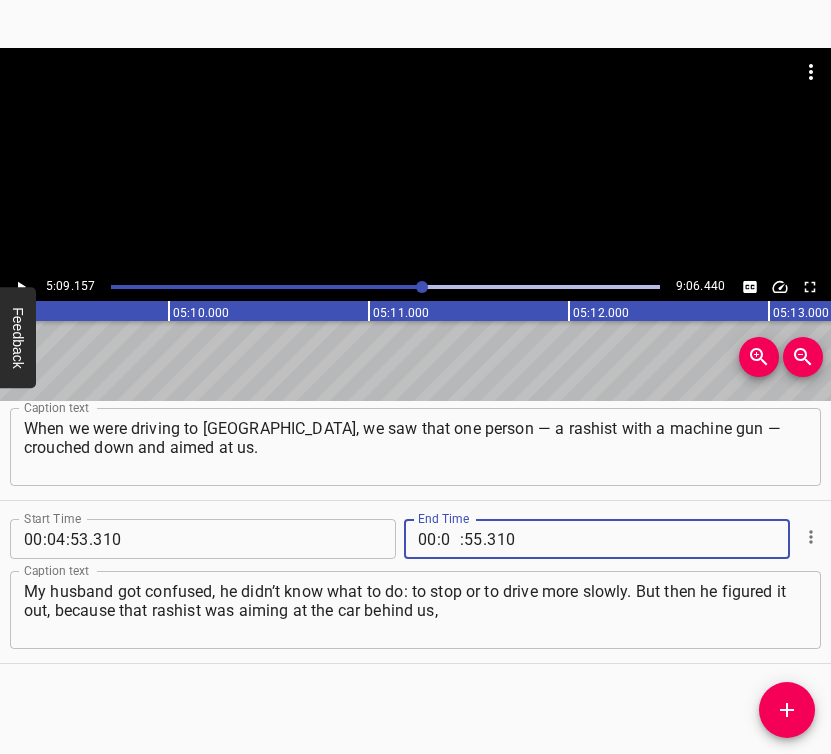 type on "05" 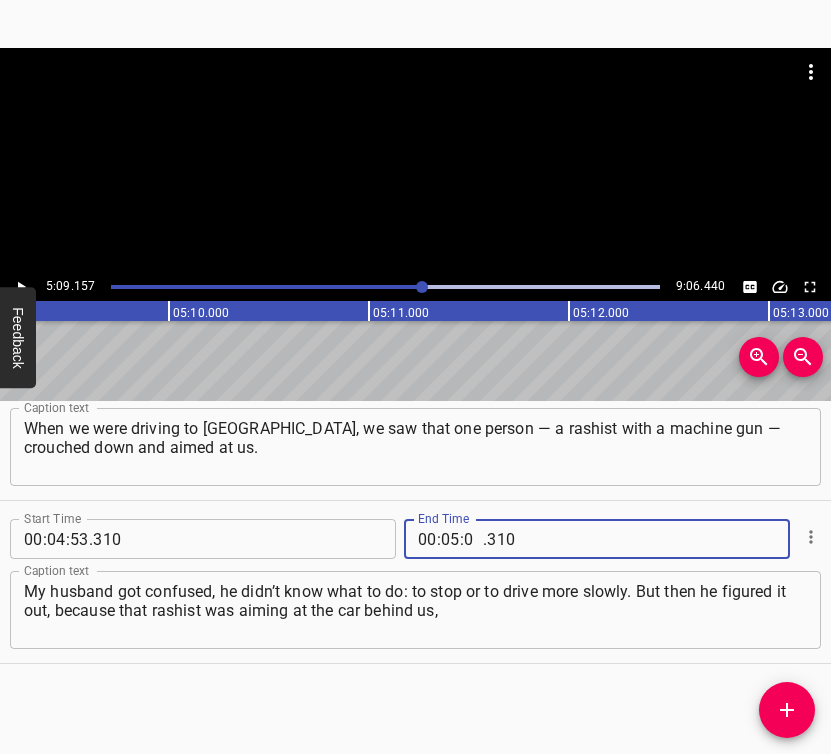 type on "09" 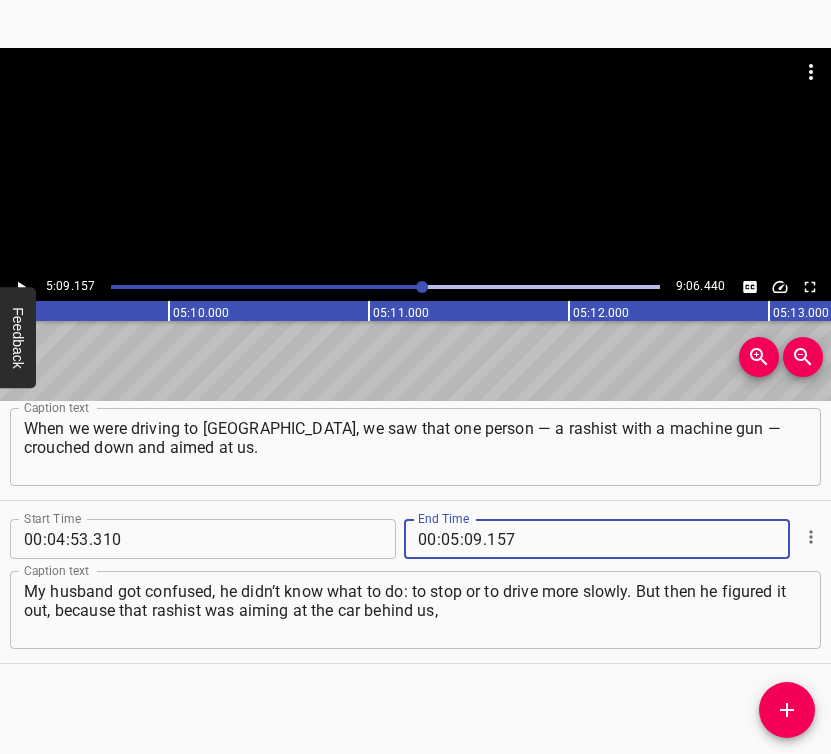 type on "157" 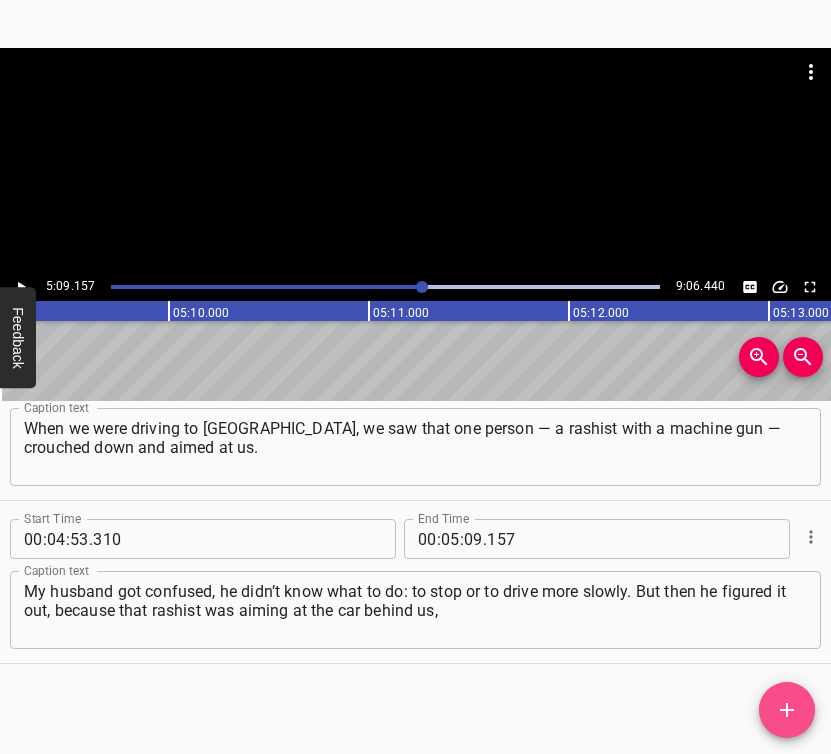 click 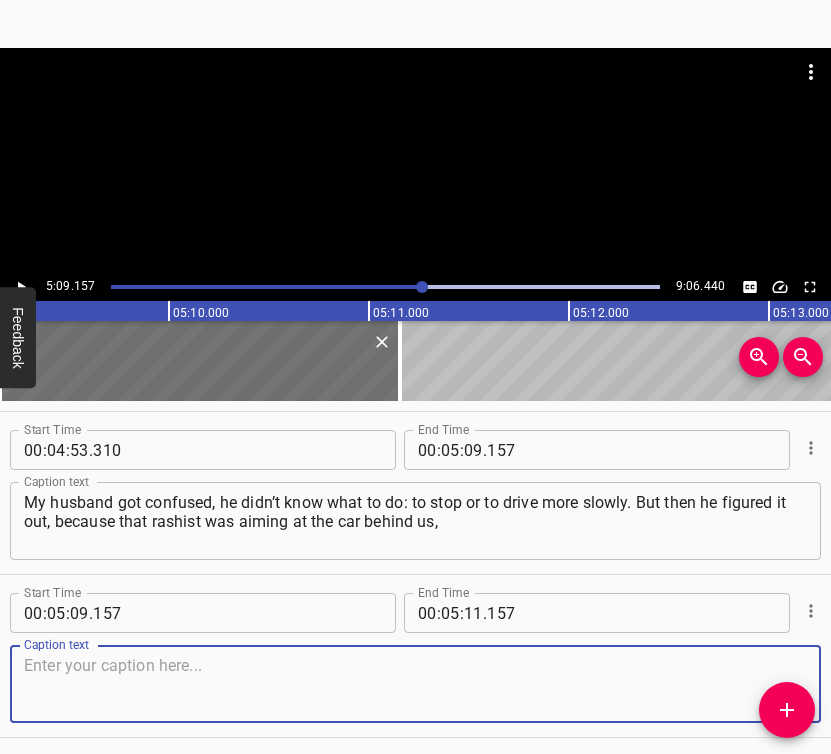 scroll, scrollTop: 3001, scrollLeft: 0, axis: vertical 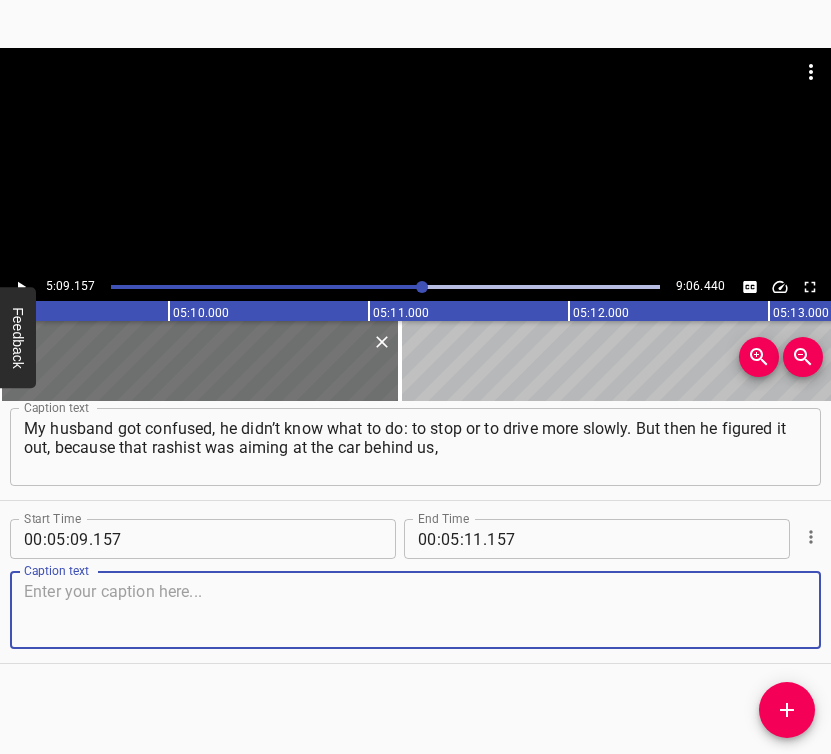 drag, startPoint x: 774, startPoint y: 606, endPoint x: 827, endPoint y: 589, distance: 55.65968 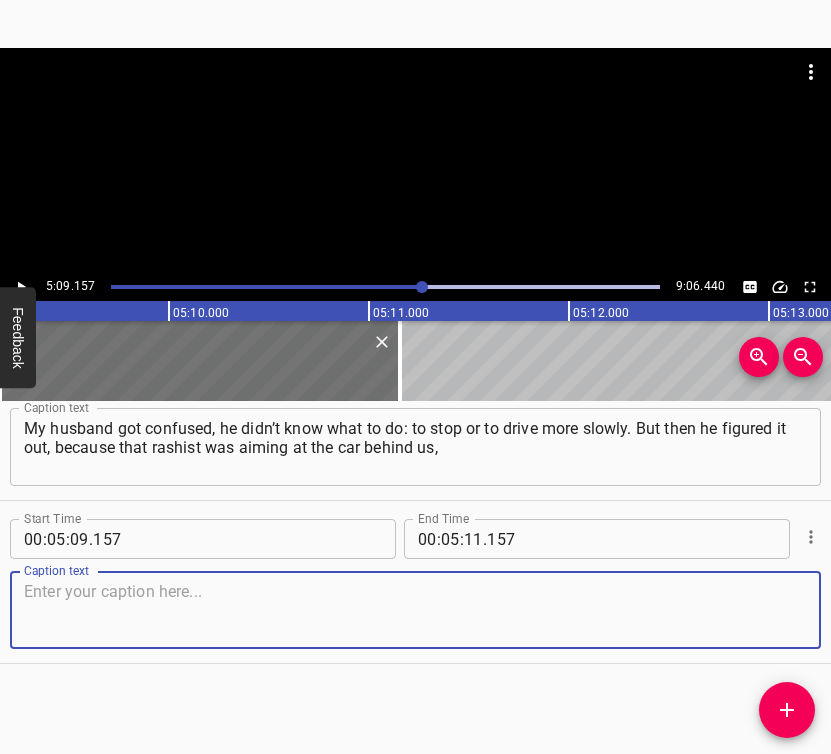 click at bounding box center [415, 610] 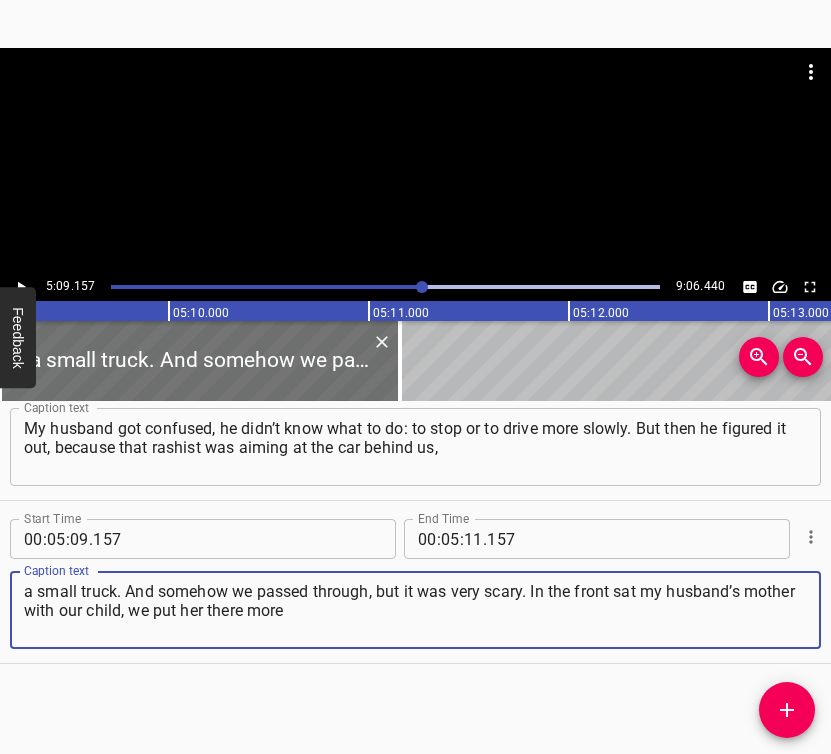 type on "a small truck. And somehow we passed through, but it was very scary. In the front sat my husband’s mother with our child, we put her there more" 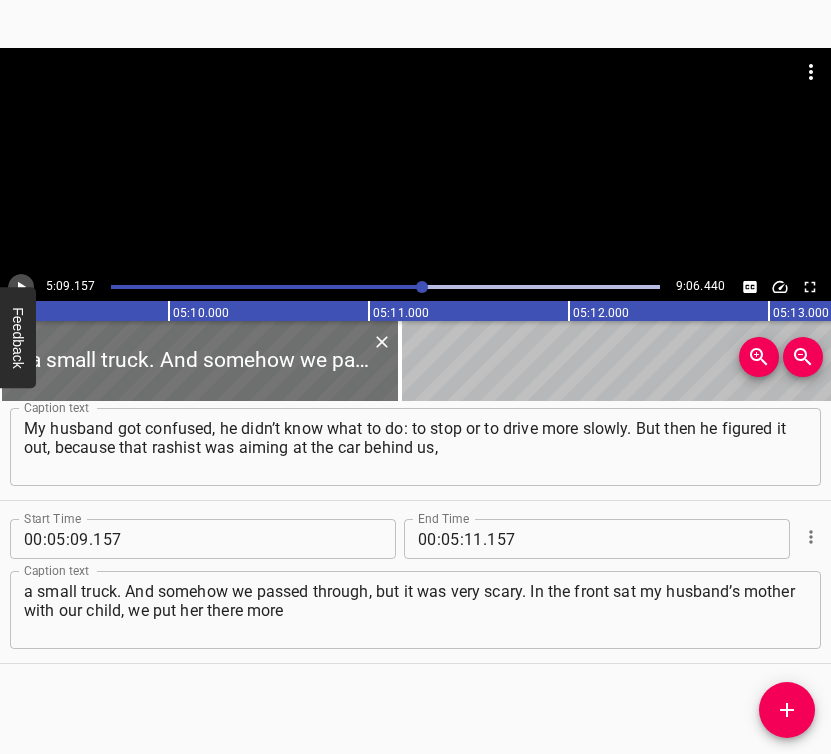 click at bounding box center [21, 287] 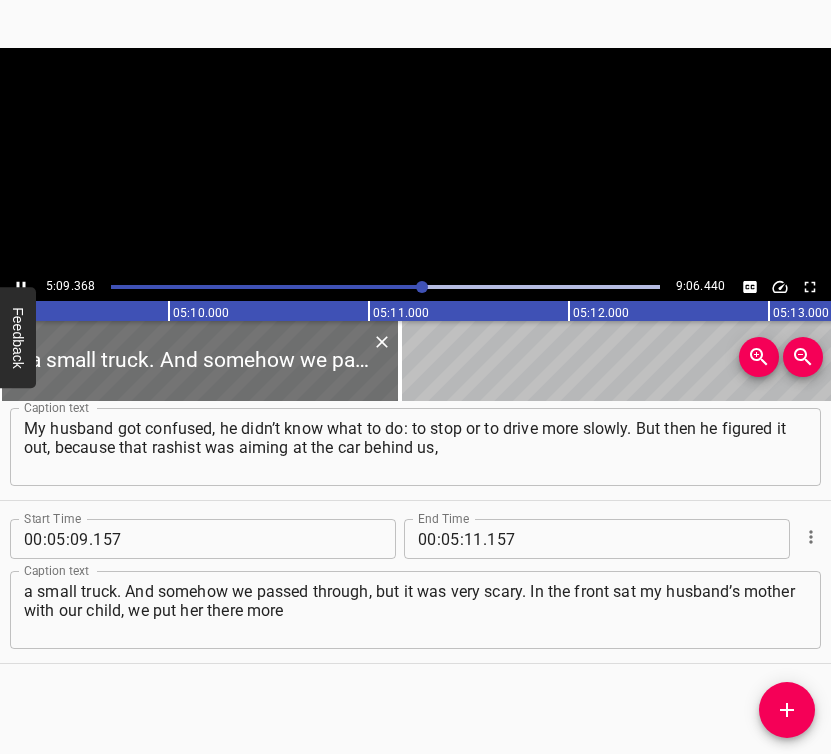 scroll, scrollTop: 0, scrollLeft: 61872, axis: horizontal 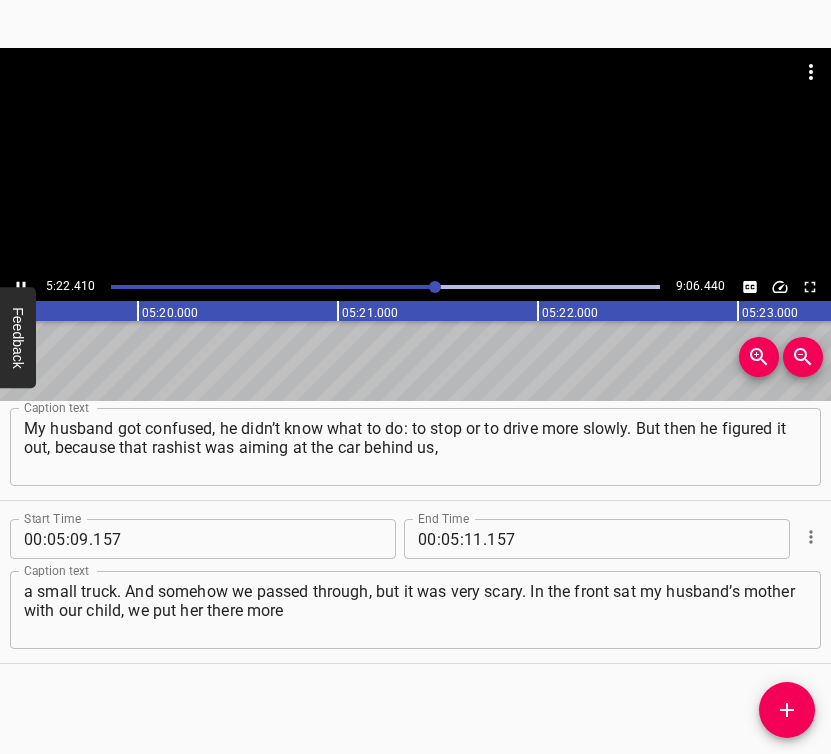 click 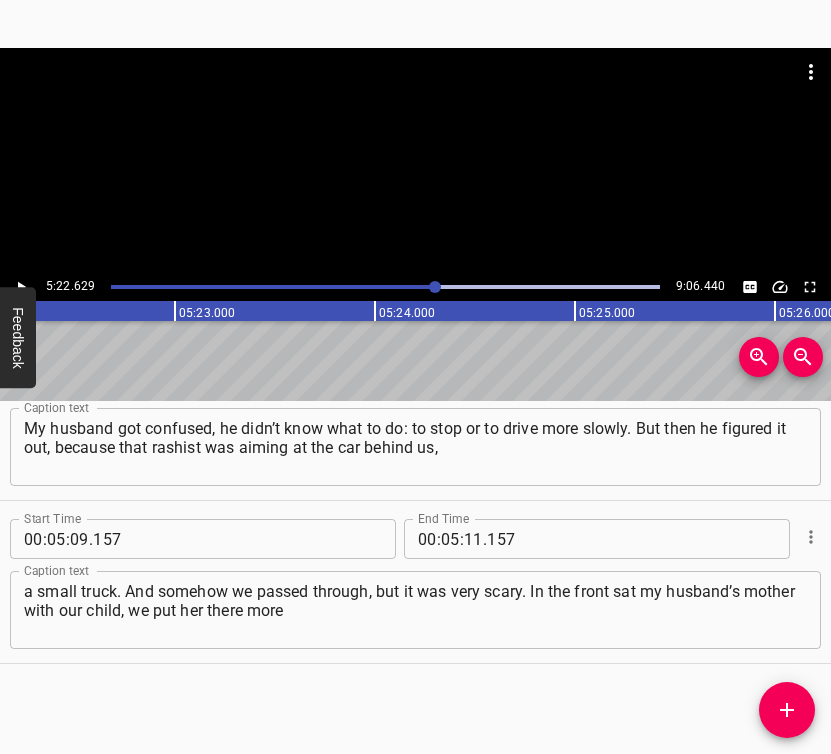 scroll, scrollTop: 0, scrollLeft: 64525, axis: horizontal 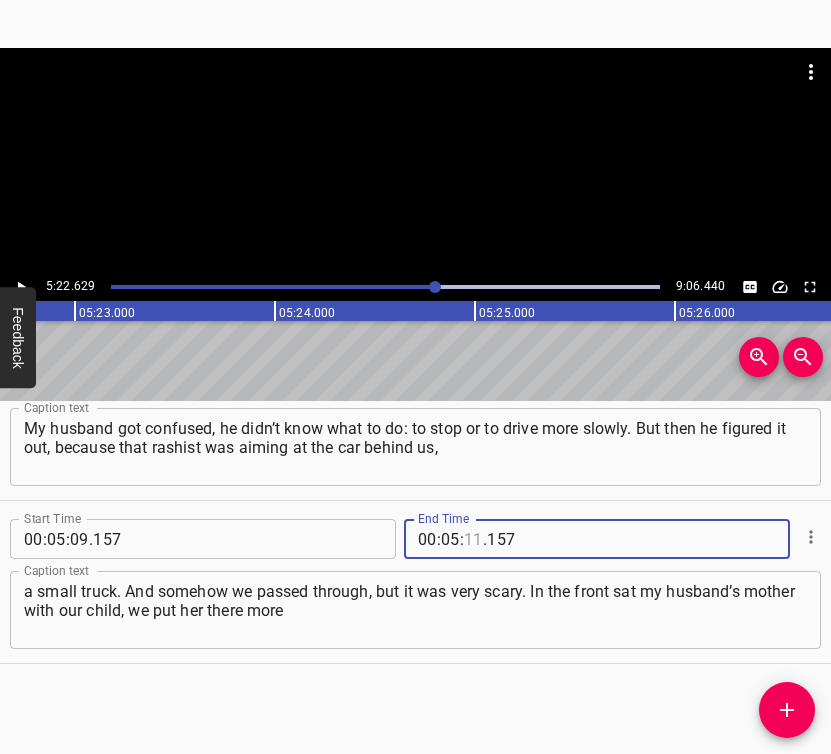 click at bounding box center [473, 539] 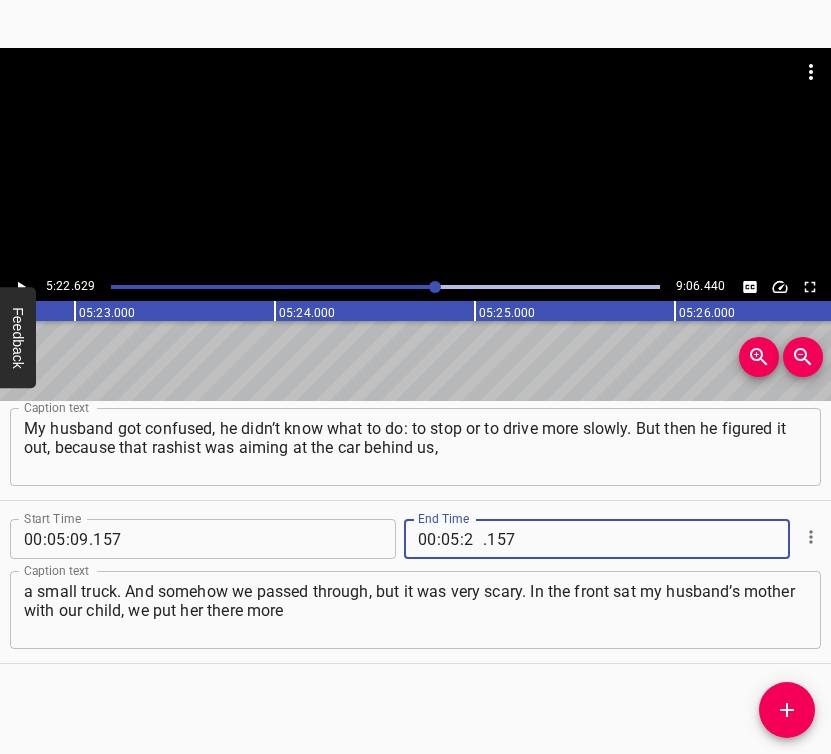 type on "22" 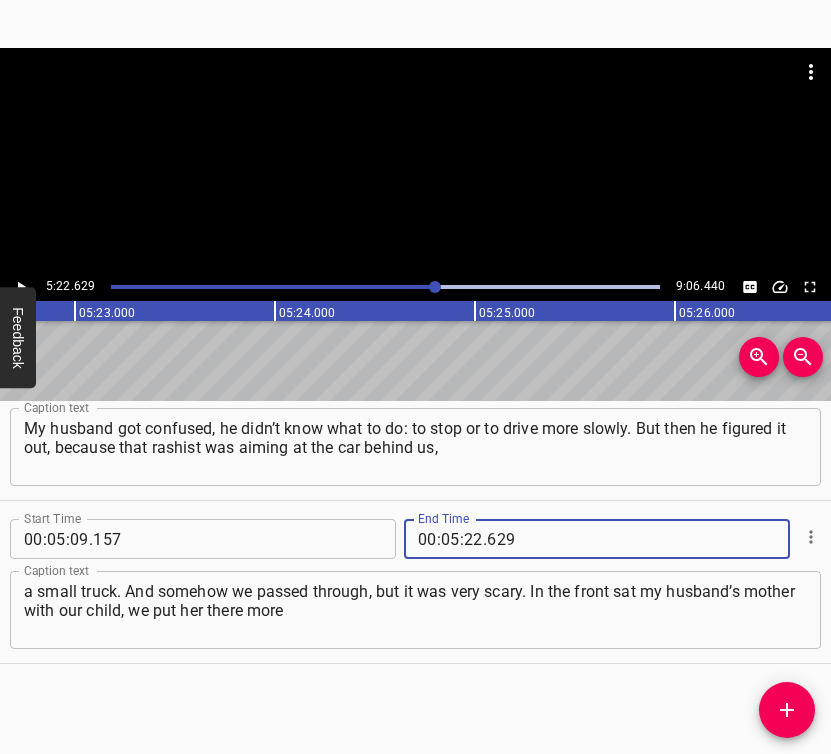 type on "629" 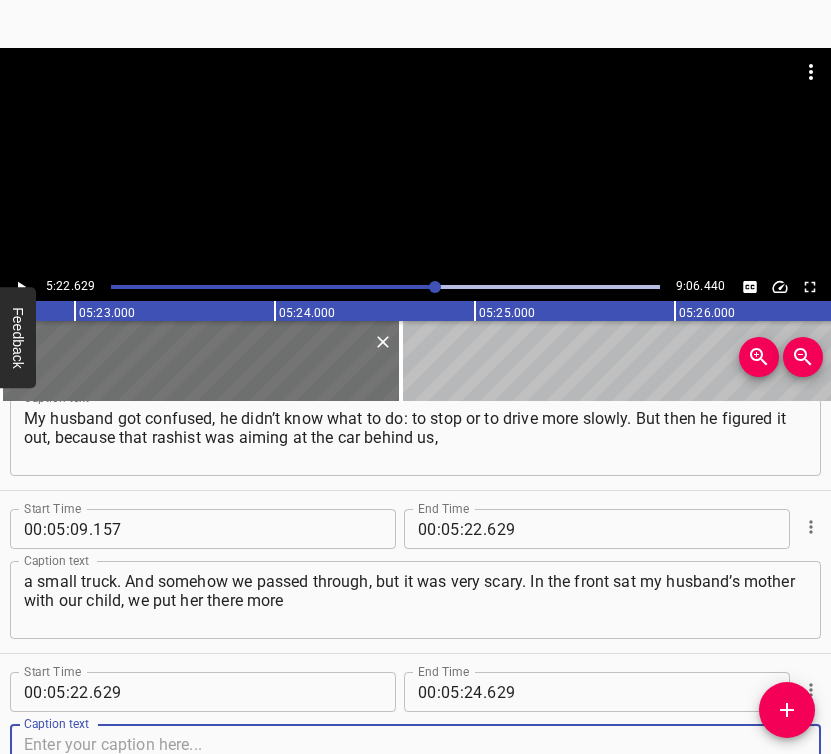 scroll, scrollTop: 3164, scrollLeft: 0, axis: vertical 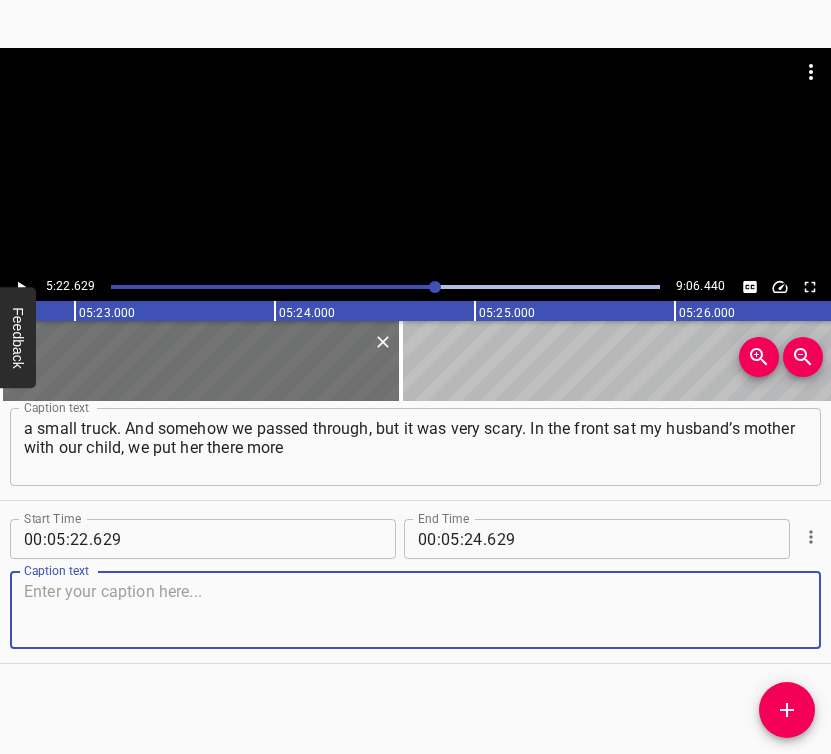 click at bounding box center [415, 610] 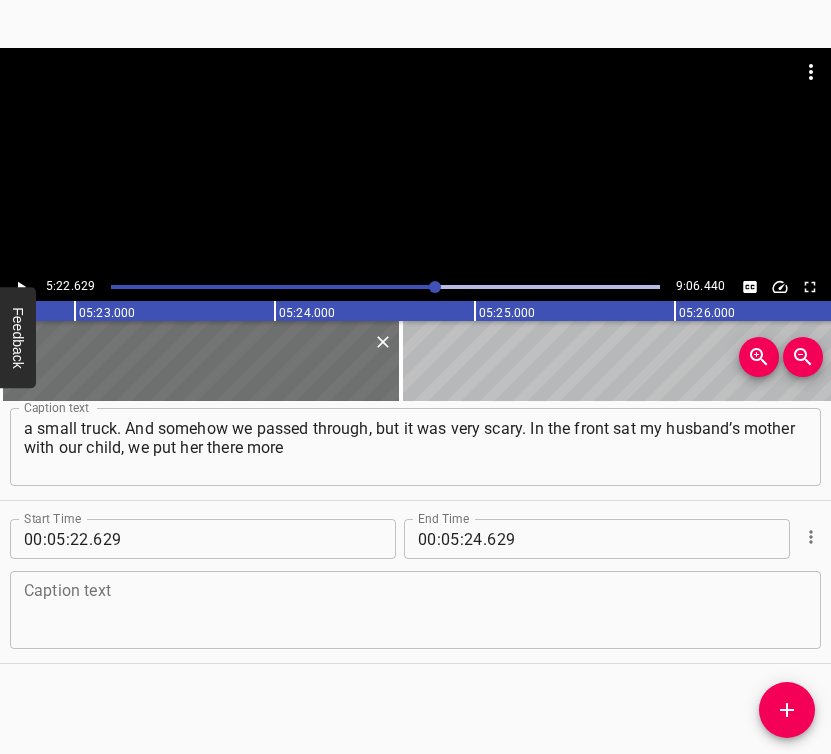 click at bounding box center (415, 610) 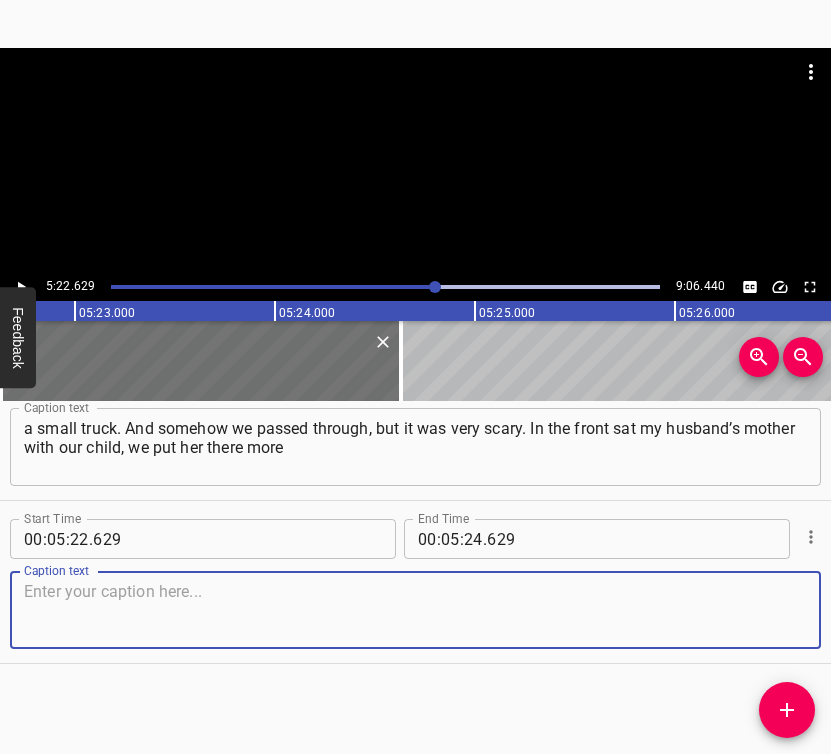 paste on "for psychological effect, so they would see that we had children and elderly people. But now we understand that it meant nothing to the rashists." 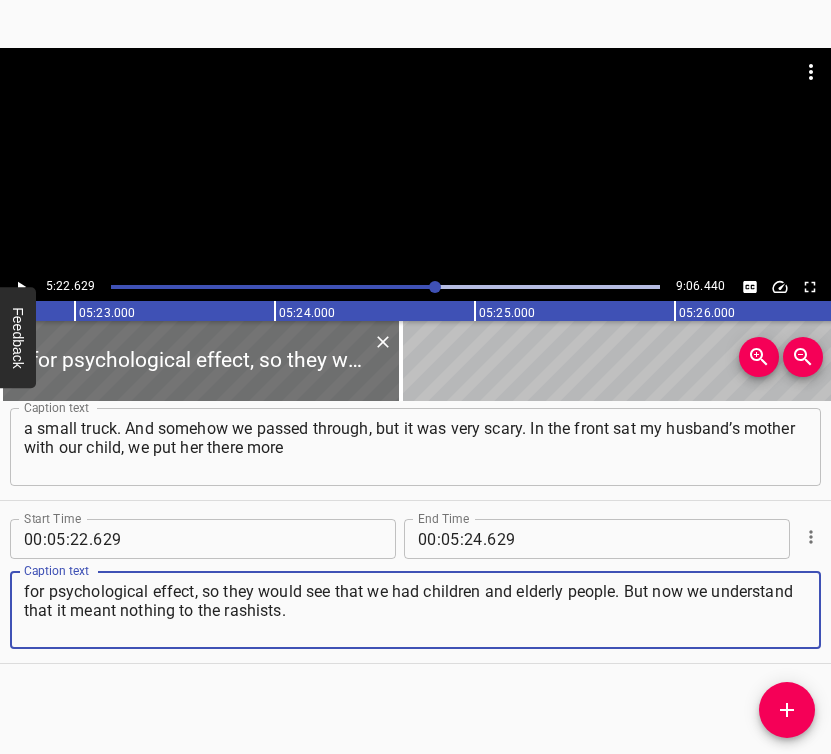 type on "for psychological effect, so they would see that we had children and elderly people. But now we understand that it meant nothing to the rashists." 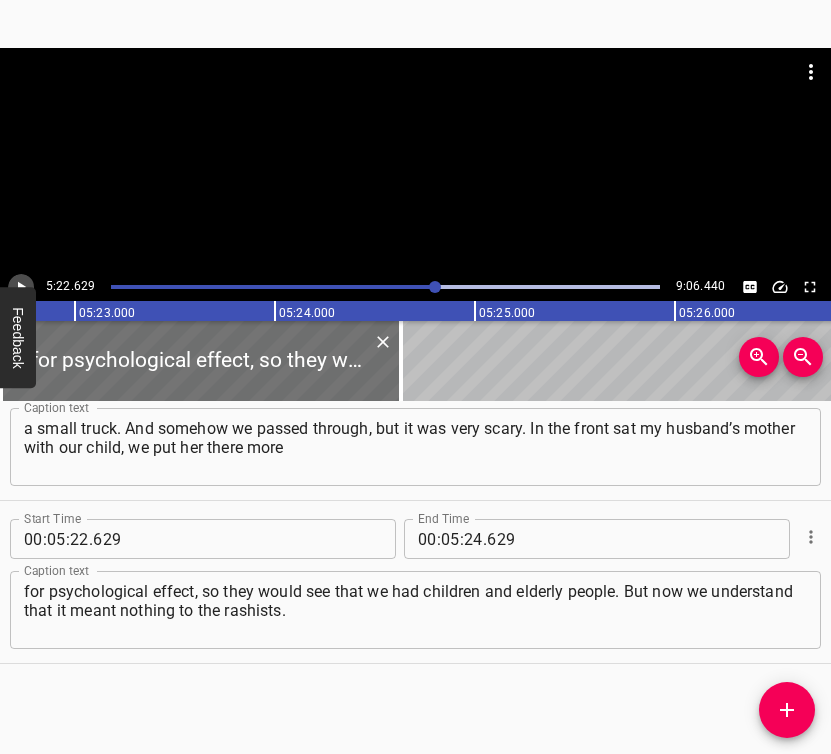 click 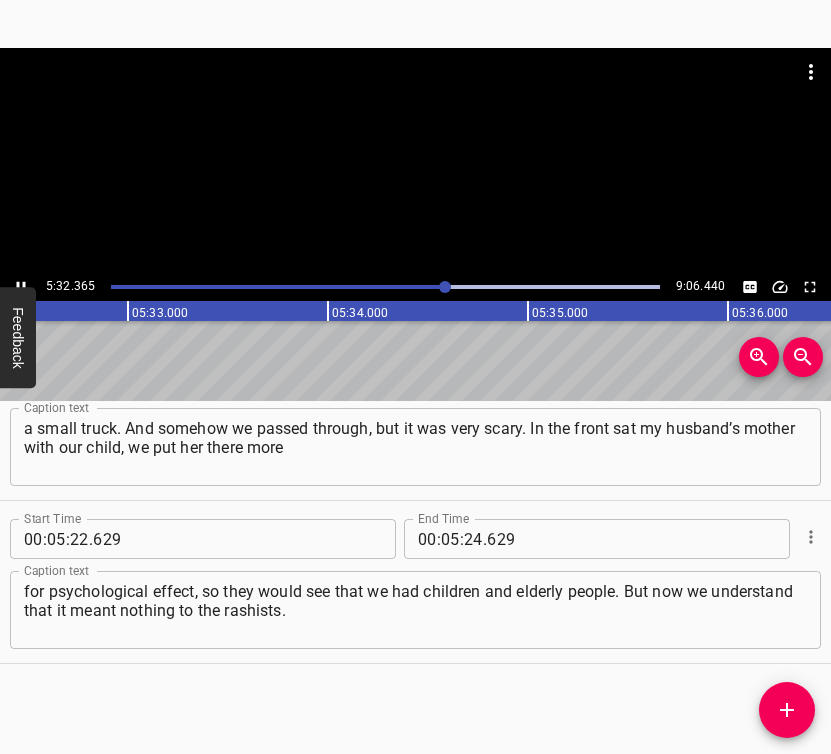 click at bounding box center [21, 287] 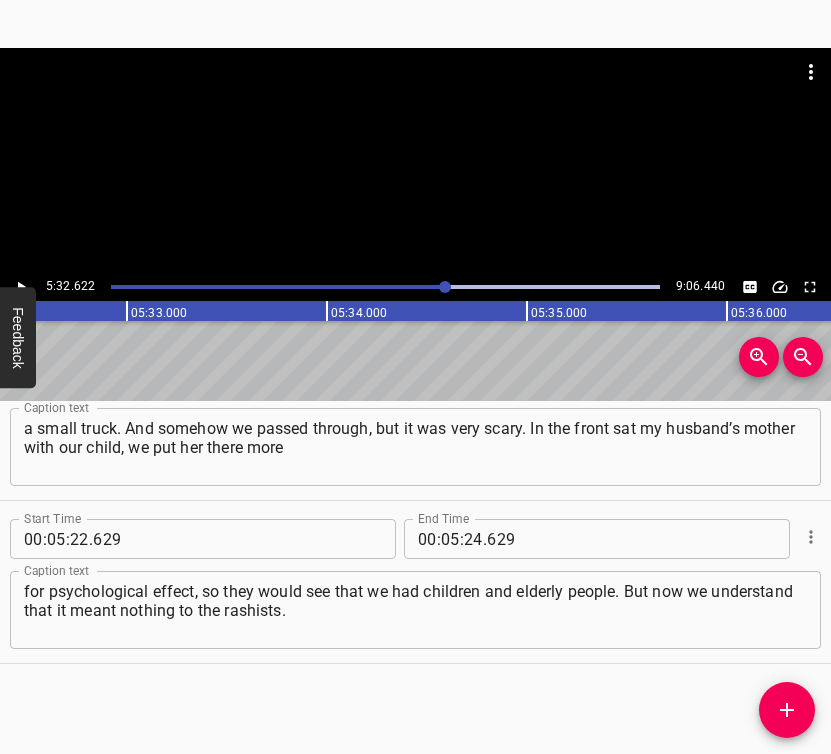 scroll, scrollTop: 0, scrollLeft: 66524, axis: horizontal 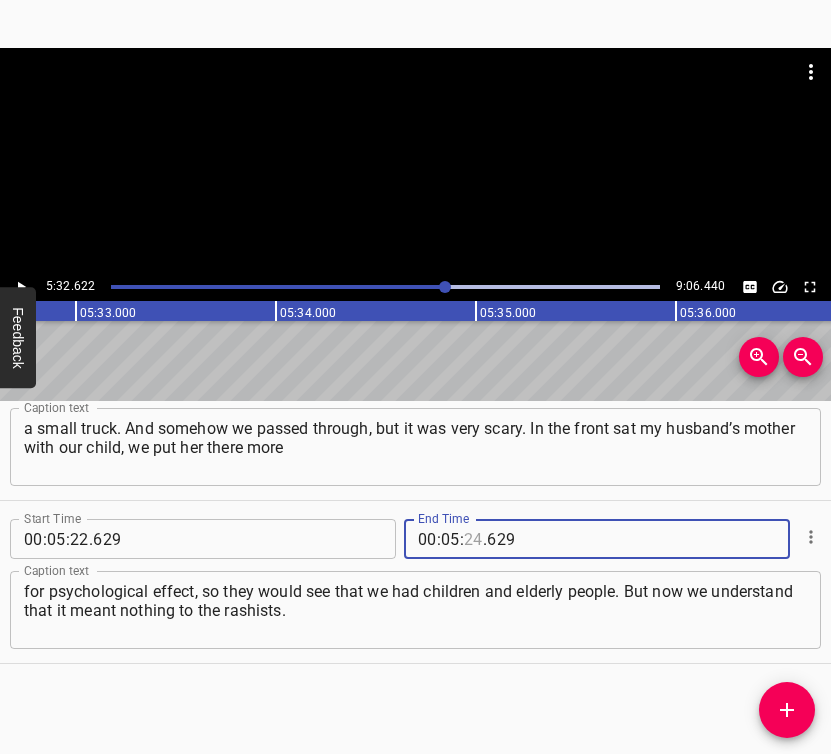 click at bounding box center [473, 539] 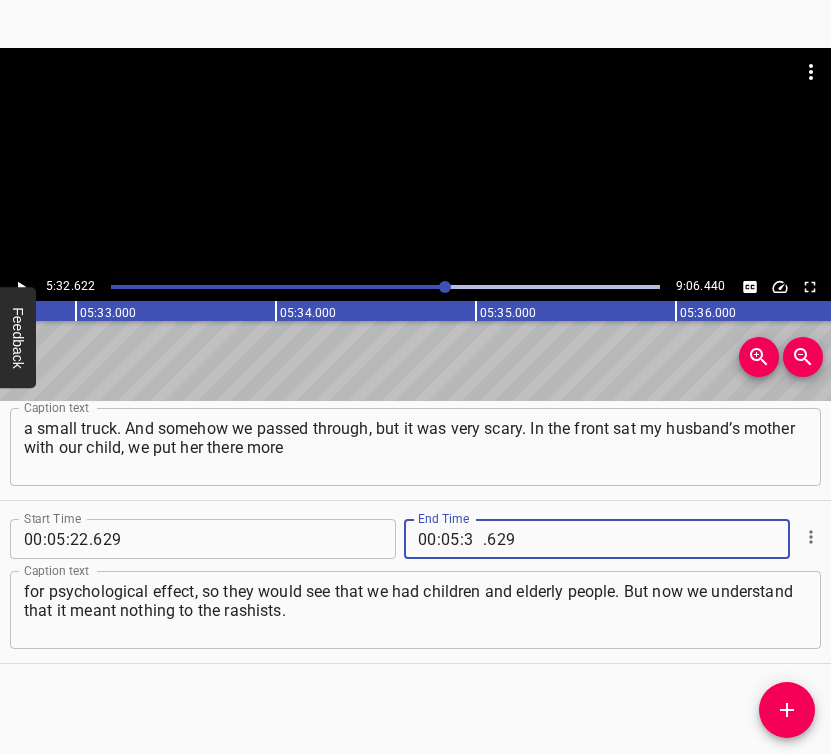 type on "32" 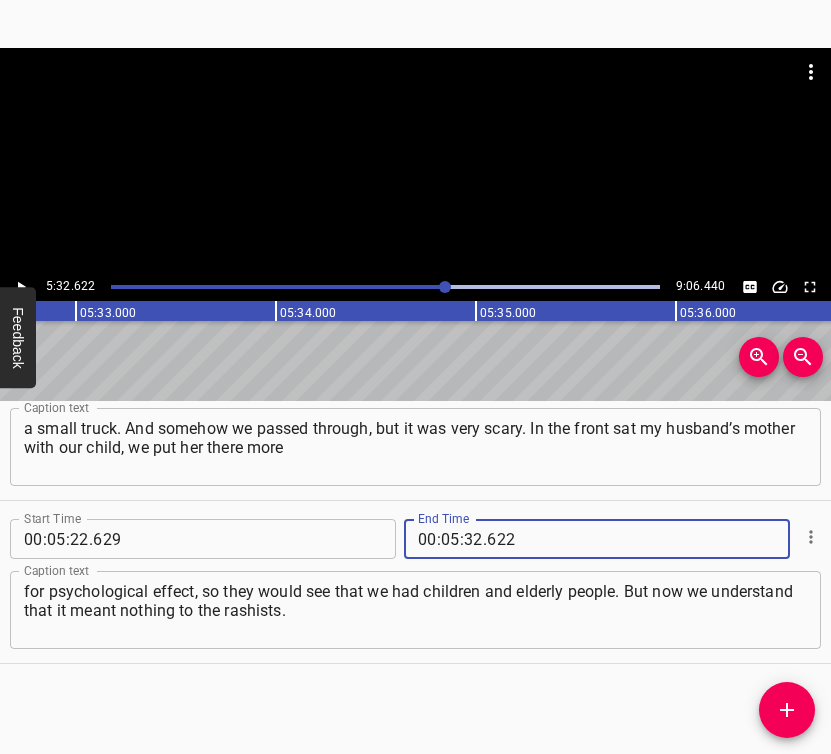 type on "622" 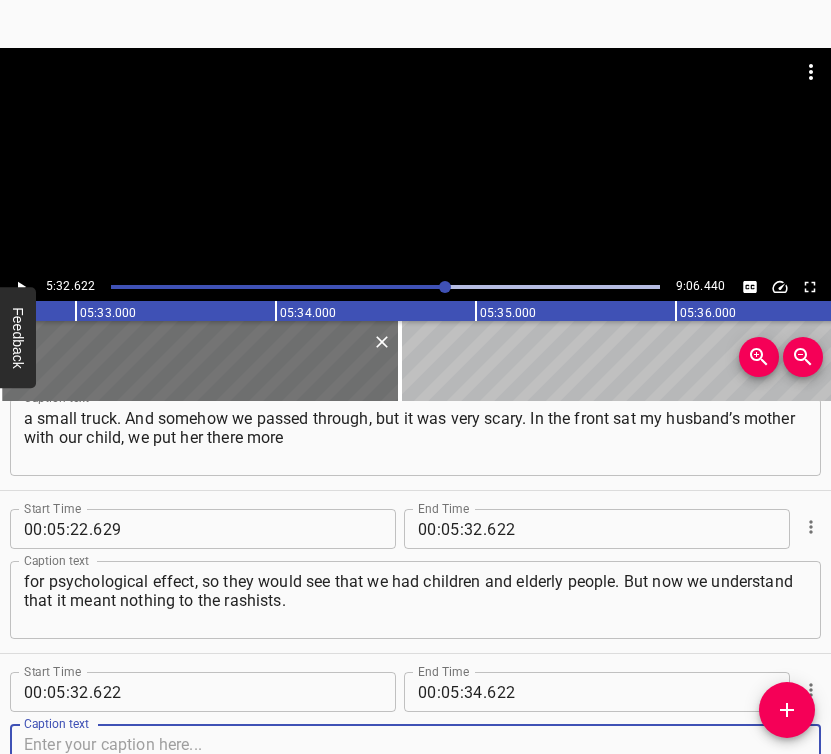 scroll, scrollTop: 3327, scrollLeft: 0, axis: vertical 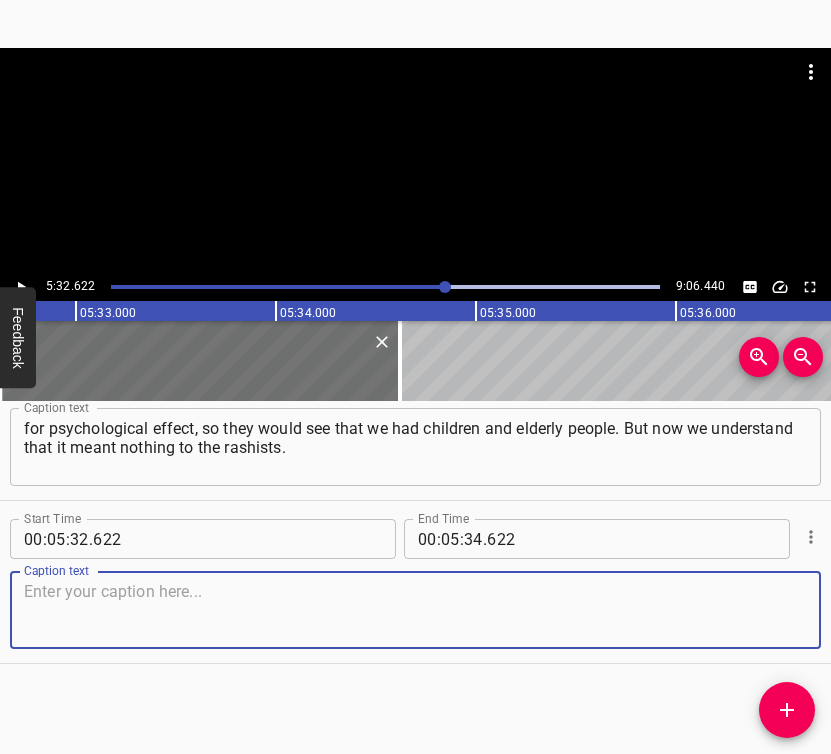 click at bounding box center (415, 610) 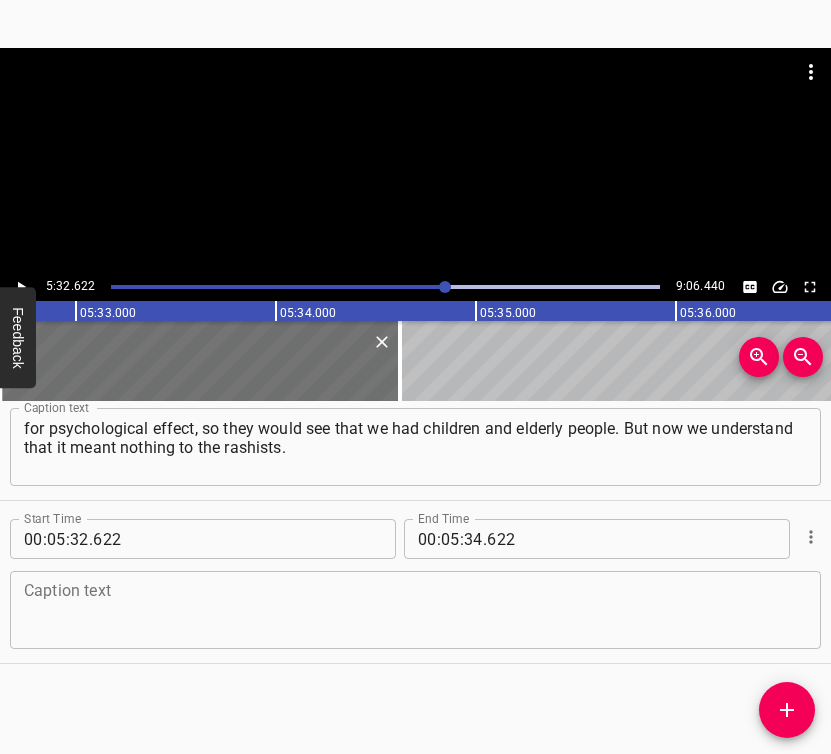 click at bounding box center [415, 610] 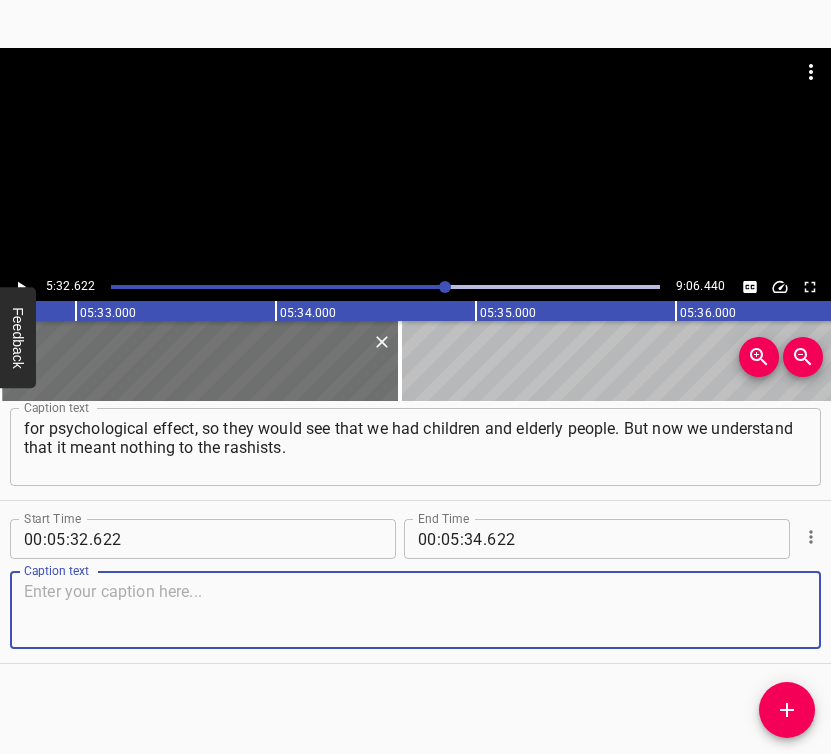 paste on "Our car was covered with signs saying "children", "children"… Maybe six of those pieces of paper. But that was also more for us. We thought it would stop someone," 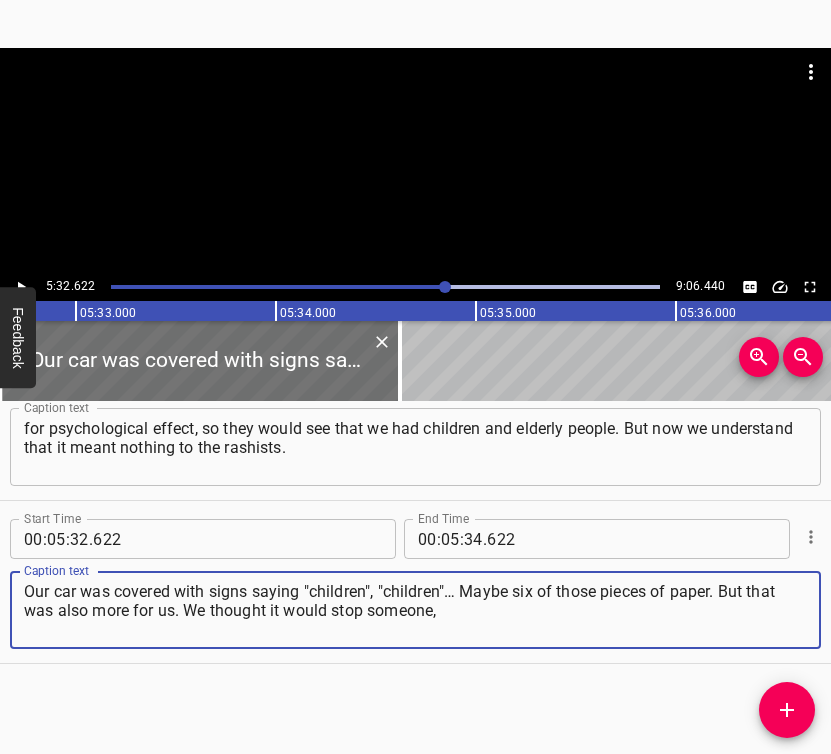 type on "Our car was covered with signs saying "children", "children"… Maybe six of those pieces of paper. But that was also more for us. We thought it would stop someone," 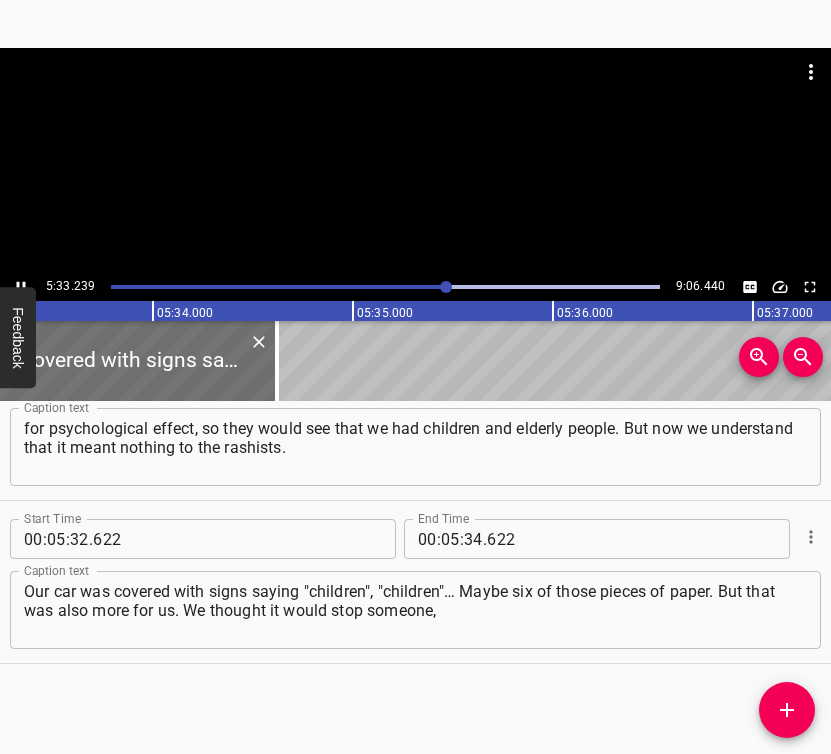 scroll, scrollTop: 0, scrollLeft: 66701, axis: horizontal 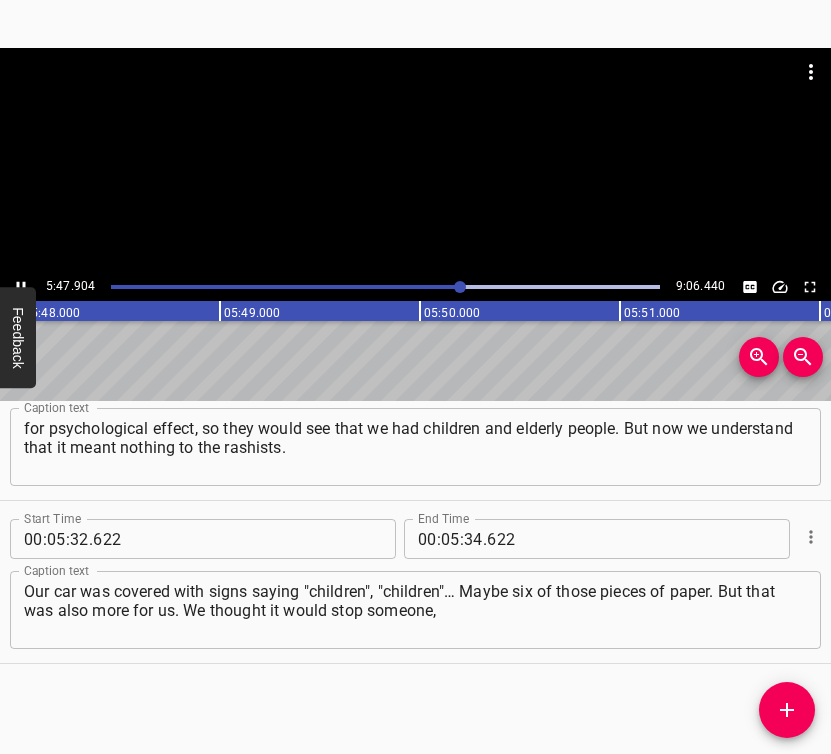 click 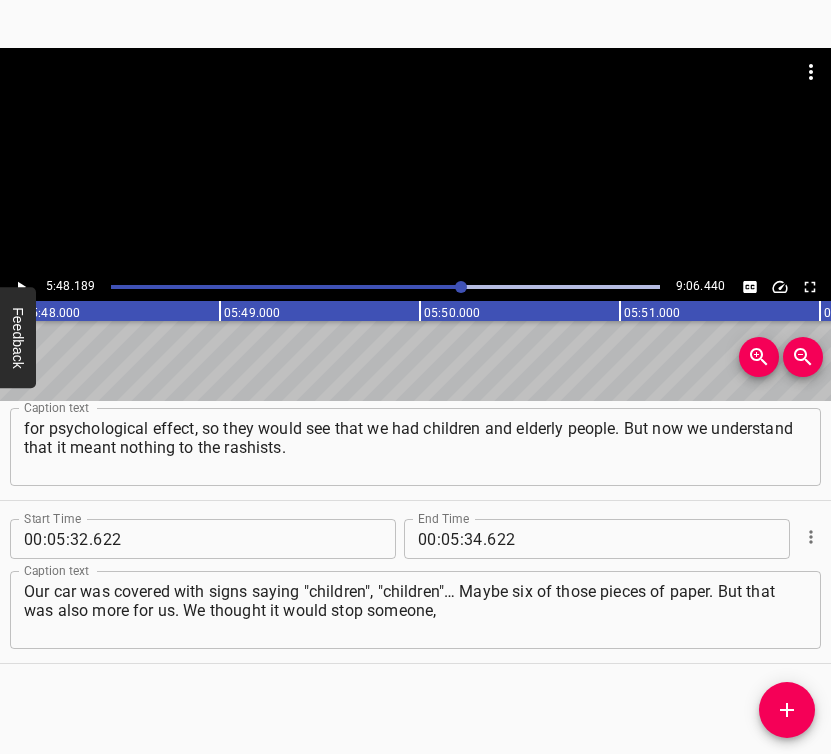 scroll, scrollTop: 0, scrollLeft: 69637, axis: horizontal 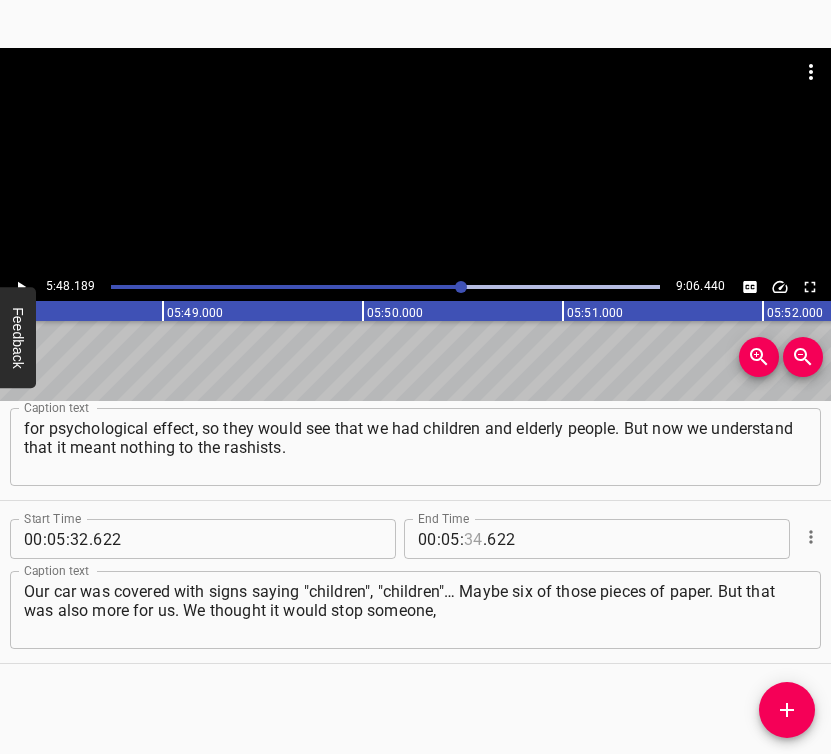 click at bounding box center (473, 539) 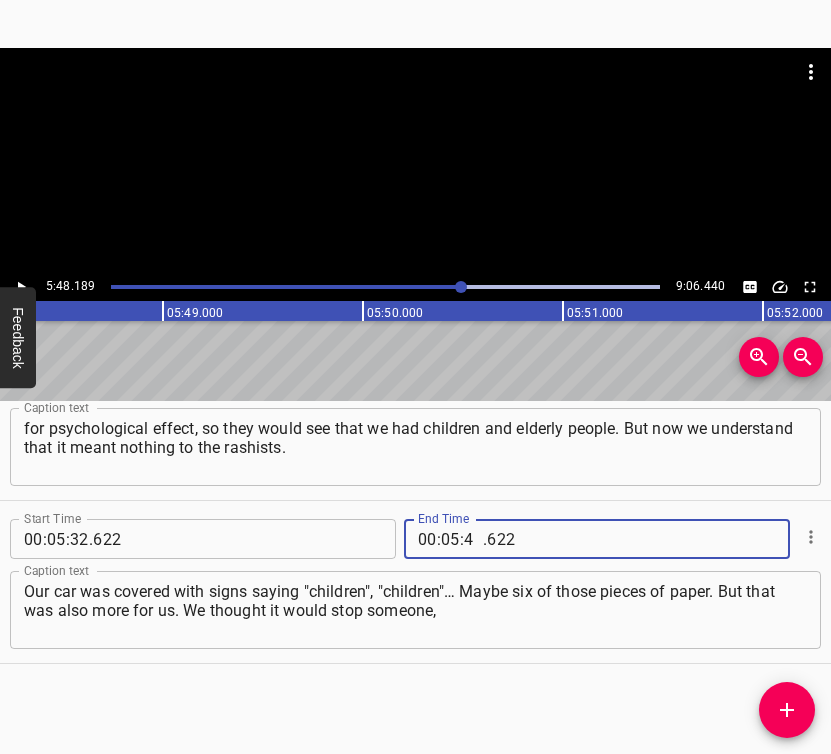 type on "48" 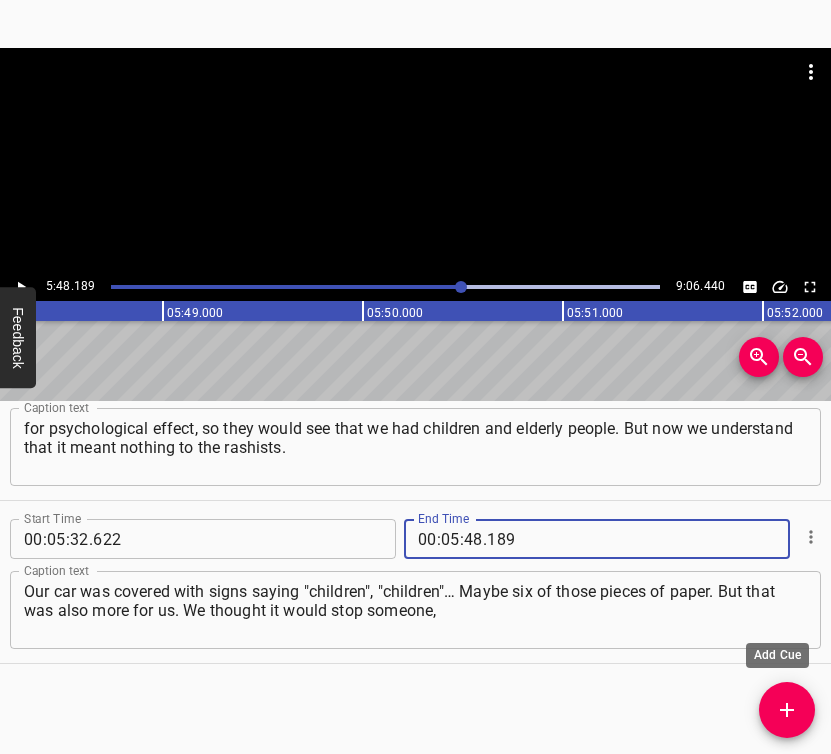 type on "189" 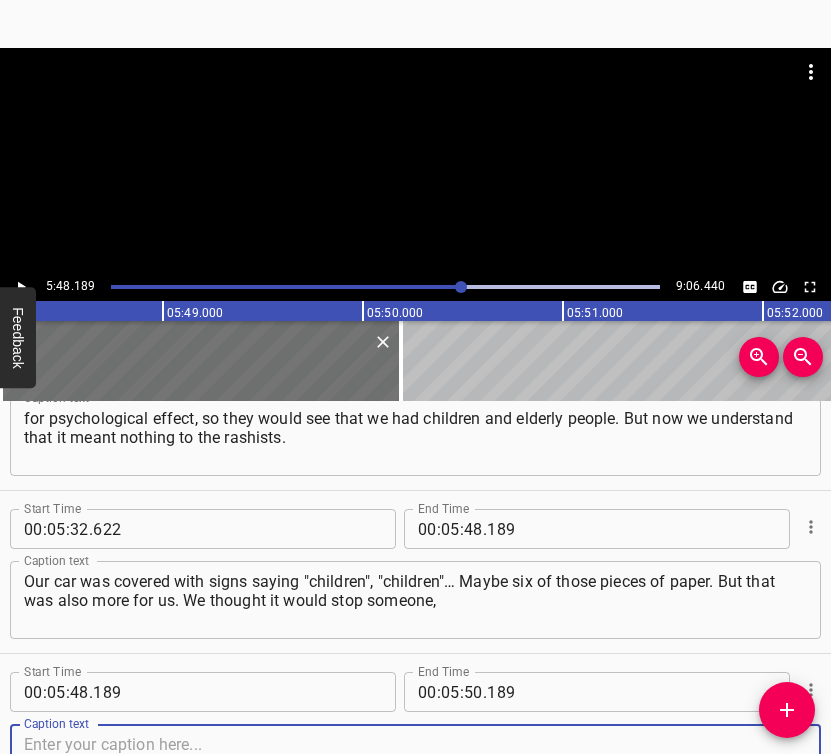 scroll, scrollTop: 3490, scrollLeft: 0, axis: vertical 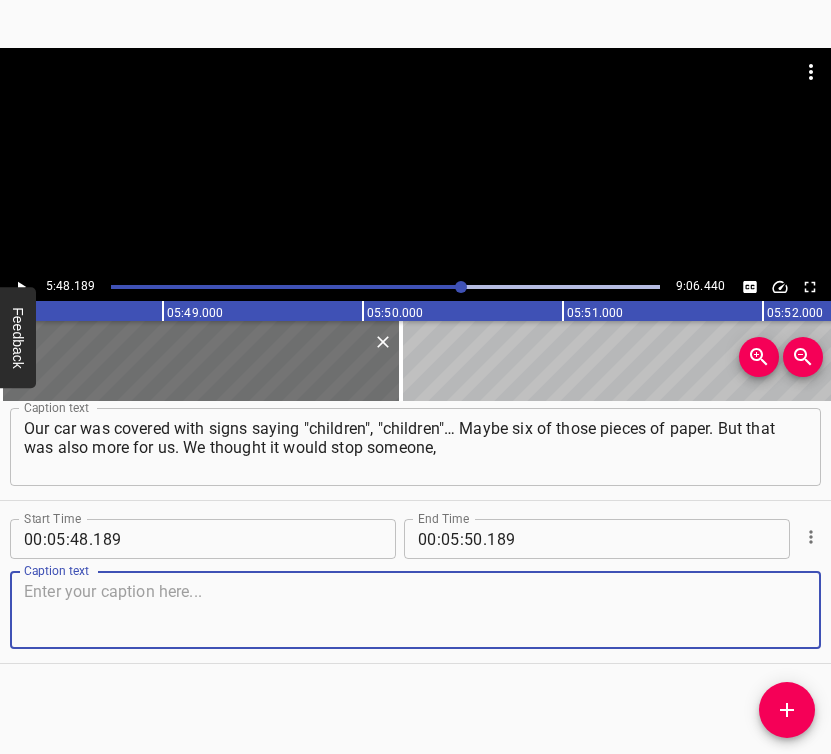 drag, startPoint x: 751, startPoint y: 612, endPoint x: 830, endPoint y: 588, distance: 82.565125 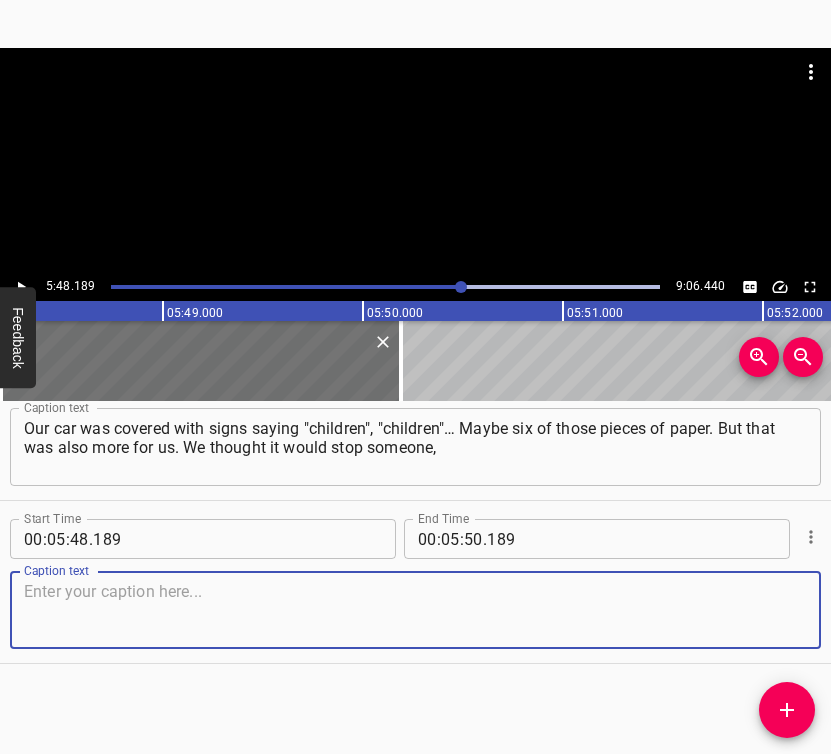 click at bounding box center [415, 610] 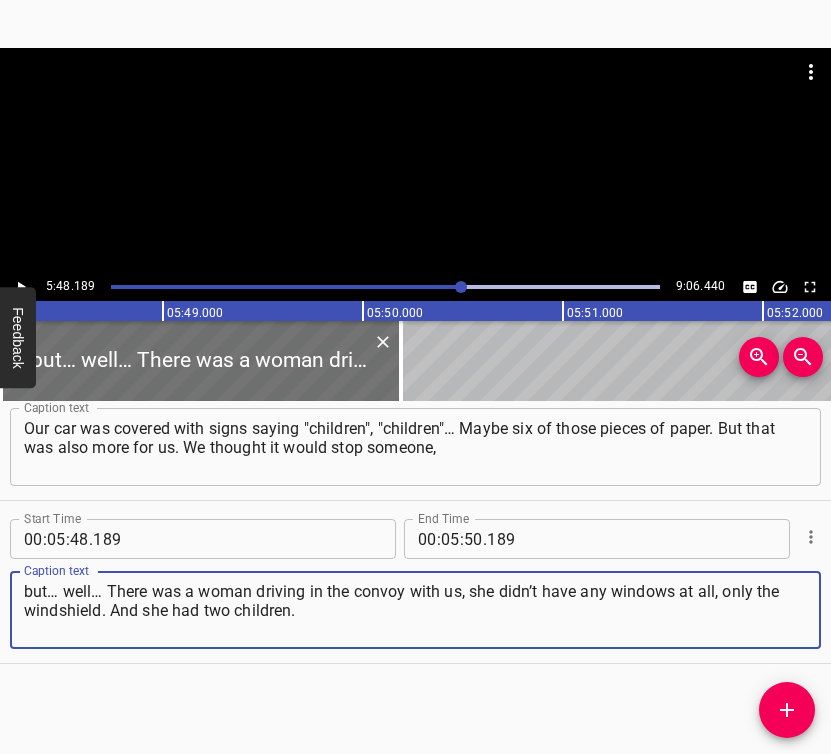 type on "but… well… There was a woman driving in the convoy with us, she didn’t have any windows at all, only the windshield. And she had two children." 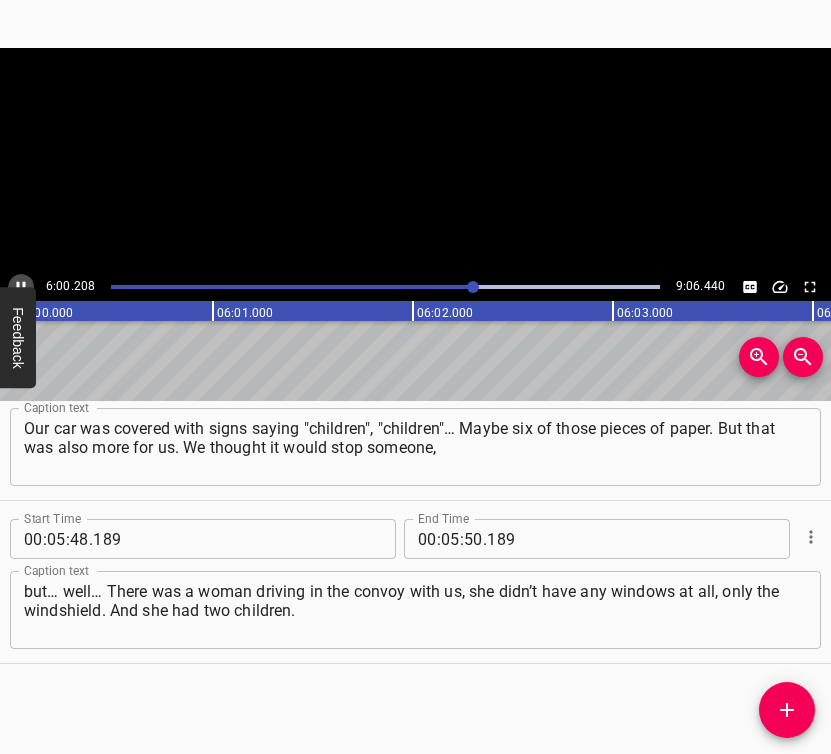 click 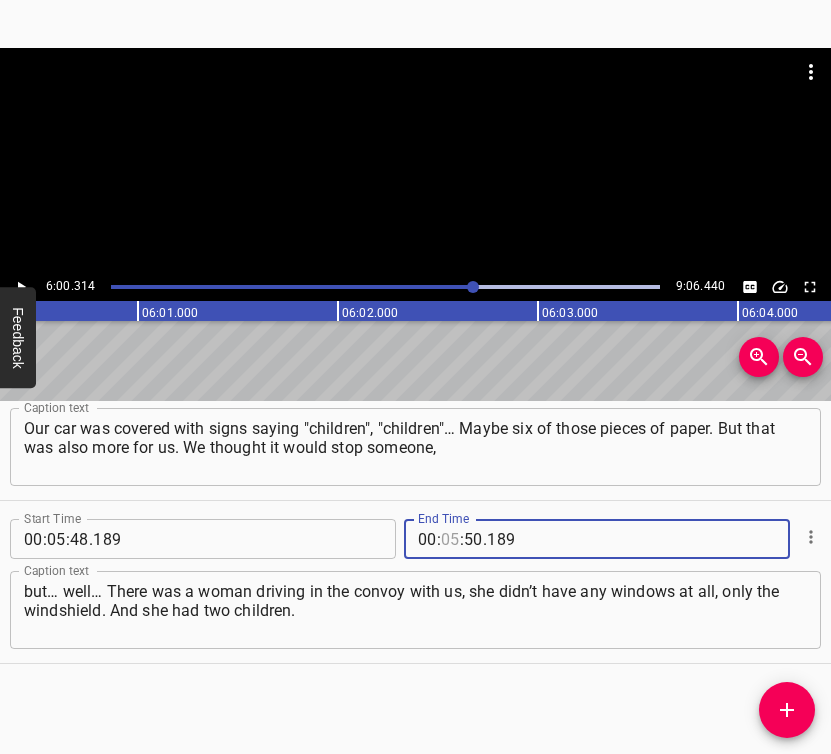 click at bounding box center [450, 539] 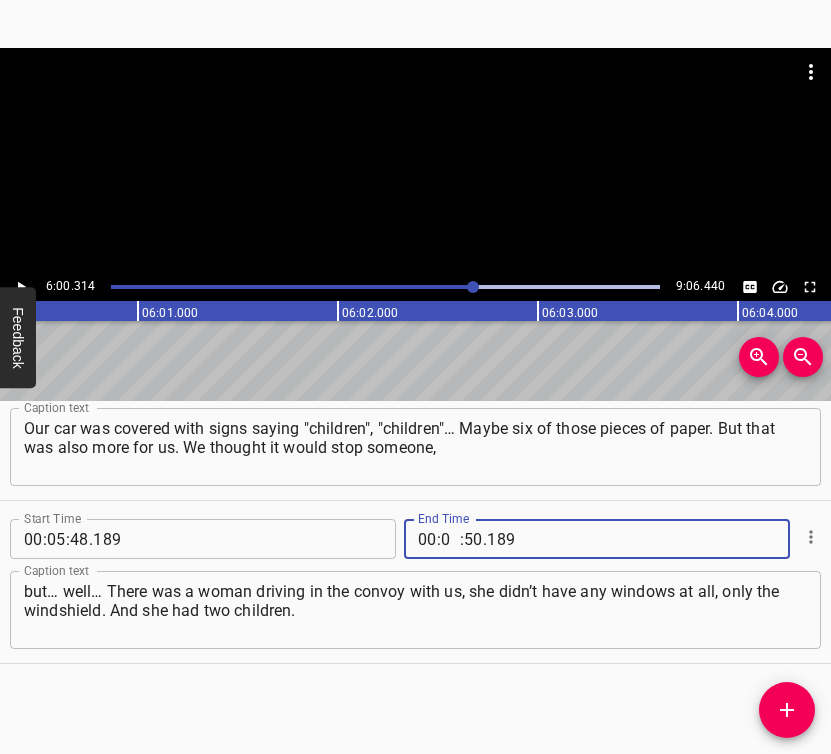 type on "06" 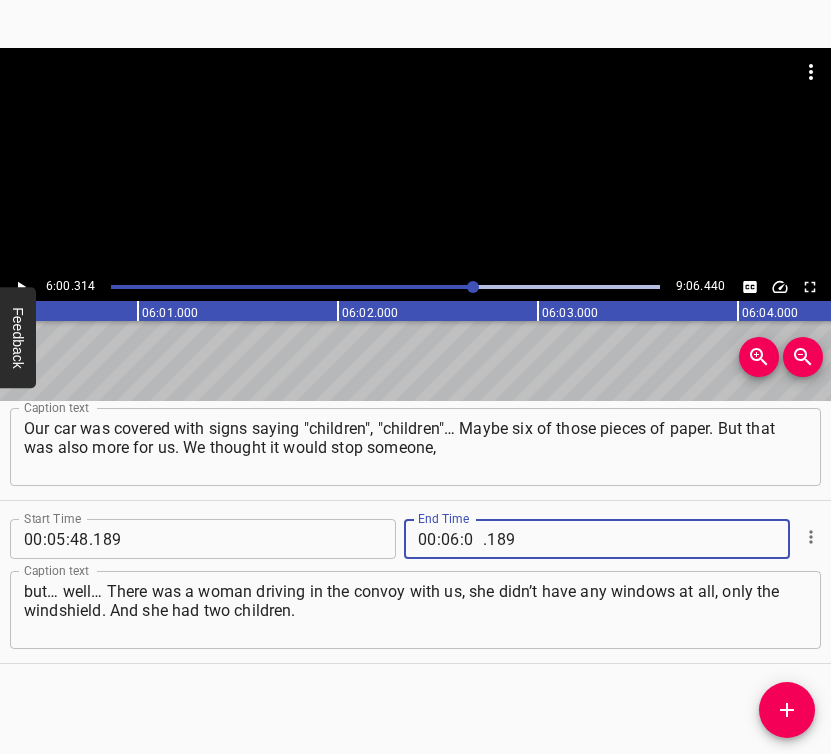 type on "00" 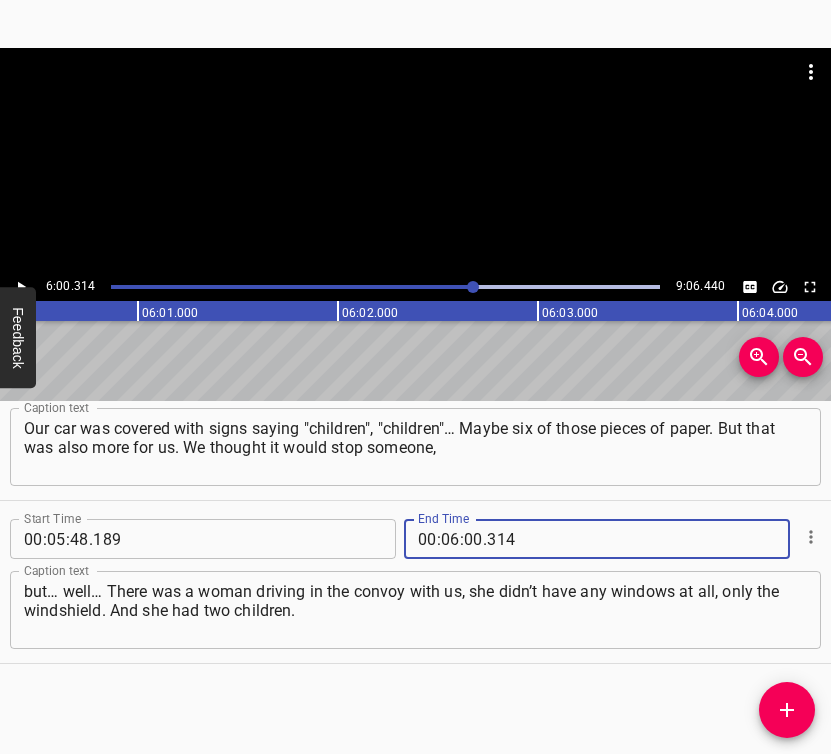 type on "314" 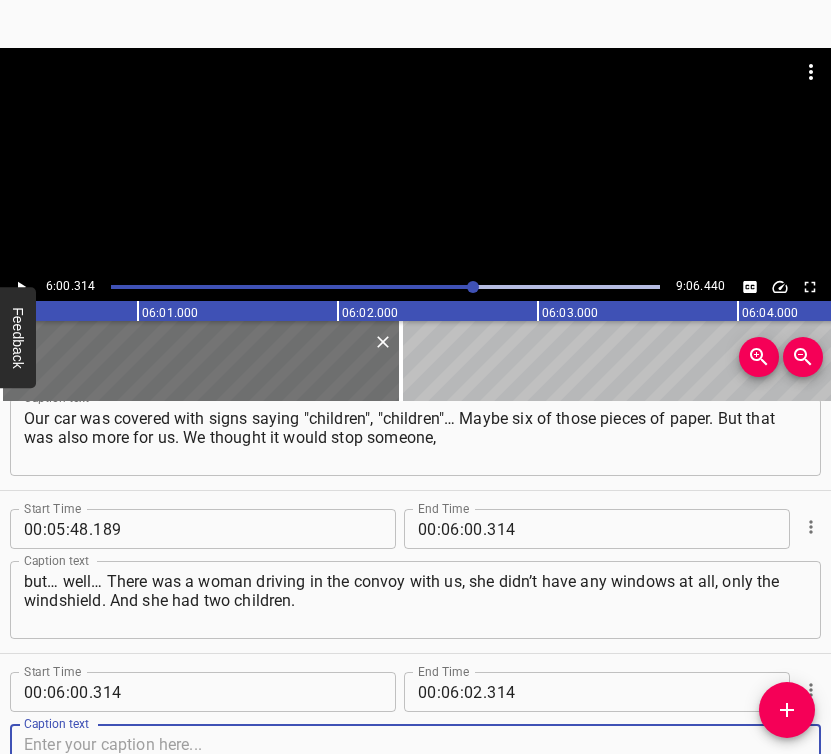 scroll, scrollTop: 3653, scrollLeft: 0, axis: vertical 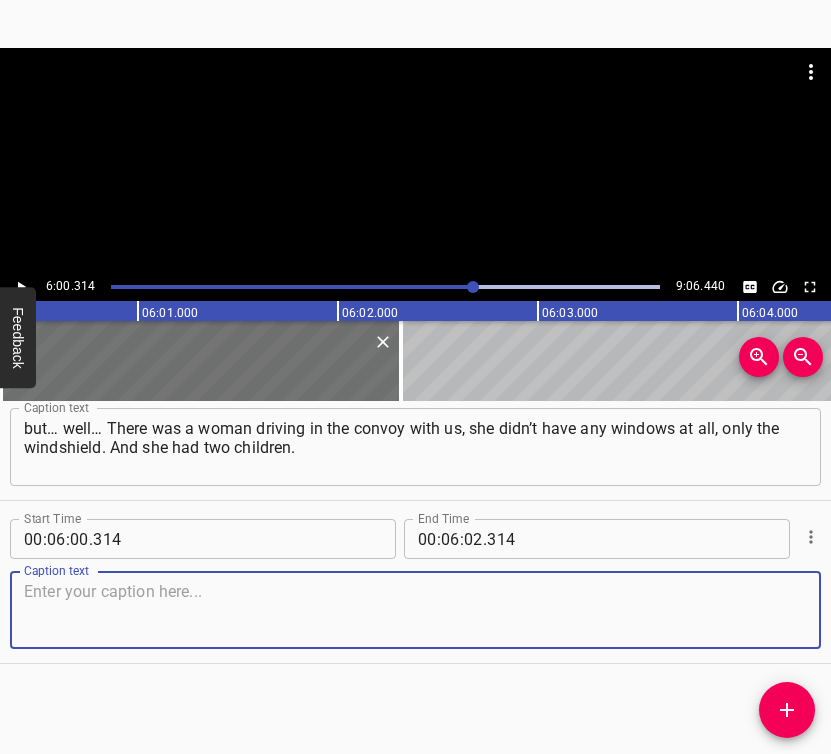 drag, startPoint x: 770, startPoint y: 602, endPoint x: 820, endPoint y: 580, distance: 54.626 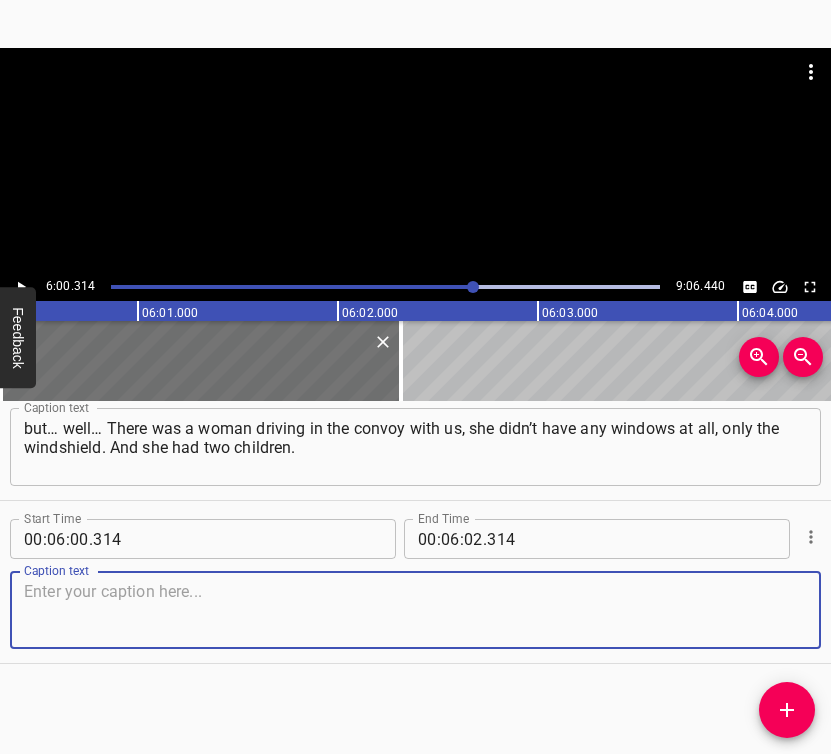 click at bounding box center (415, 610) 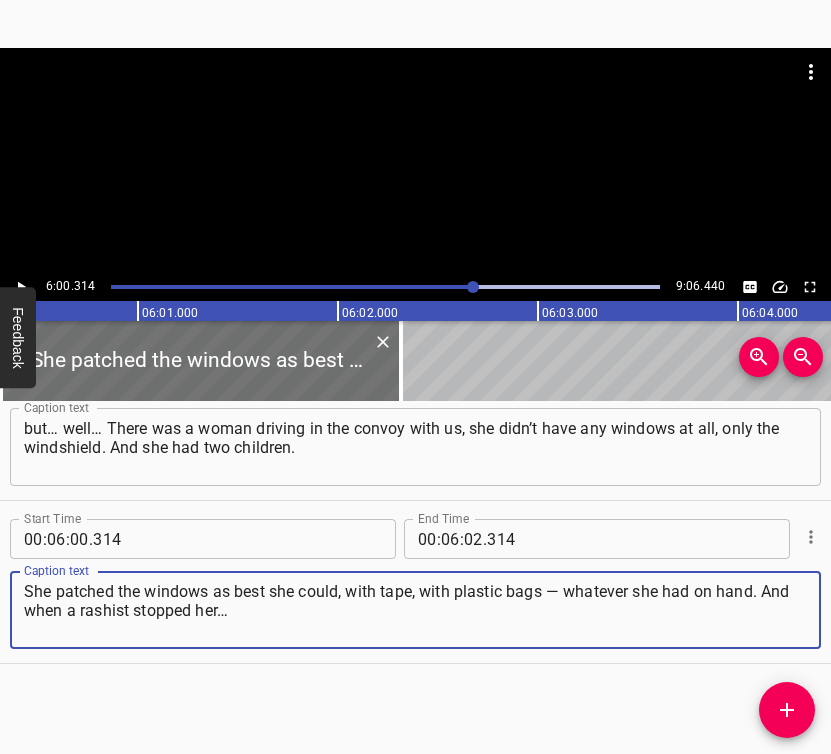 type on "She patched the windows as best she could, with tape, with plastic bags — whatever she had on hand. And when a rashist stopped her…" 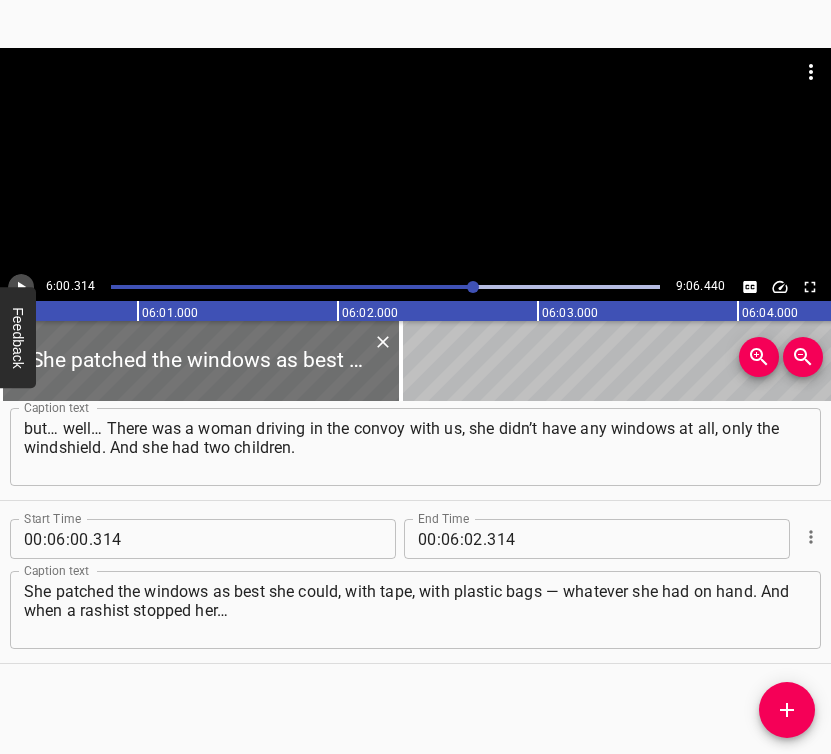 click at bounding box center (21, 287) 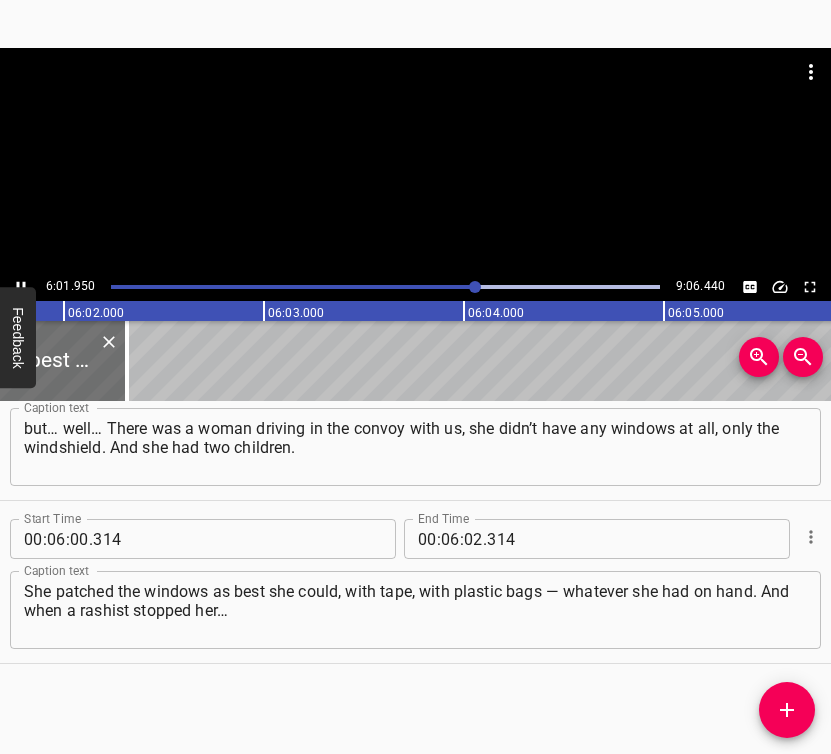 scroll, scrollTop: 0, scrollLeft: 72390, axis: horizontal 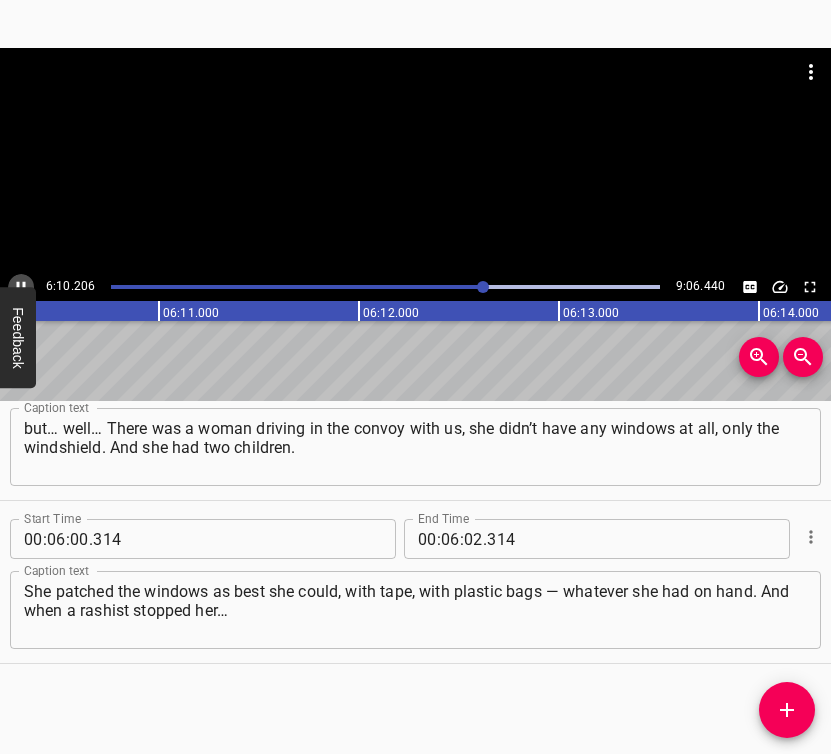 click 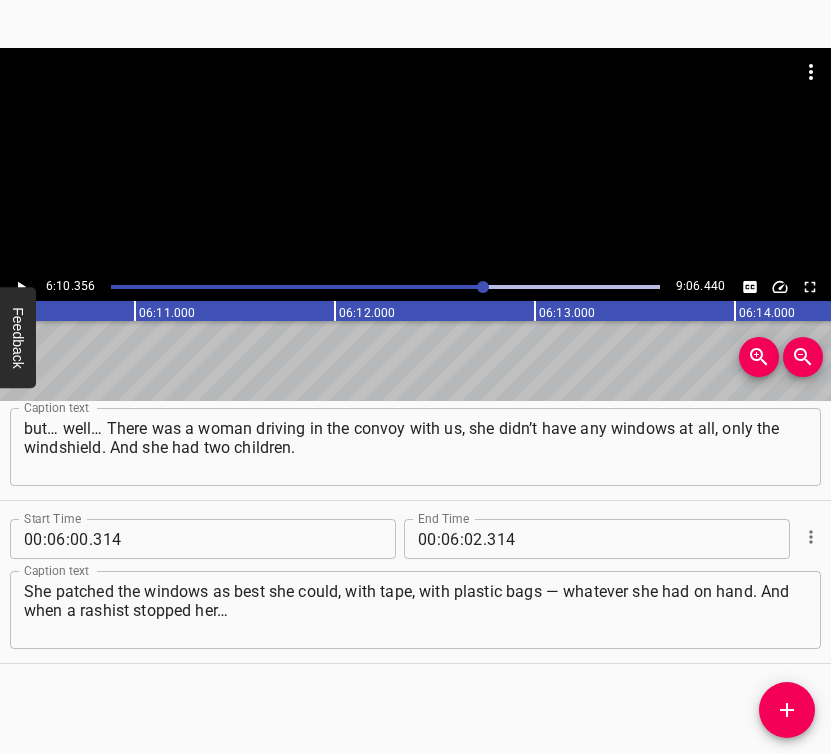 scroll, scrollTop: 0, scrollLeft: 74071, axis: horizontal 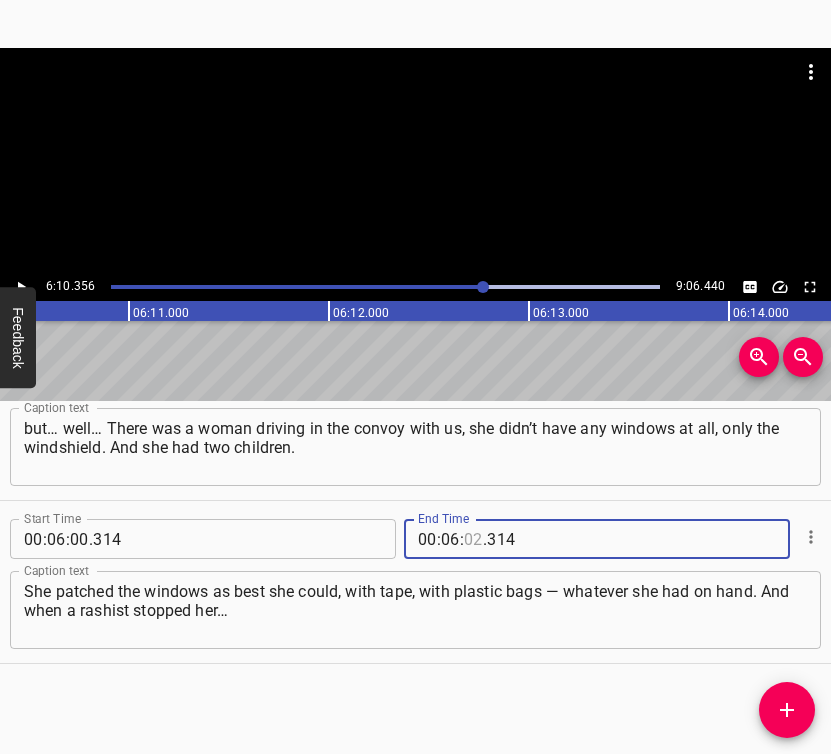 click at bounding box center (473, 539) 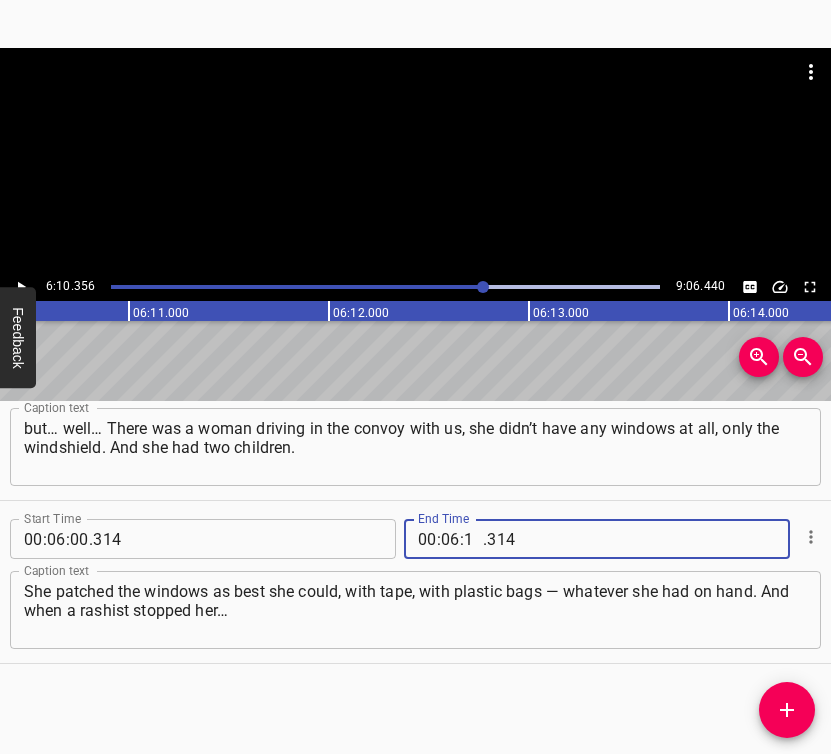 type on "10" 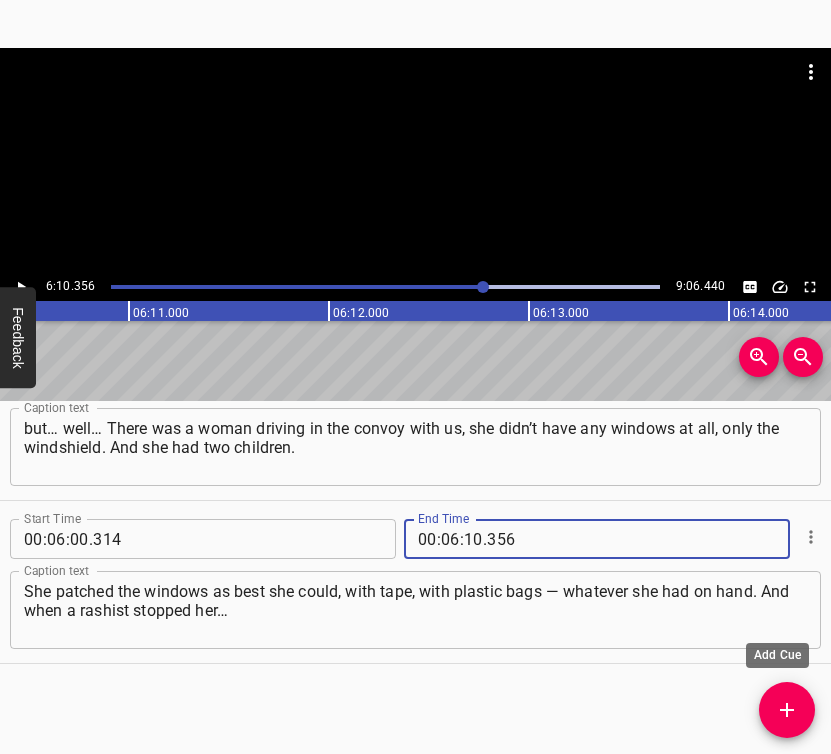 type on "356" 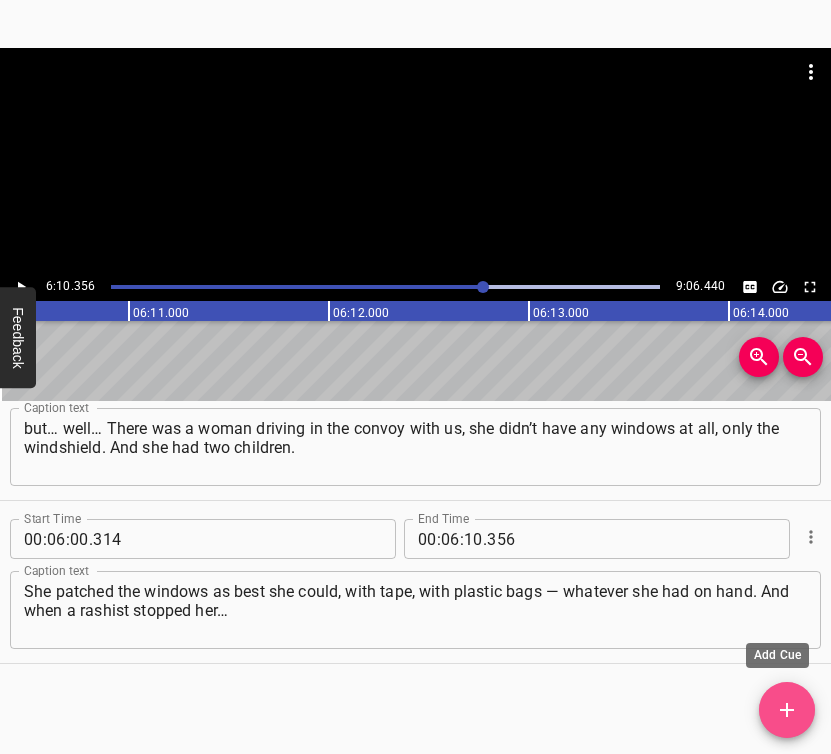click 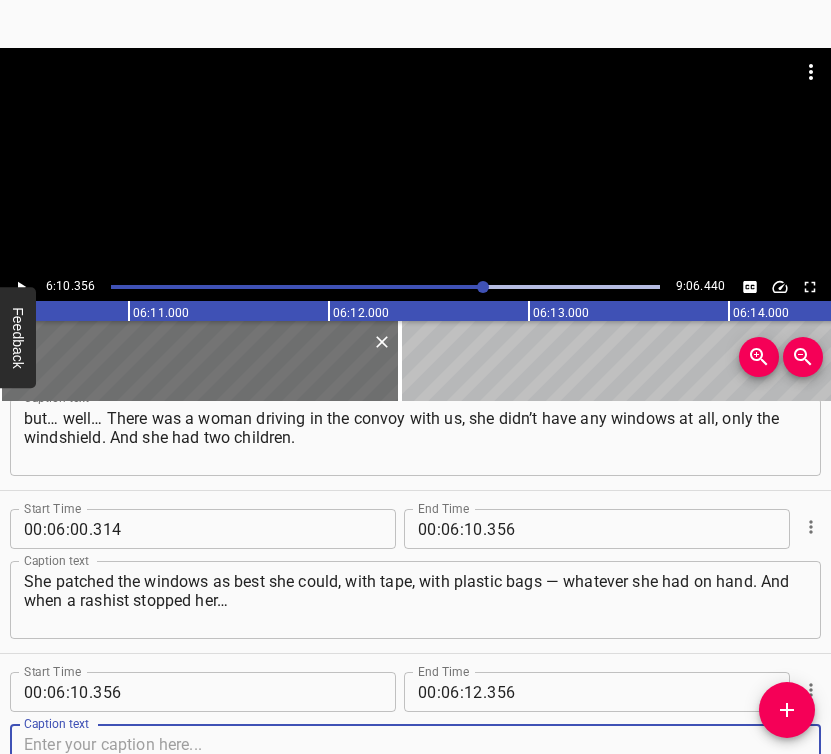 scroll, scrollTop: 3816, scrollLeft: 0, axis: vertical 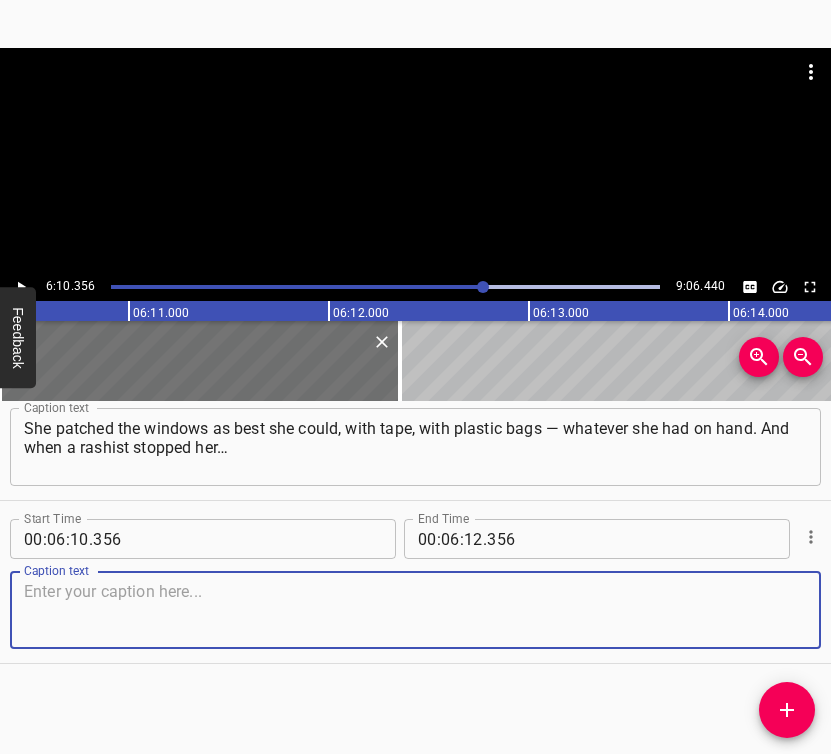 drag, startPoint x: 771, startPoint y: 602, endPoint x: 830, endPoint y: 583, distance: 61.983868 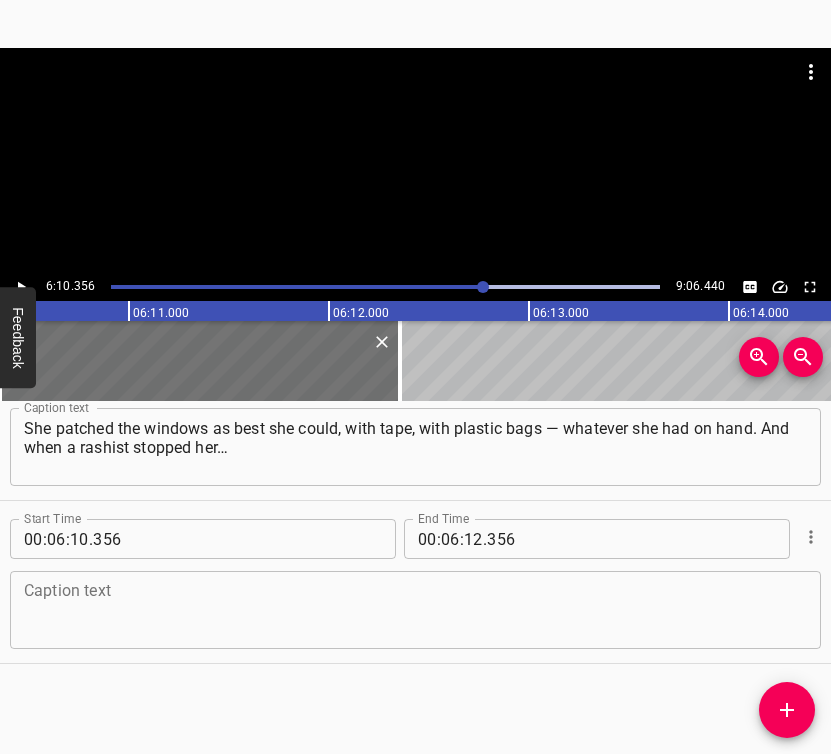click at bounding box center (415, 610) 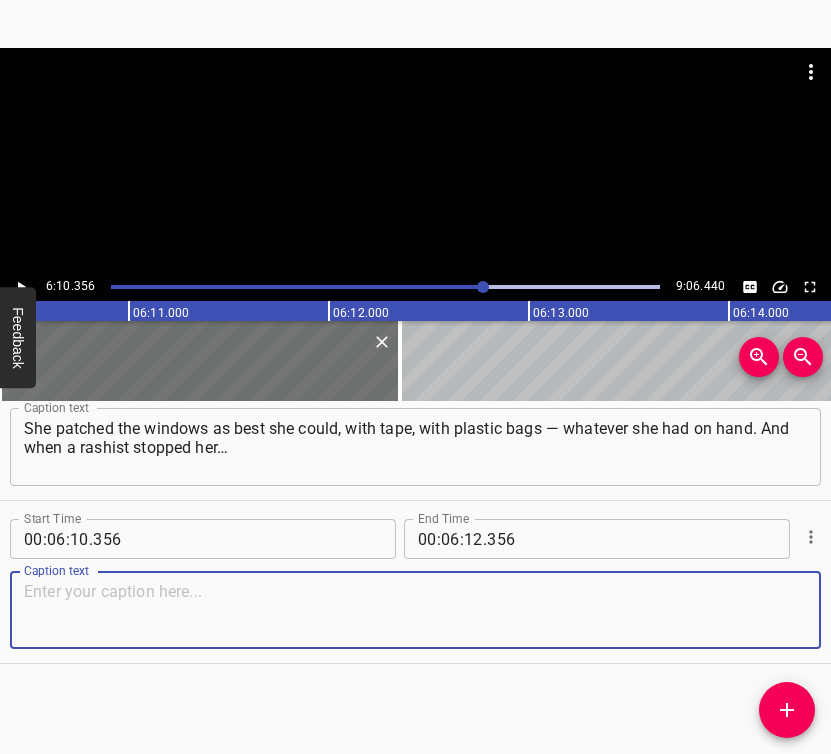 paste on "She told us about it later, because we stopped from time to time, waited for each other, so we could all drive together, because that was much" 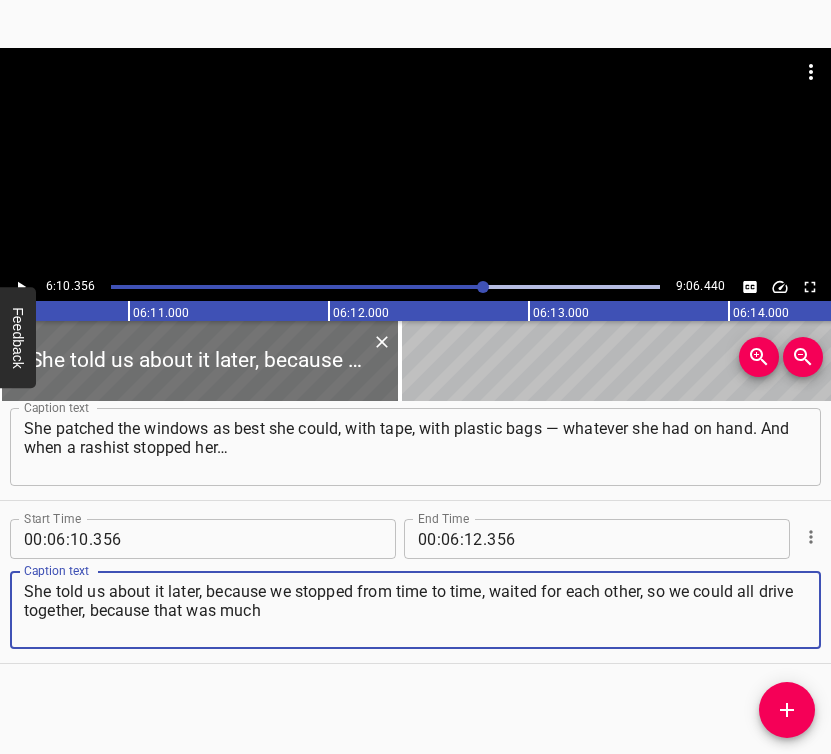 type on "She told us about it later, because we stopped from time to time, waited for each other, so we could all drive together, because that was much" 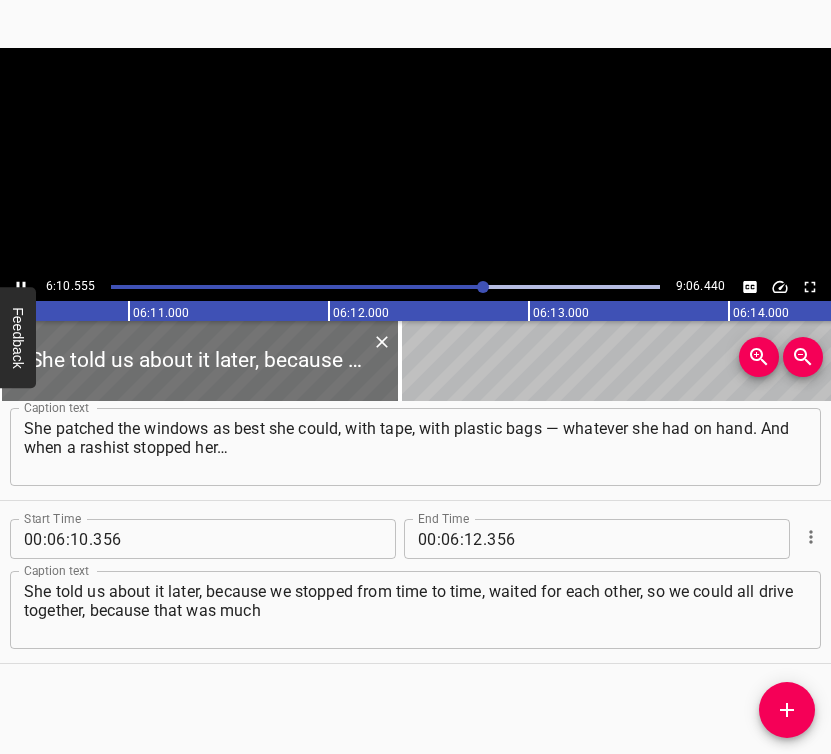 scroll, scrollTop: 0, scrollLeft: 74110, axis: horizontal 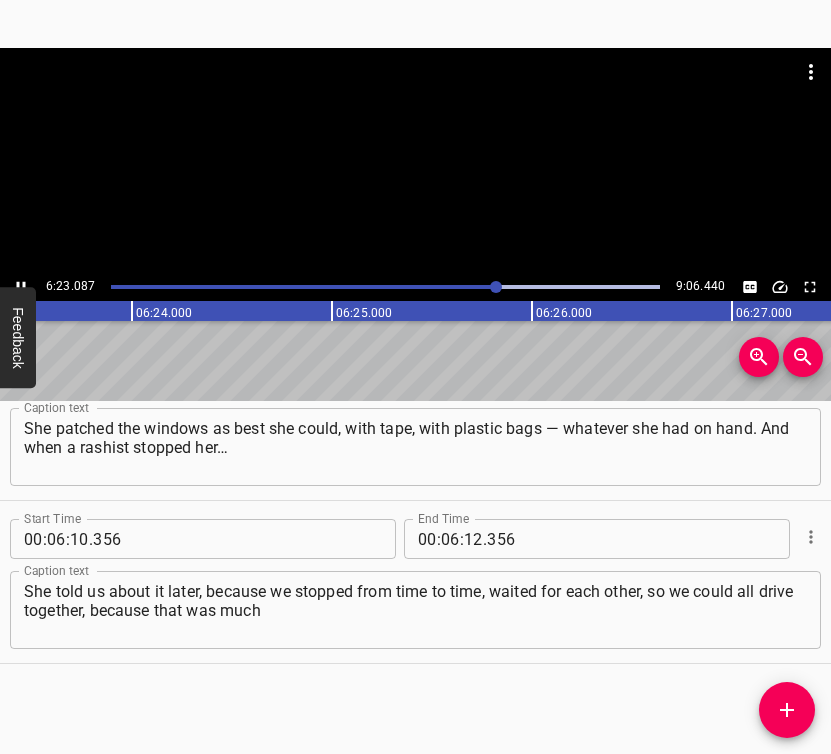 click at bounding box center [21, 287] 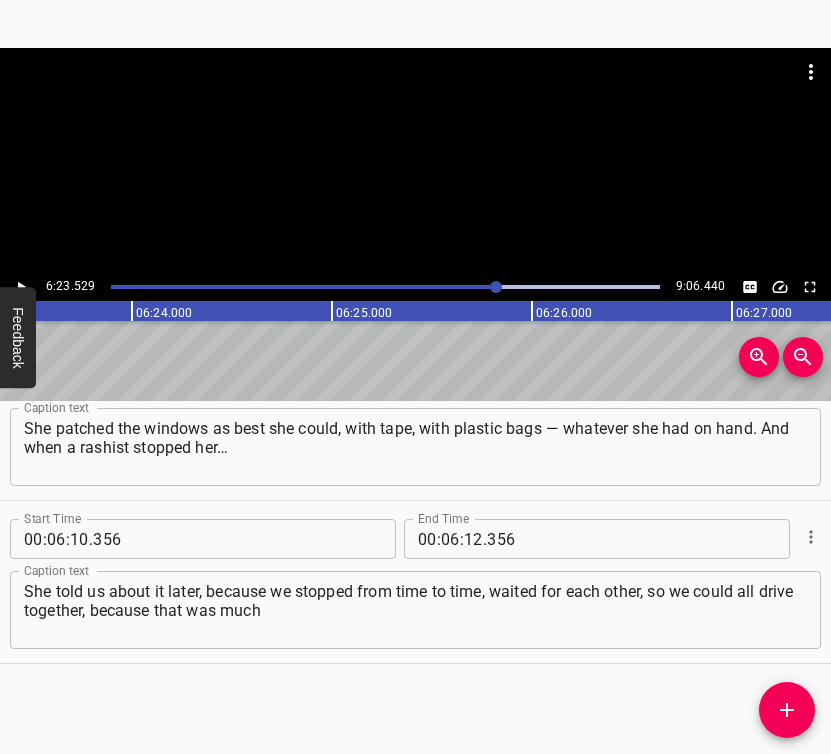 scroll, scrollTop: 0, scrollLeft: 76705, axis: horizontal 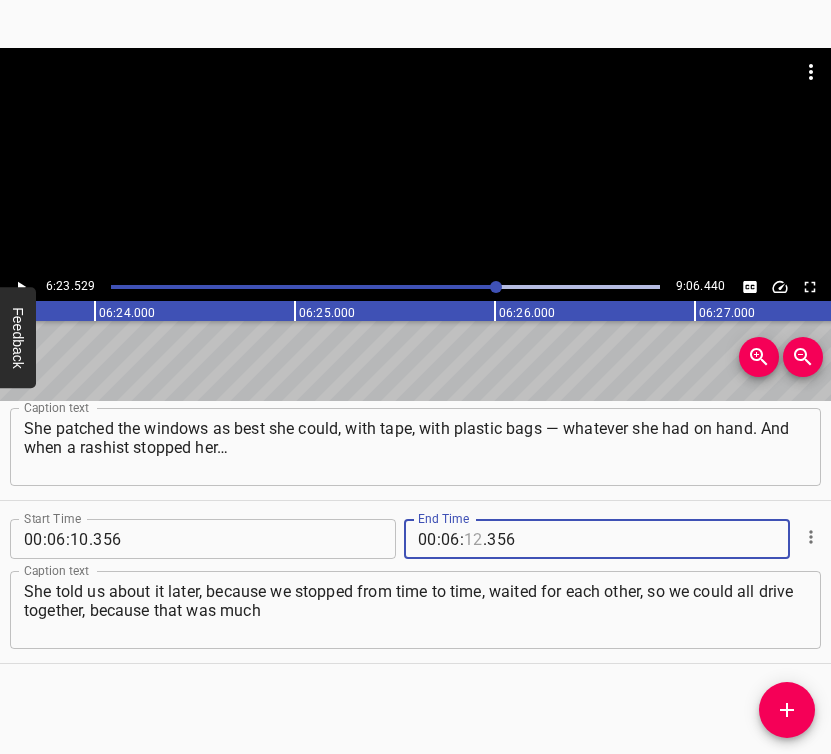click at bounding box center (473, 539) 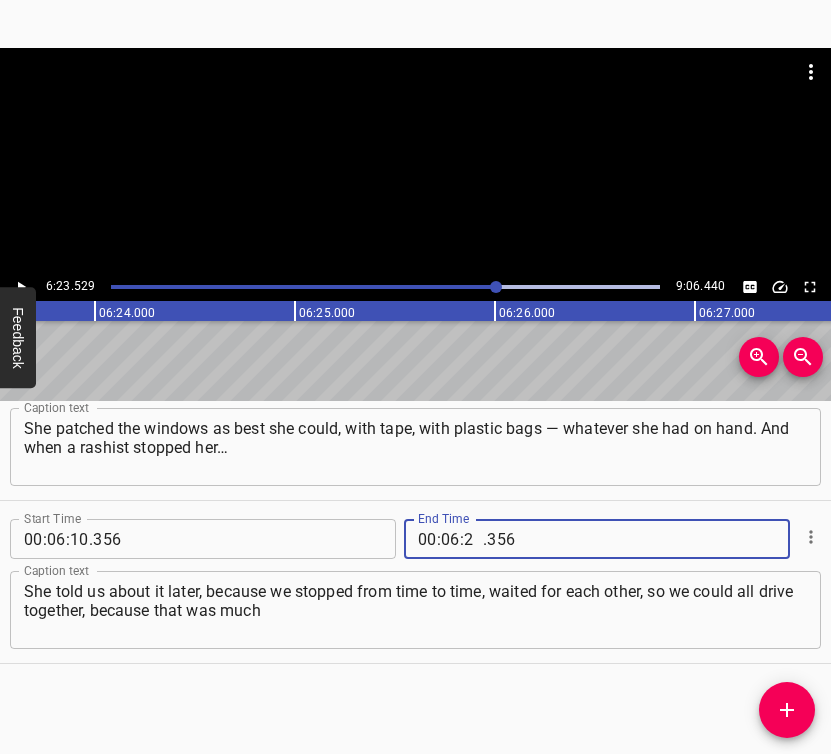 type on "23" 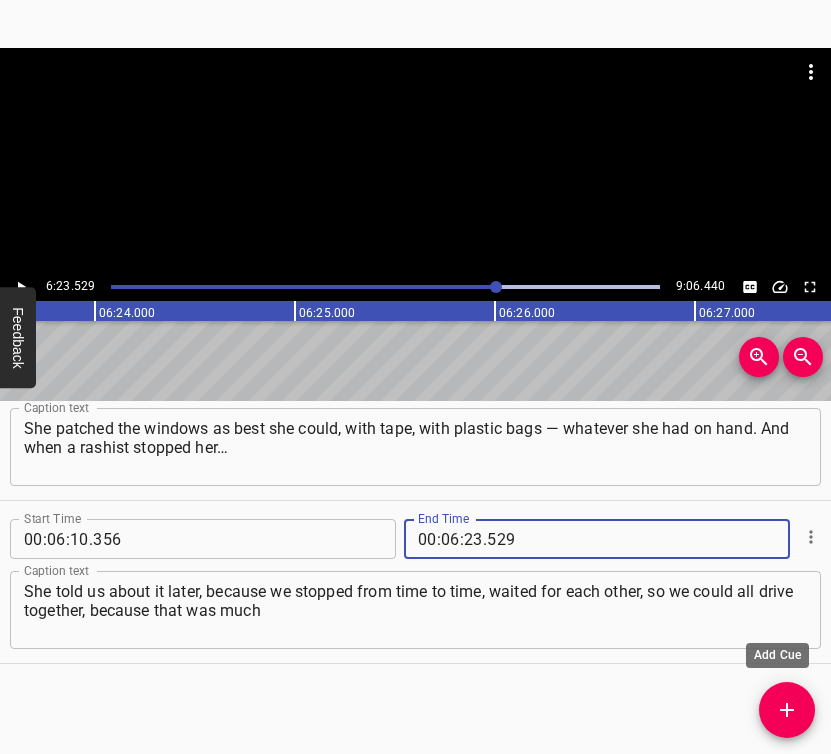 type on "529" 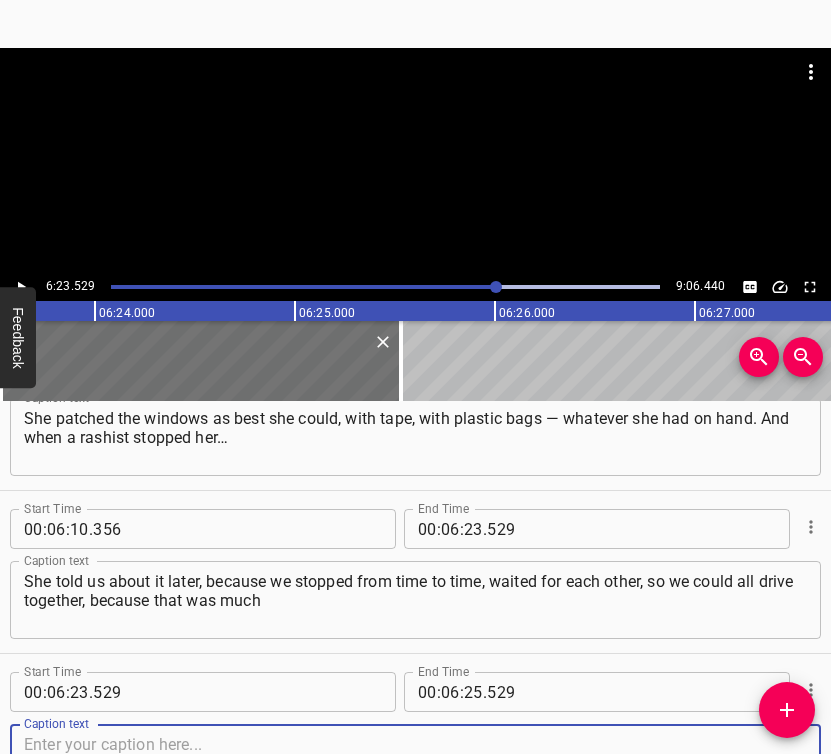 scroll, scrollTop: 3979, scrollLeft: 0, axis: vertical 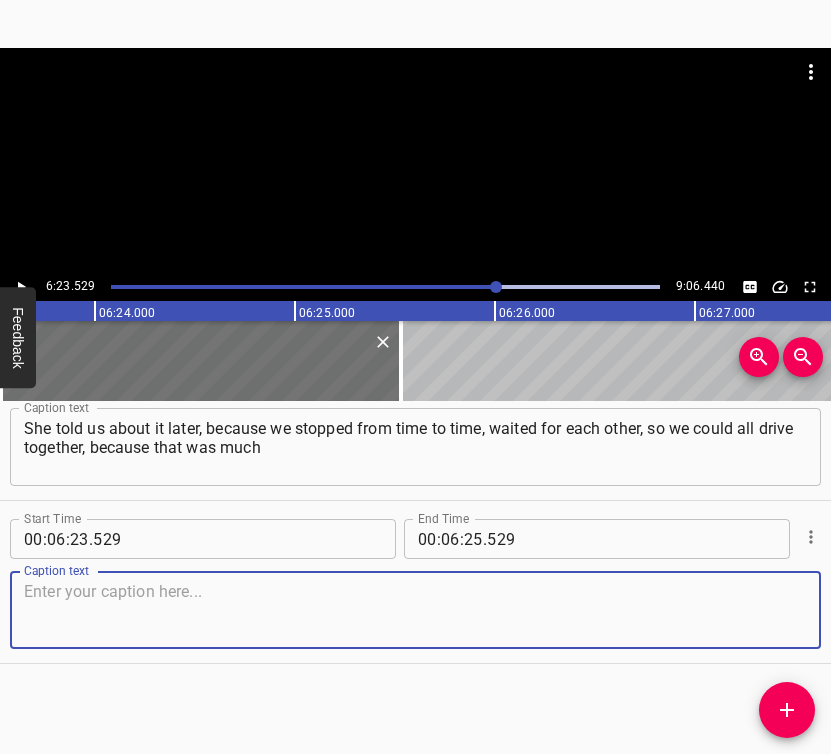 drag, startPoint x: 777, startPoint y: 596, endPoint x: 826, endPoint y: 578, distance: 52.201534 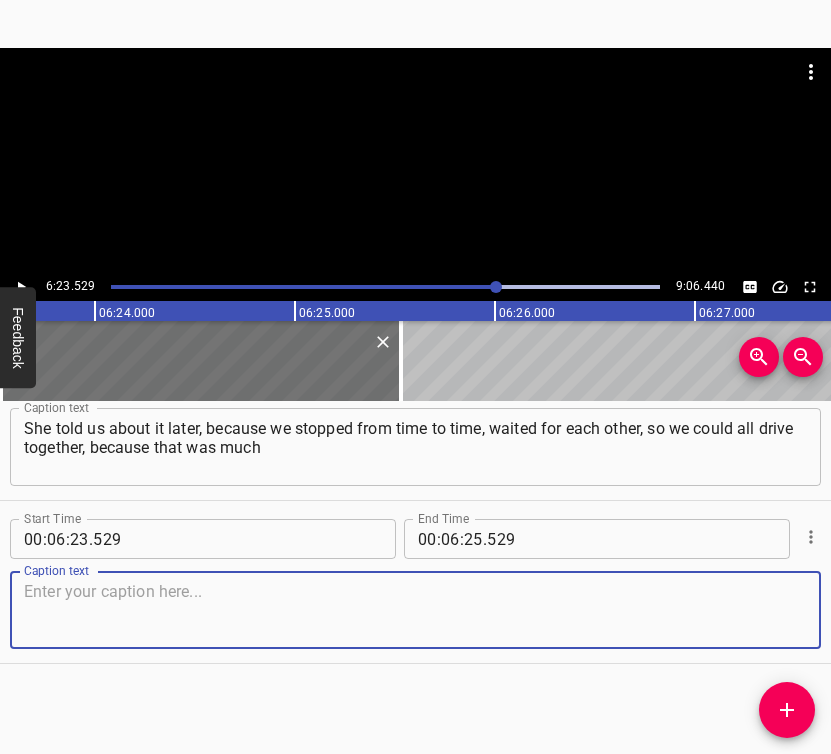 click at bounding box center (415, 610) 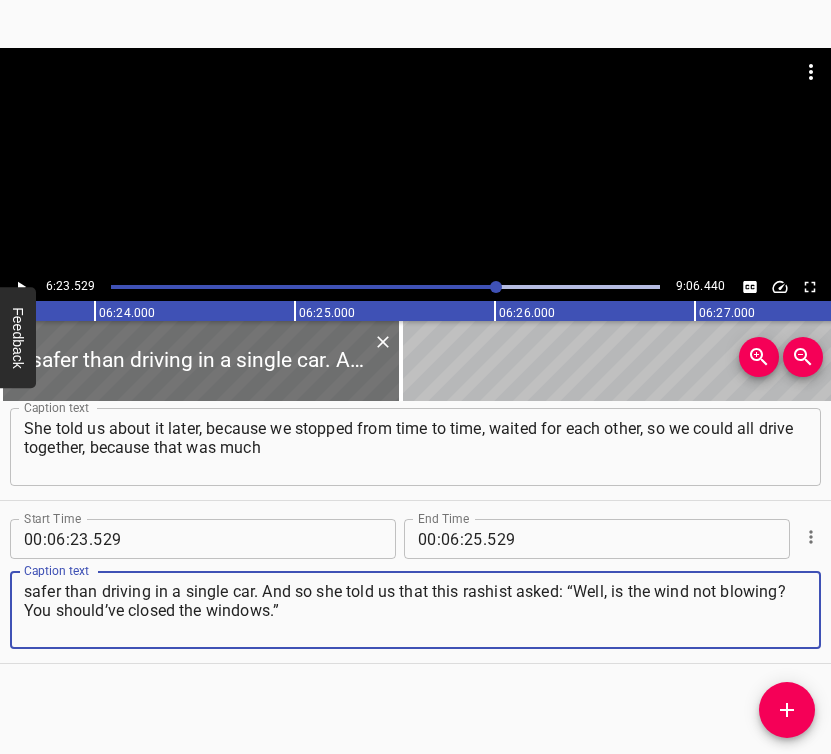 type on "safer than driving in a single car. And so she told us that this rashist asked: “Well, is the wind not blowing? You should’ve closed the windows.”" 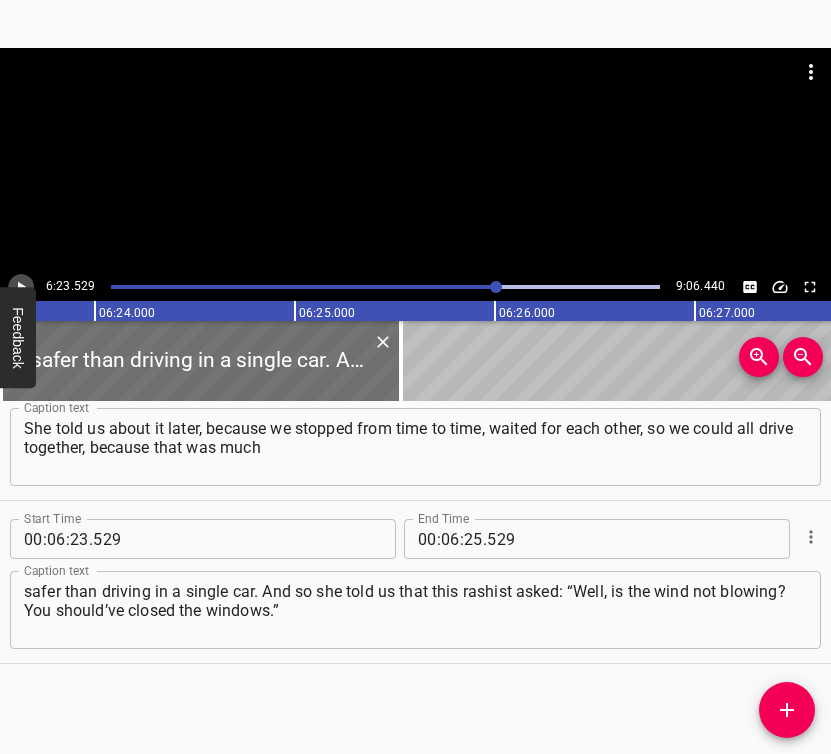 click 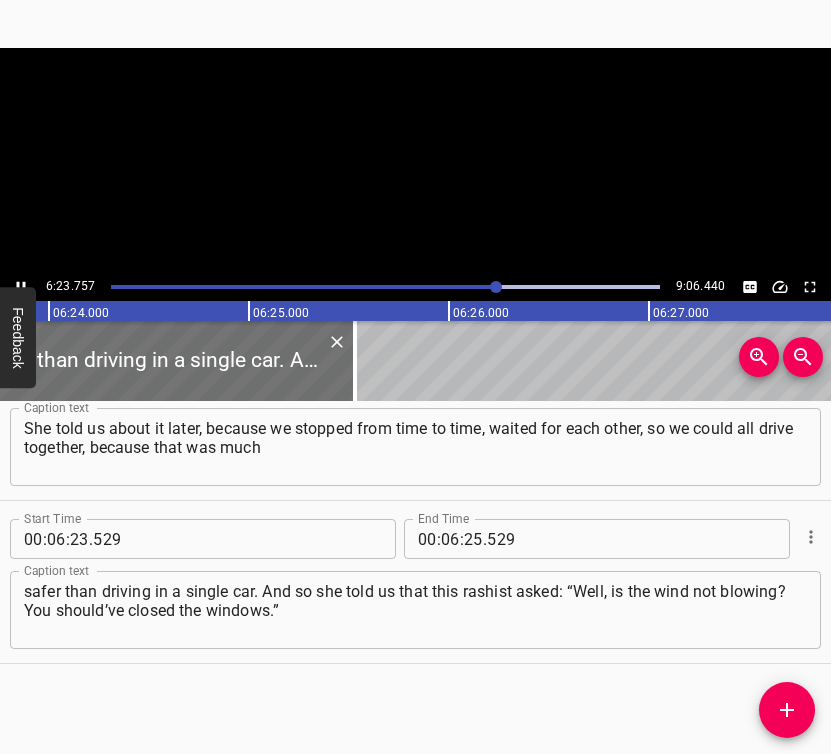 scroll, scrollTop: 0, scrollLeft: 76804, axis: horizontal 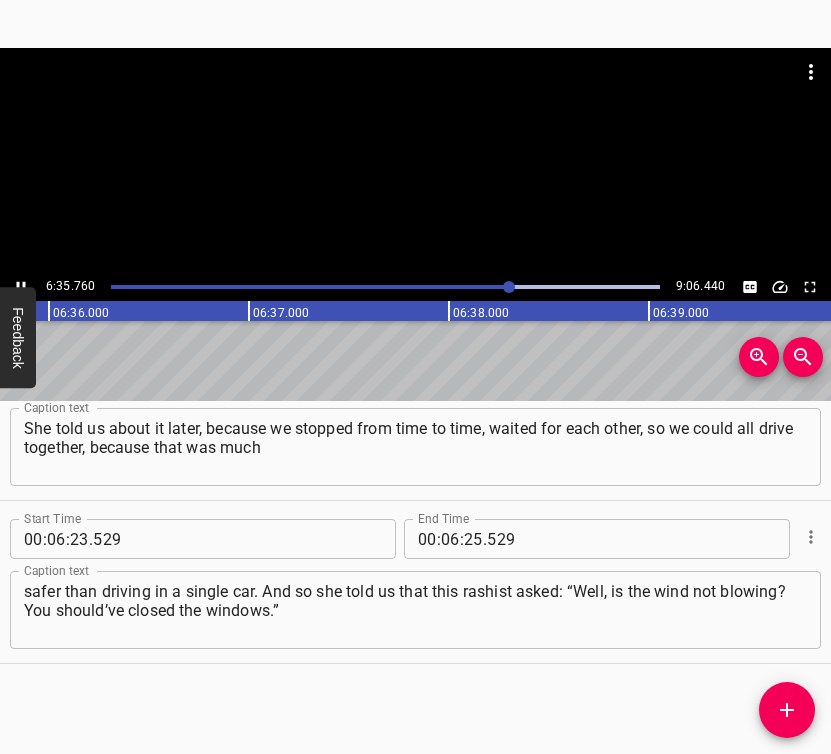 click 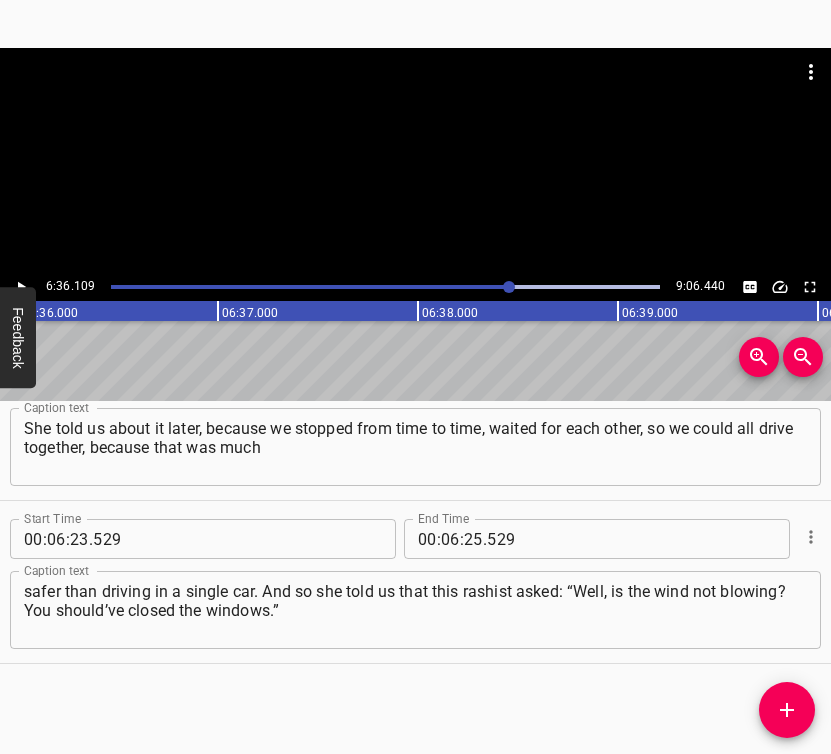 scroll, scrollTop: 0, scrollLeft: 79221, axis: horizontal 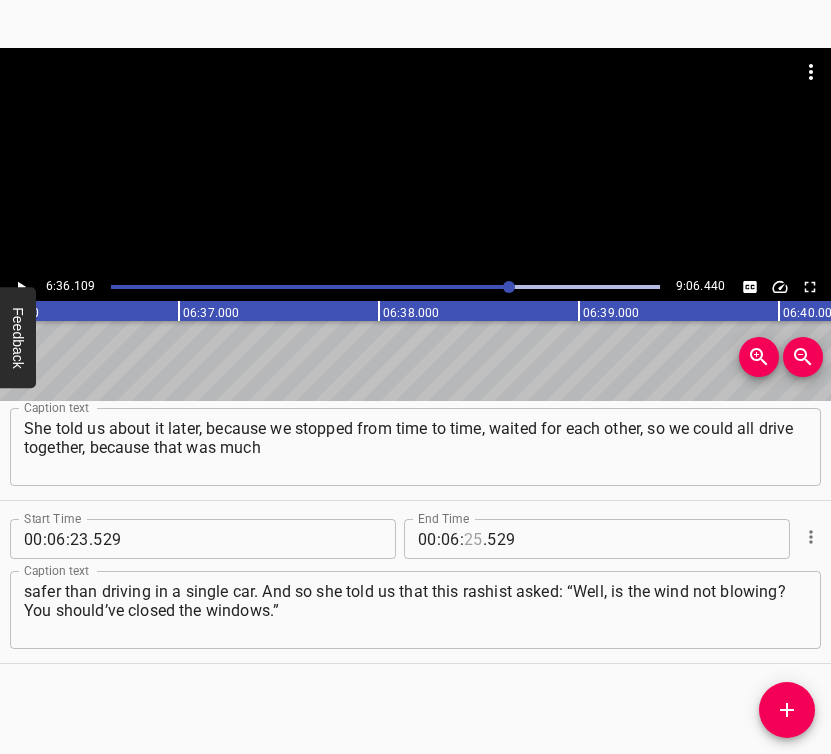 click at bounding box center (473, 539) 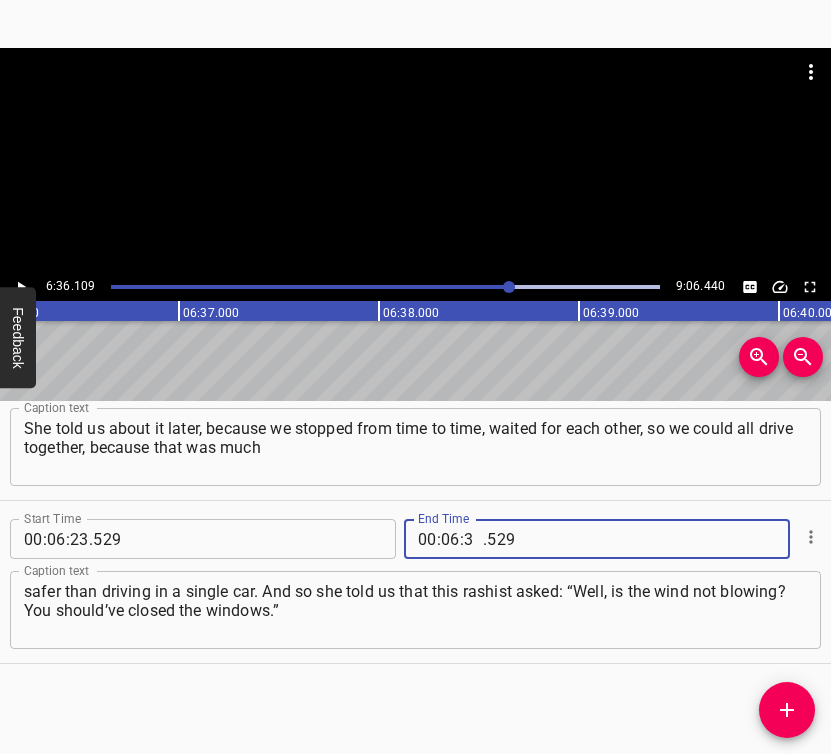 type on "36" 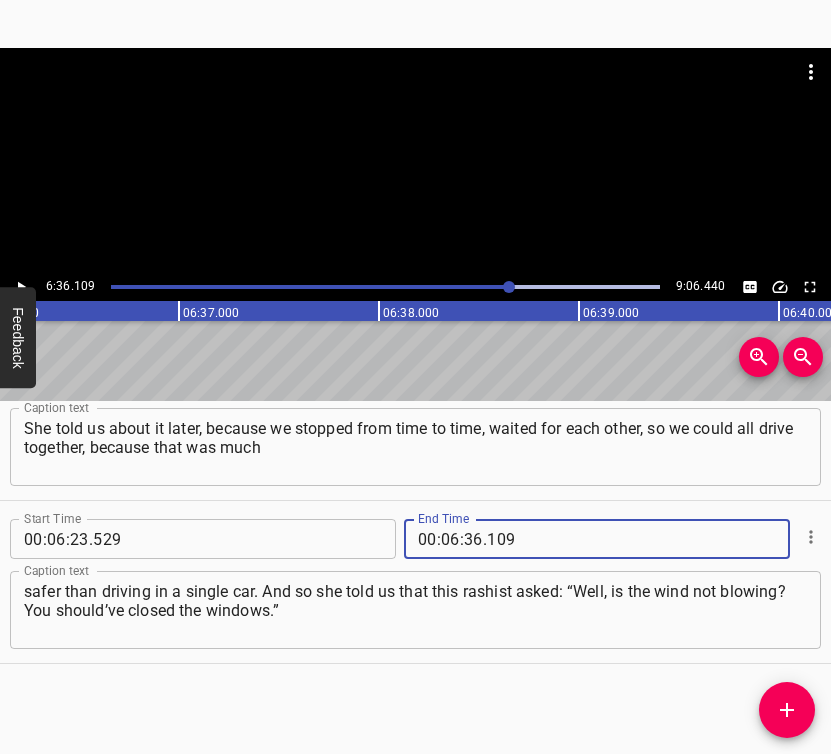 type on "109" 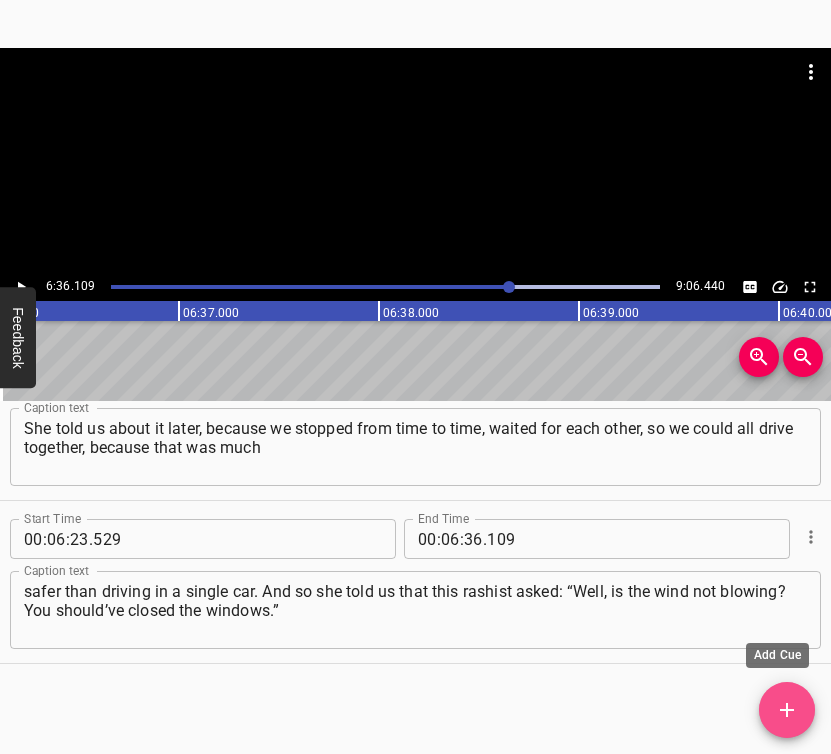 click 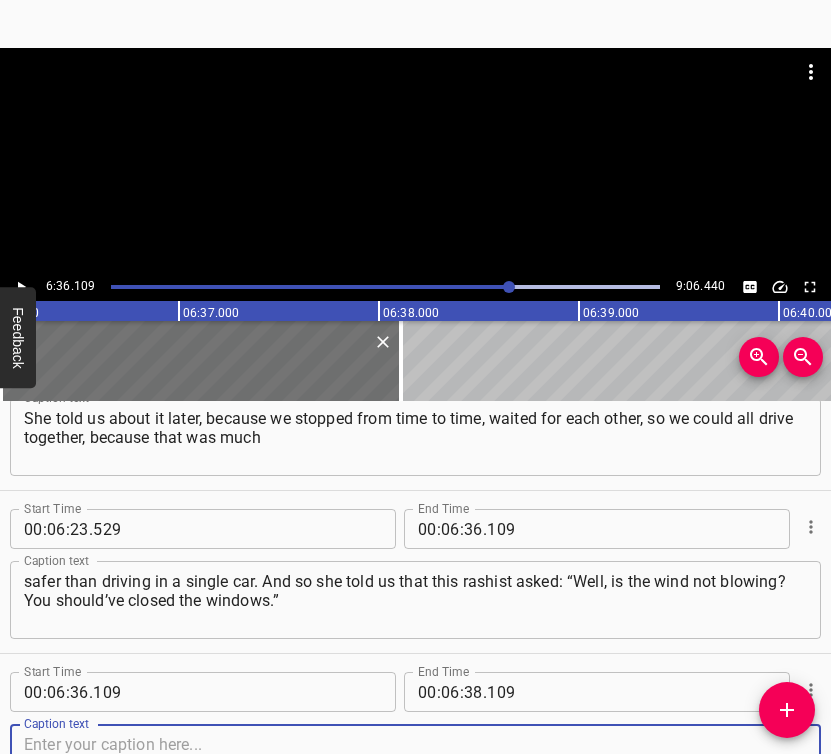 scroll, scrollTop: 4142, scrollLeft: 0, axis: vertical 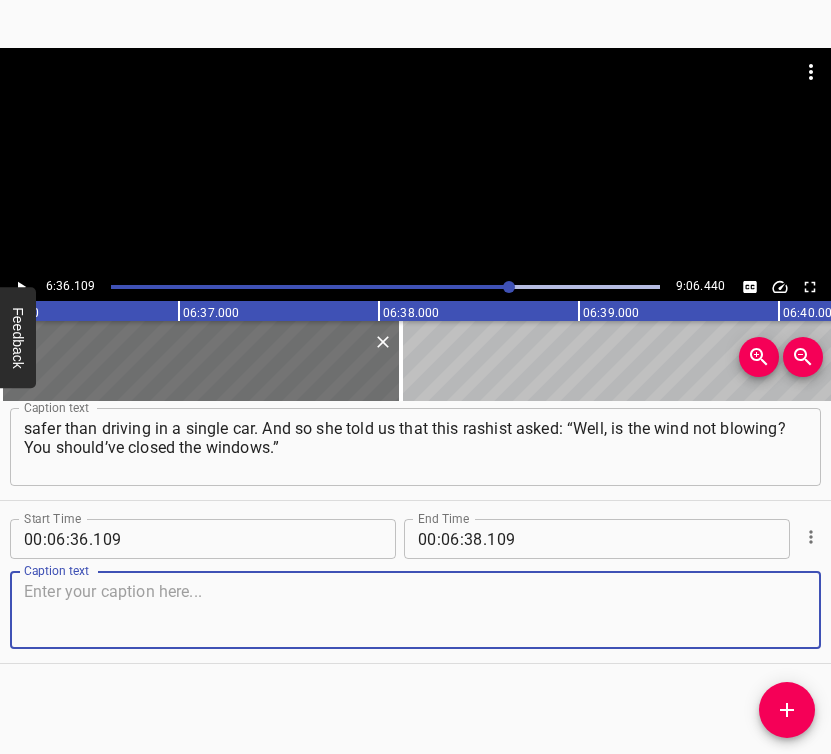 drag, startPoint x: 770, startPoint y: 620, endPoint x: 830, endPoint y: 606, distance: 61.611687 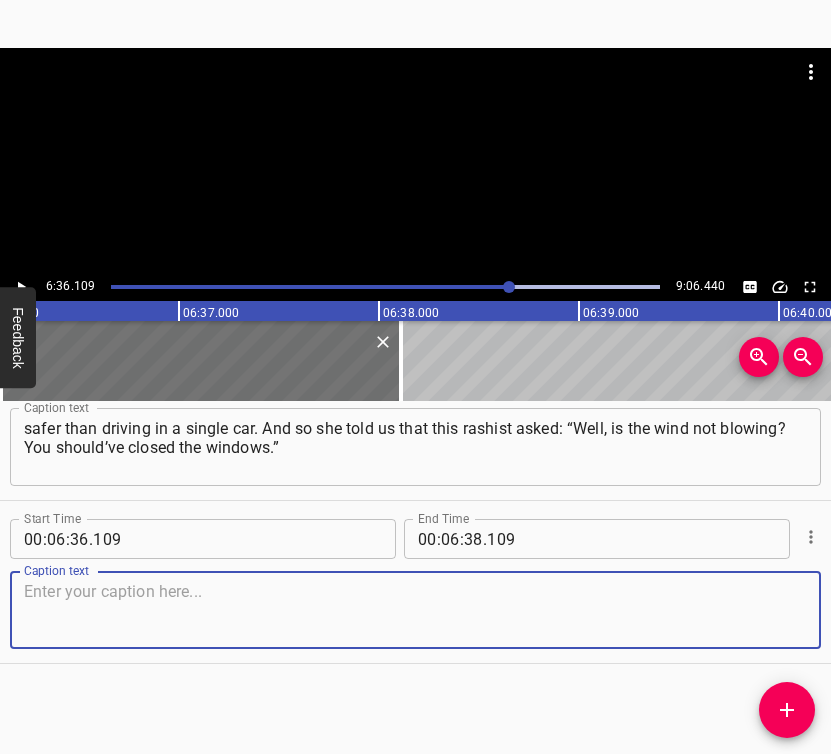 click at bounding box center [415, 610] 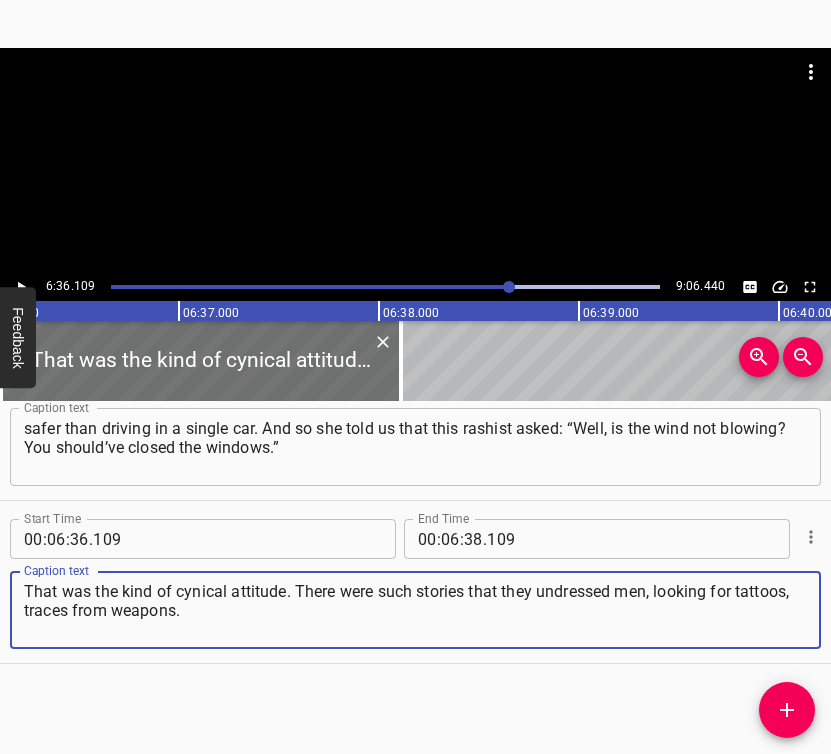 type on "That was the kind of cynical attitude. There were such stories that they undressed men, looking for tattoos, traces from weapons." 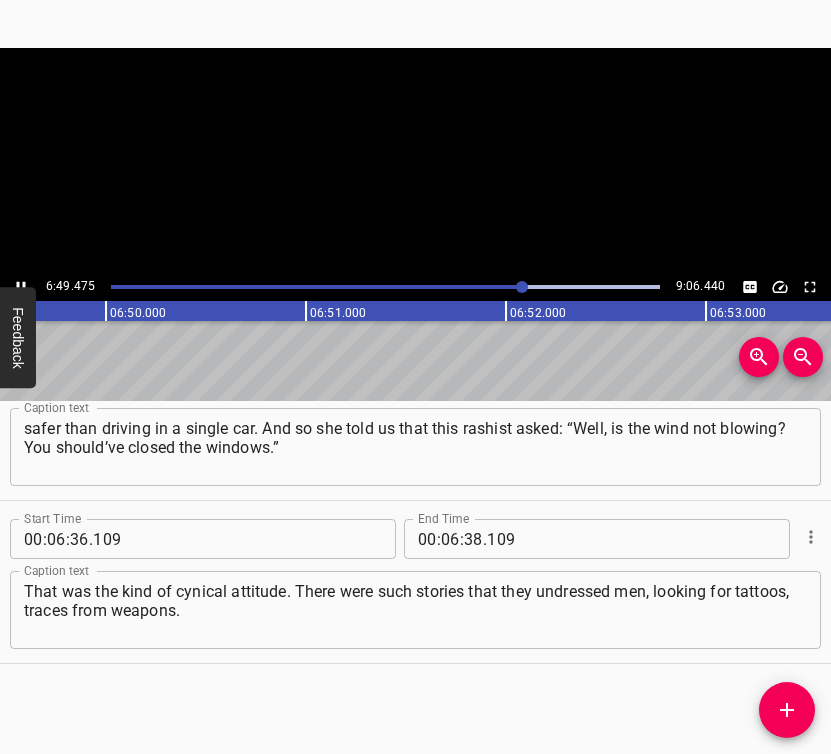 click on "Feedback" at bounding box center (18, 337) 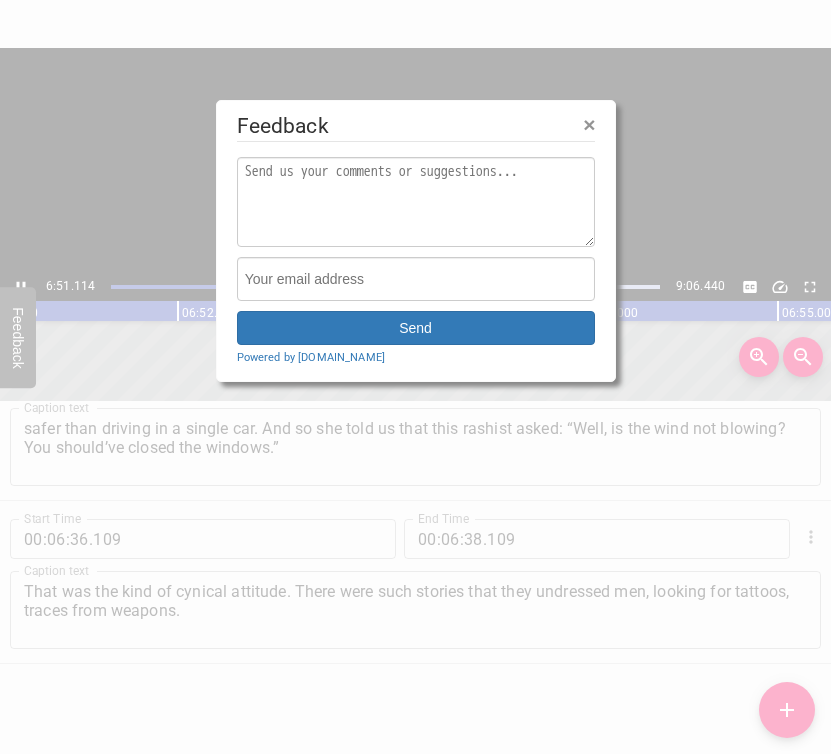 click on "×" at bounding box center [589, 124] 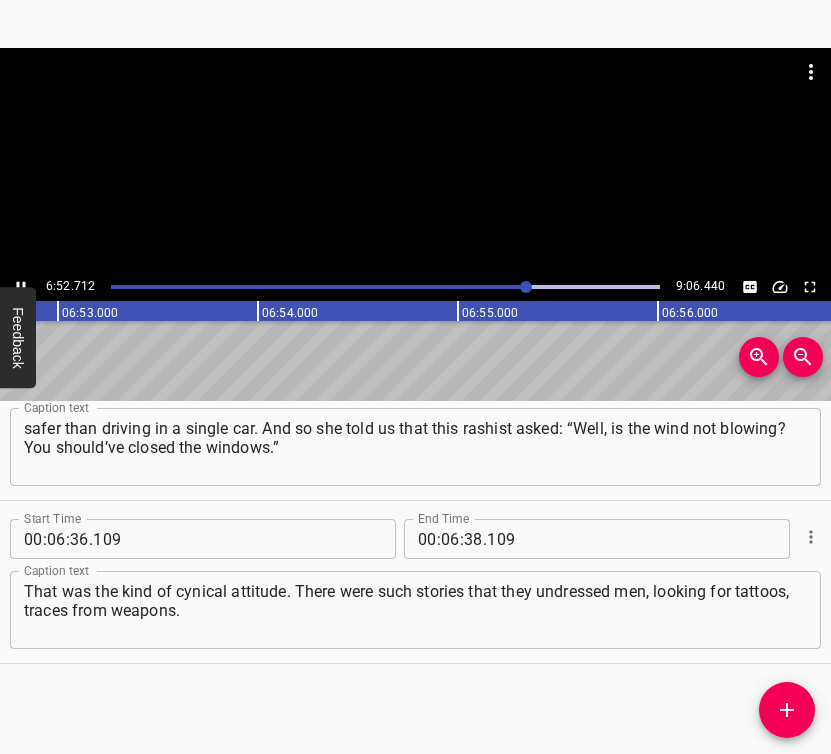 click at bounding box center [526, 287] 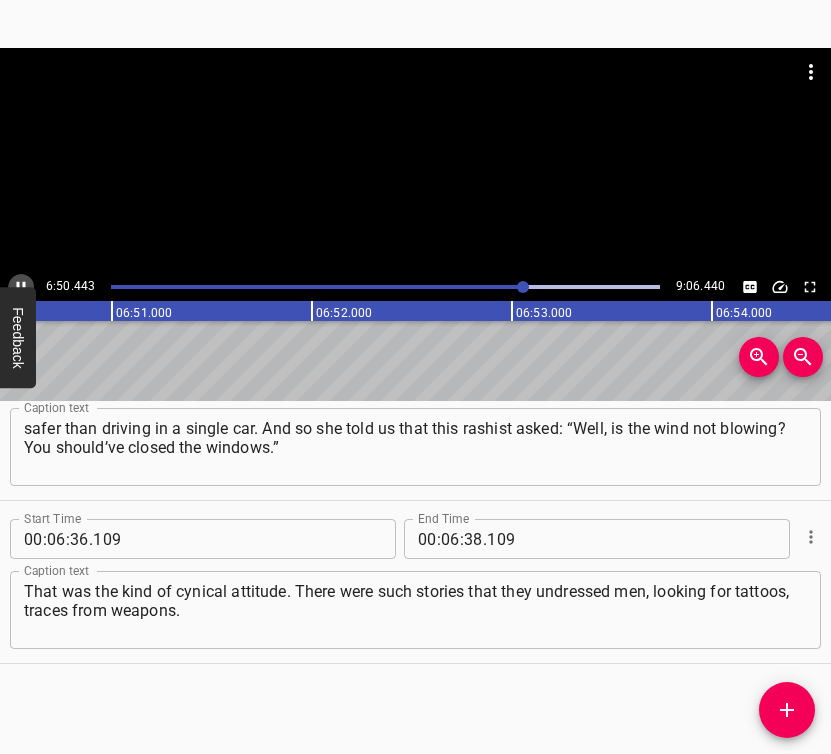 click at bounding box center (21, 287) 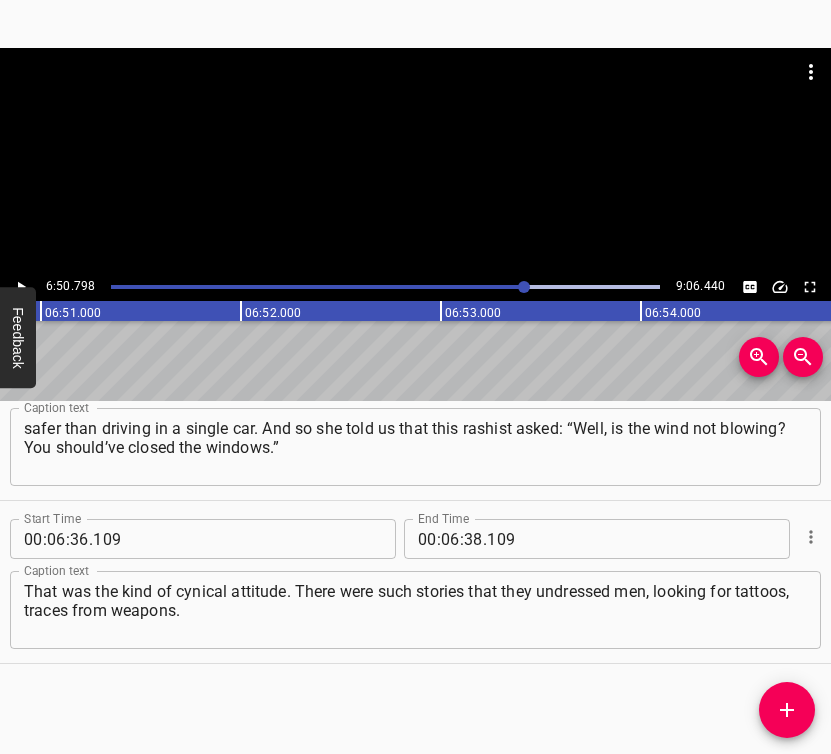 click at bounding box center (249, 287) 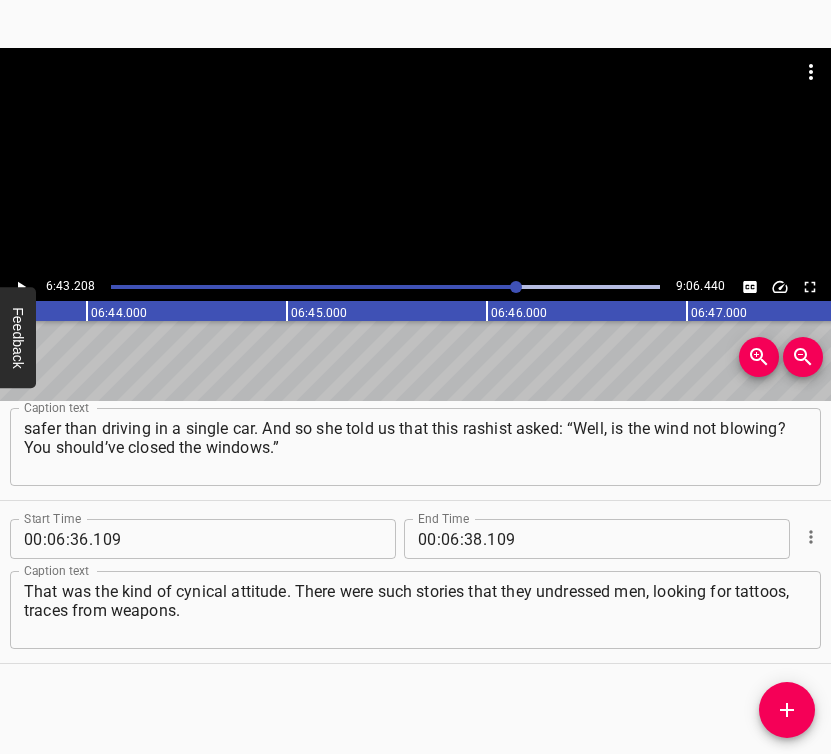 scroll, scrollTop: 0, scrollLeft: 80641, axis: horizontal 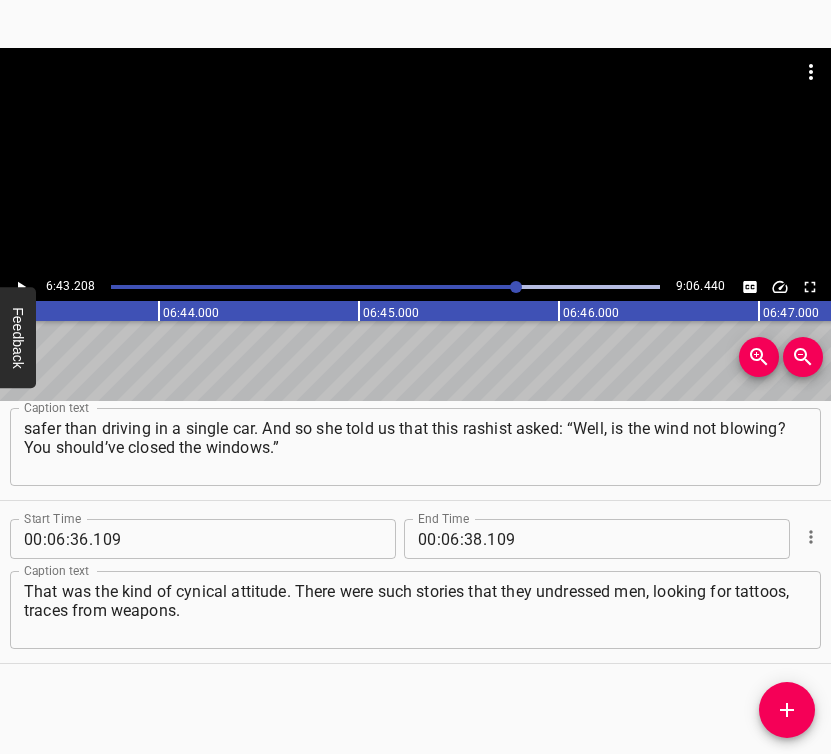 click at bounding box center [21, 287] 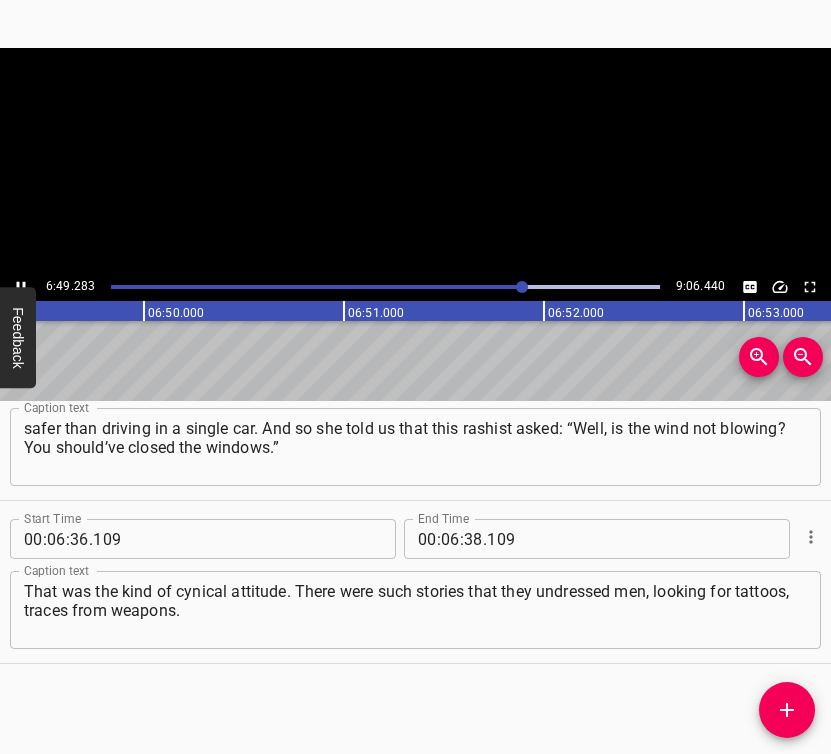click 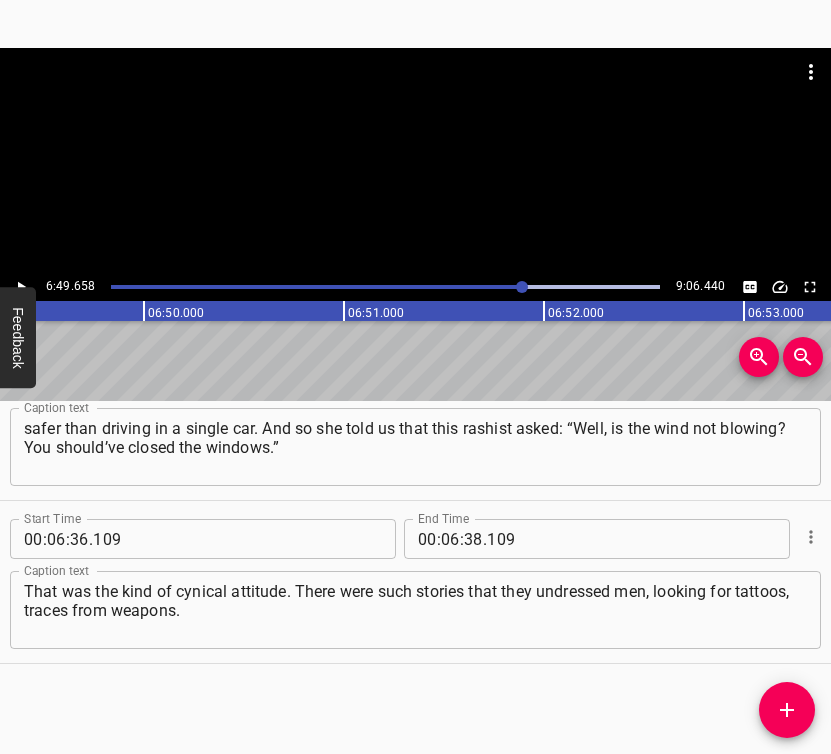 scroll, scrollTop: 0, scrollLeft: 81931, axis: horizontal 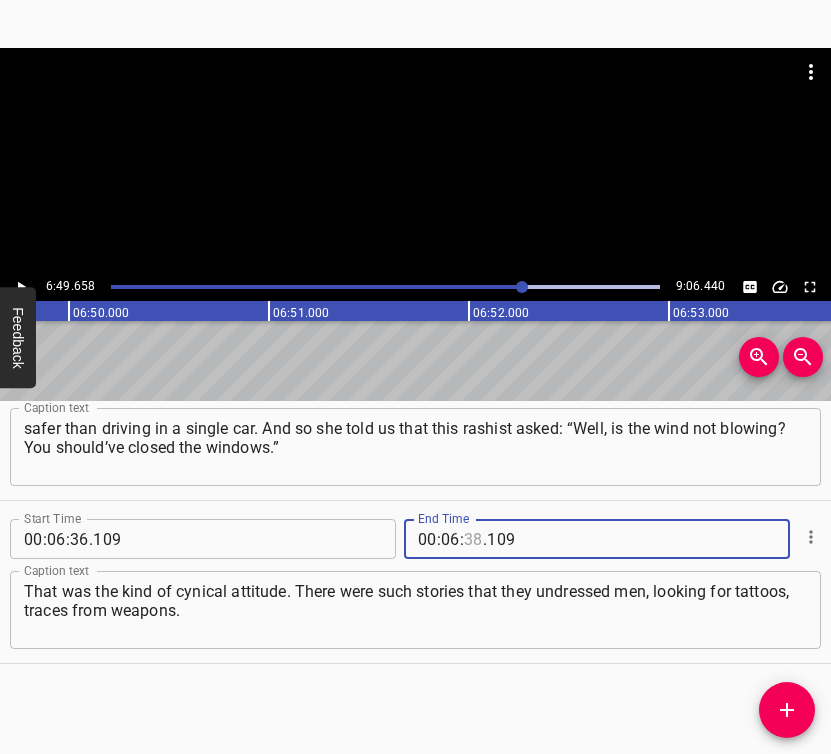 click at bounding box center (473, 539) 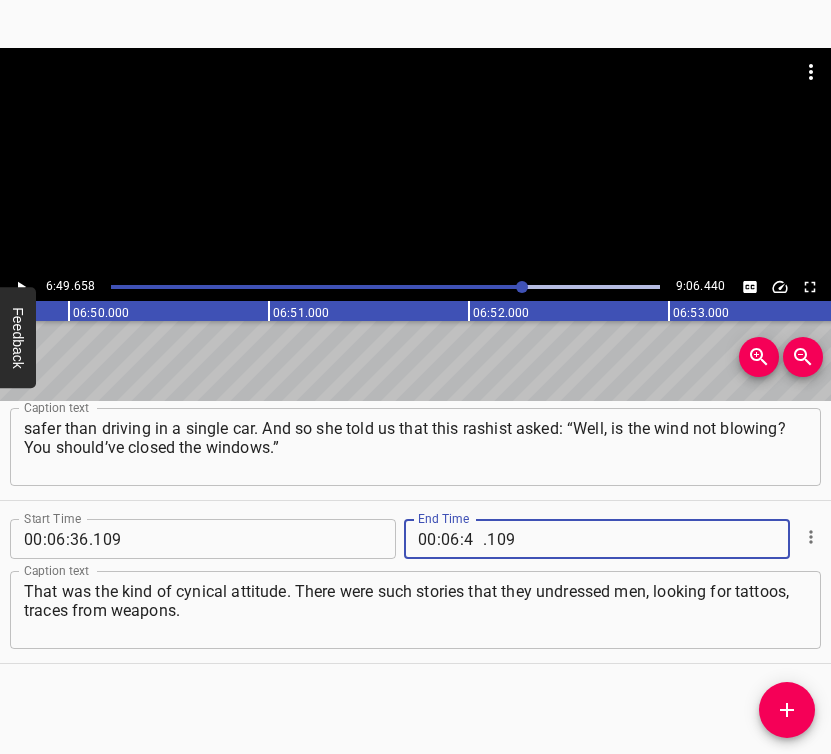 type on "49" 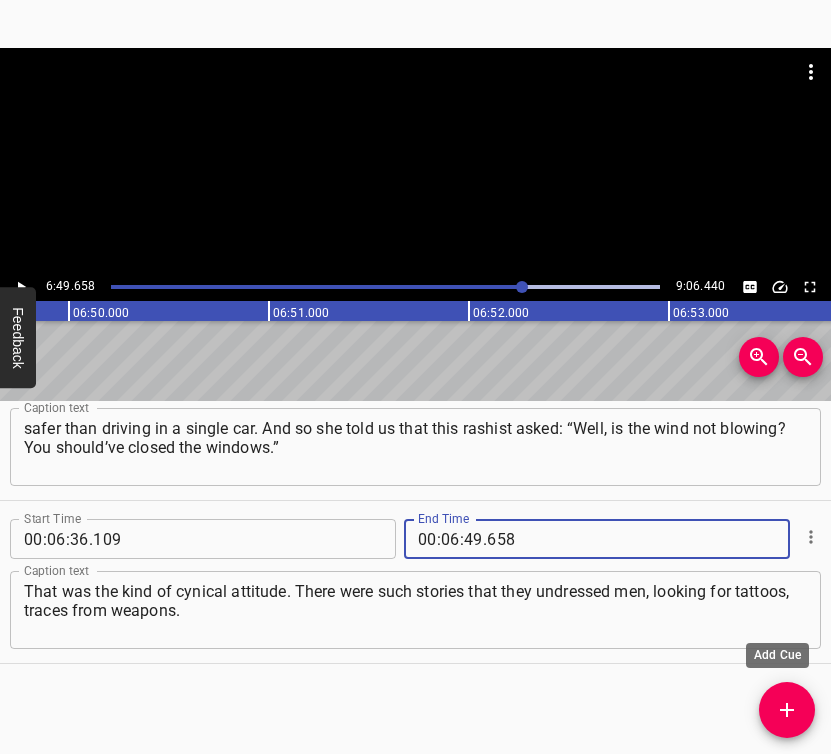 type on "658" 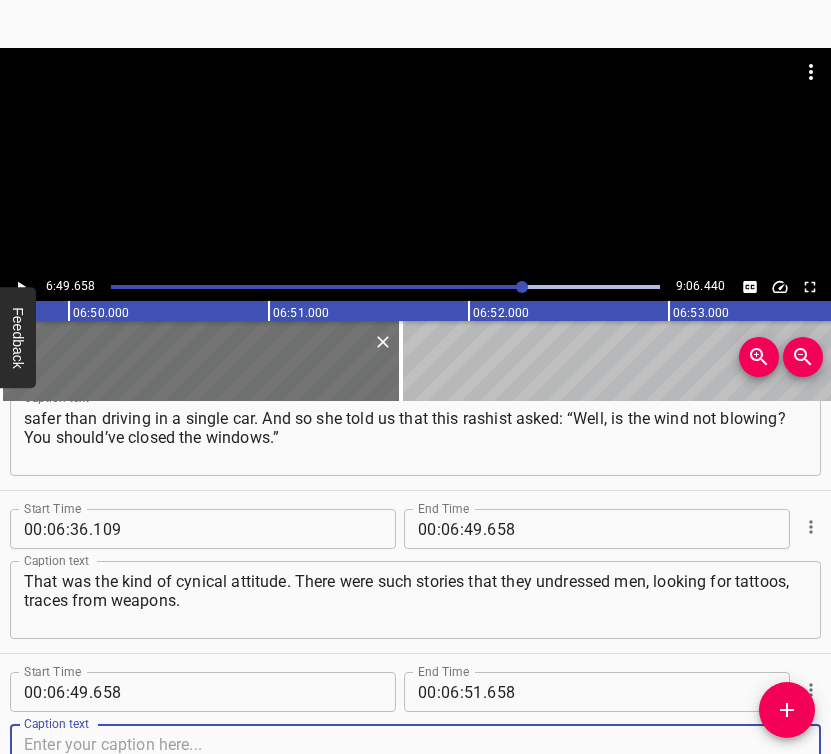 scroll, scrollTop: 4305, scrollLeft: 0, axis: vertical 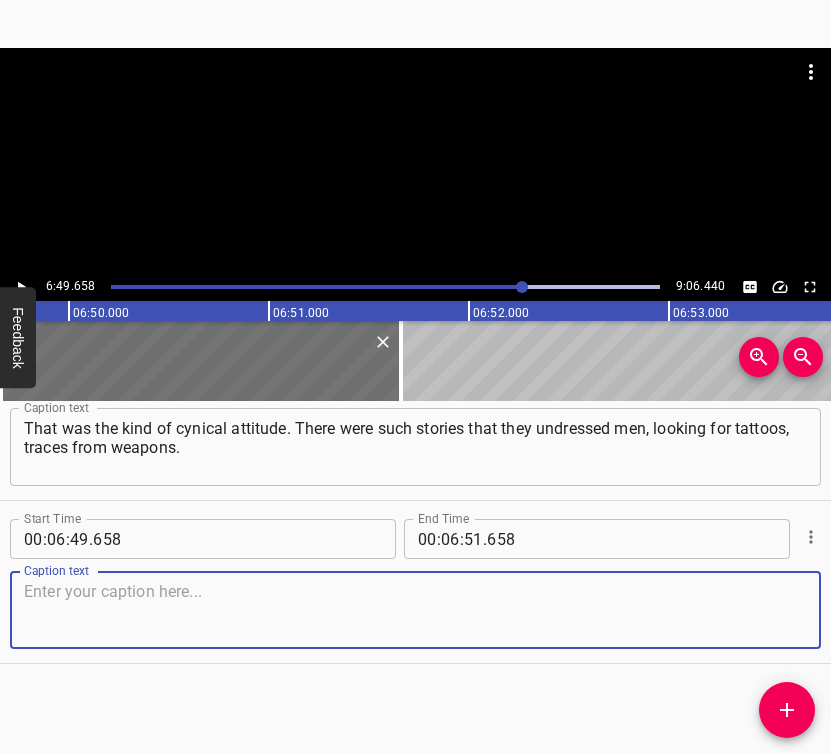 click at bounding box center (415, 610) 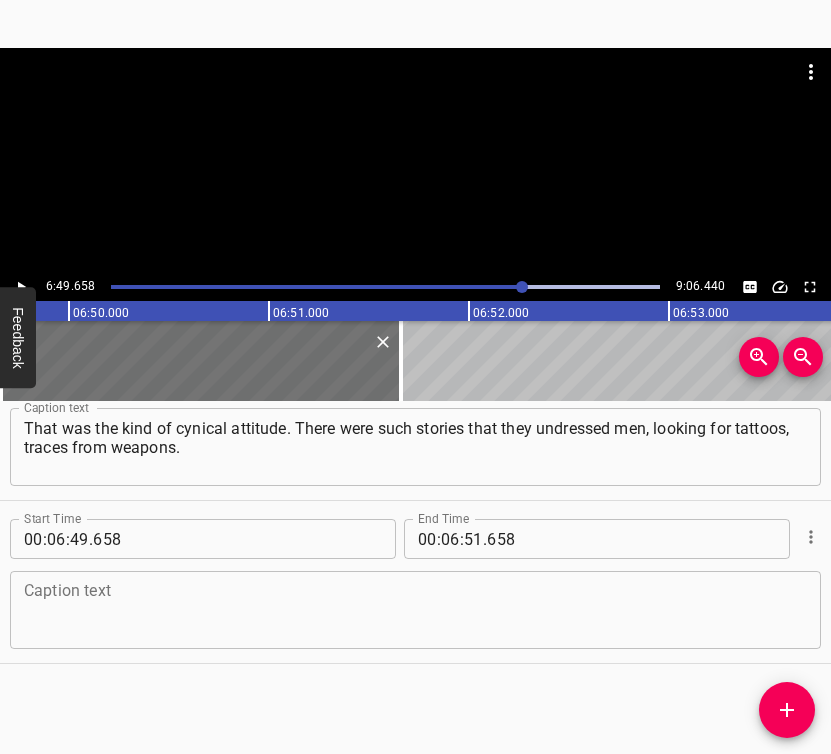 click at bounding box center [415, 610] 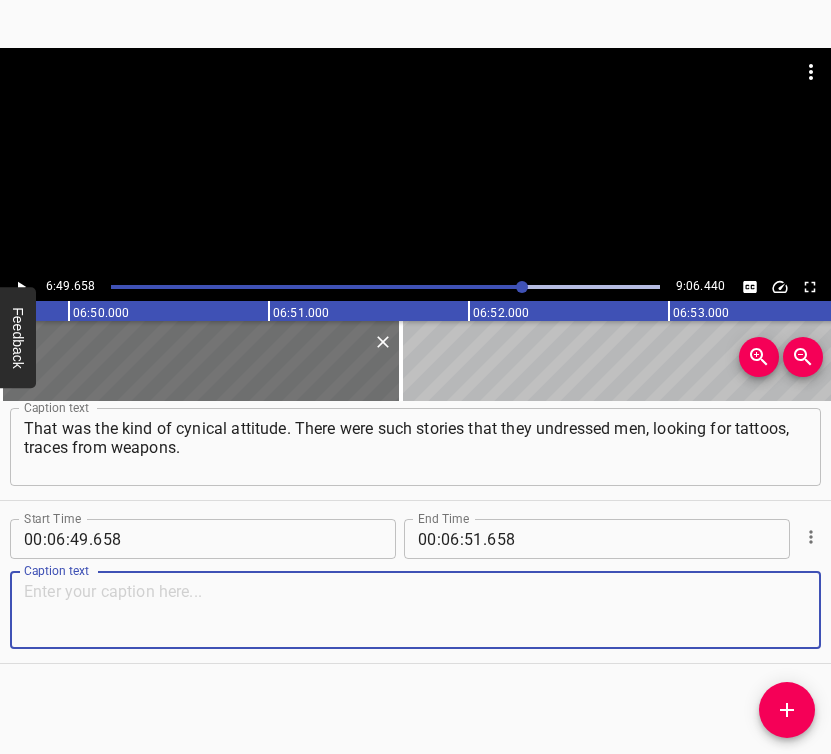 paste on "And we later realized that they were looking for "[DEMOGRAPHIC_DATA]" fighters among the men. Of course, all our loved ones, all acquaintances, everyone we know suffered." 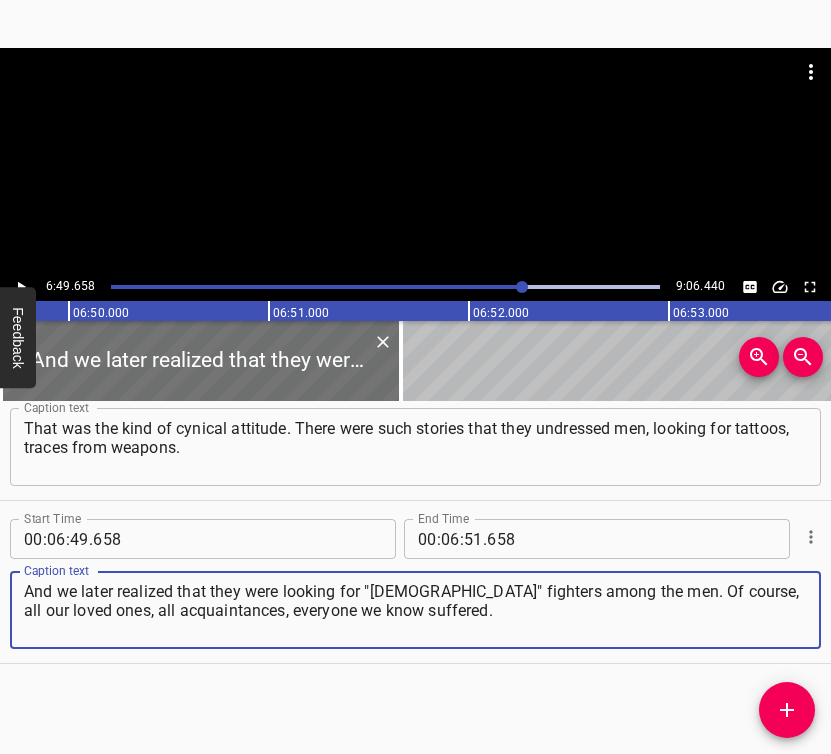 type on "And we later realized that they were looking for "[DEMOGRAPHIC_DATA]" fighters among the men. Of course, all our loved ones, all acquaintances, everyone we know suffered." 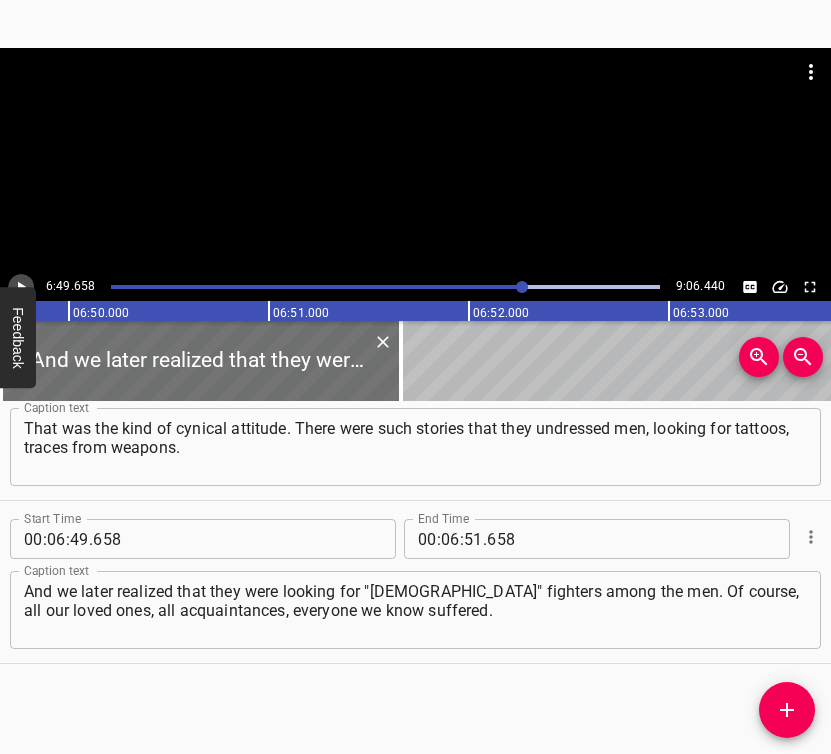 click at bounding box center (21, 287) 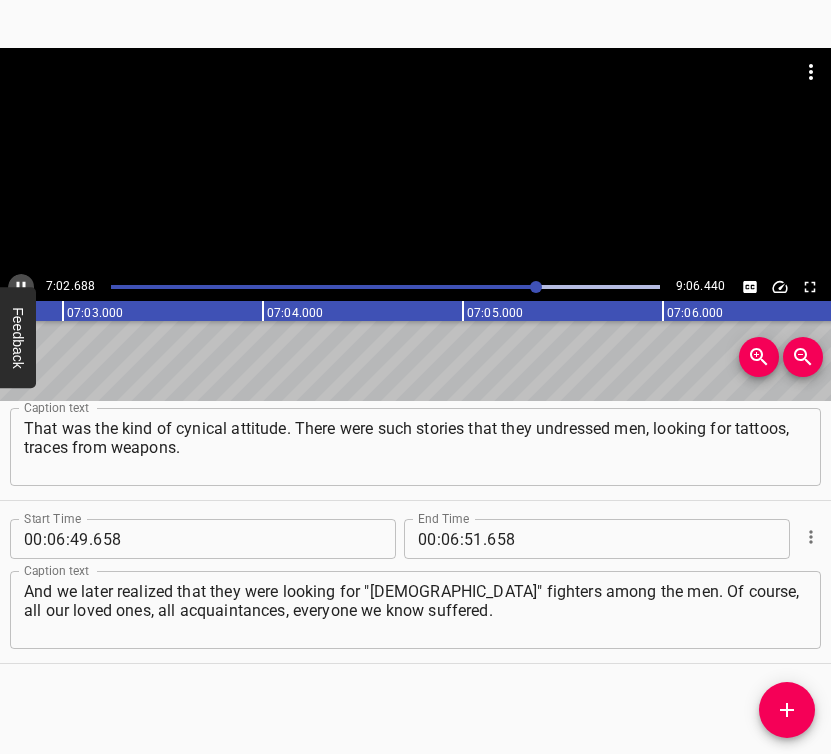 click 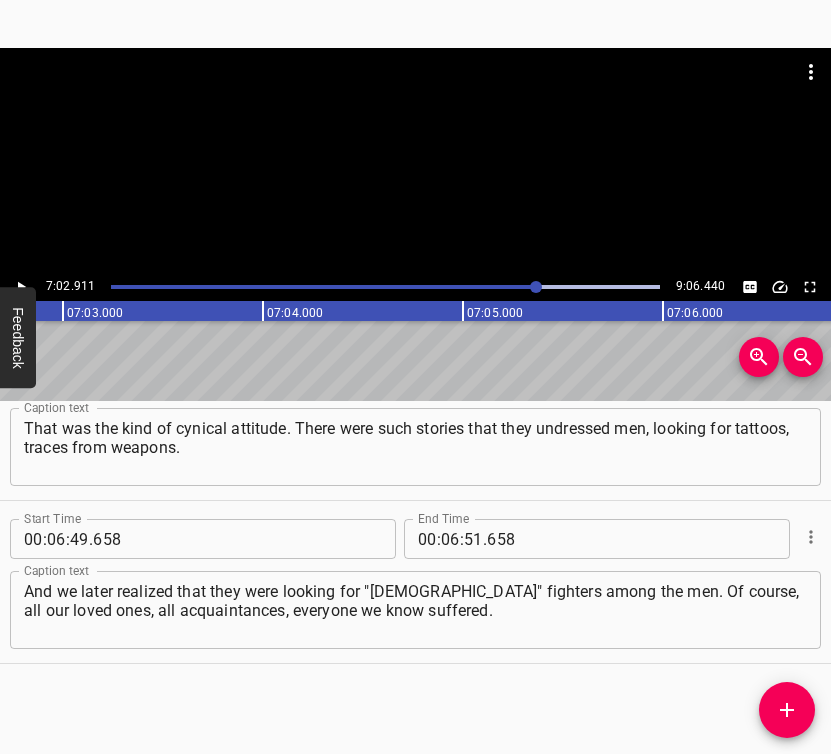 scroll, scrollTop: 0, scrollLeft: 84582, axis: horizontal 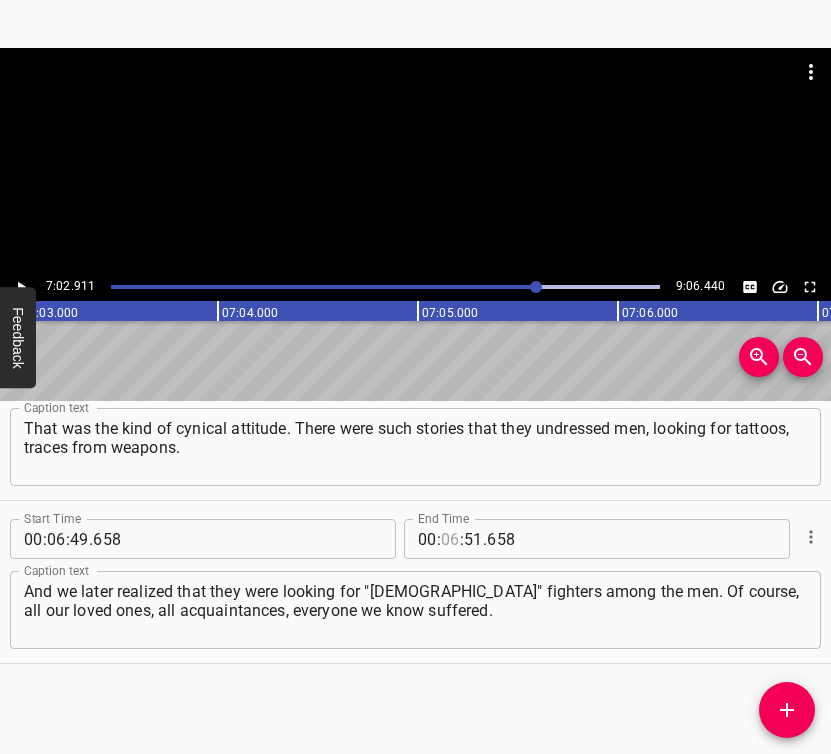 click at bounding box center (450, 539) 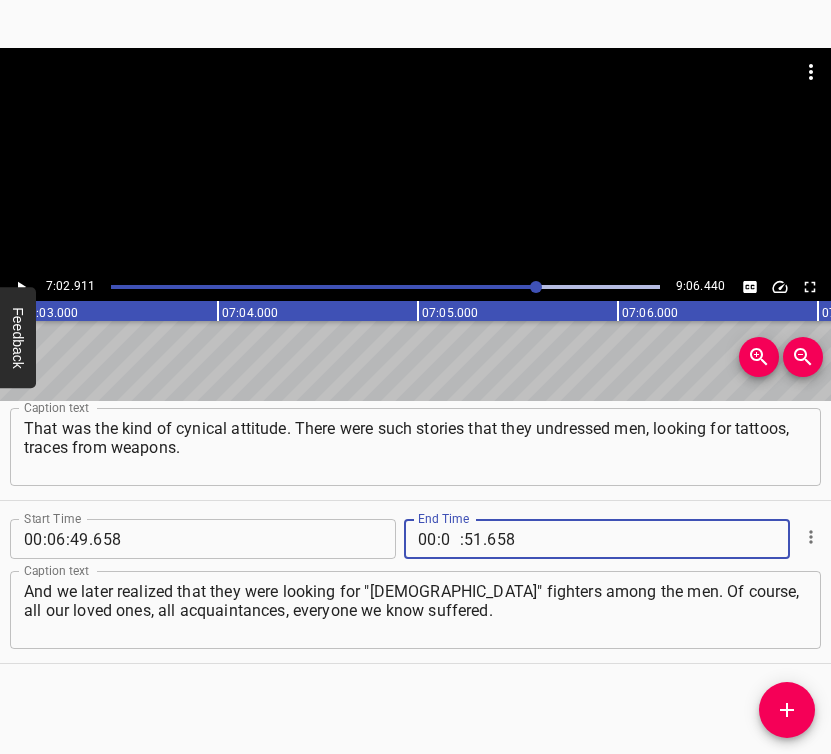 type on "07" 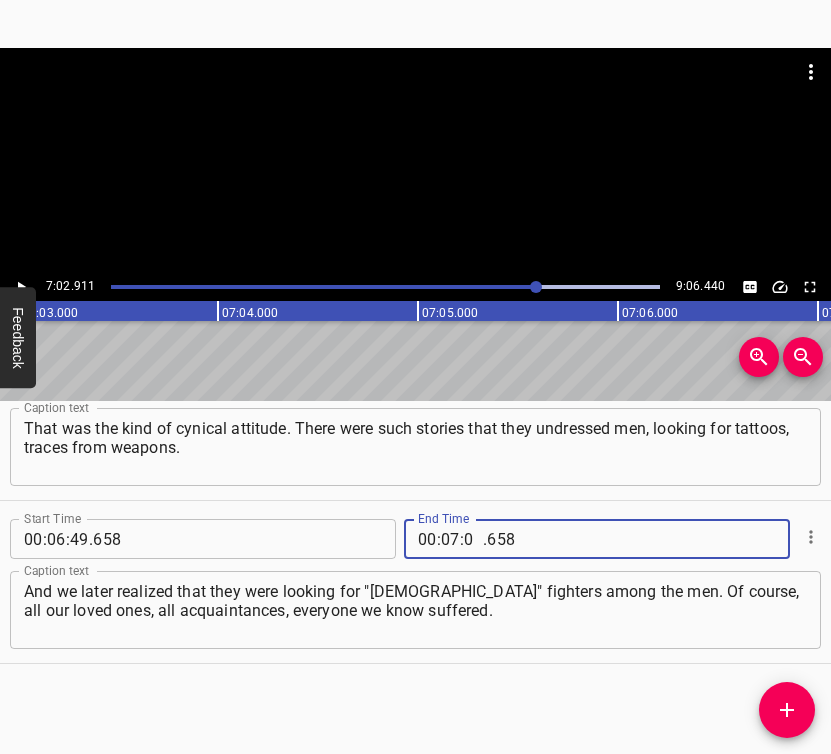 type on "02" 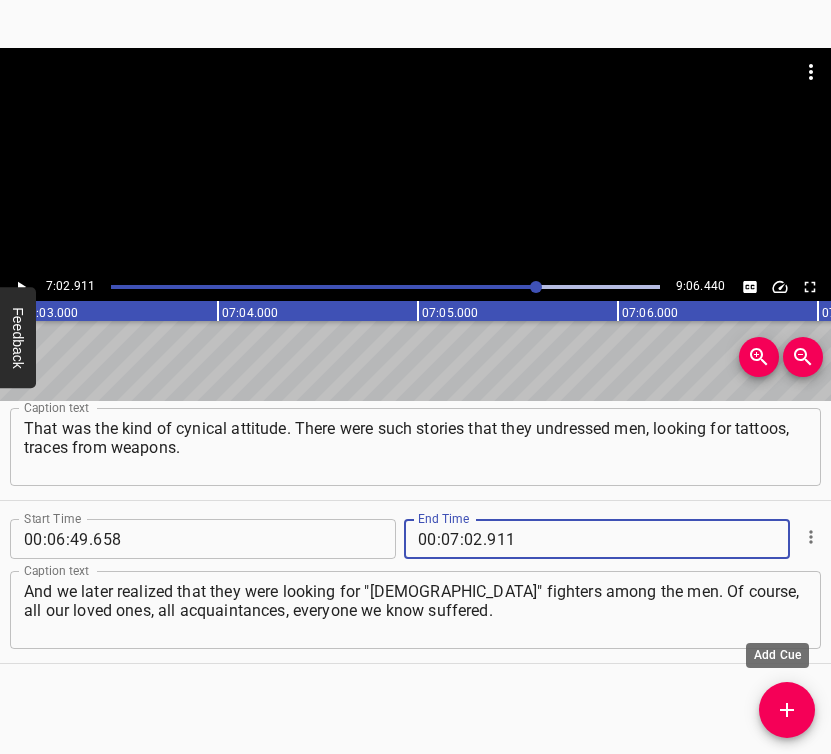 type on "911" 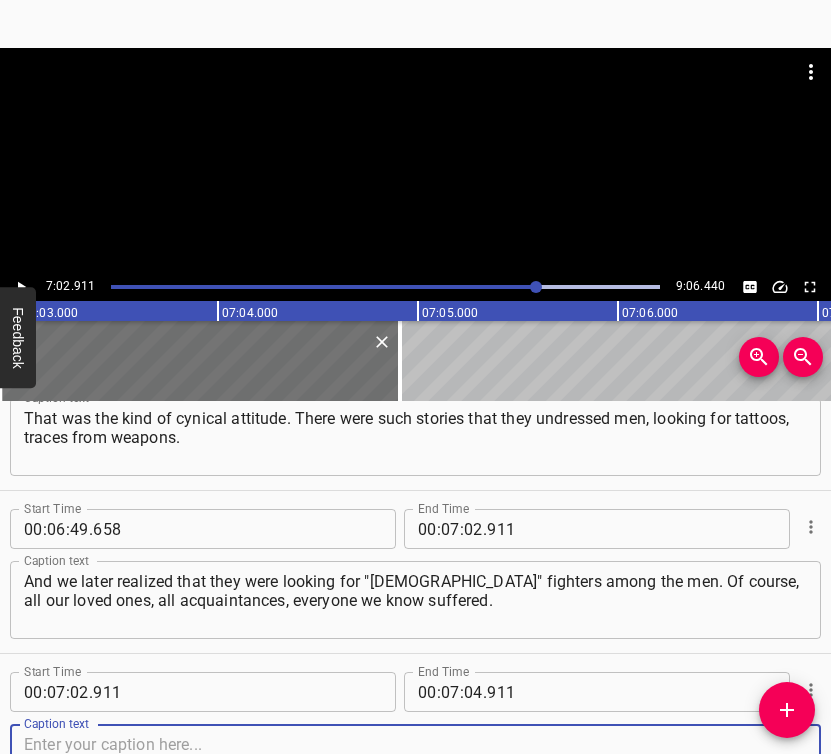 scroll, scrollTop: 4468, scrollLeft: 0, axis: vertical 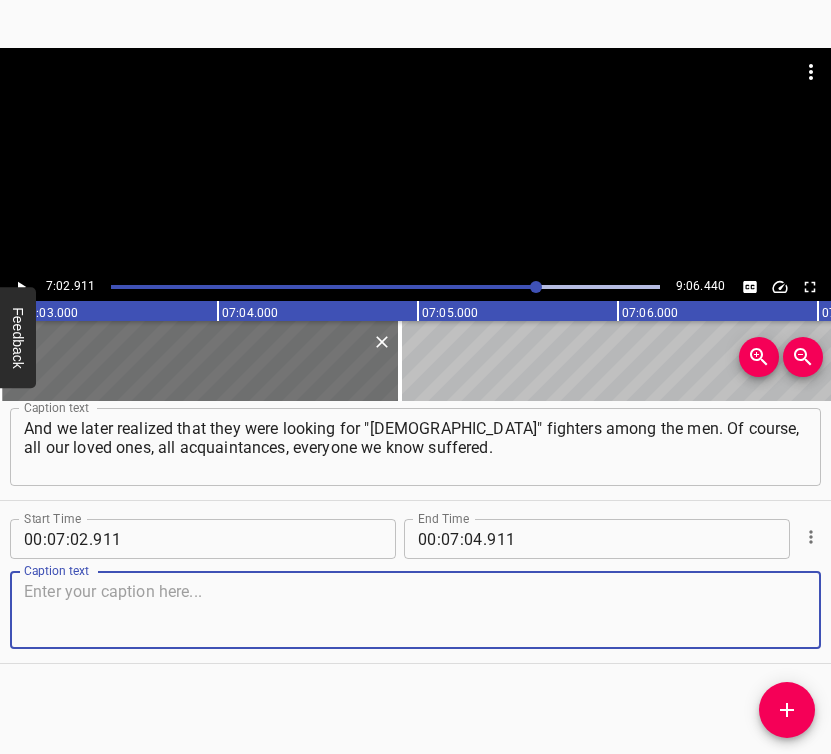 click at bounding box center (415, 610) 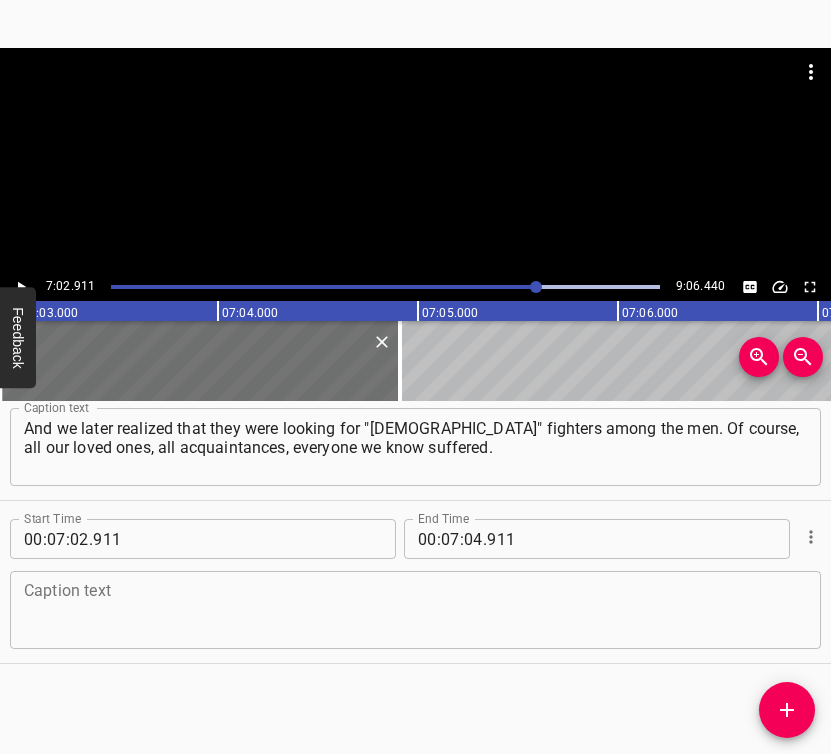 click at bounding box center (415, 610) 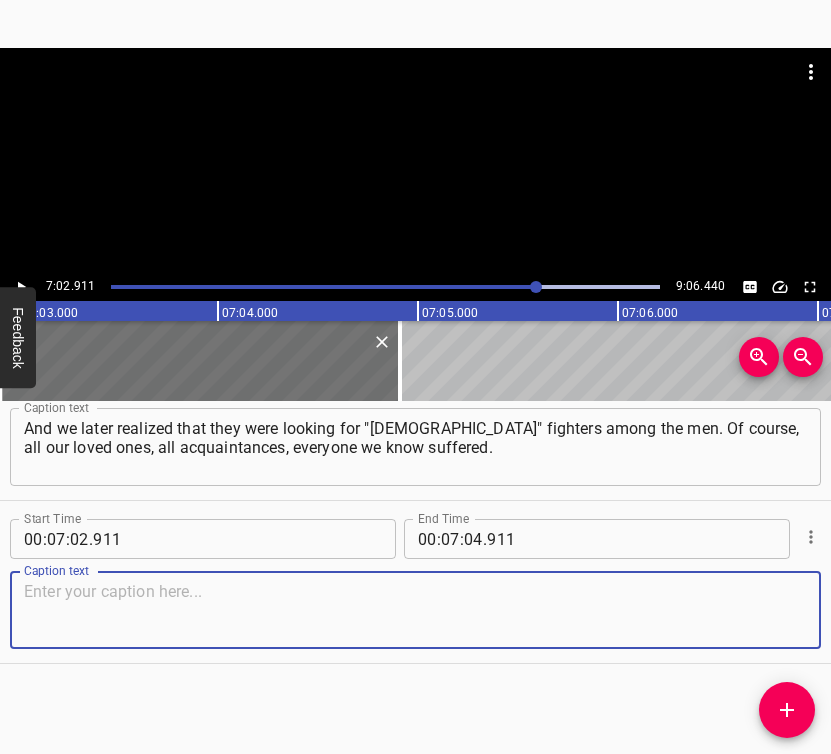 paste on "Everyone suffered in one way or another. There were serious health problems, injuries, loss of housing, loss of property, loss of cars, loss of everything." 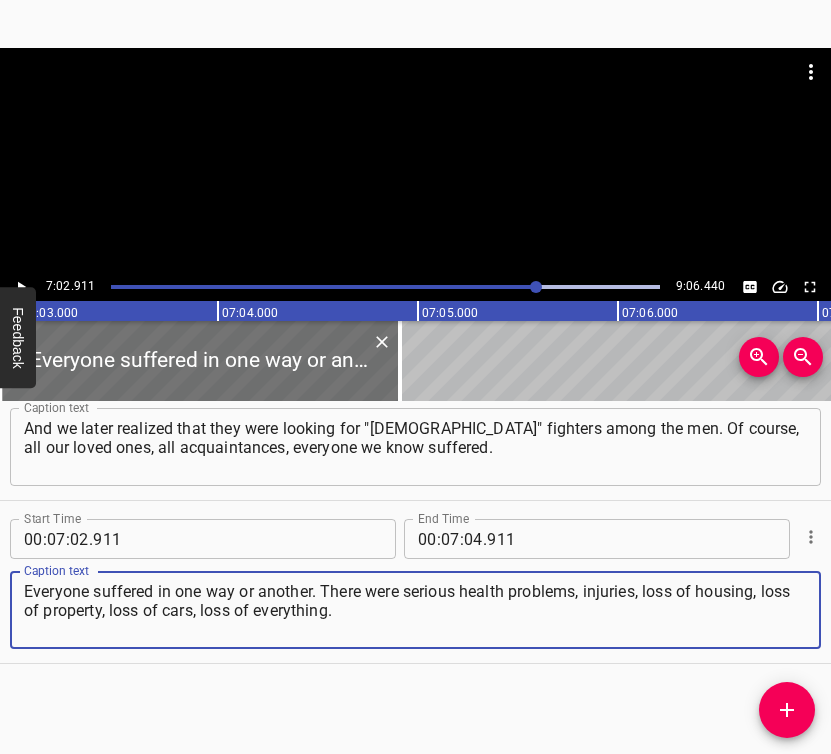 type on "Everyone suffered in one way or another. There were serious health problems, injuries, loss of housing, loss of property, loss of cars, loss of everything." 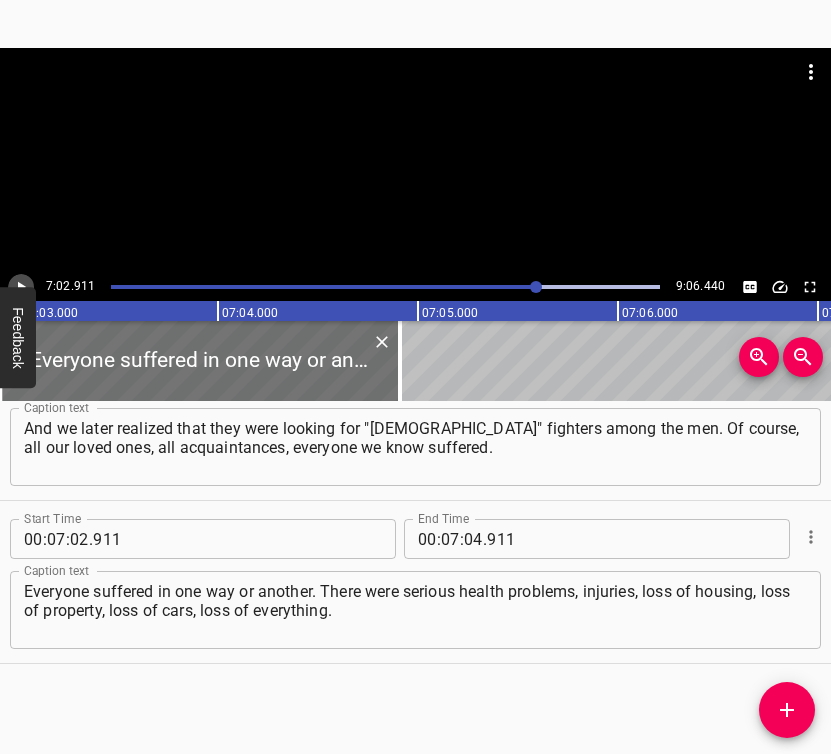 click 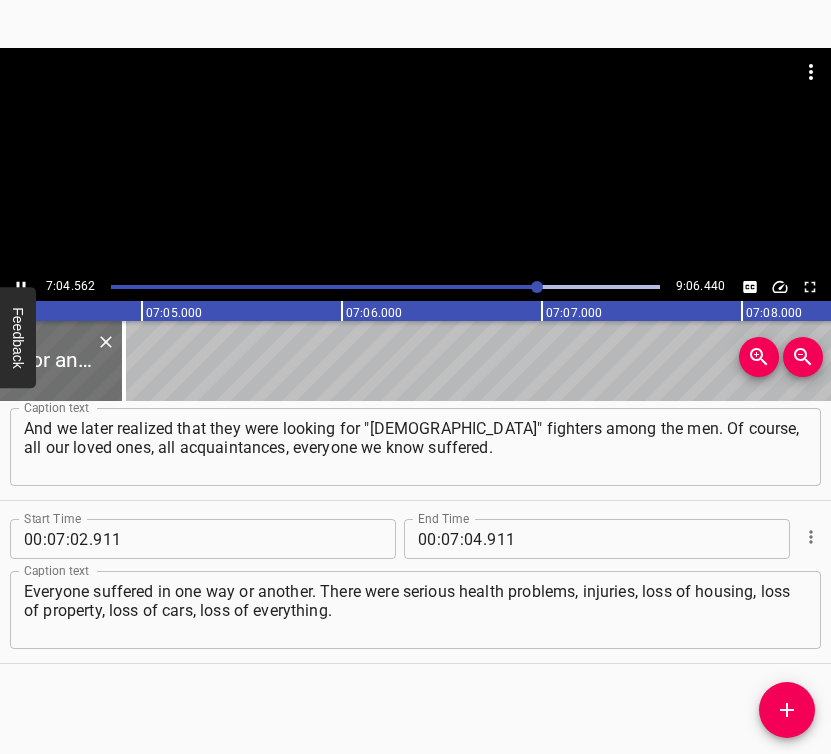 scroll, scrollTop: 0, scrollLeft: 84912, axis: horizontal 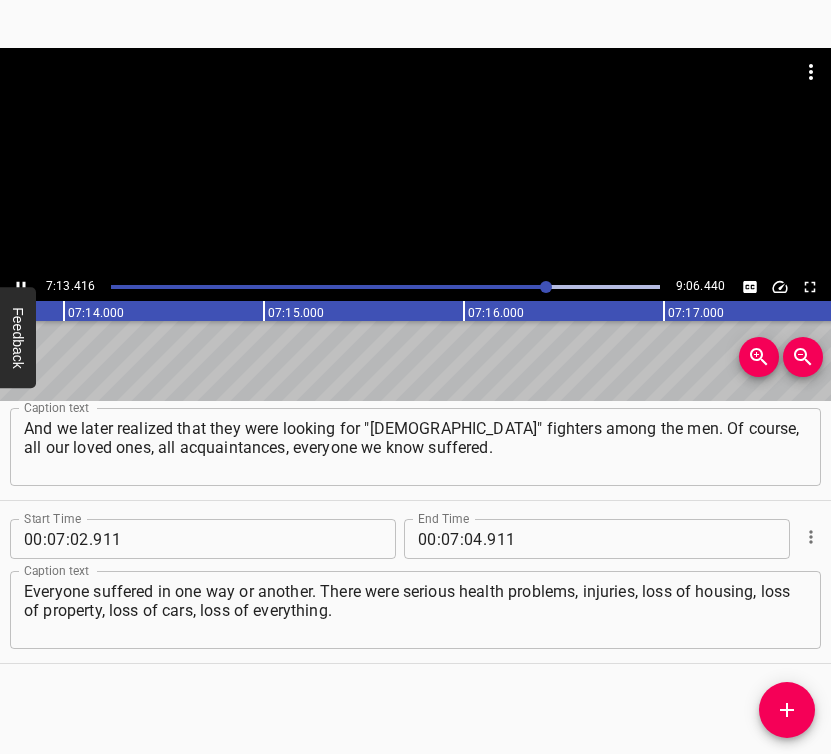 click 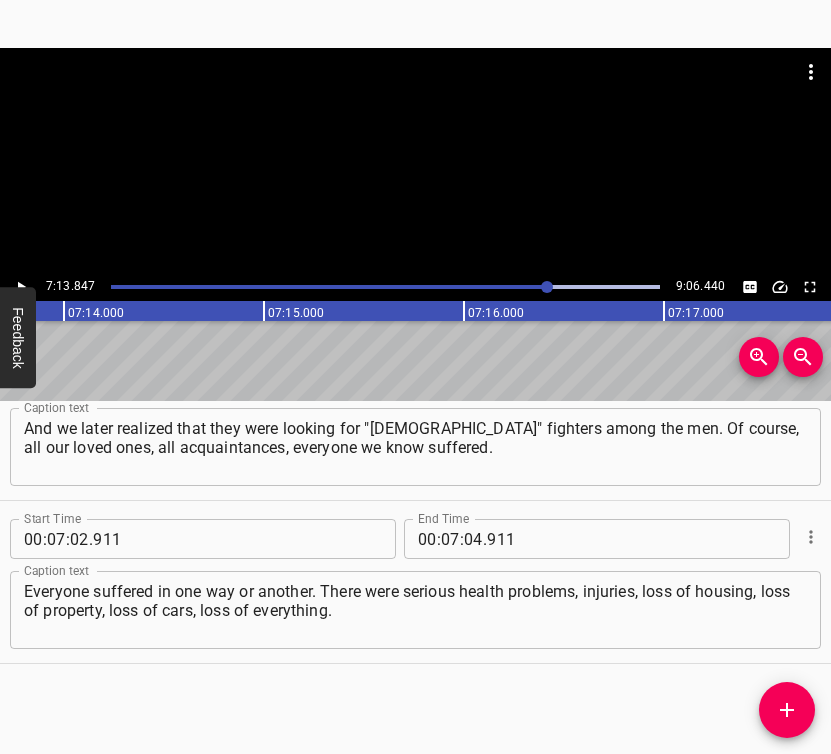 scroll, scrollTop: 0, scrollLeft: 86769, axis: horizontal 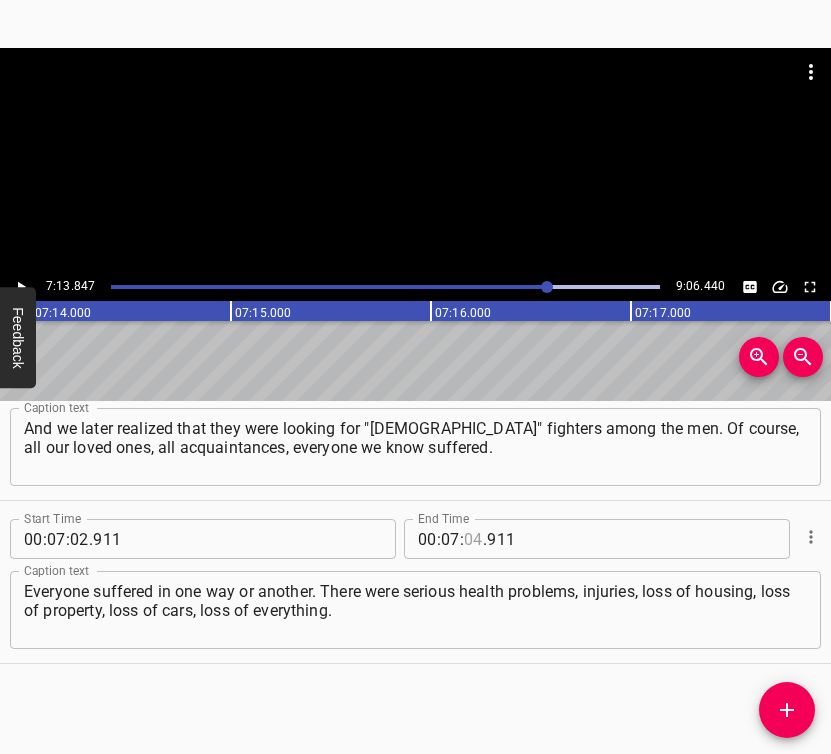 click at bounding box center (473, 539) 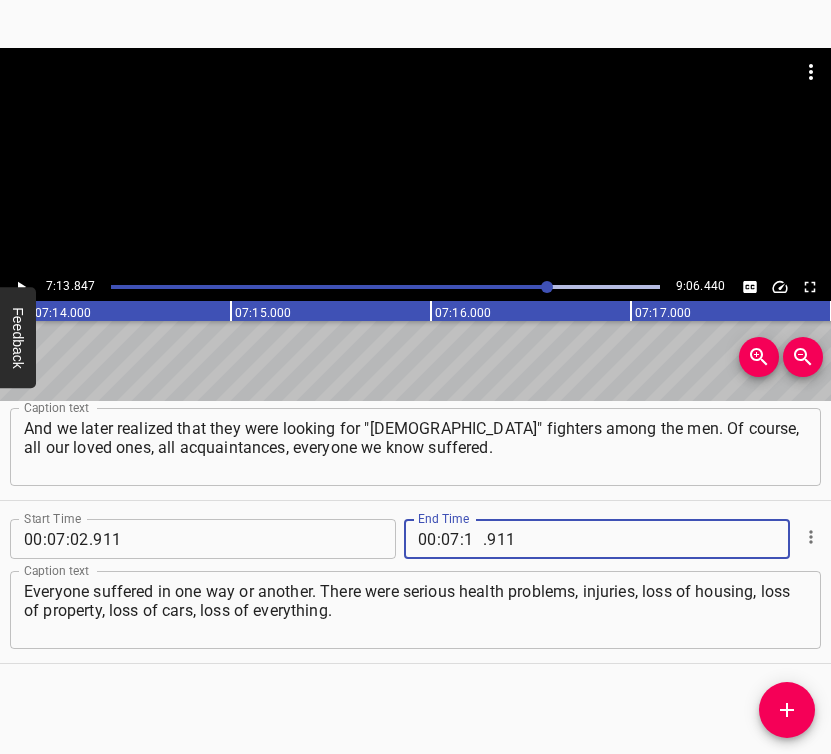 type on "13" 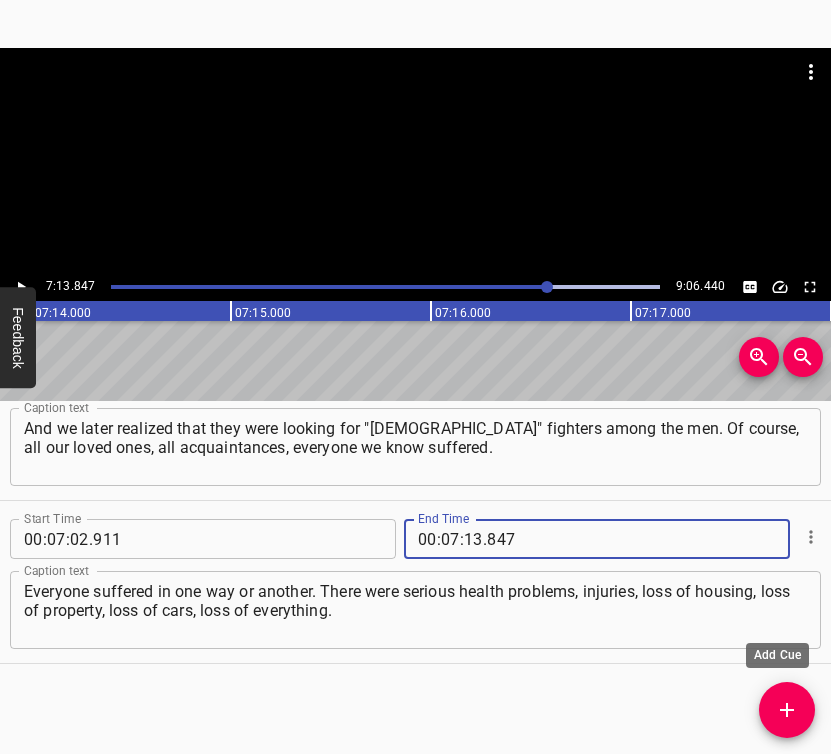 type on "847" 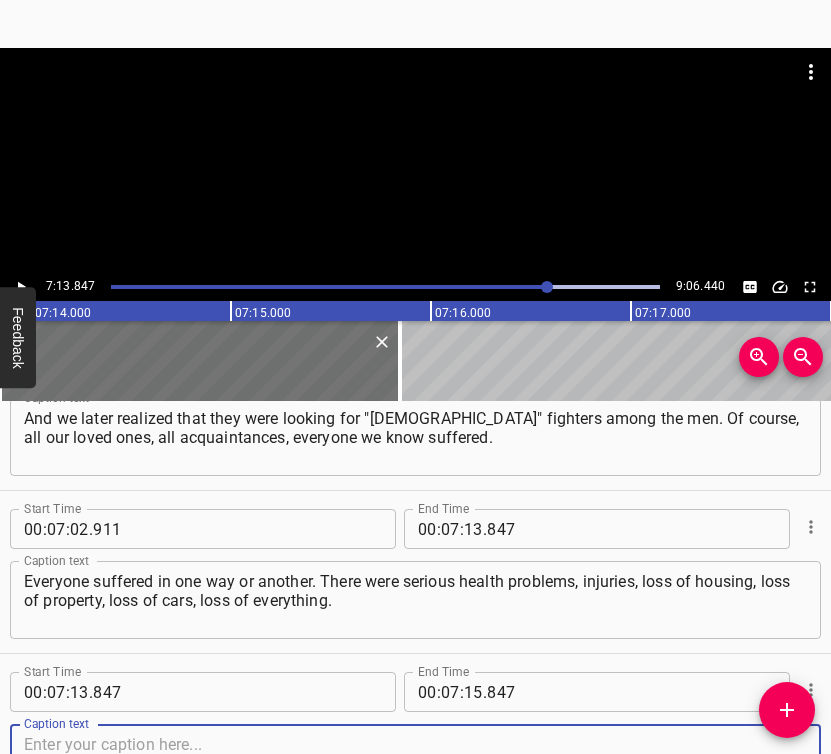 scroll, scrollTop: 4631, scrollLeft: 0, axis: vertical 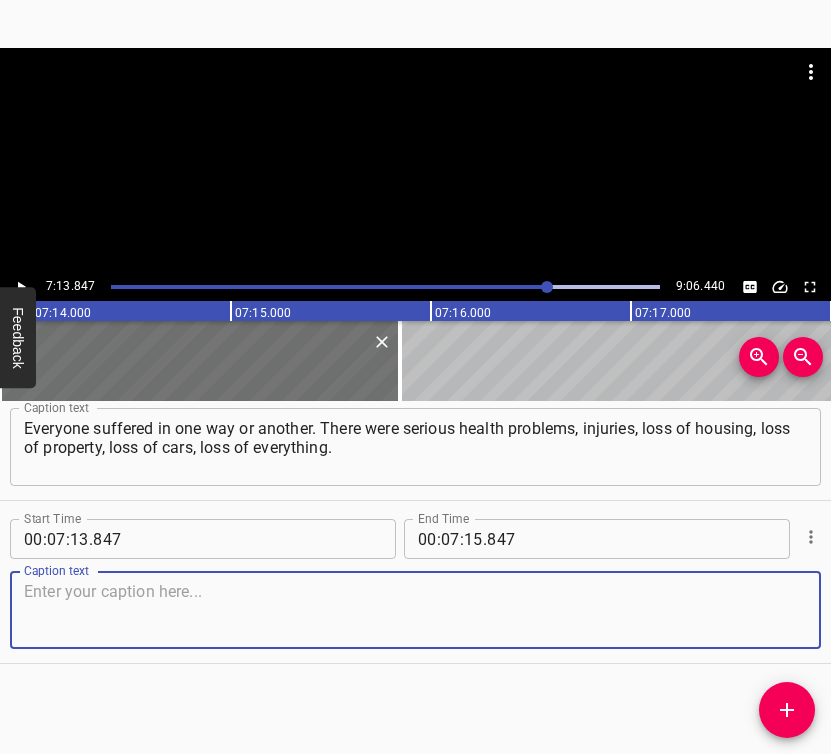 drag, startPoint x: 778, startPoint y: 605, endPoint x: 822, endPoint y: 589, distance: 46.818798 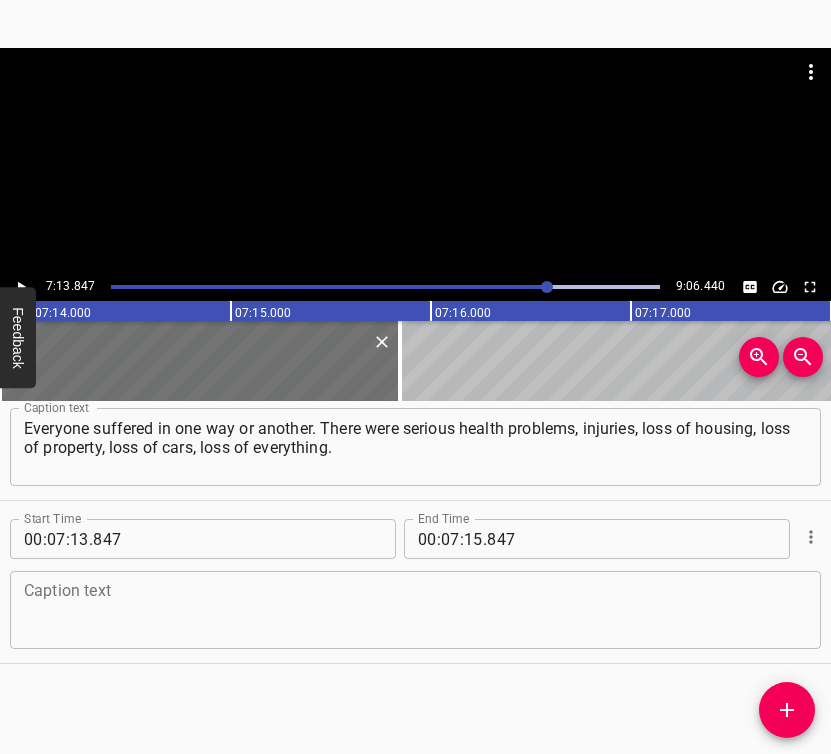 click at bounding box center [415, 610] 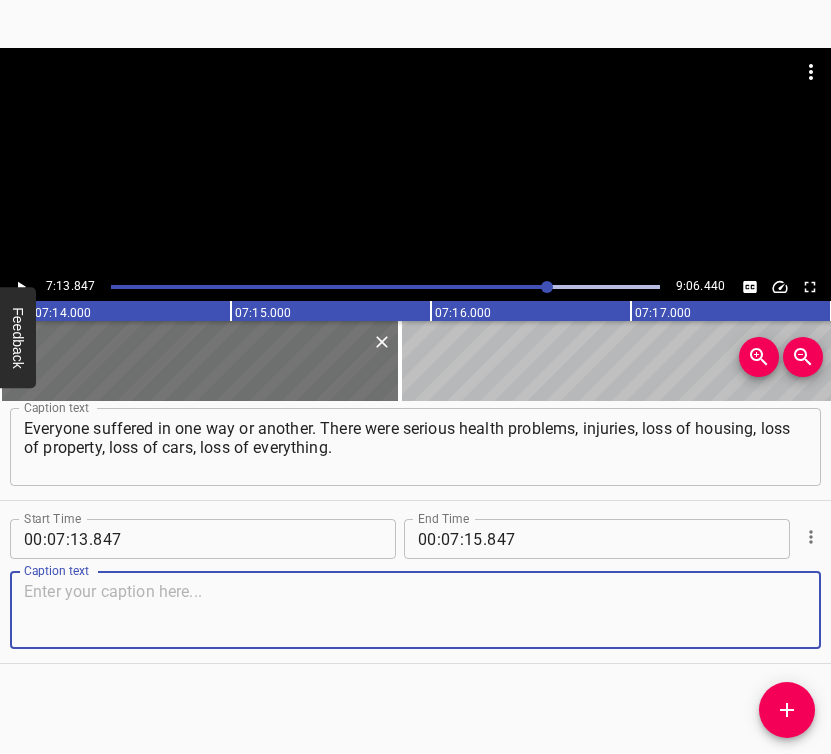 paste on "But none of my close ones, acquaintances, or relatives were killed. Everyone managed to survive. At the moment when we were leaving [GEOGRAPHIC_DATA]," 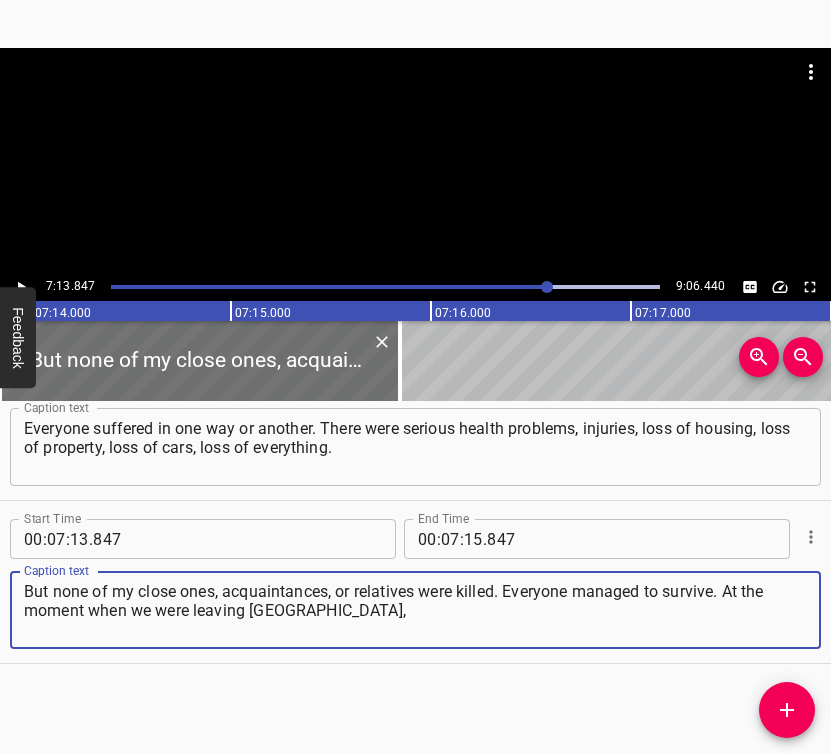 type on "But none of my close ones, acquaintances, or relatives were killed. Everyone managed to survive. At the moment when we were leaving [GEOGRAPHIC_DATA]," 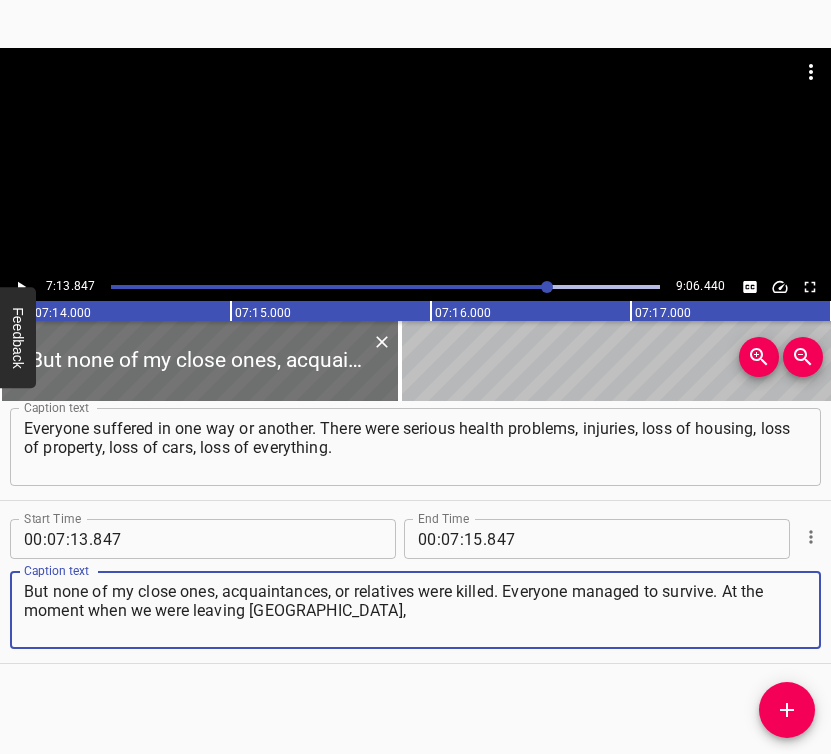click at bounding box center [21, 287] 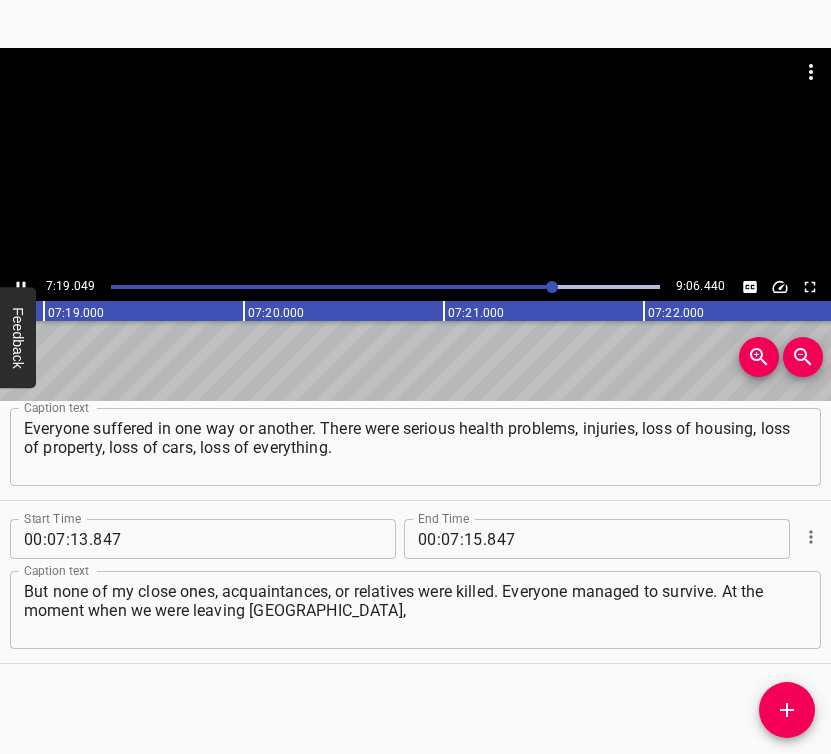 scroll, scrollTop: 0, scrollLeft: 87809, axis: horizontal 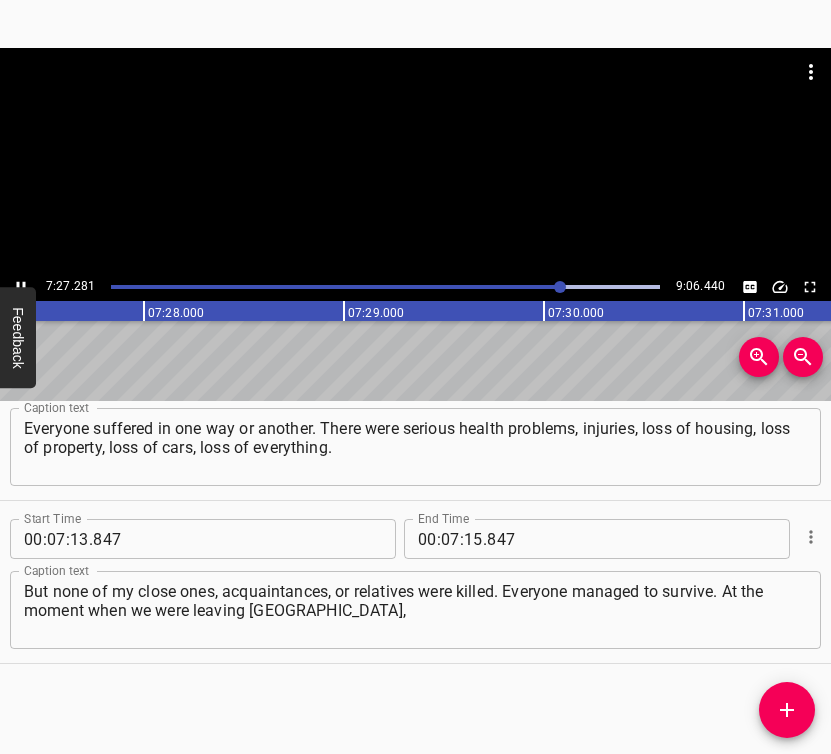 click at bounding box center (21, 287) 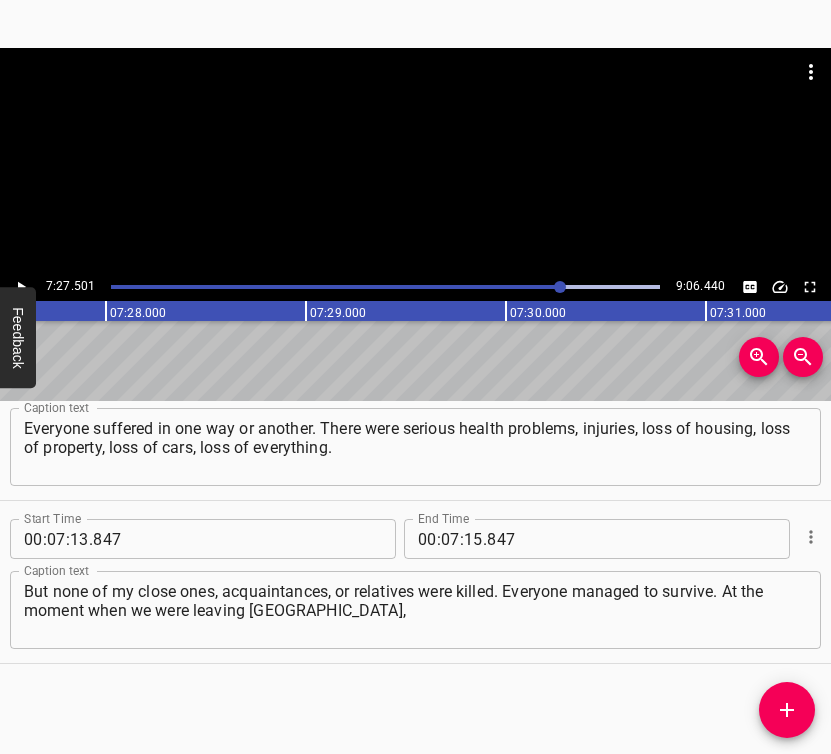 scroll, scrollTop: 0, scrollLeft: 89500, axis: horizontal 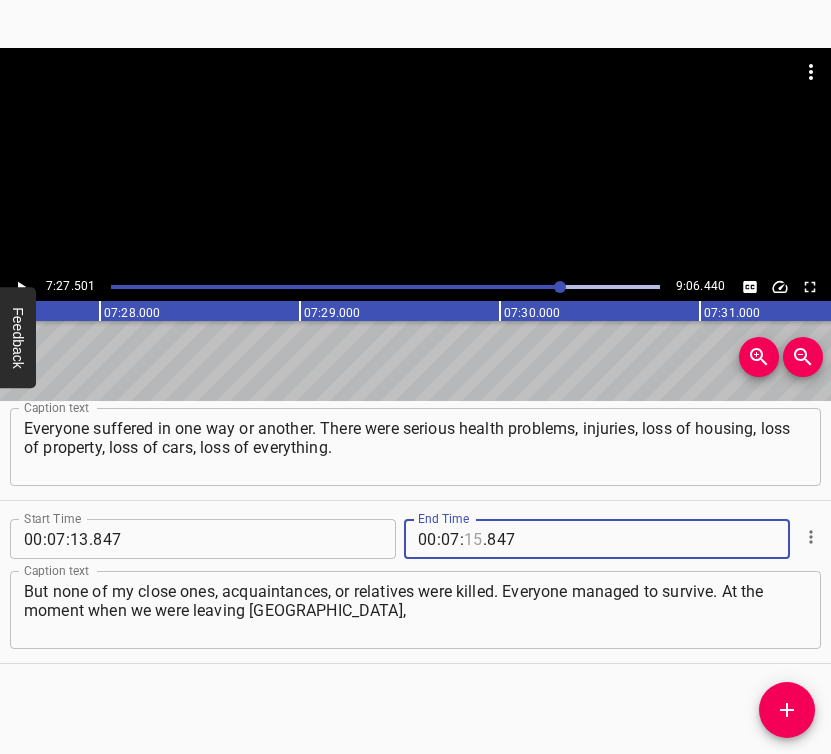 click at bounding box center (473, 539) 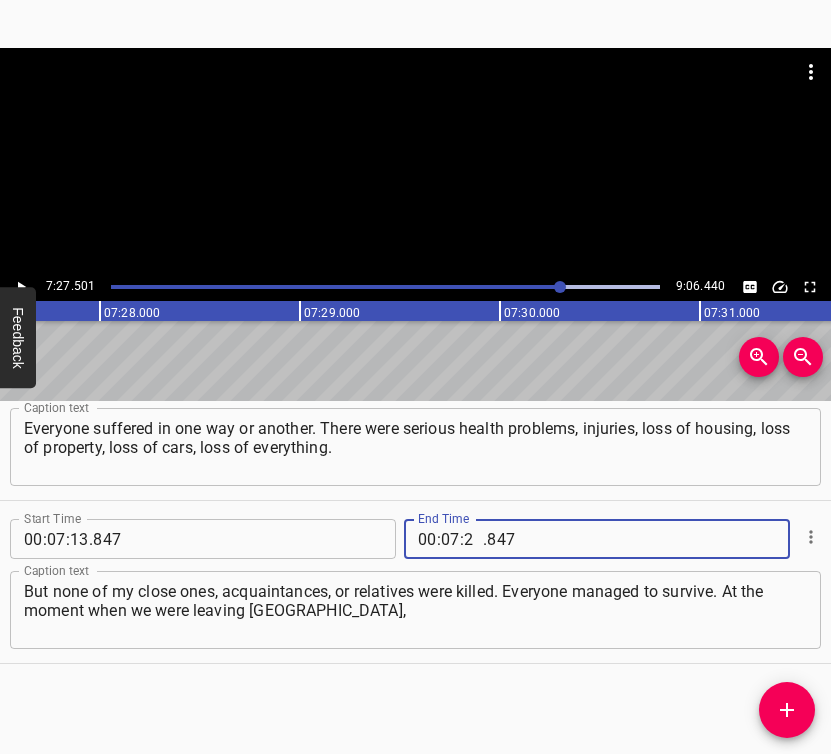 type on "27" 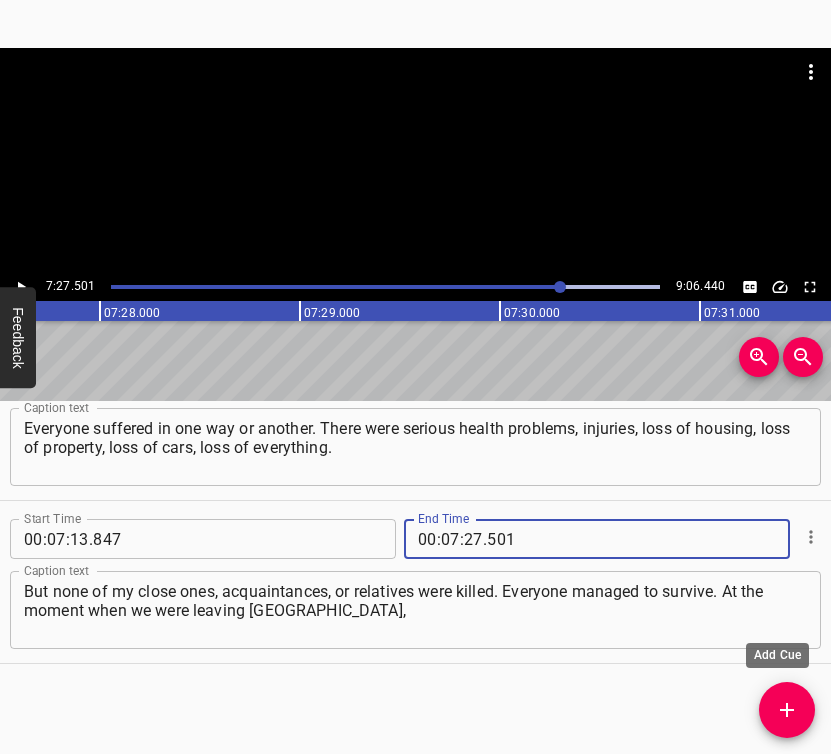 type on "501" 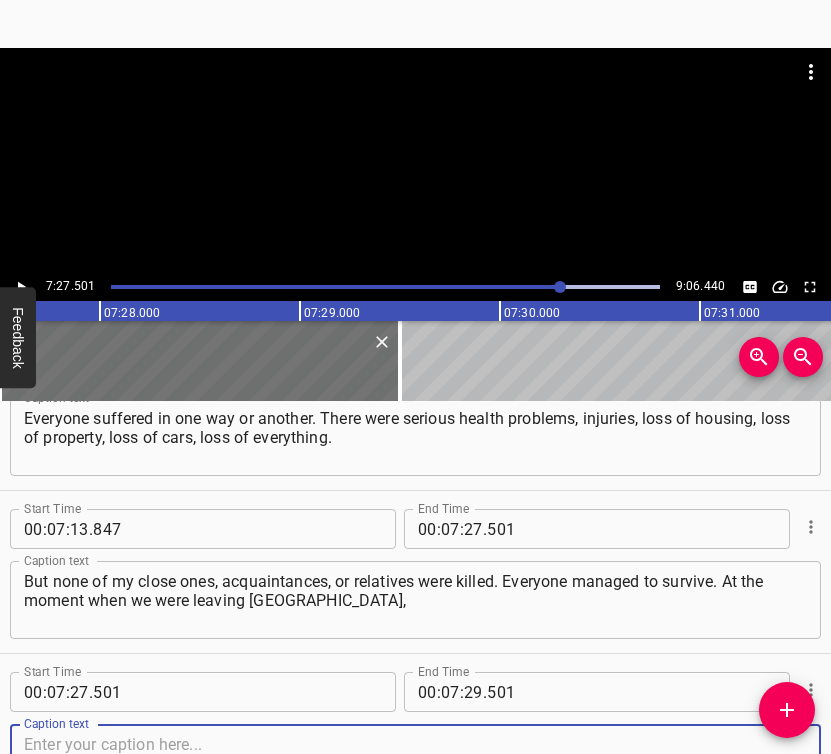 scroll, scrollTop: 4794, scrollLeft: 0, axis: vertical 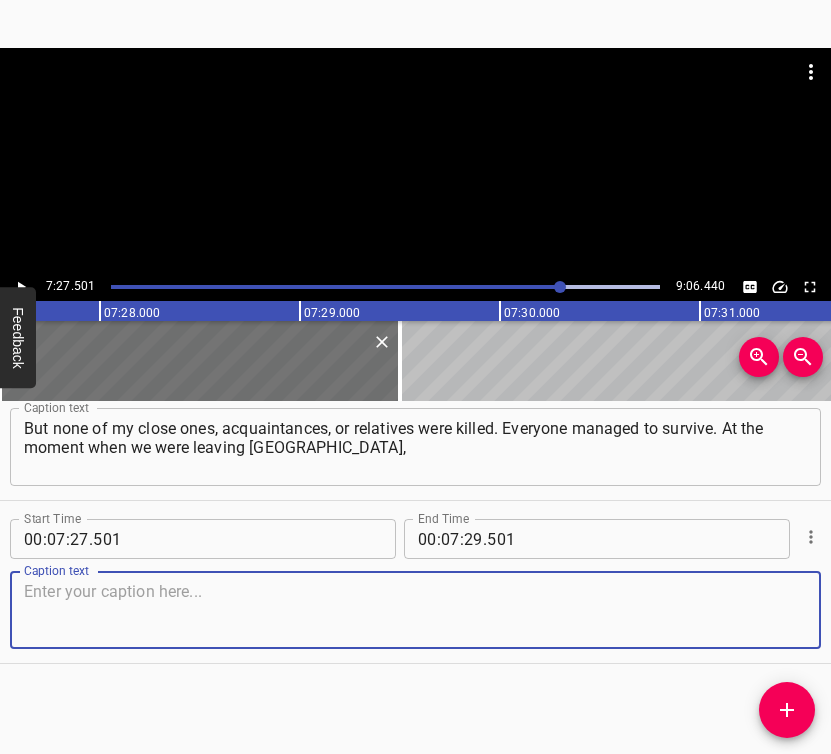 click at bounding box center (415, 610) 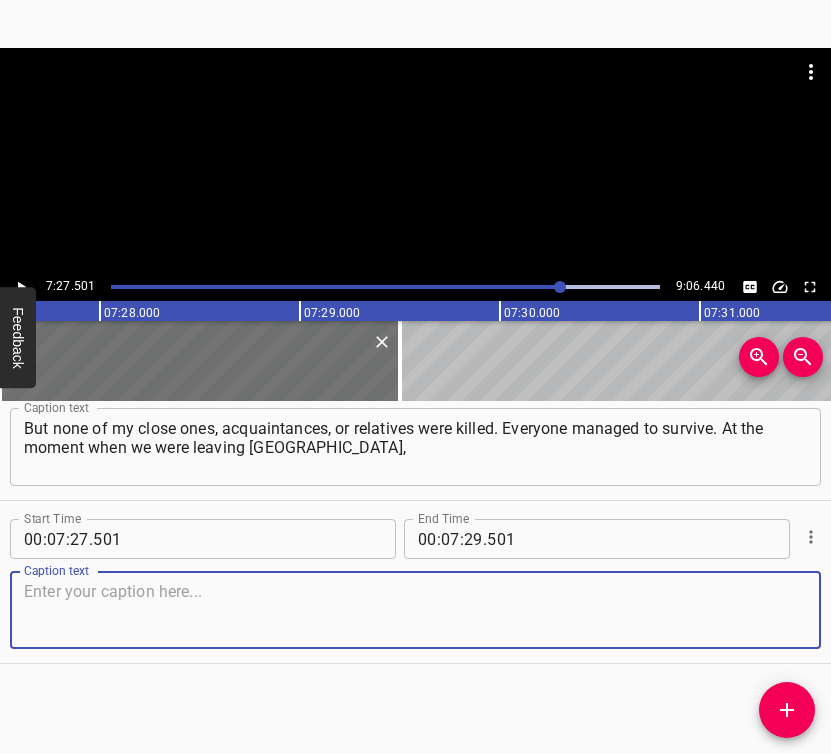 click at bounding box center (415, 610) 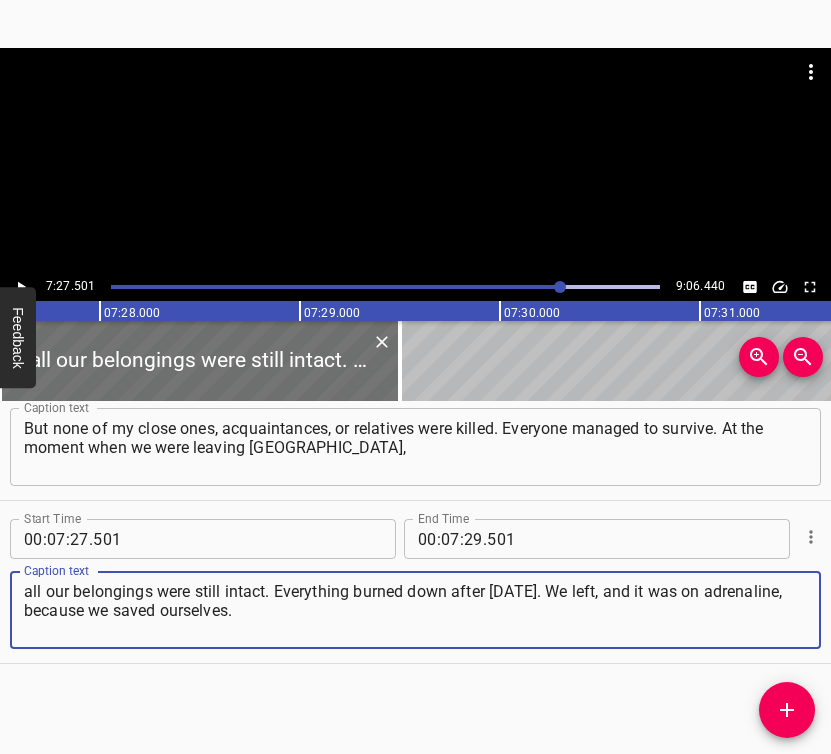type on "all our belongings were still intact. Everything burned down after [DATE]. We left, and it was on adrenaline, because we saved ourselves." 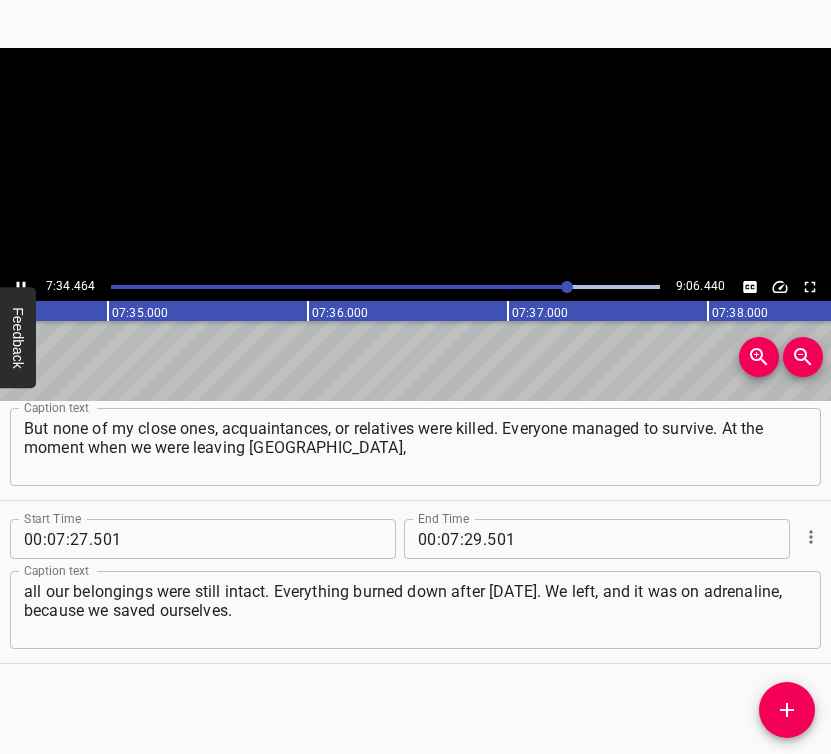 click 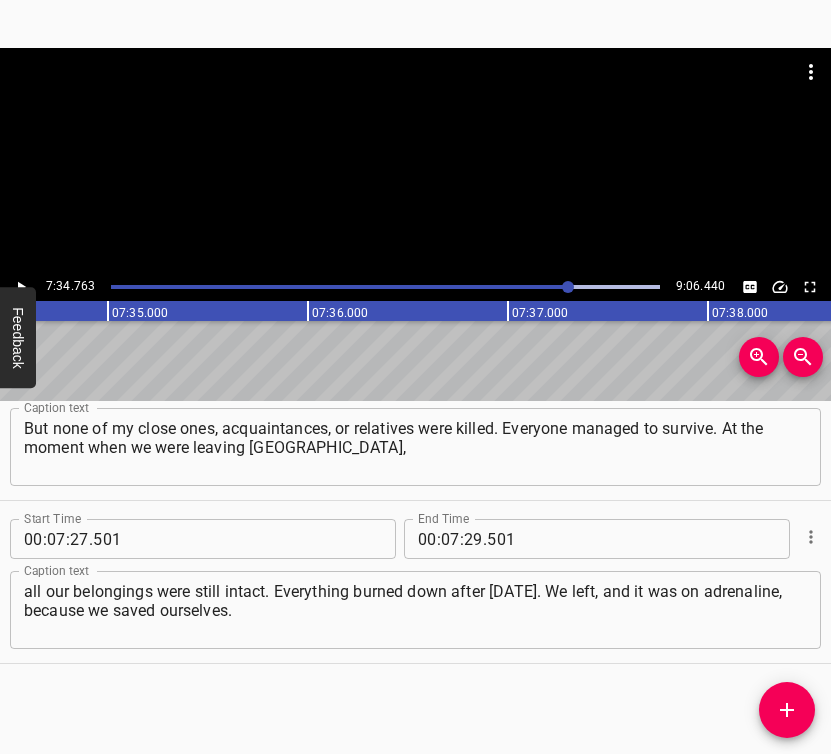 scroll, scrollTop: 0, scrollLeft: 90952, axis: horizontal 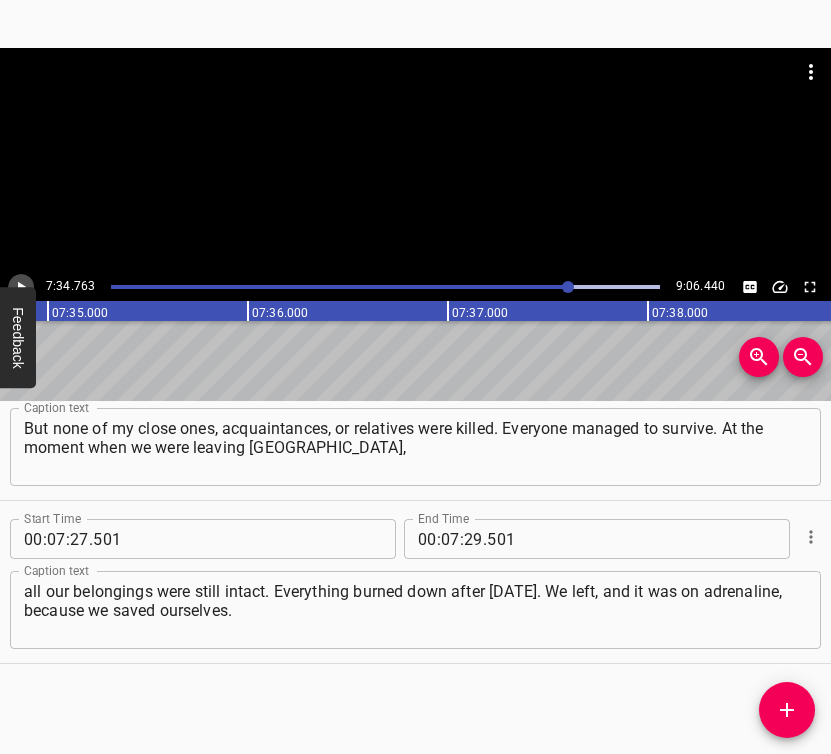 click 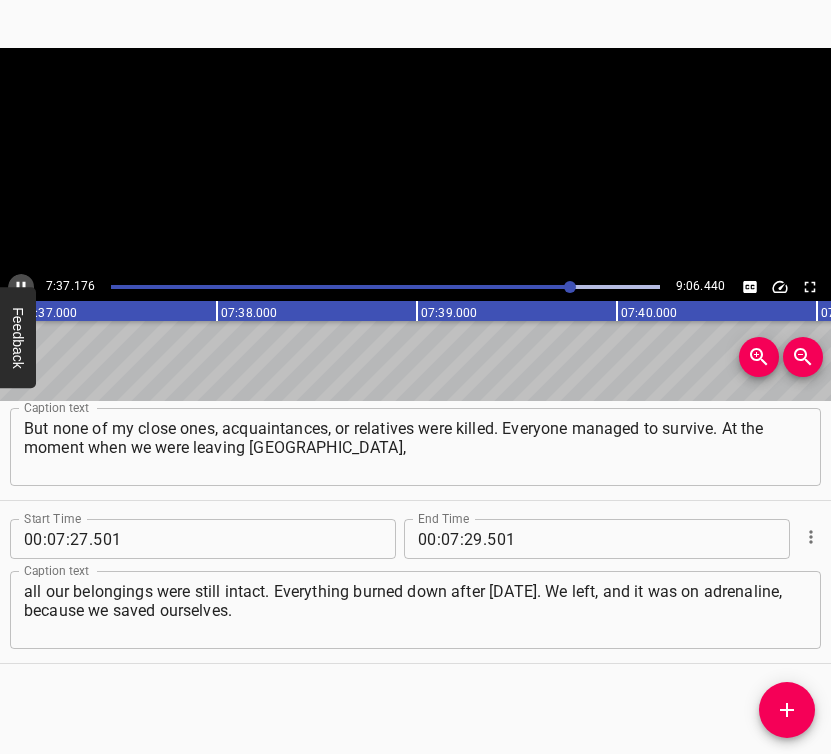 click 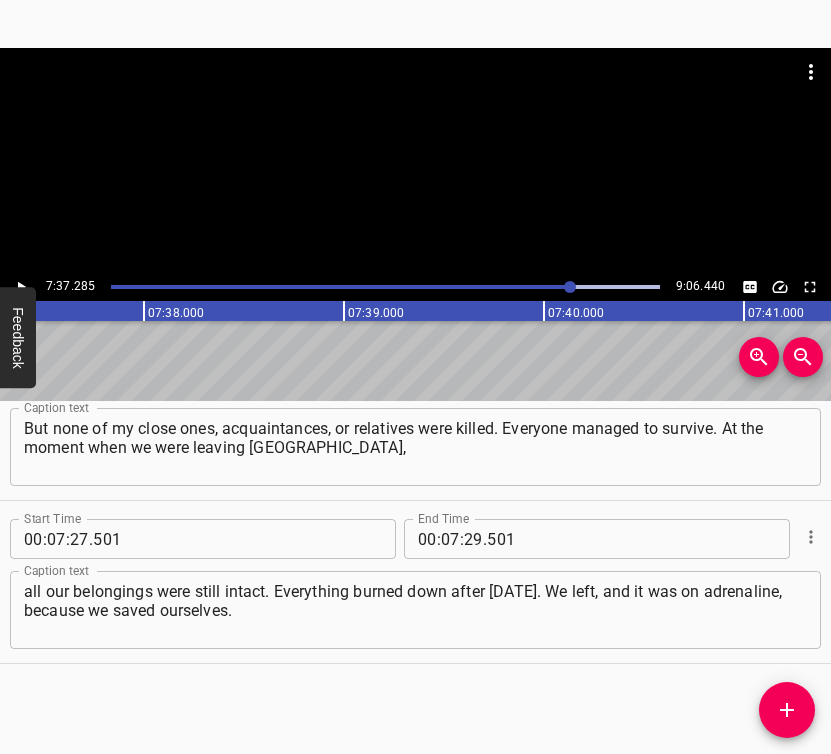 click 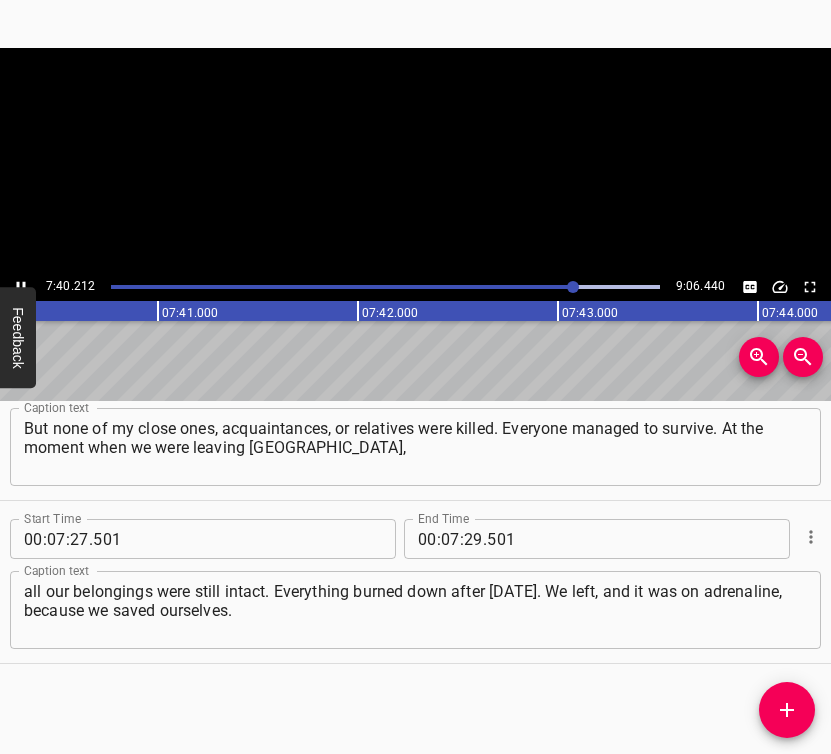 click 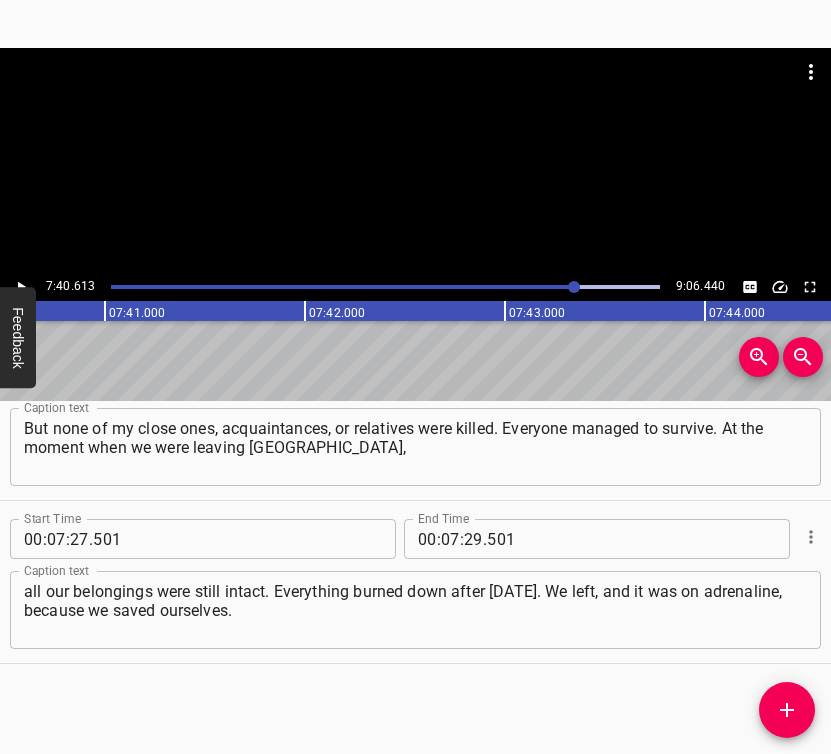 scroll, scrollTop: 0, scrollLeft: 92122, axis: horizontal 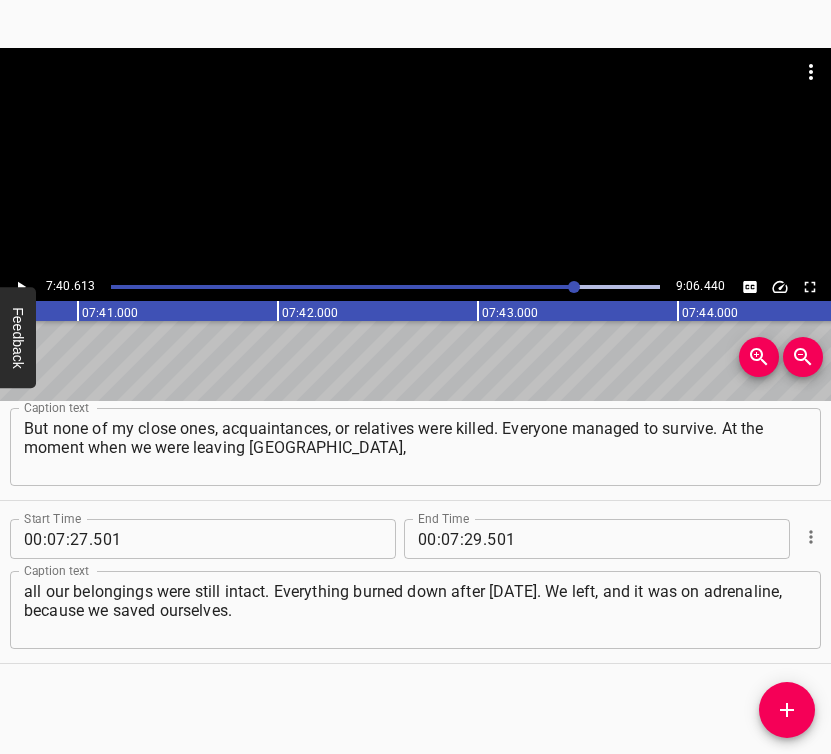 click on "." at bounding box center [485, 539] 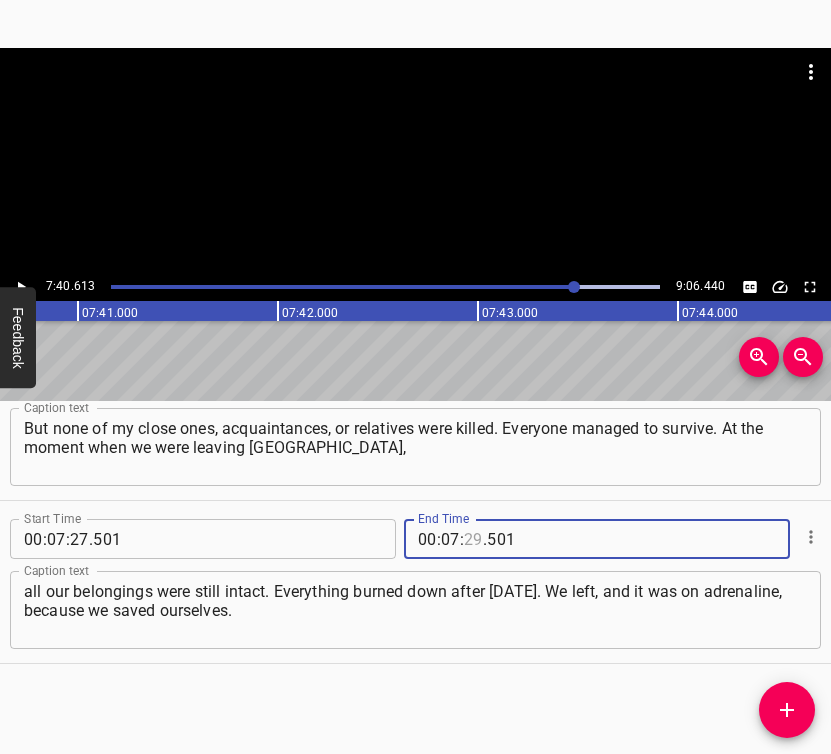 click at bounding box center (473, 539) 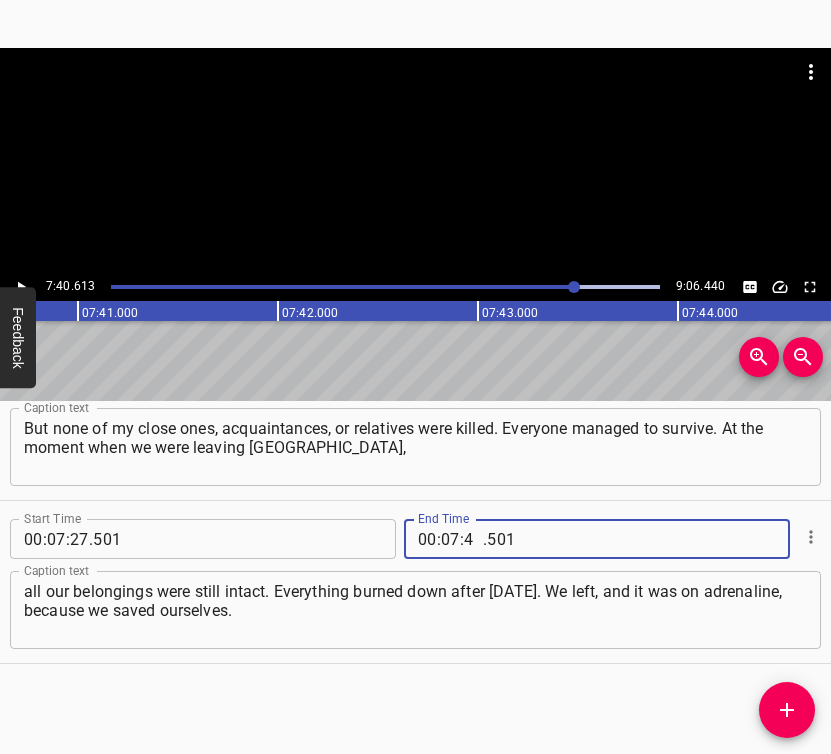 type on "40" 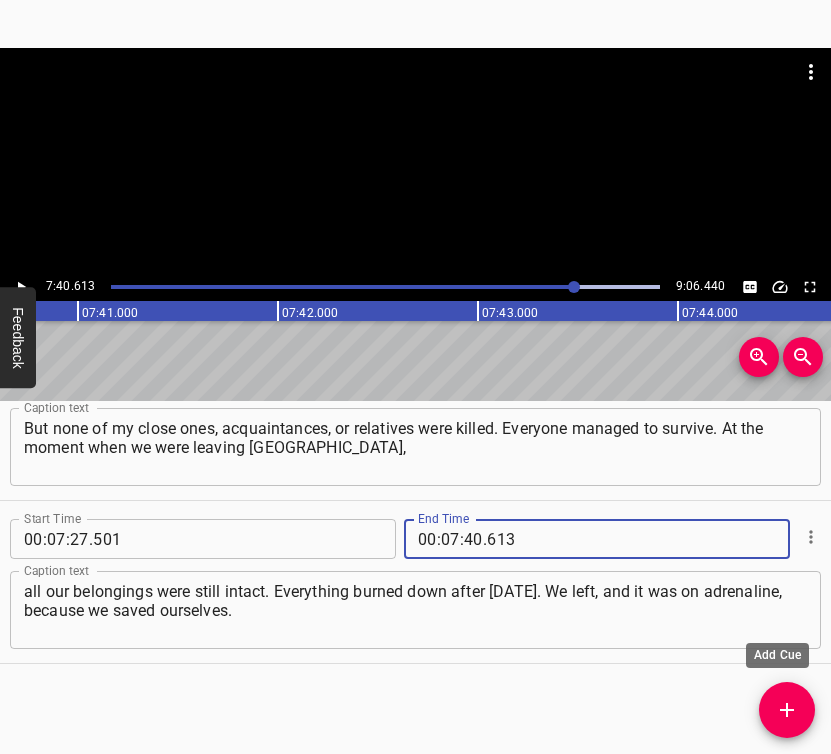 type on "613" 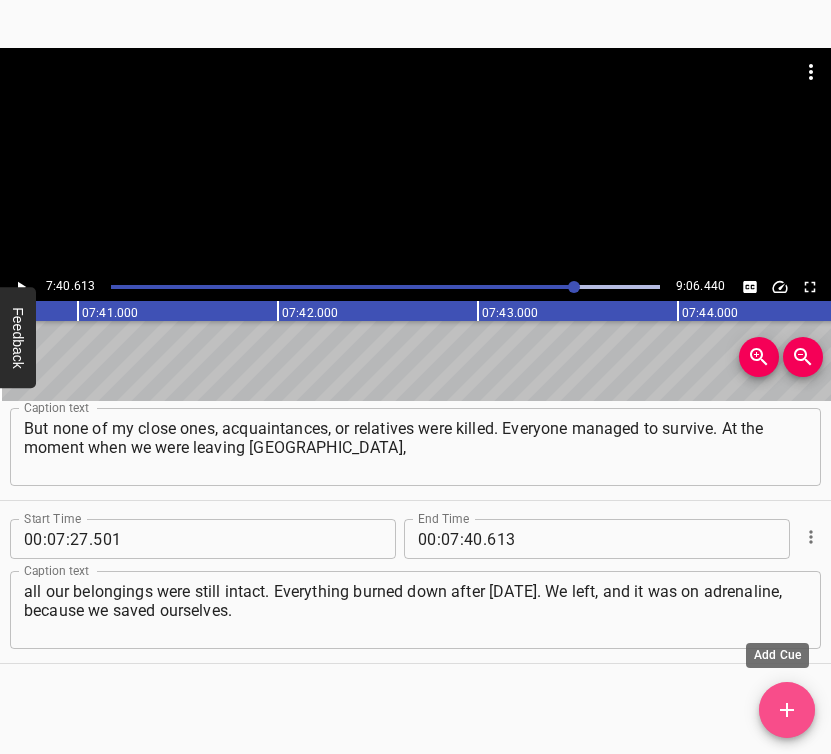 click 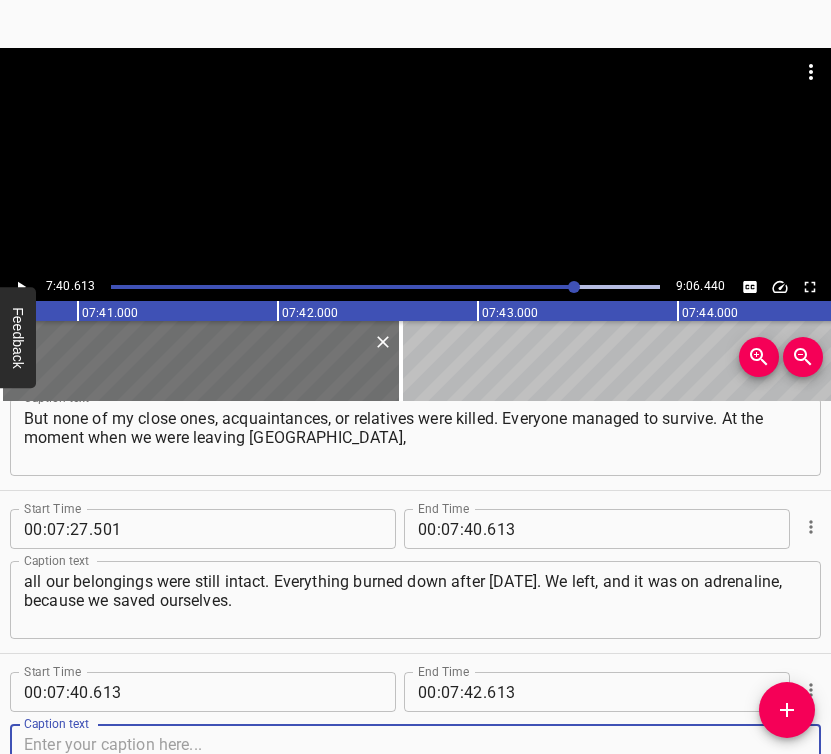 scroll, scrollTop: 4957, scrollLeft: 0, axis: vertical 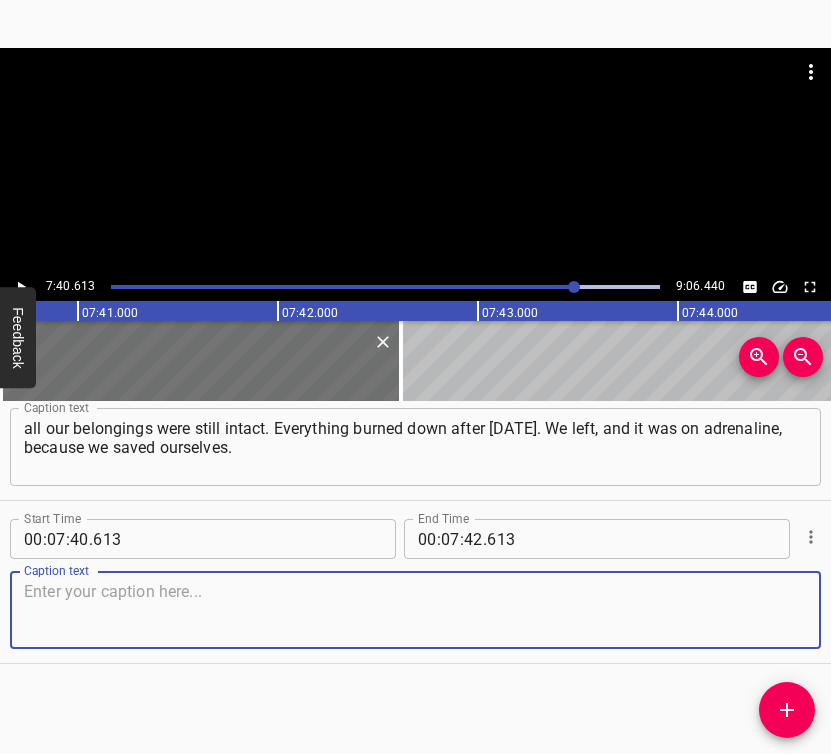 click at bounding box center [415, 610] 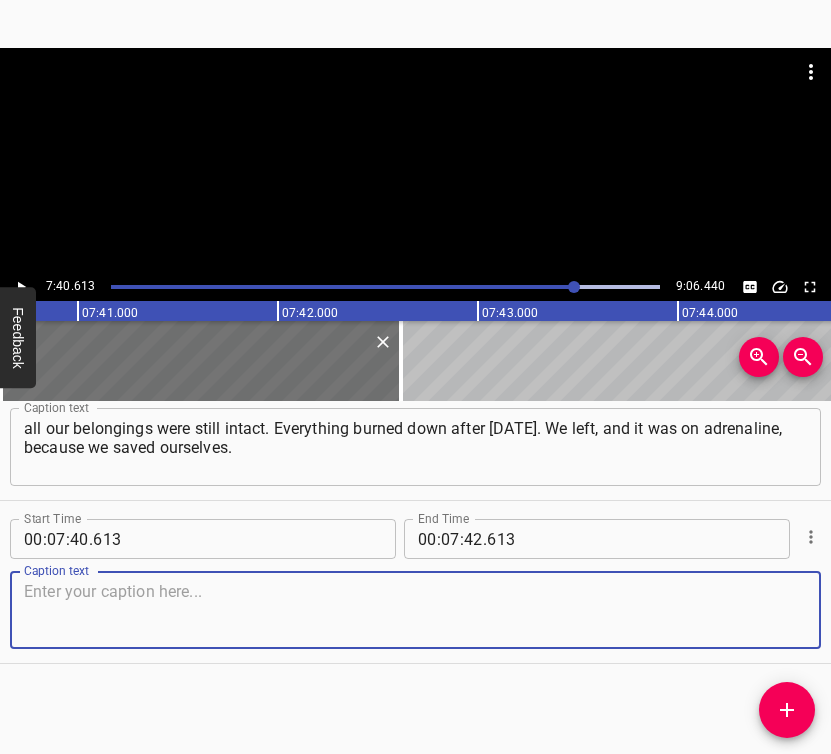 click at bounding box center (415, 610) 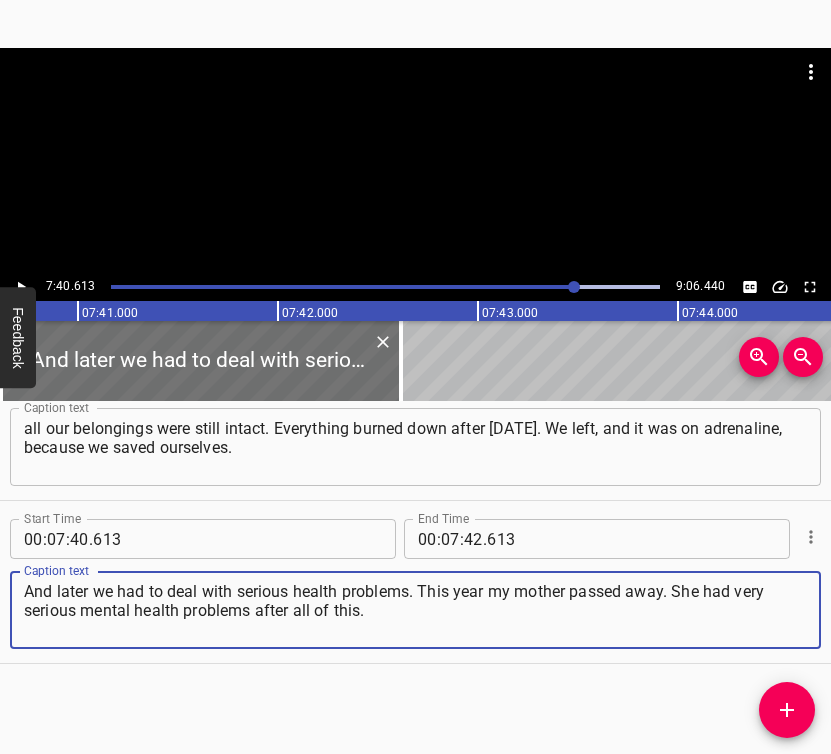 type on "And later we had to deal with serious health problems. This year my mother passed away. She had very serious mental health problems after all of this." 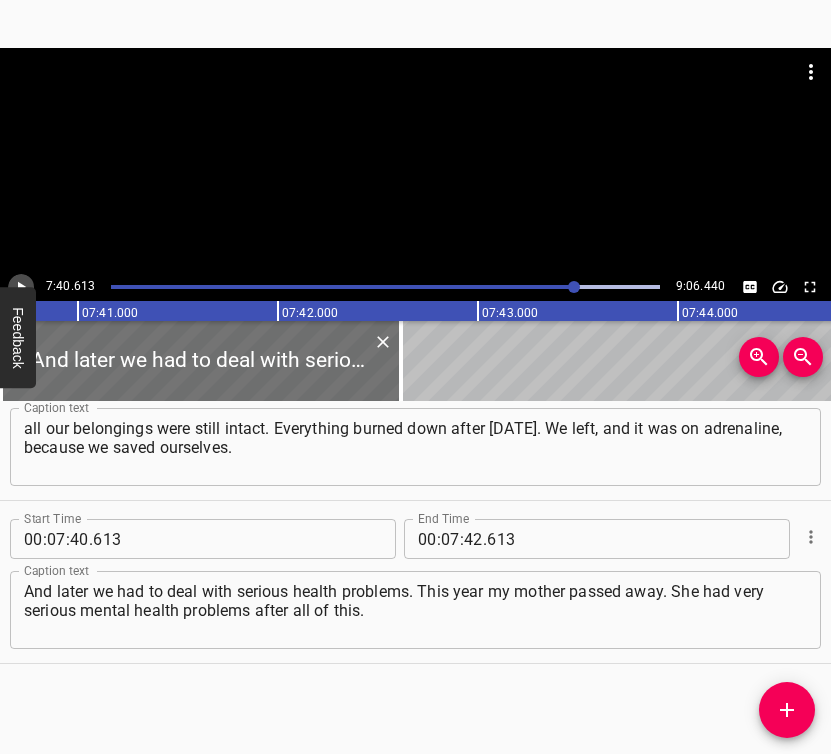 click 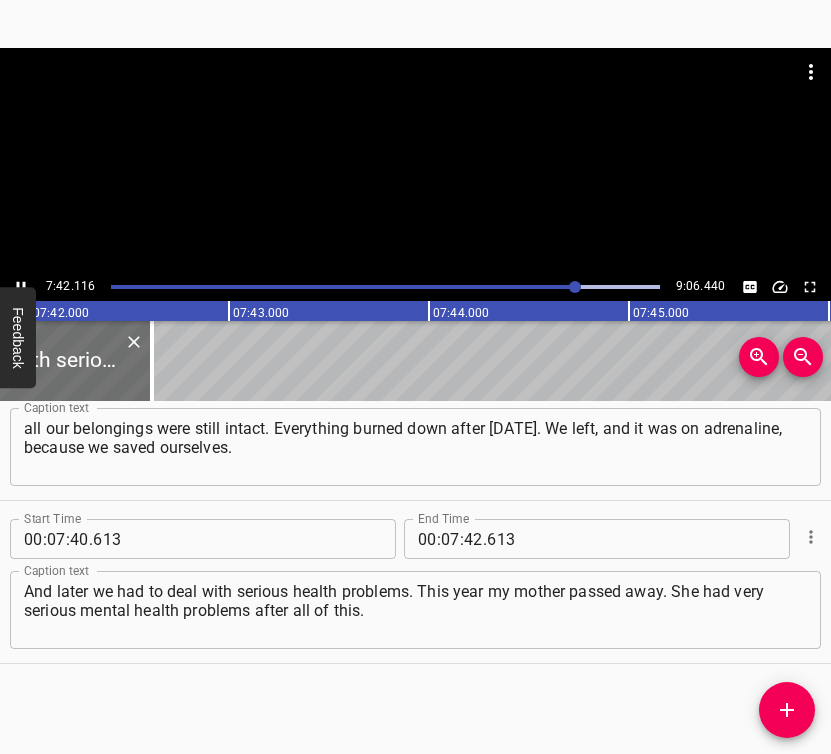 scroll, scrollTop: 0, scrollLeft: 92423, axis: horizontal 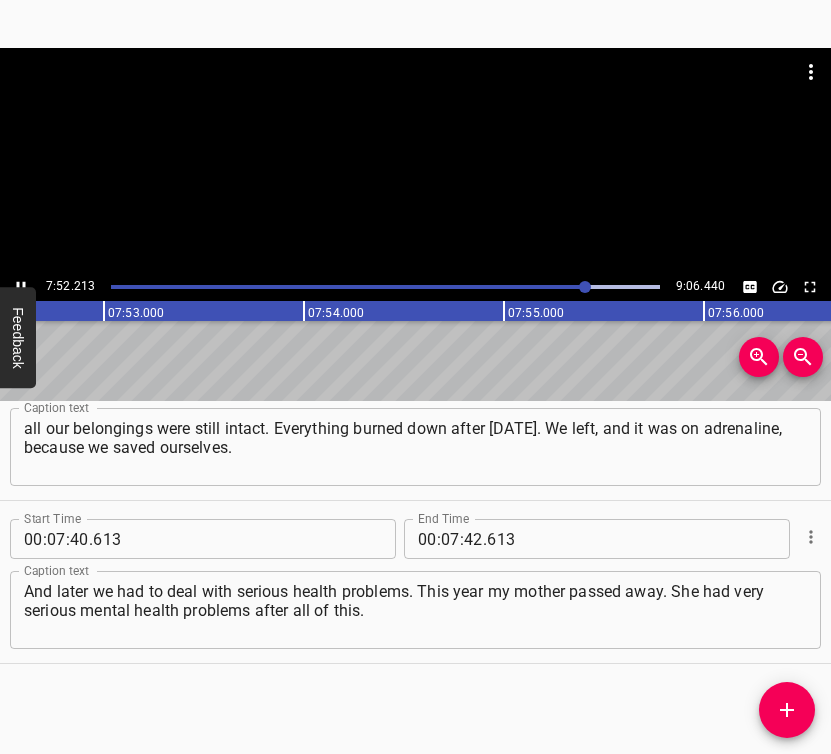 click 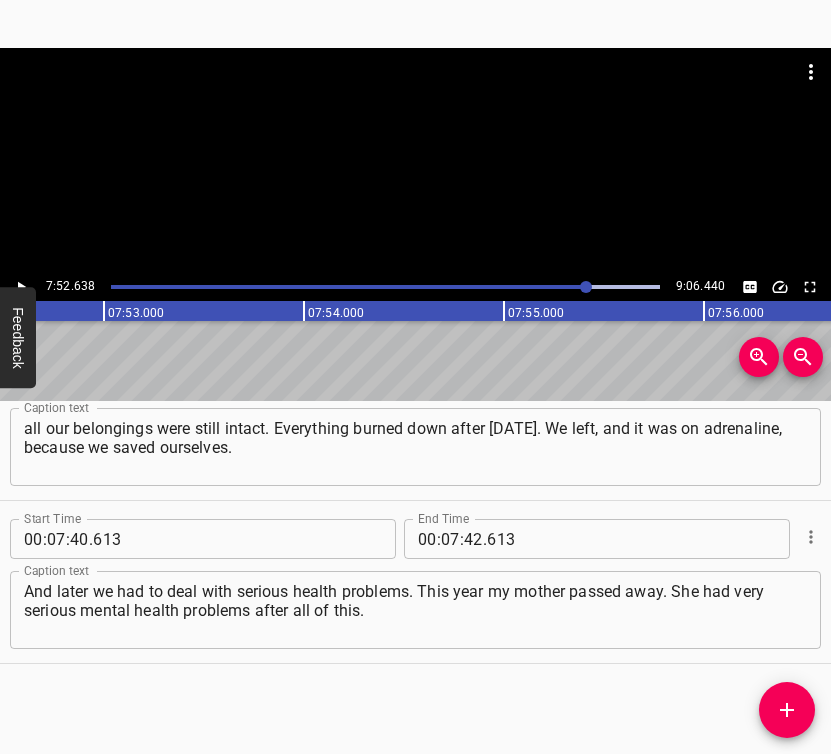 scroll, scrollTop: 0, scrollLeft: 94527, axis: horizontal 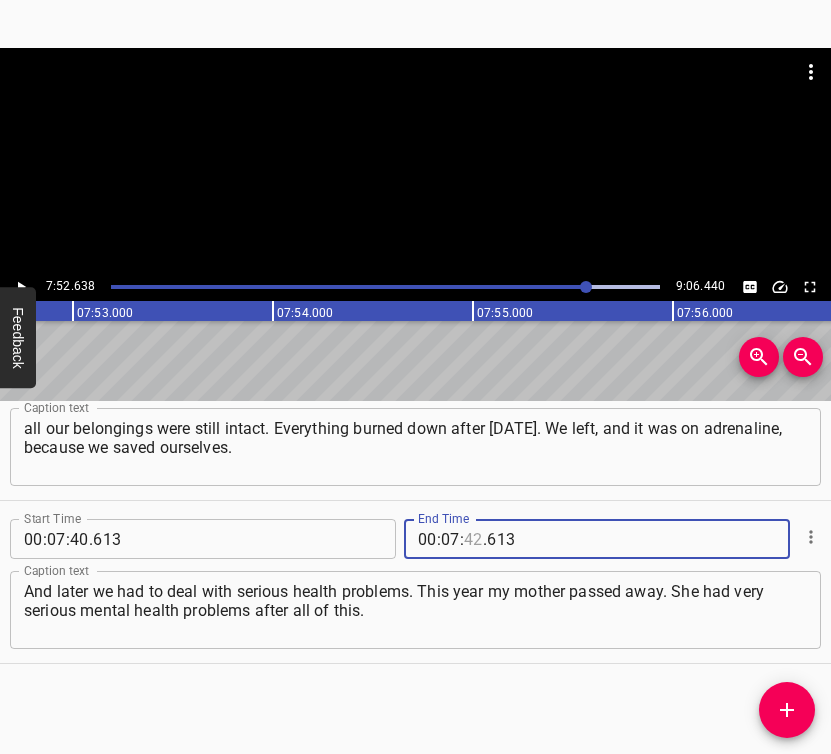 click at bounding box center (473, 539) 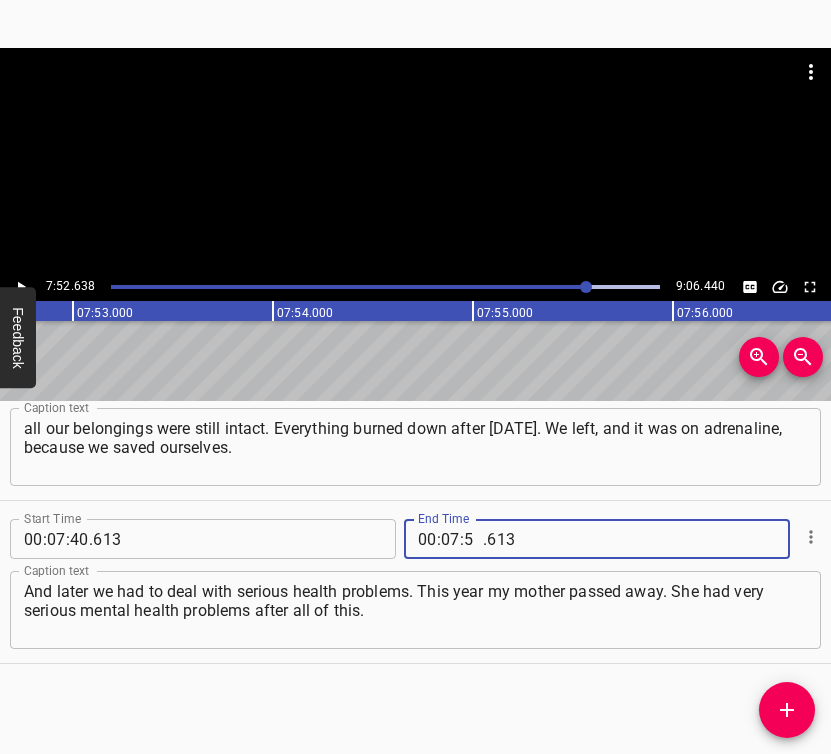 type on "52" 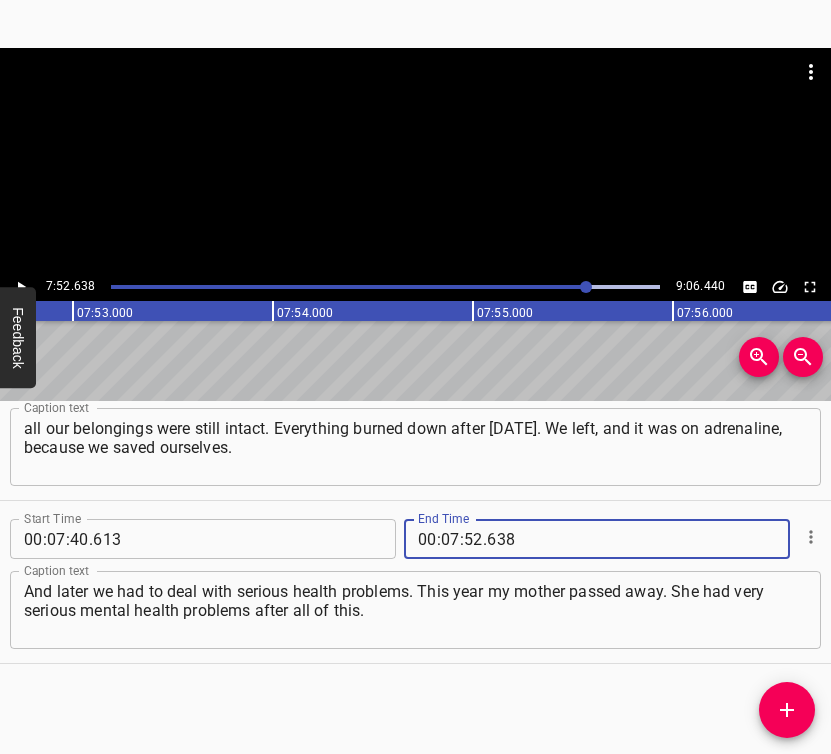 type on "638" 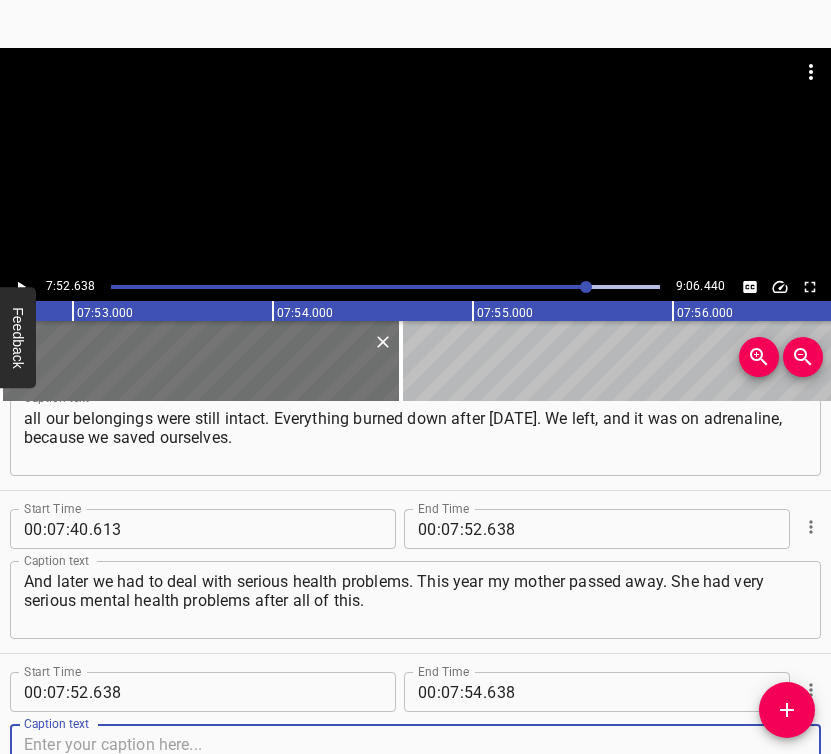 scroll, scrollTop: 5120, scrollLeft: 0, axis: vertical 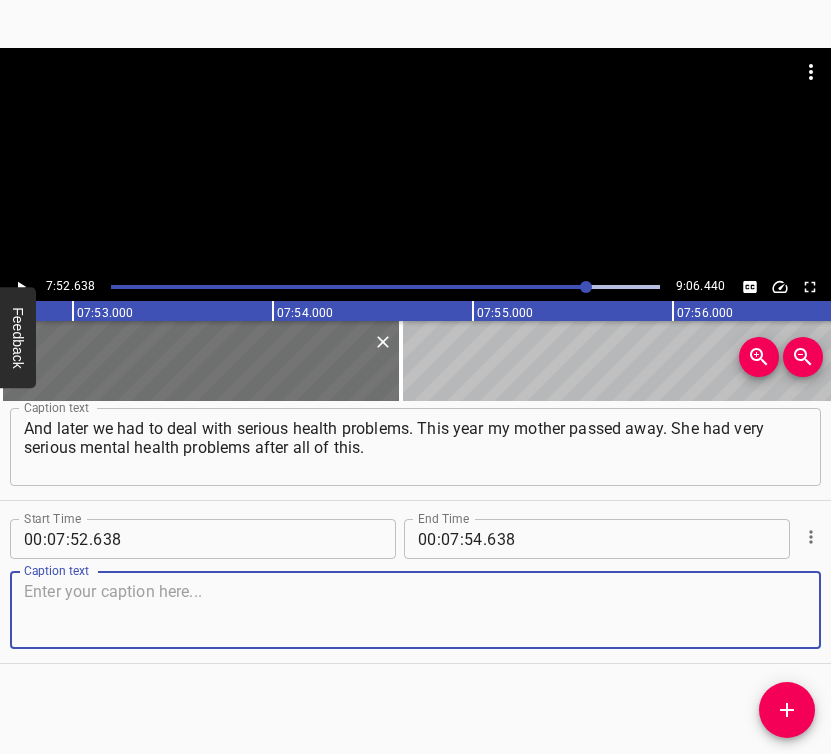 drag, startPoint x: 756, startPoint y: 609, endPoint x: 825, endPoint y: 603, distance: 69.260376 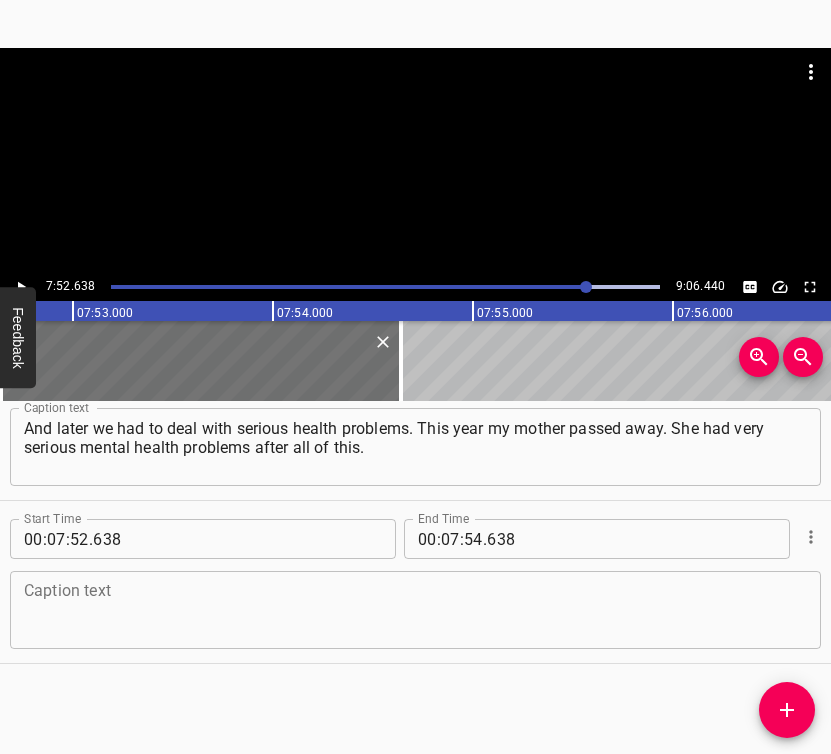 click at bounding box center (415, 610) 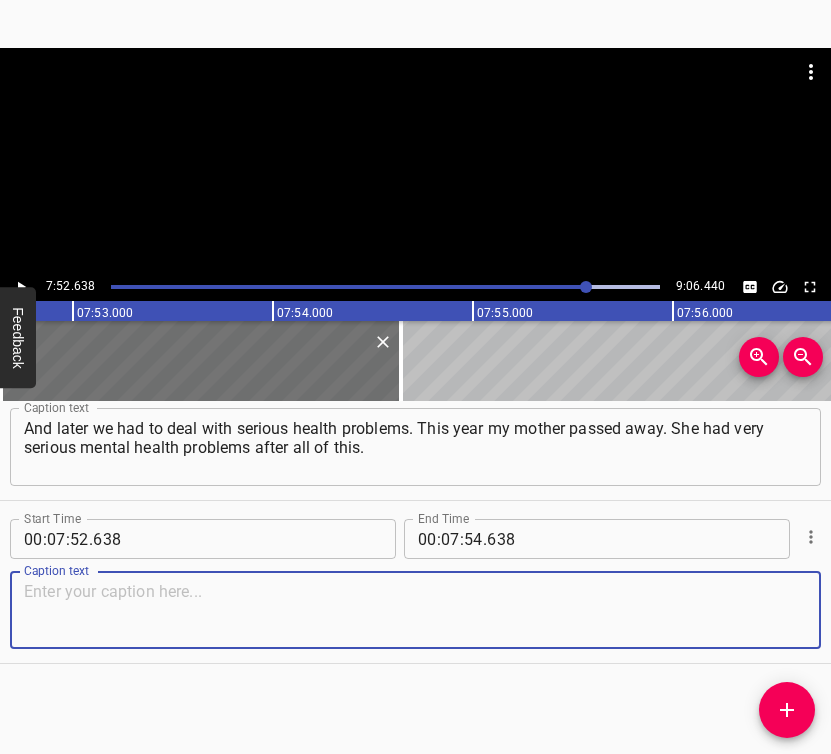 paste on "Right now we are treating the child — also psychologically… And I’m currently seeing a psychologist. I was taking antidepressants for over 8 months," 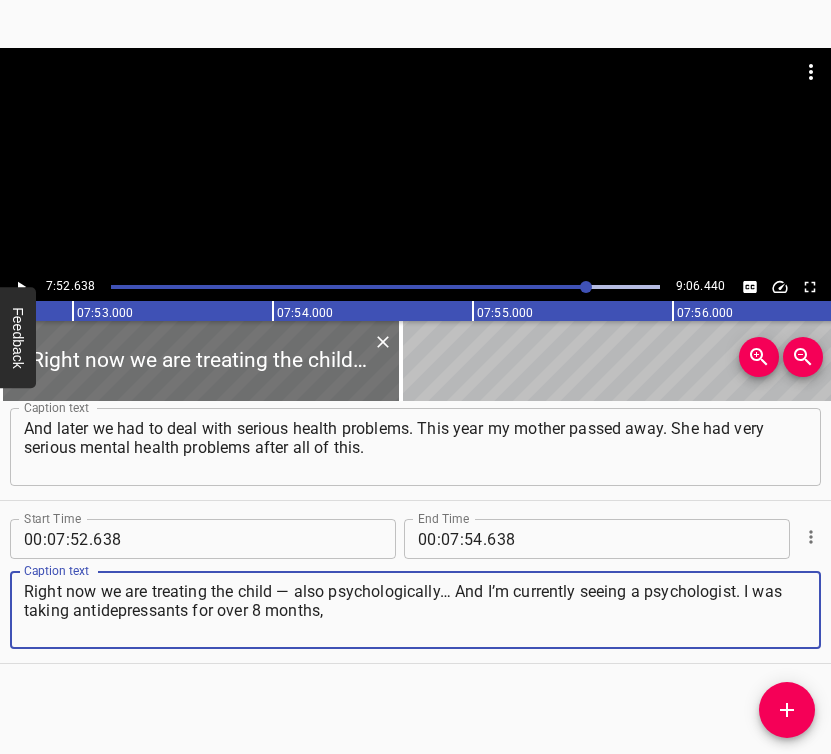 type on "Right now we are treating the child — also psychologically… And I’m currently seeing a psychologist. I was taking antidepressants for over 8 months," 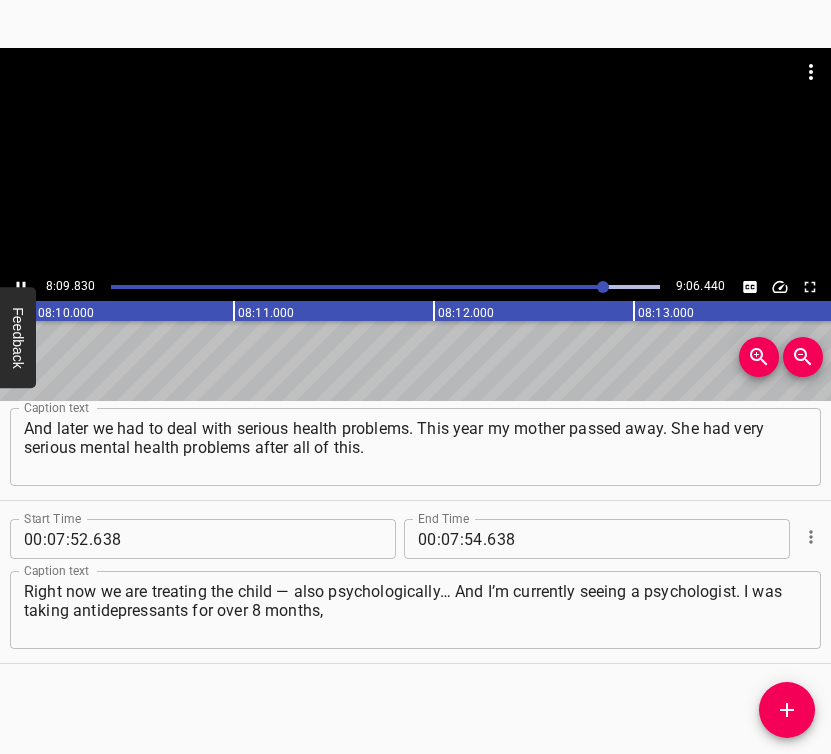 click 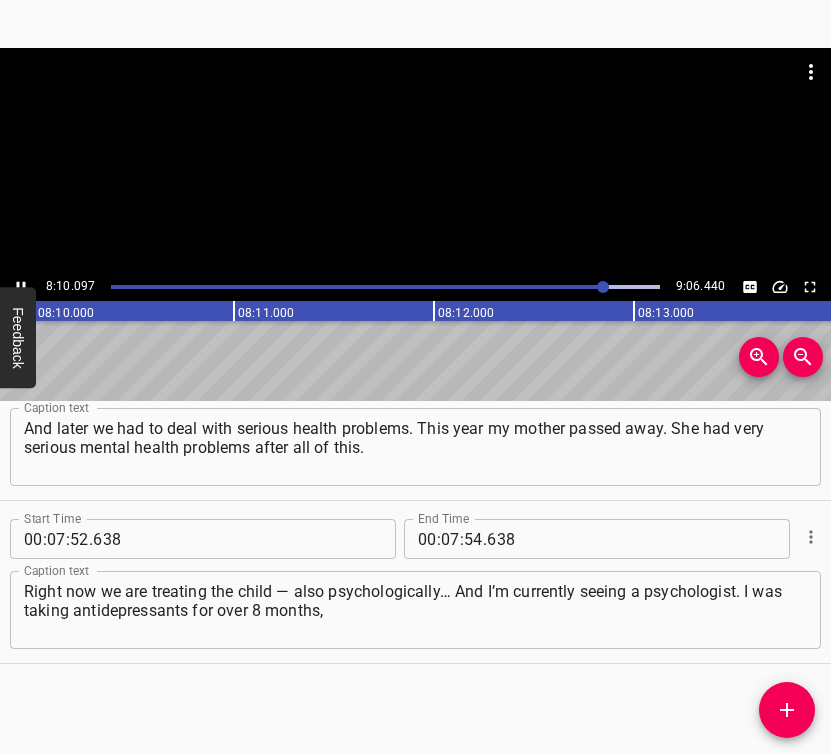 scroll, scrollTop: 0, scrollLeft: 98026, axis: horizontal 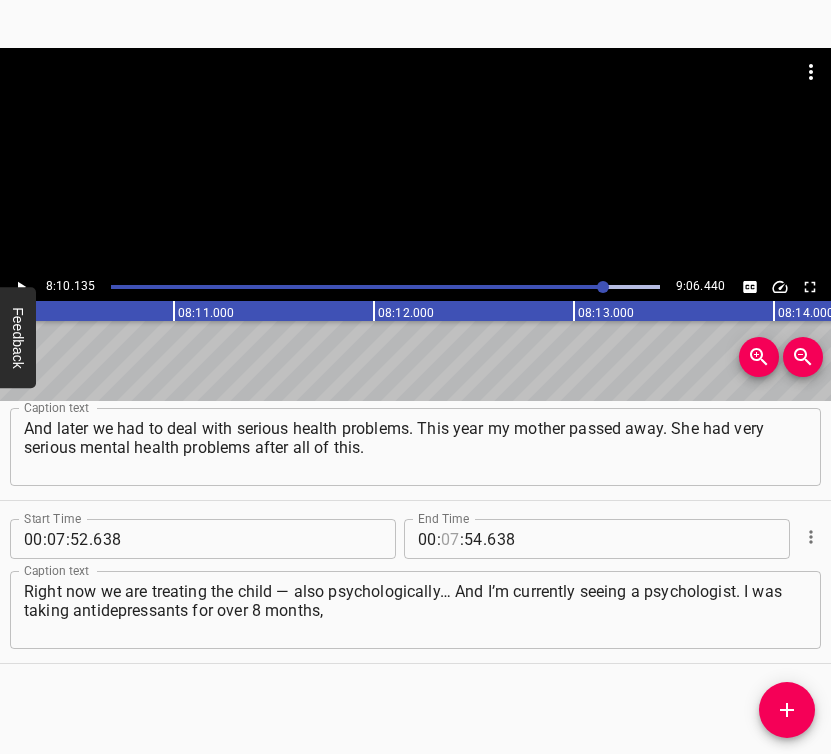 click at bounding box center [450, 539] 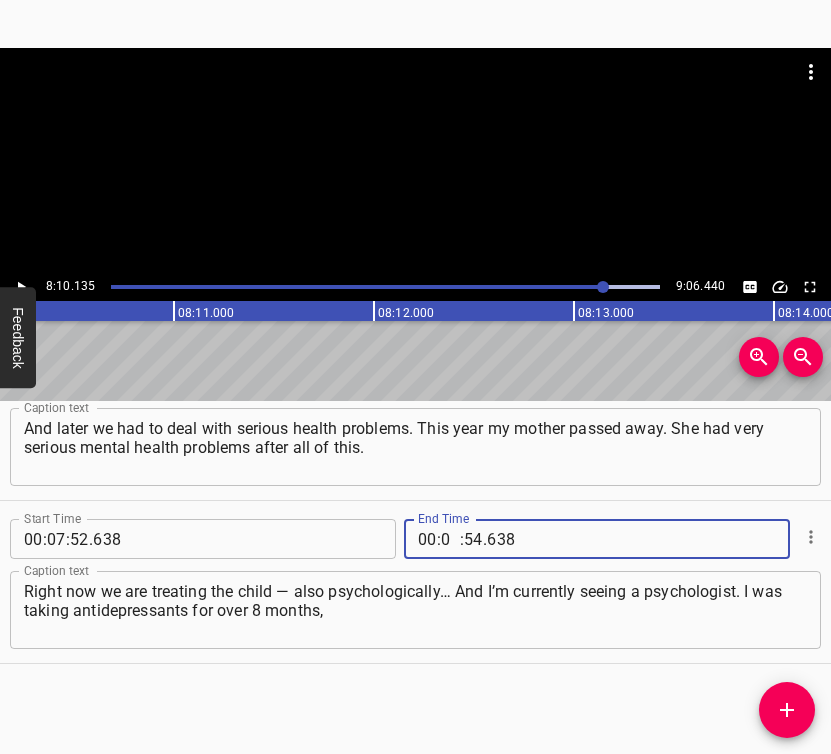 type on "08" 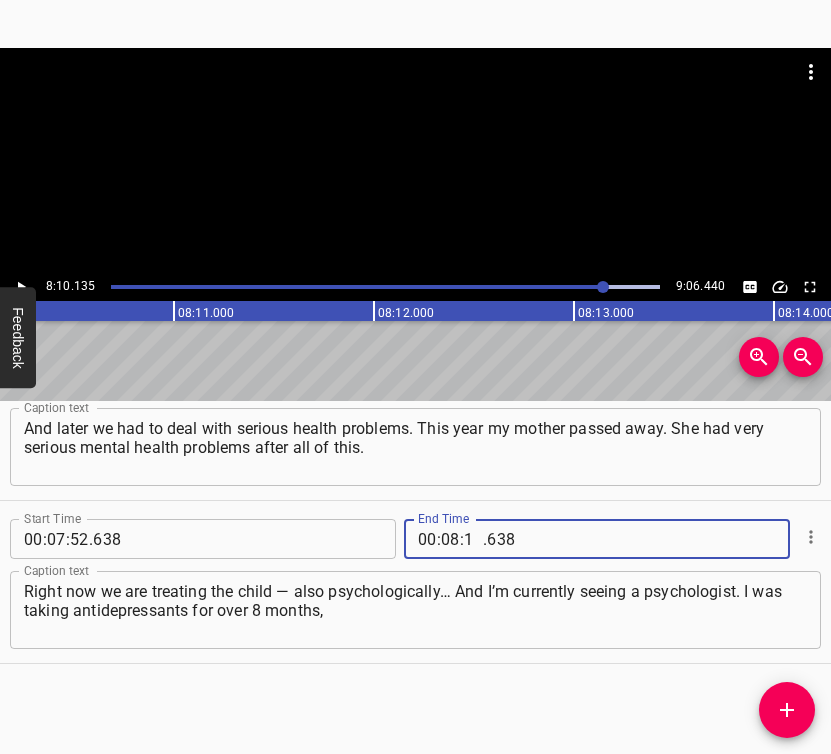 type on "10" 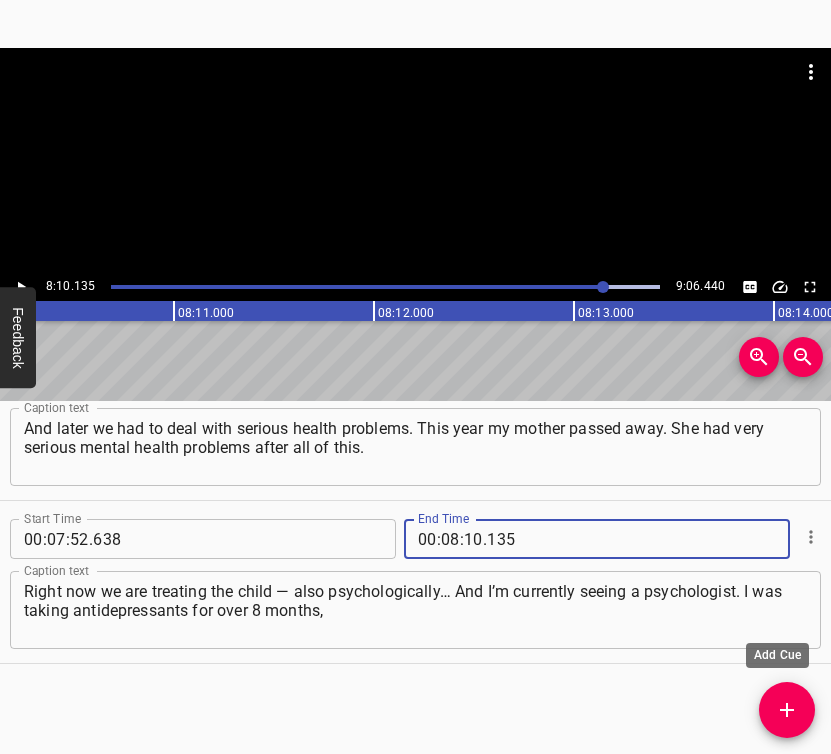 type on "135" 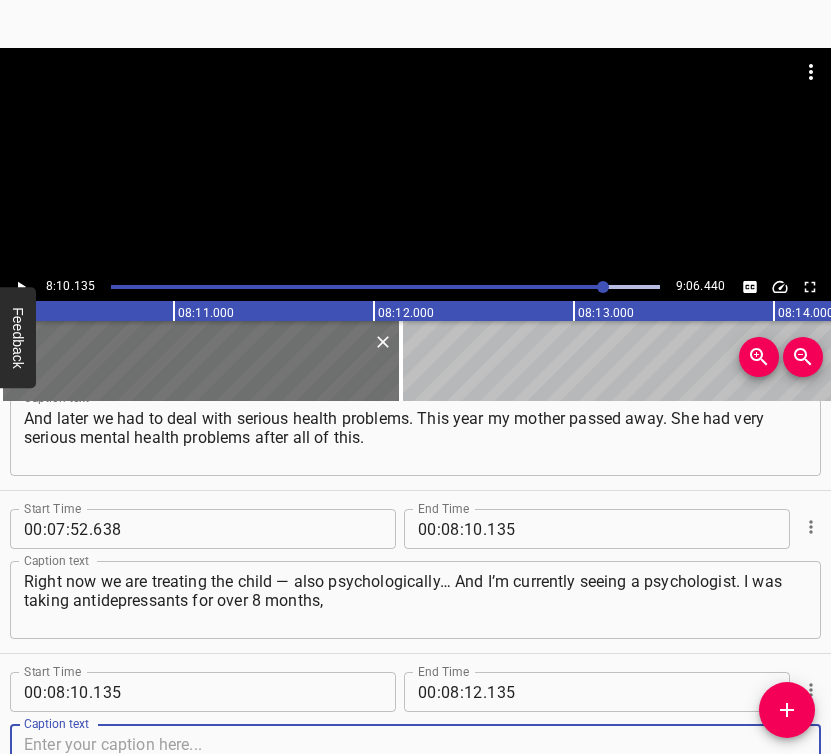 scroll, scrollTop: 5283, scrollLeft: 0, axis: vertical 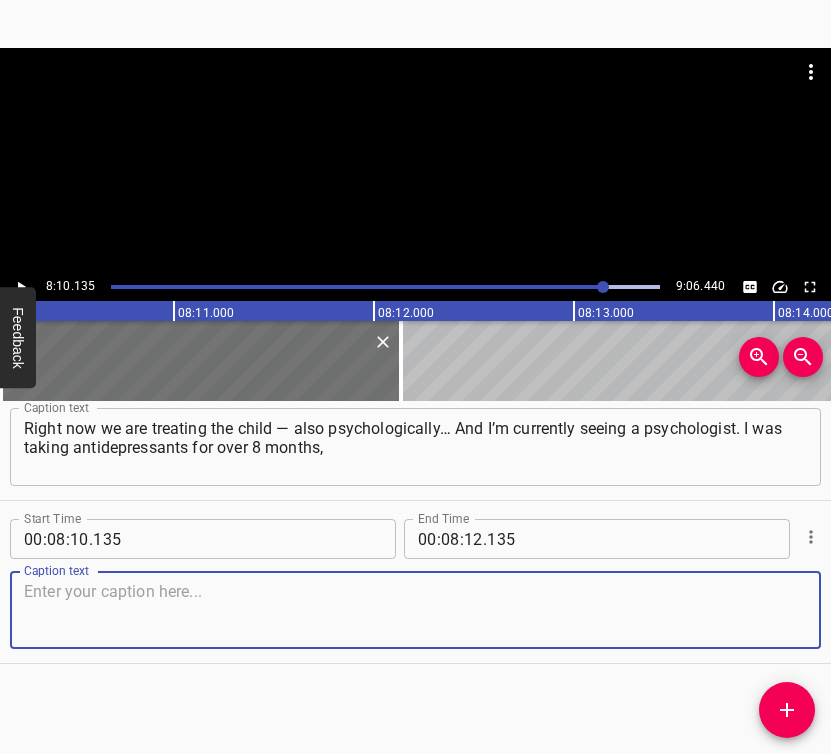 drag, startPoint x: 770, startPoint y: 611, endPoint x: 828, endPoint y: 604, distance: 58.420887 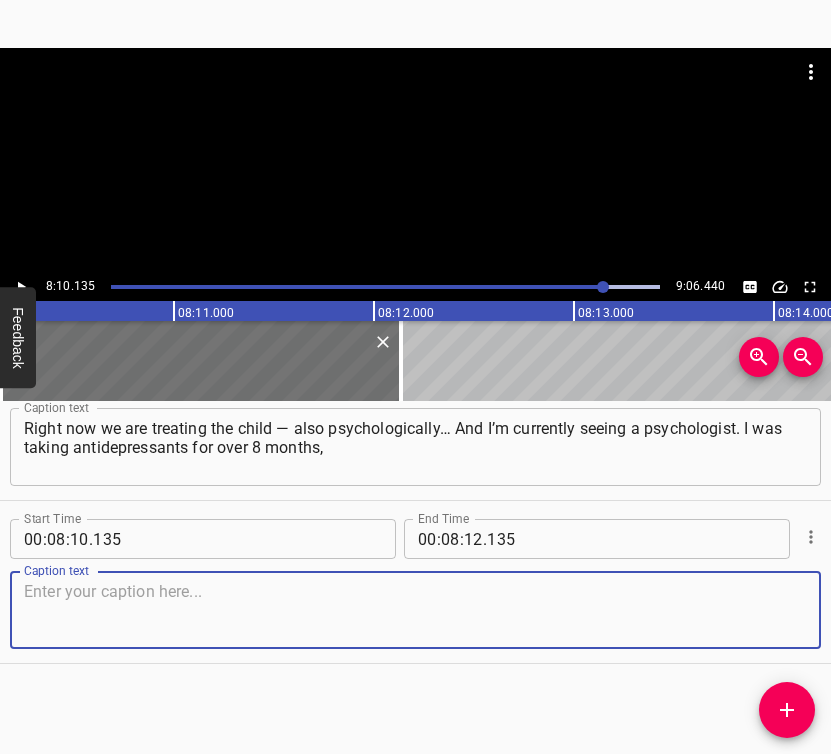 click at bounding box center [415, 610] 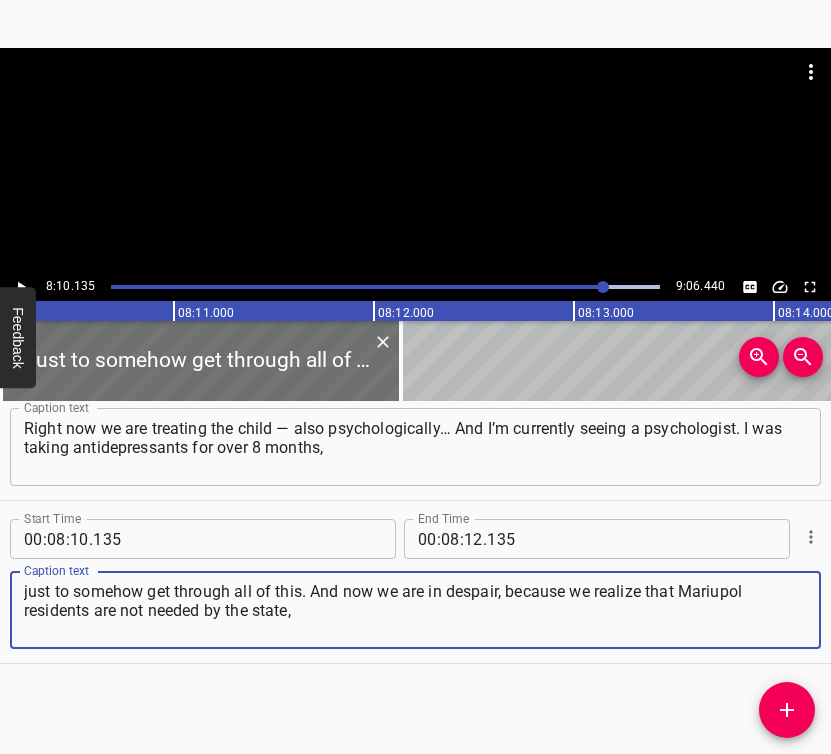 type on "just to somehow get through all of this. And now we are in despair, because we realize that Mariupol residents are not needed by the state," 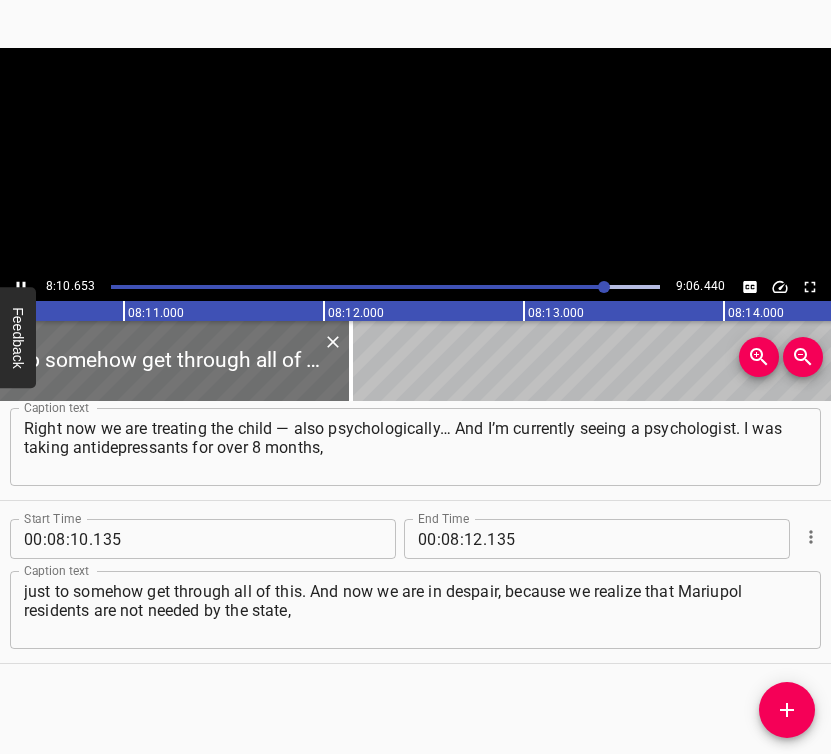 scroll, scrollTop: 0, scrollLeft: 98130, axis: horizontal 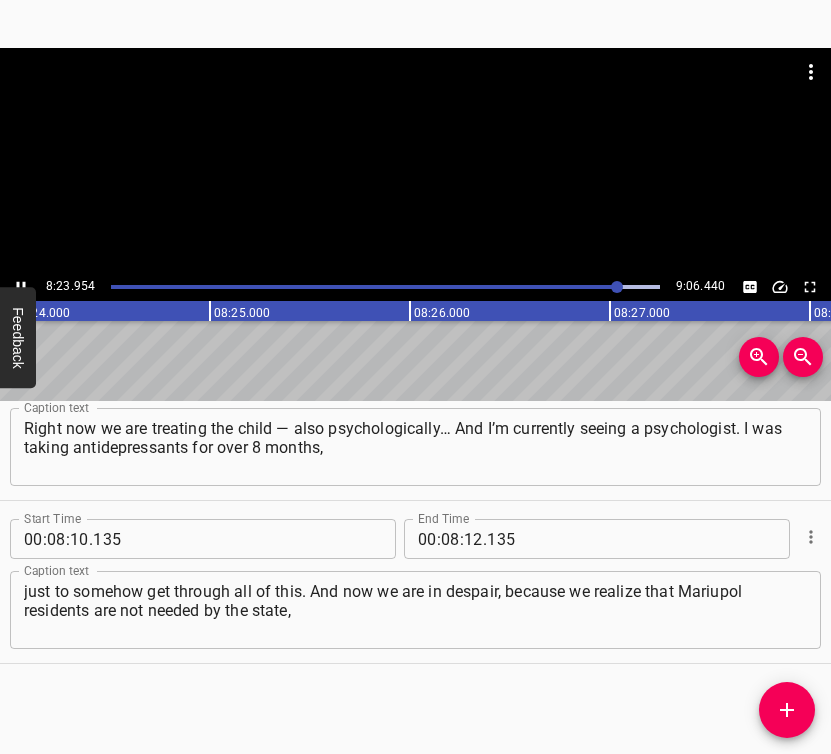 click 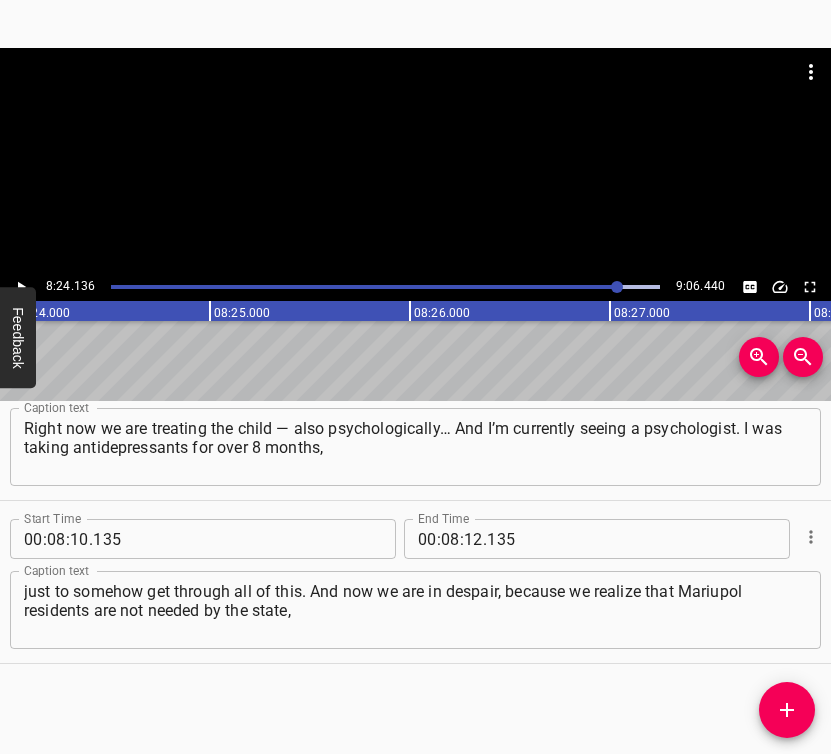 scroll, scrollTop: 0, scrollLeft: 100827, axis: horizontal 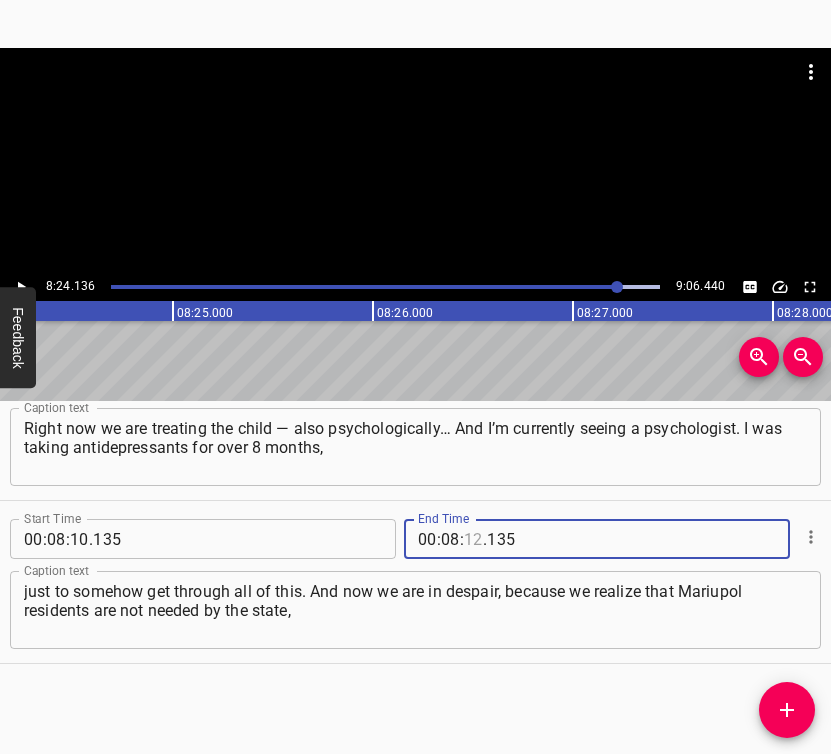 click at bounding box center [473, 539] 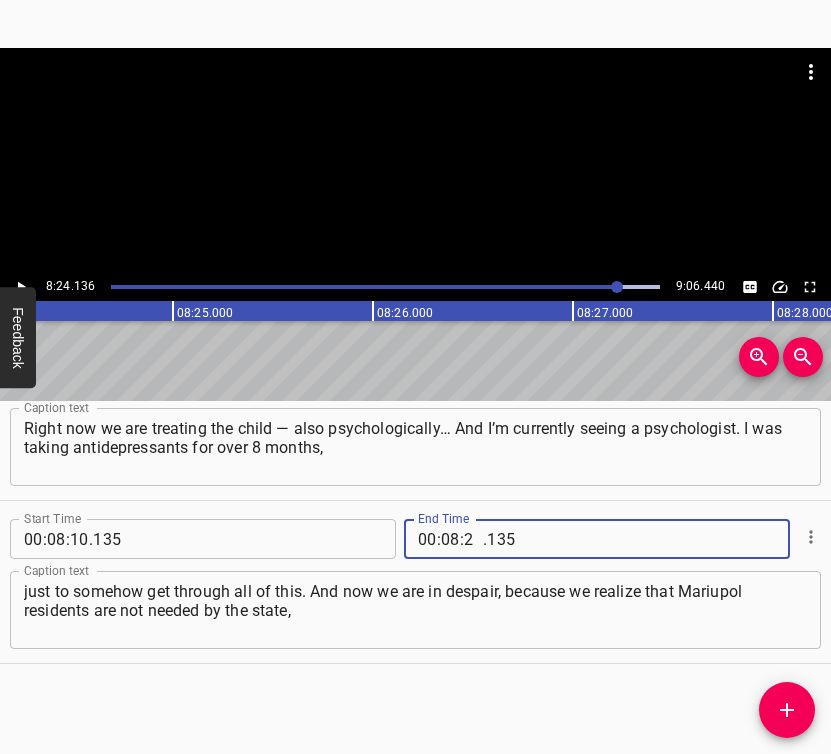 type on "24" 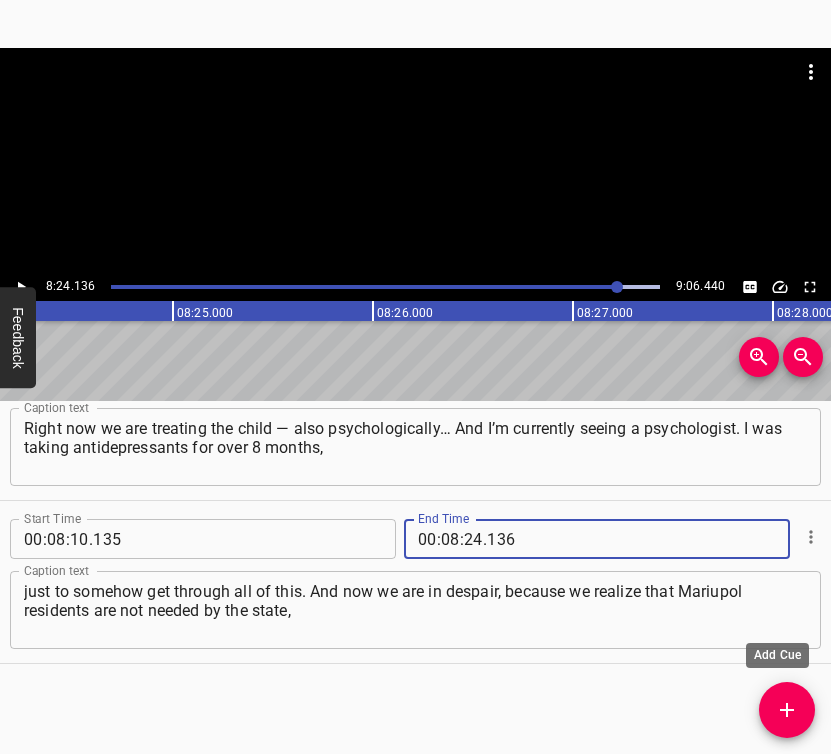 type on "136" 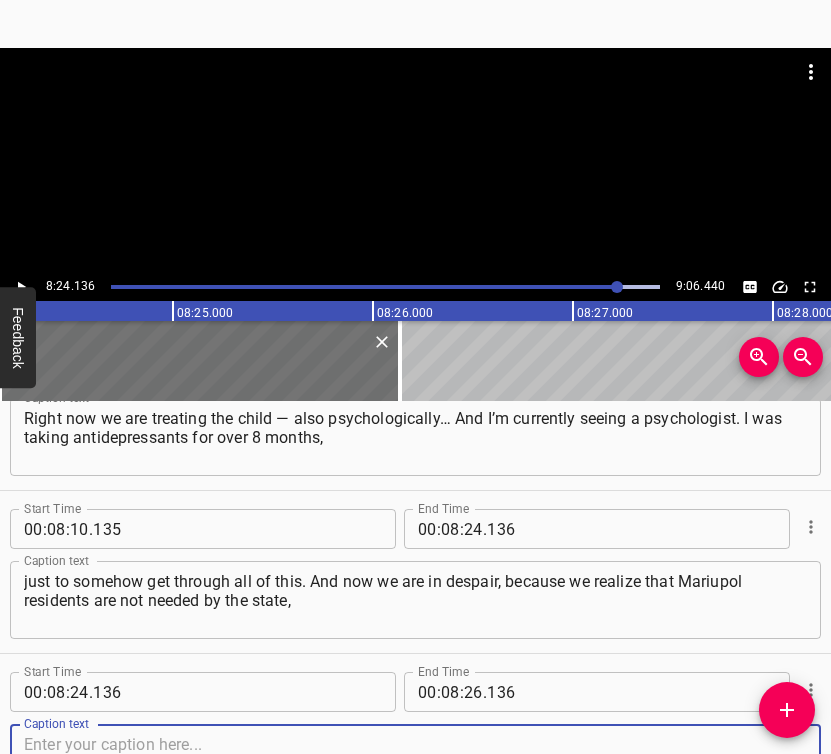 scroll, scrollTop: 5446, scrollLeft: 0, axis: vertical 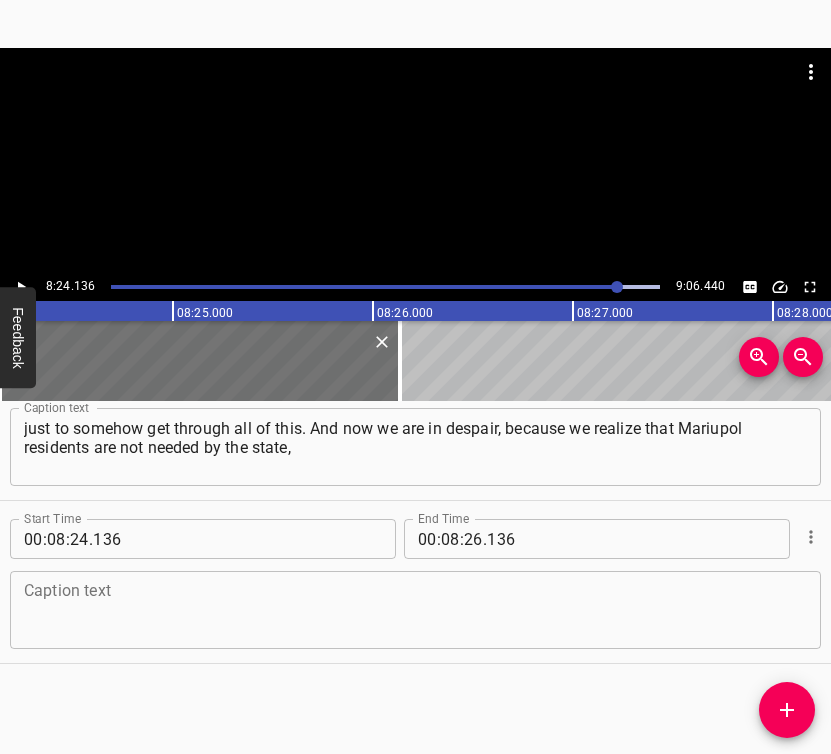 click on "Caption text" at bounding box center [415, 610] 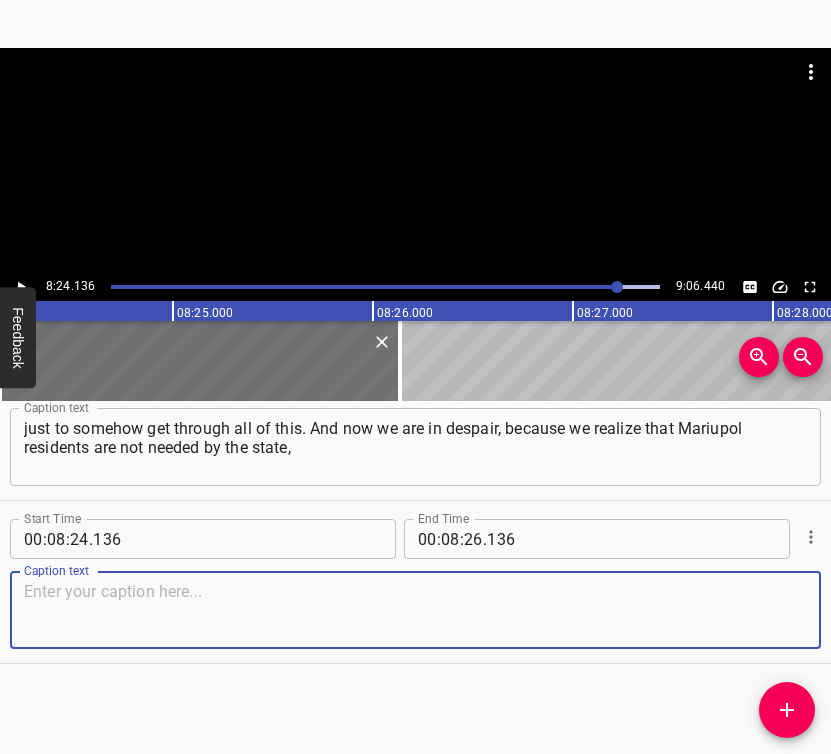 paste on "that the attitude toward us is like: it would’ve been better if you and your problems didn’t exist at all. Now we are in despair." 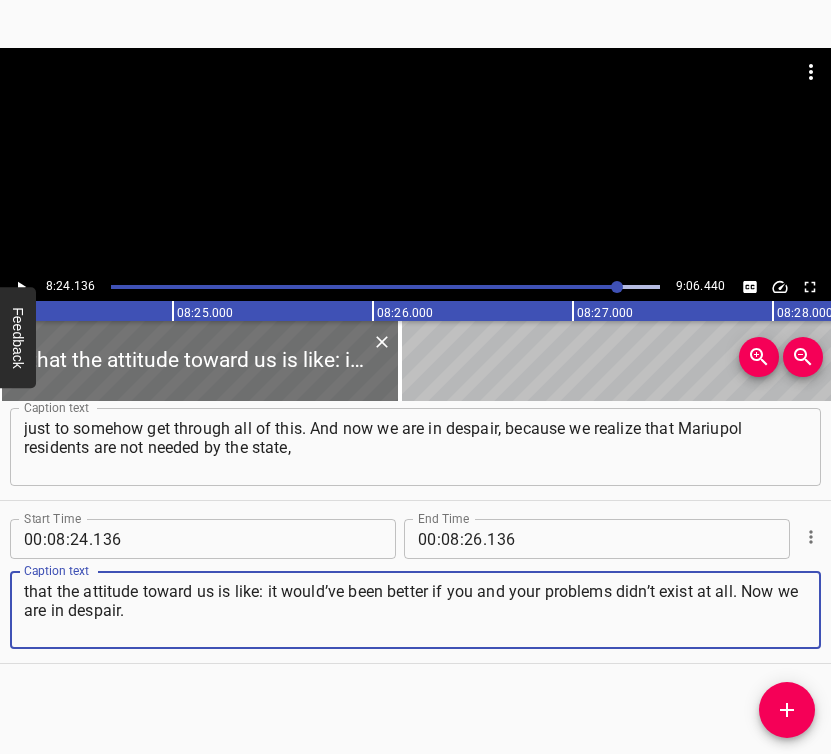 type on "that the attitude toward us is like: it would’ve been better if you and your problems didn’t exist at all. Now we are in despair." 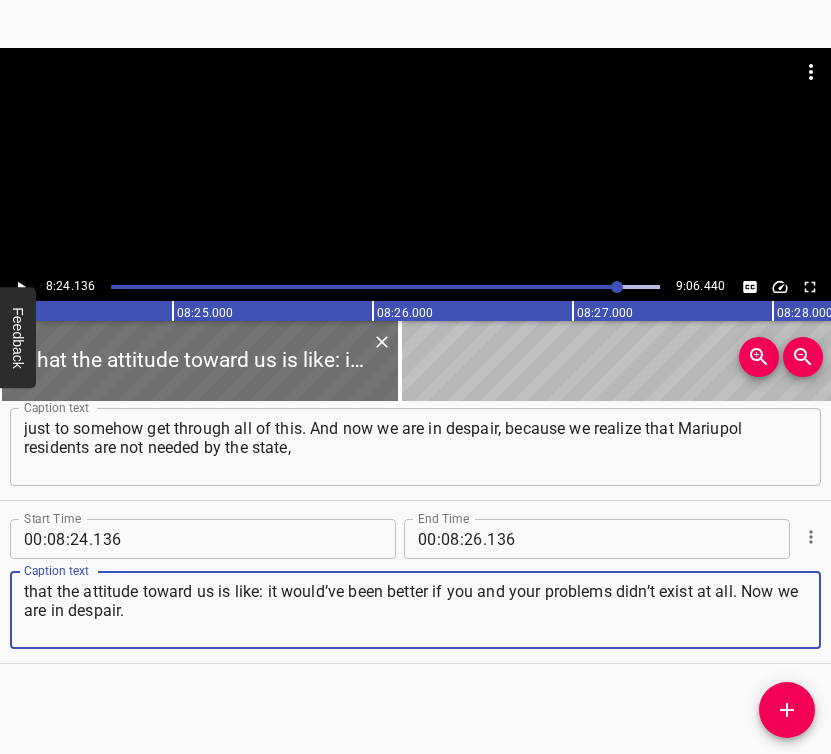 click 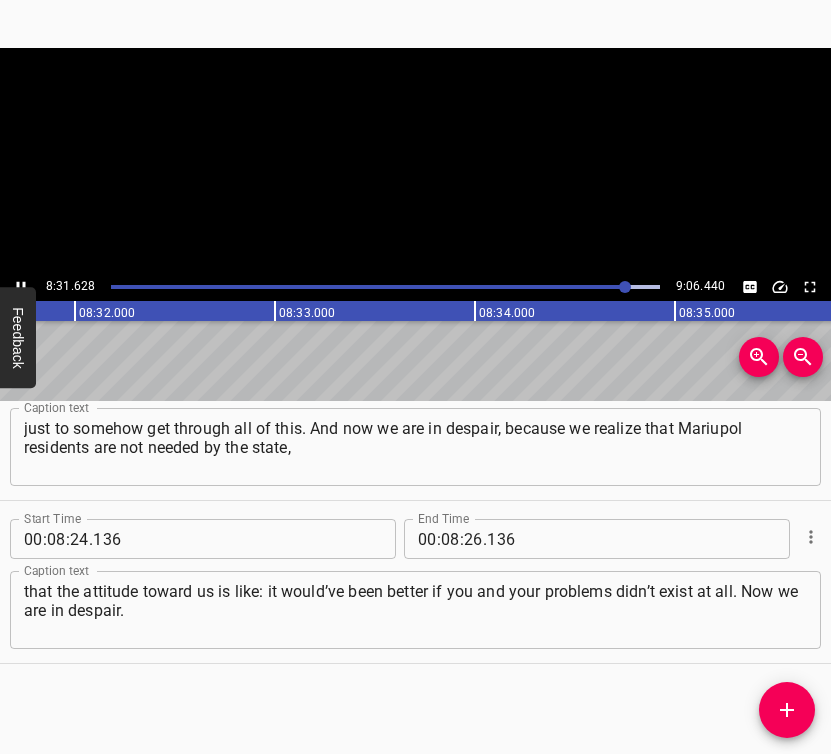 click 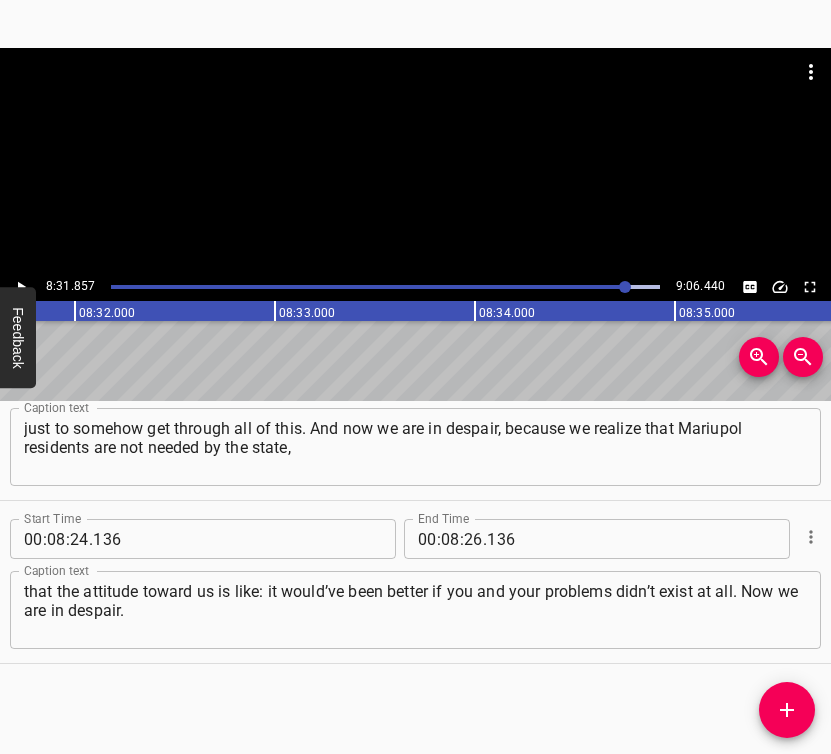scroll, scrollTop: 0, scrollLeft: 102371, axis: horizontal 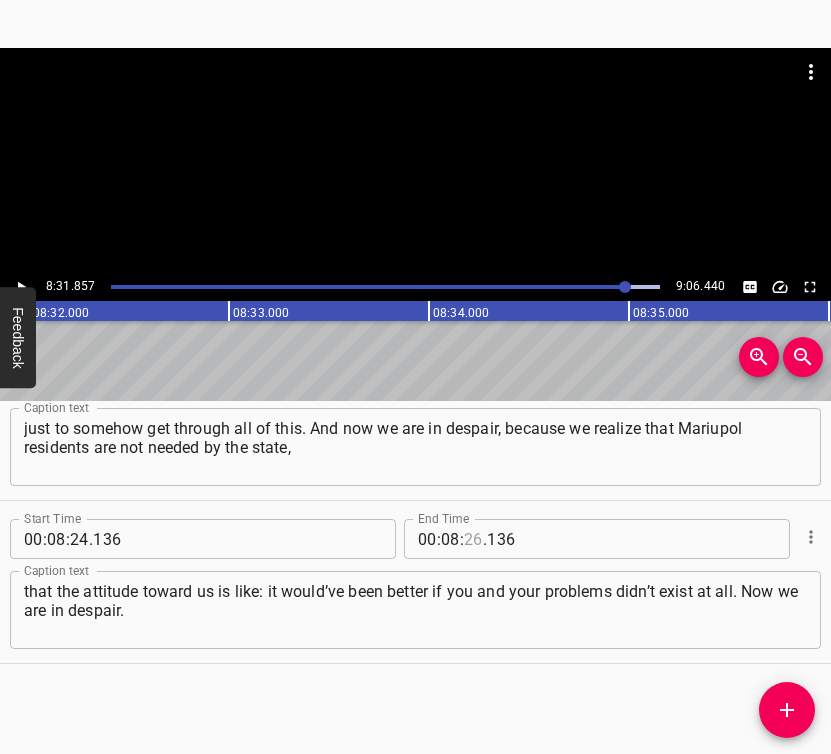 click at bounding box center (473, 539) 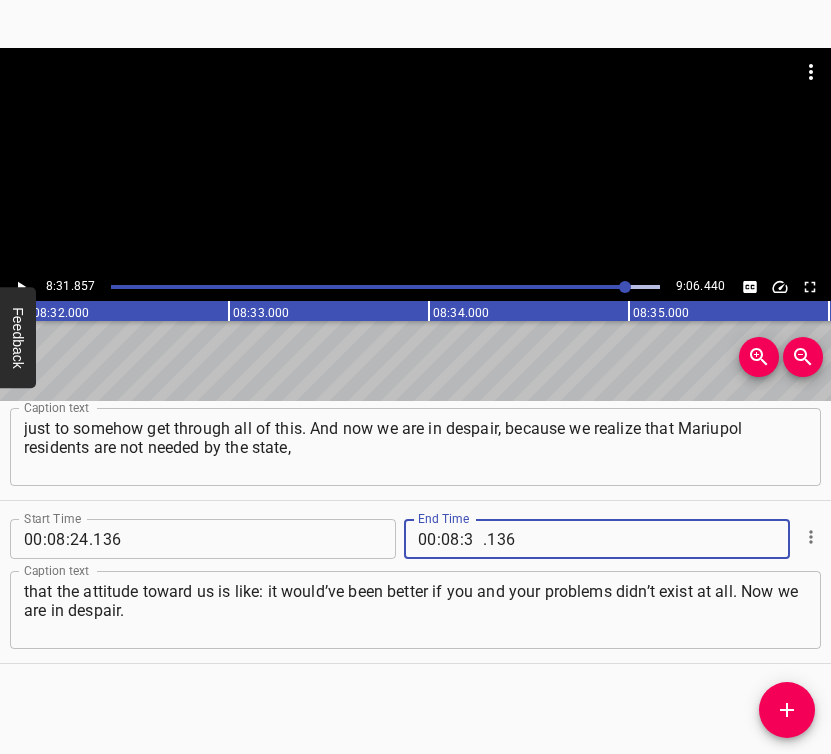 type on "31" 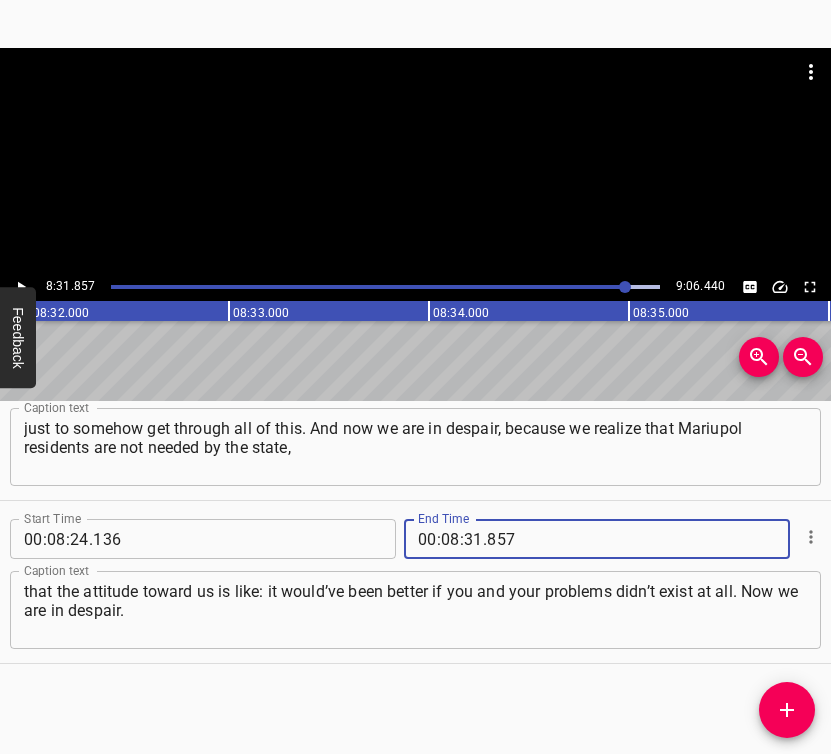 type on "857" 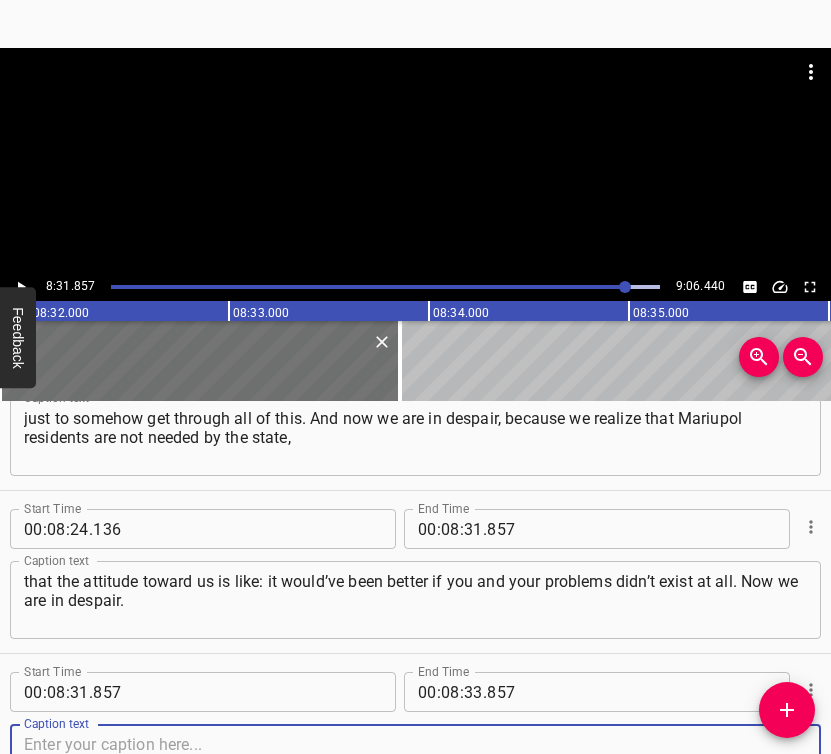 scroll, scrollTop: 5609, scrollLeft: 0, axis: vertical 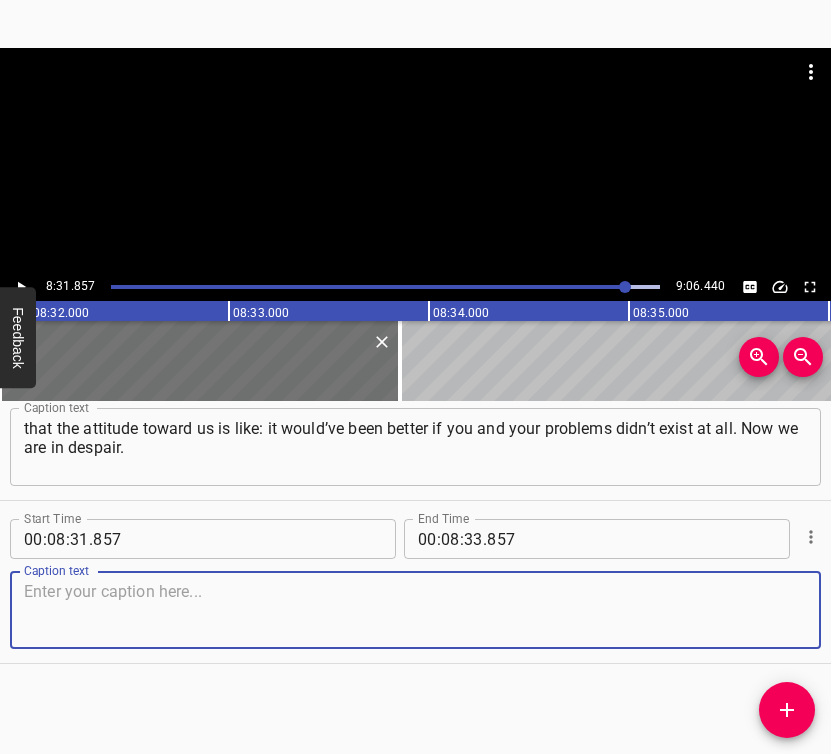 drag, startPoint x: 776, startPoint y: 612, endPoint x: 826, endPoint y: 599, distance: 51.662365 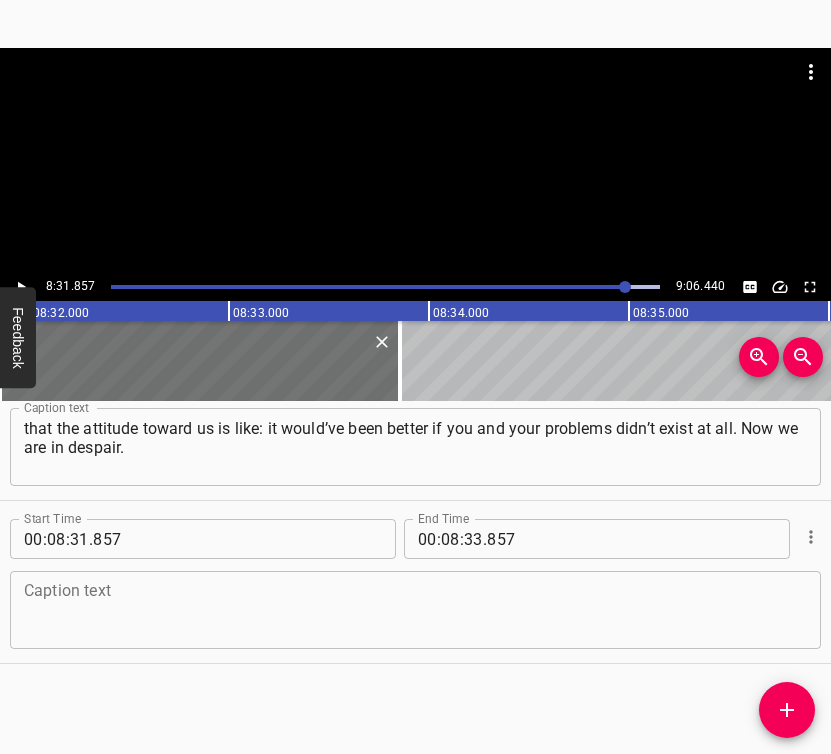 click at bounding box center [415, 610] 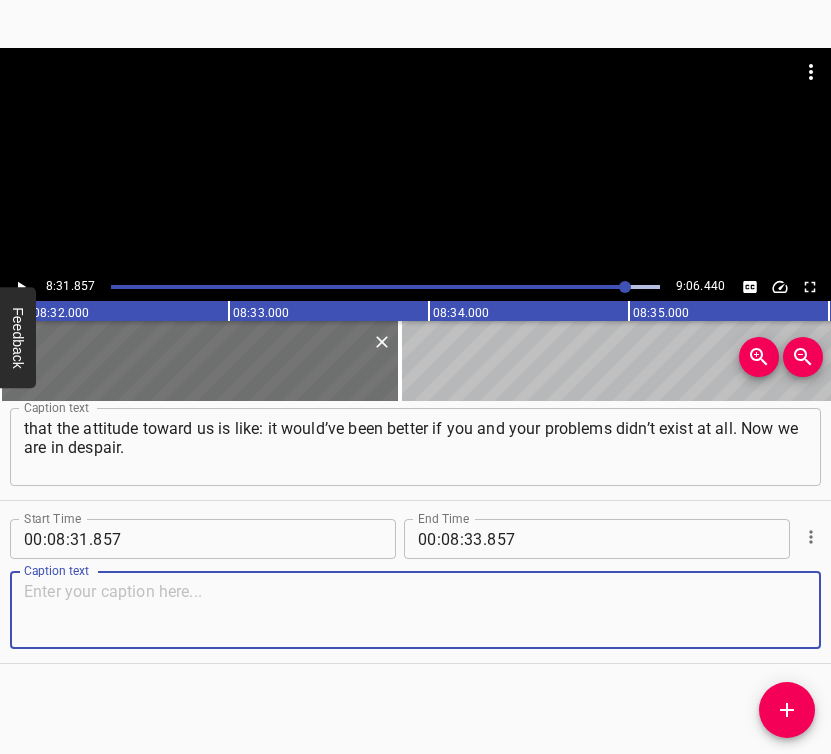 paste on "We don’t understand what we should do, what to do next. We are renting apartments for crazy money, spending our last savings on treatment," 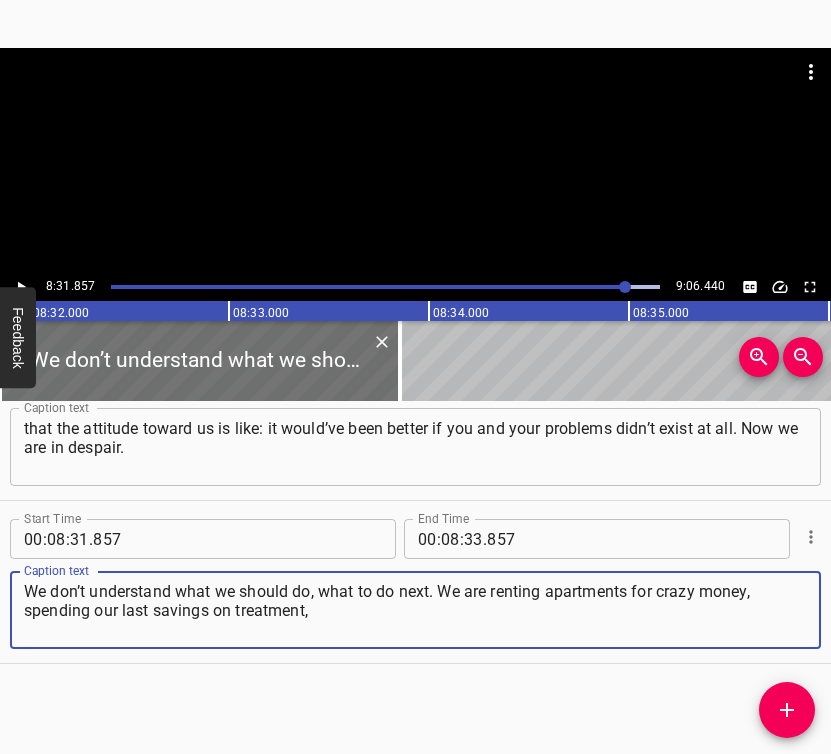 type on "We don’t understand what we should do, what to do next. We are renting apartments for crazy money, spending our last savings on treatment," 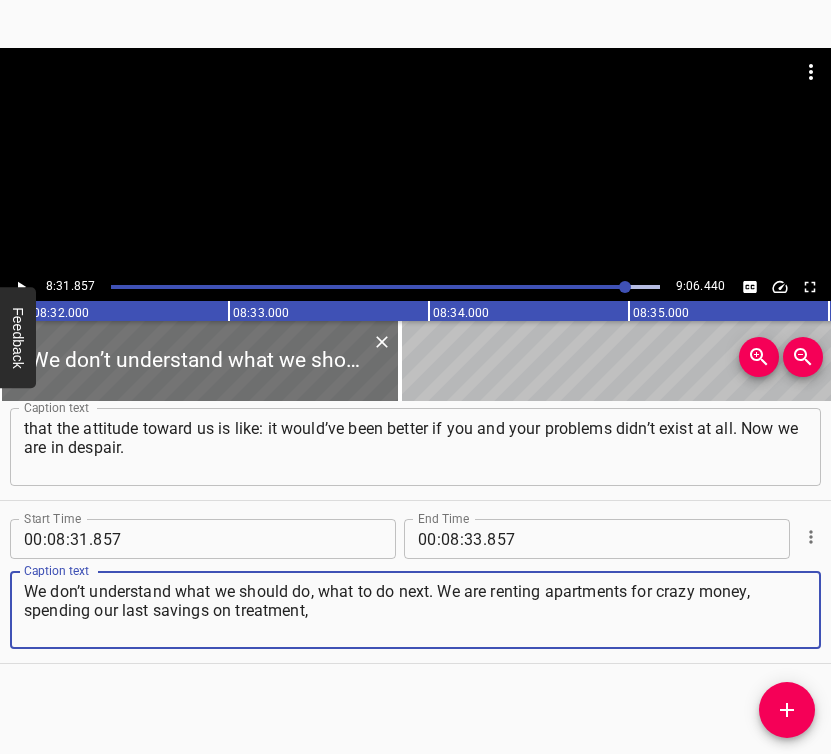 click 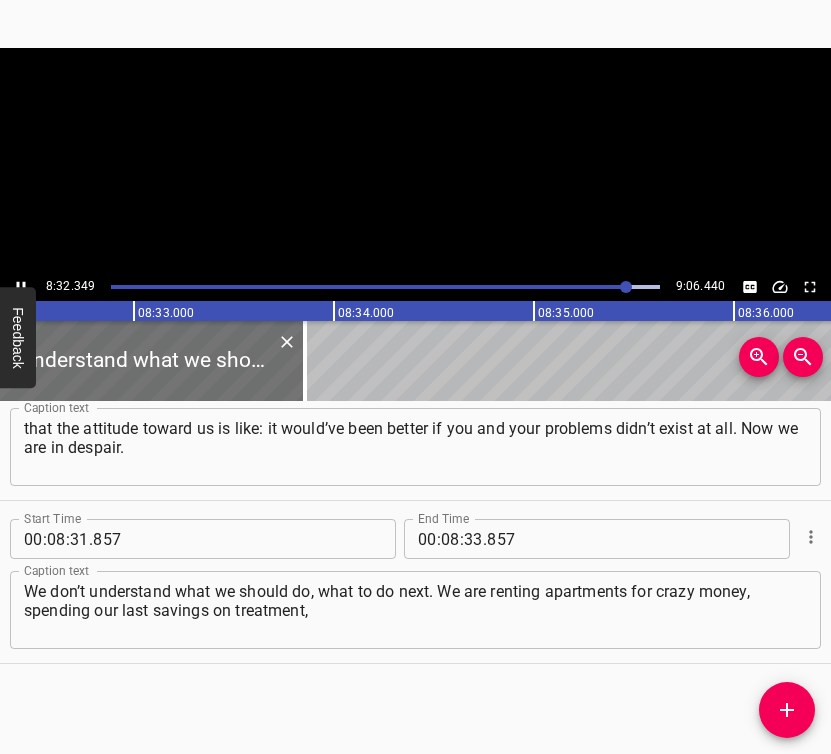 scroll, scrollTop: 0, scrollLeft: 102469, axis: horizontal 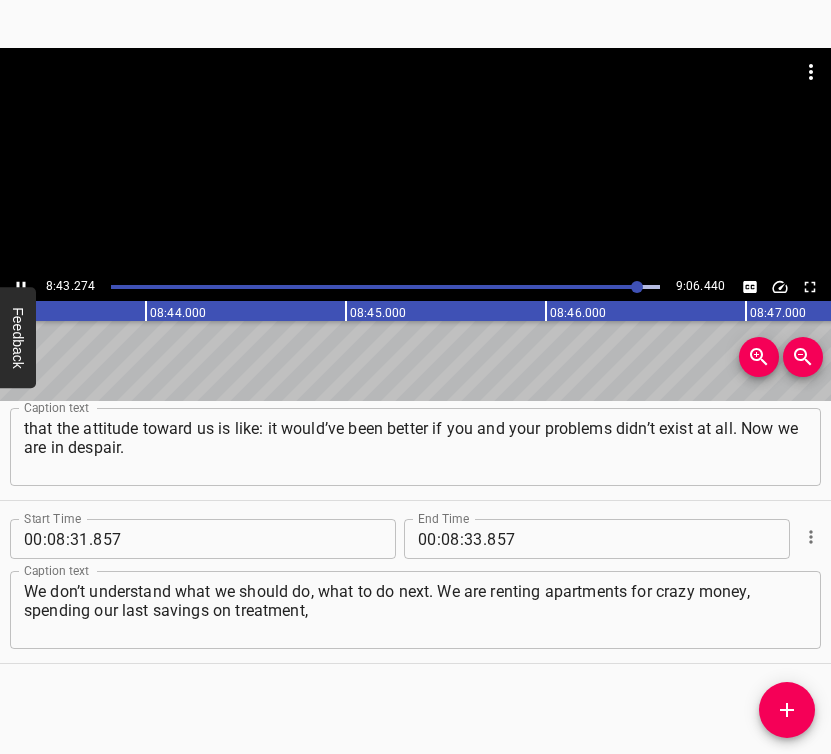 click 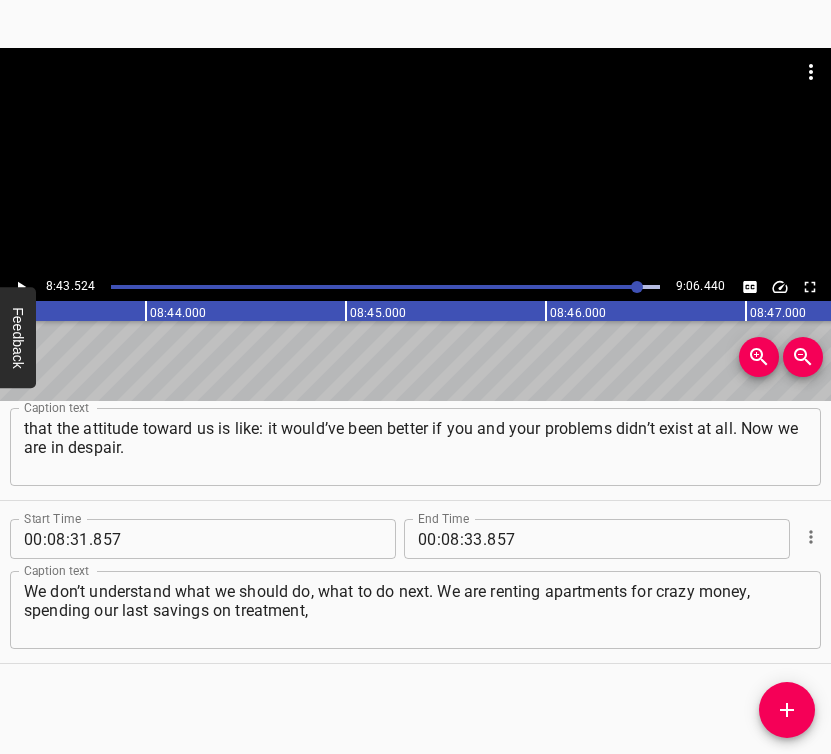 scroll, scrollTop: 0, scrollLeft: 104704, axis: horizontal 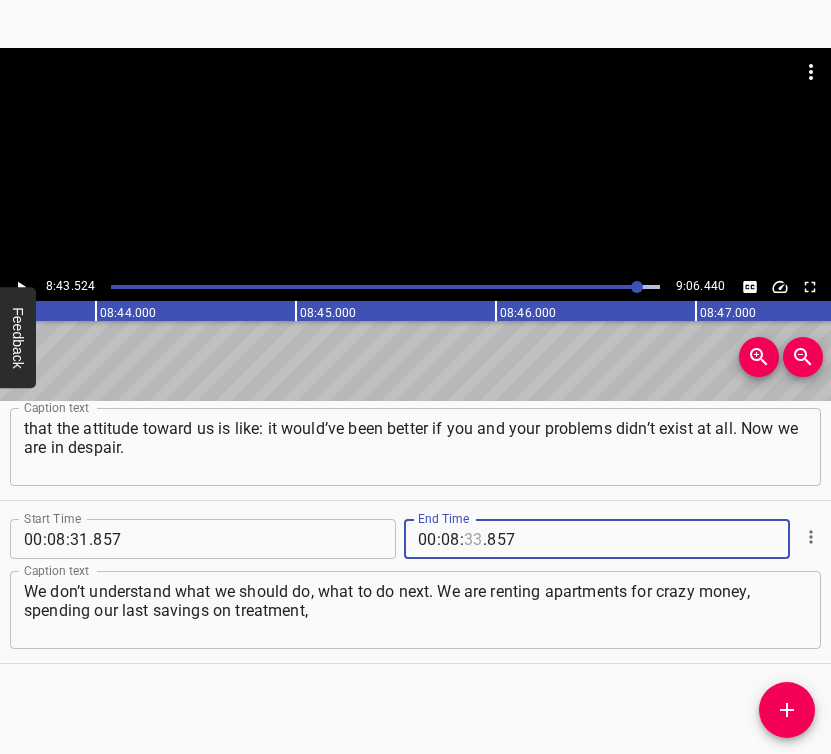 click at bounding box center (473, 539) 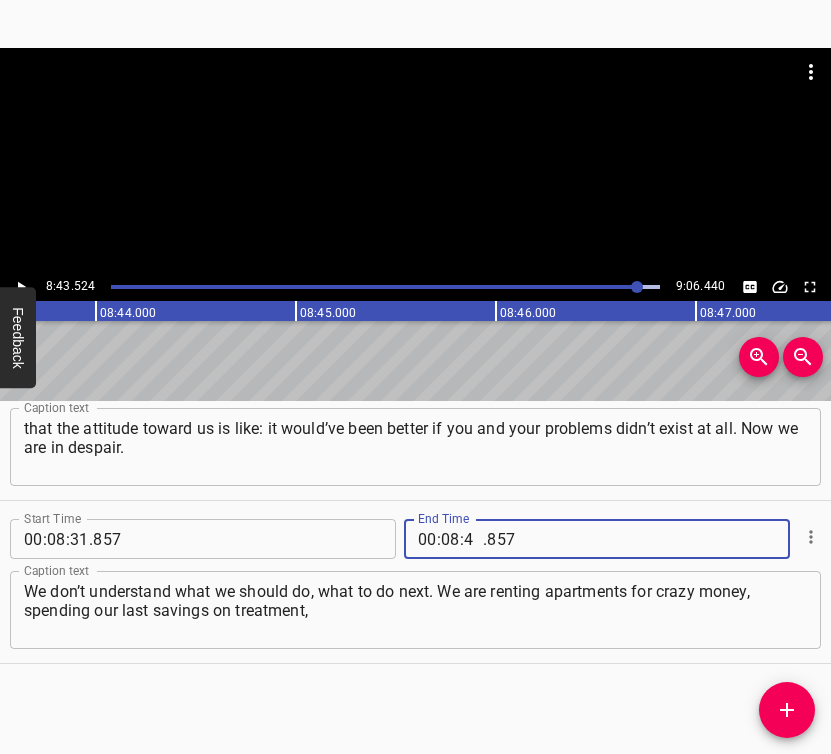 type on "45" 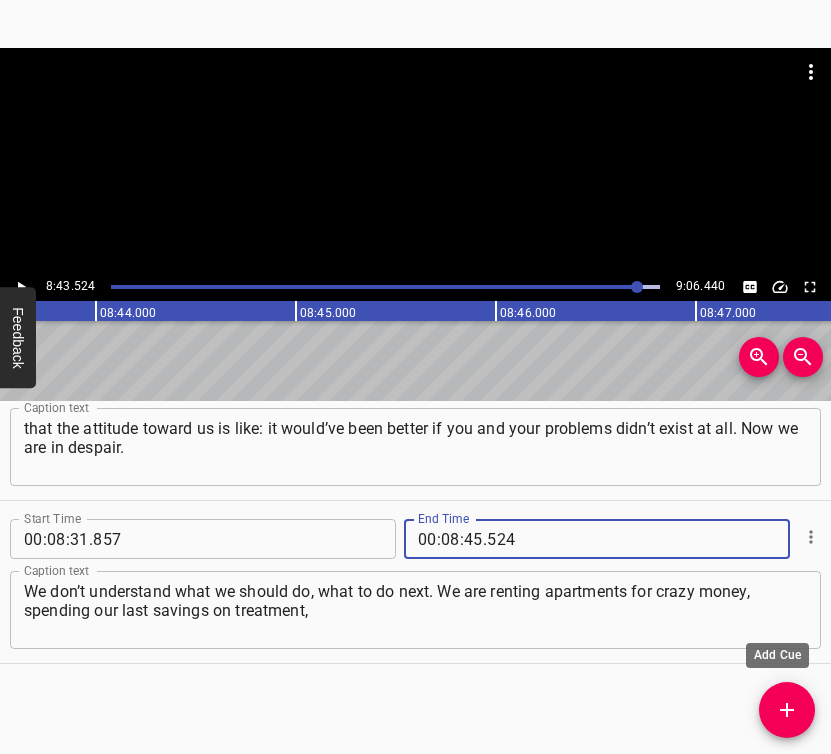 type on "524" 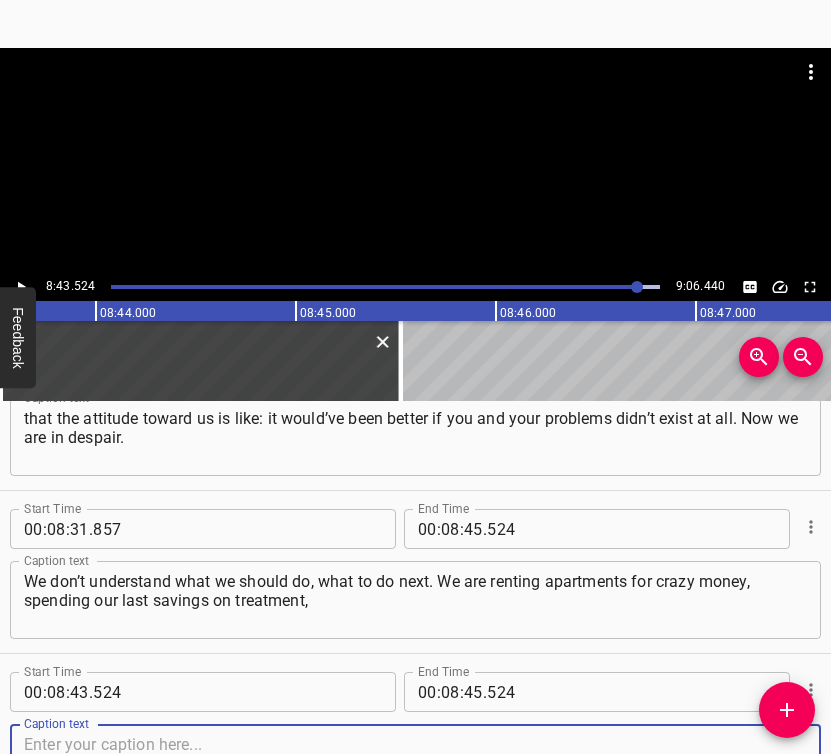 scroll, scrollTop: 5772, scrollLeft: 0, axis: vertical 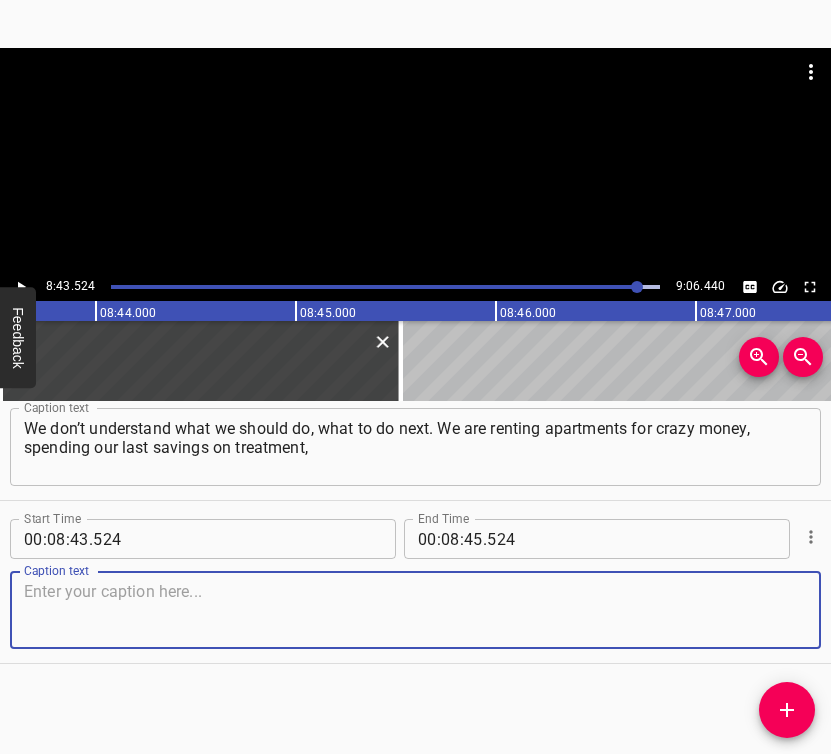 drag, startPoint x: 776, startPoint y: 610, endPoint x: 822, endPoint y: 600, distance: 47.07441 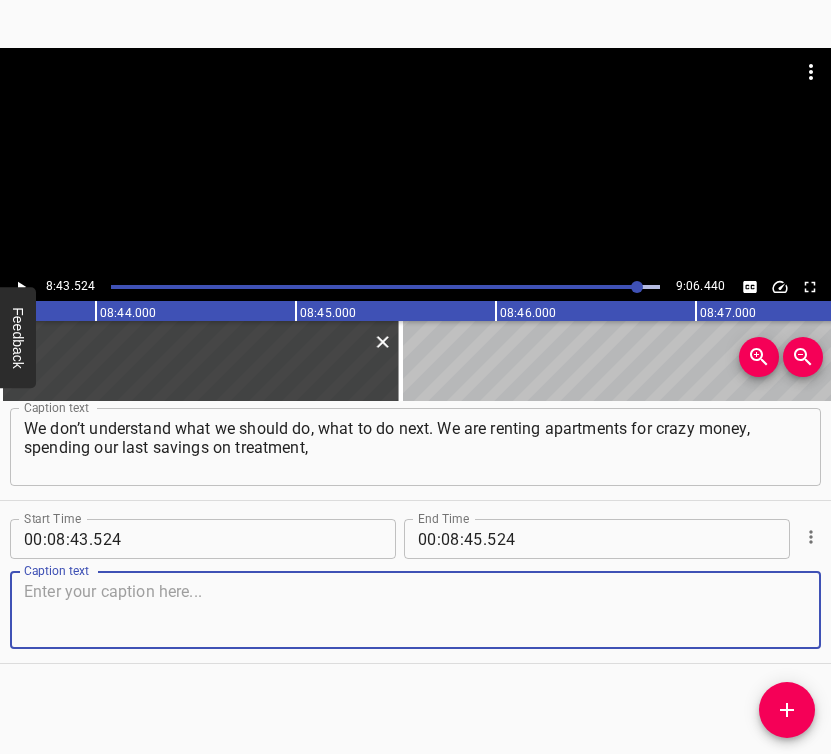 click at bounding box center [415, 610] 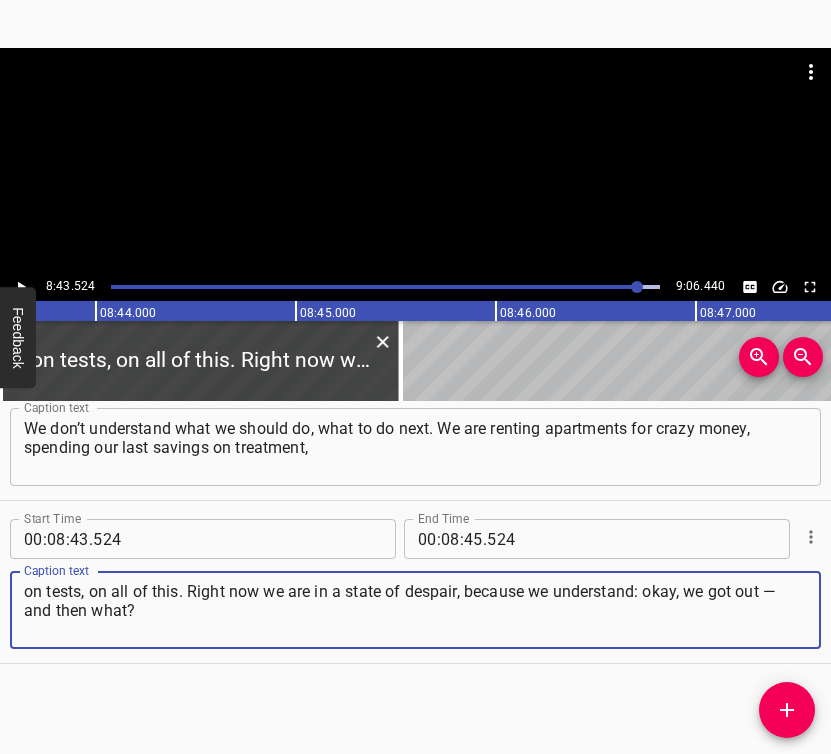 type on "on tests, on all of this. Right now we are in a state of despair, because we understand: okay, we got out — and then what?" 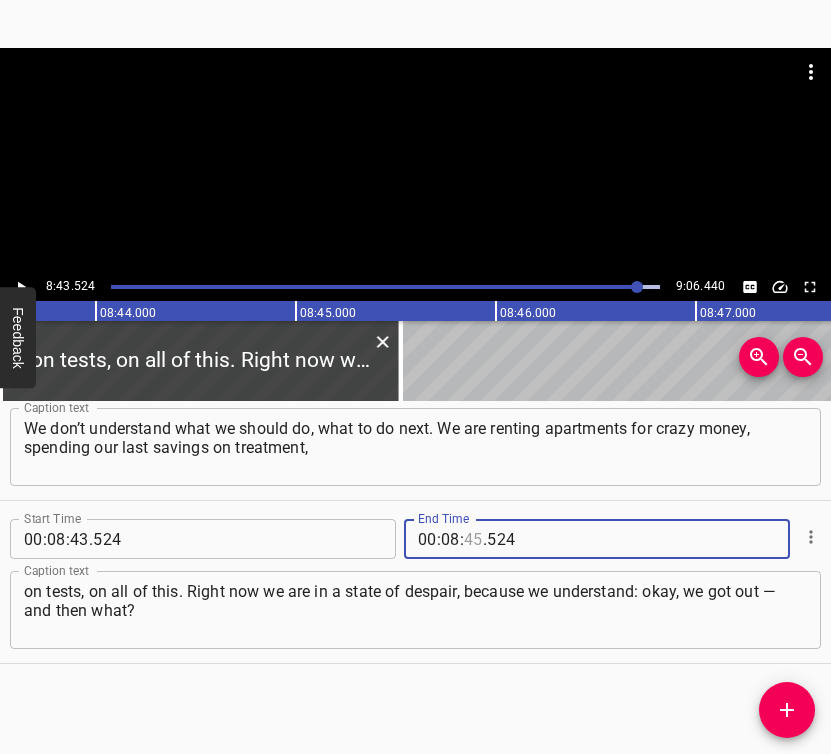 click at bounding box center [473, 539] 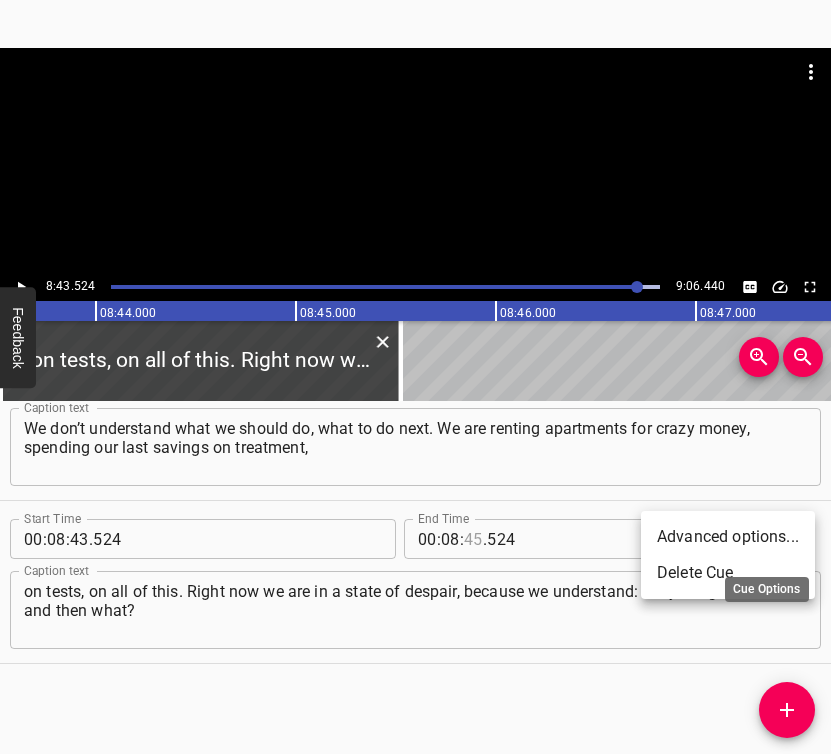 type on "45" 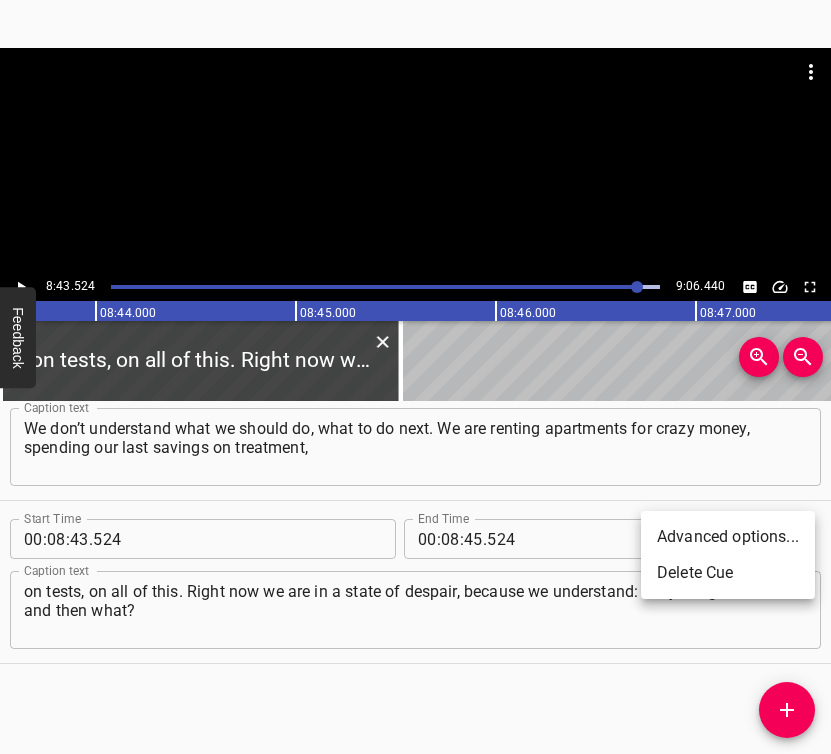 click on "Delete Cue" at bounding box center [728, 573] 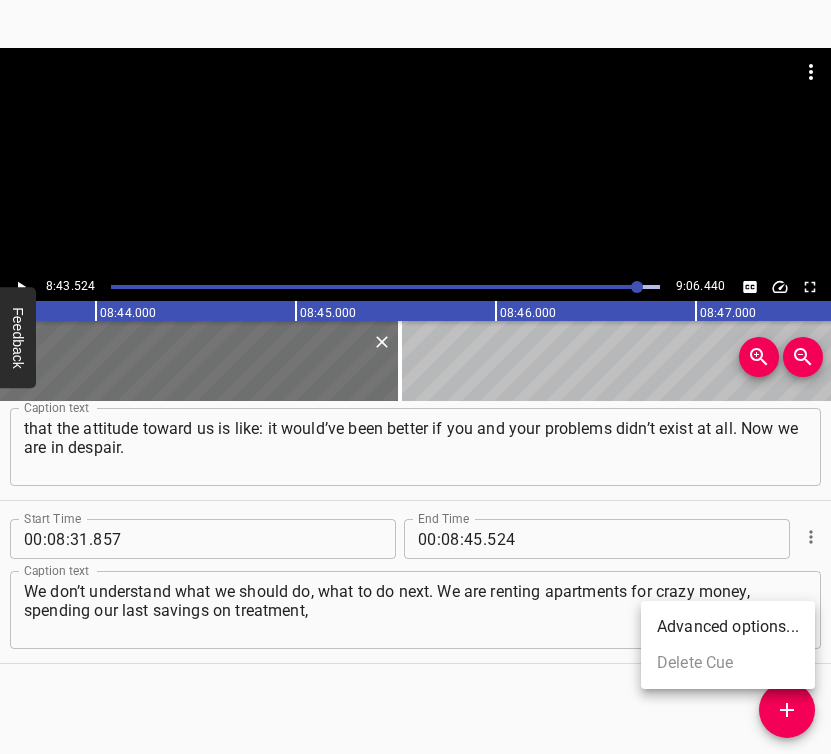 scroll, scrollTop: 5609, scrollLeft: 0, axis: vertical 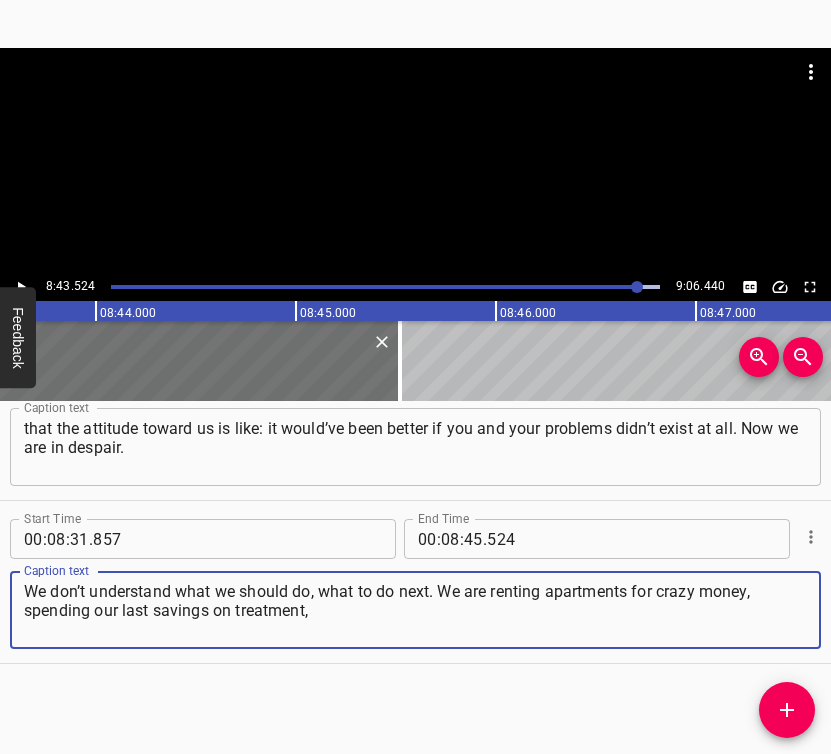 click on "We don’t understand what we should do, what to do next. We are renting apartments for crazy money, spending our last savings on treatment," at bounding box center (415, 610) 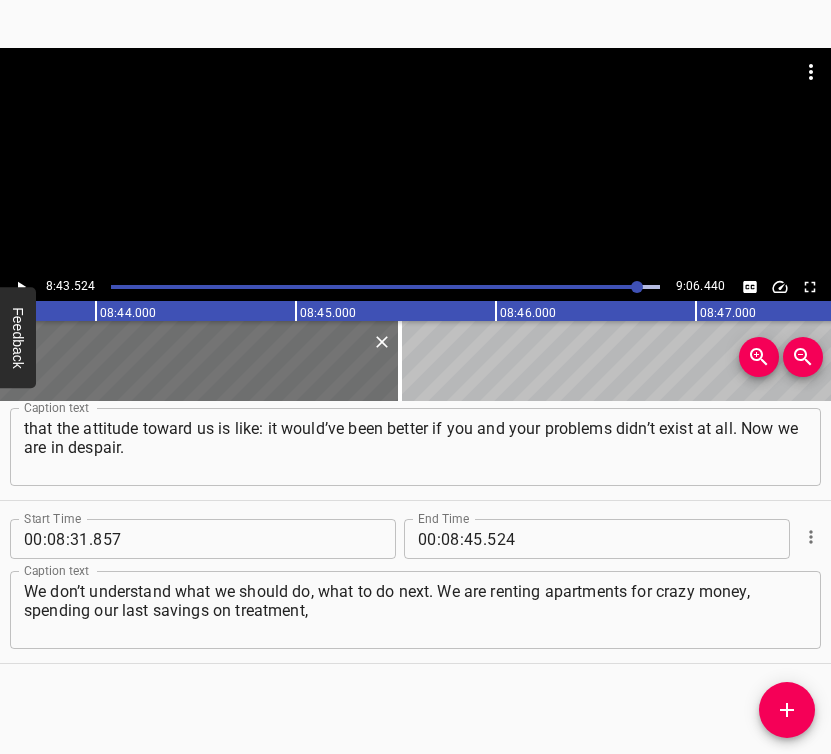 click at bounding box center (637, 287) 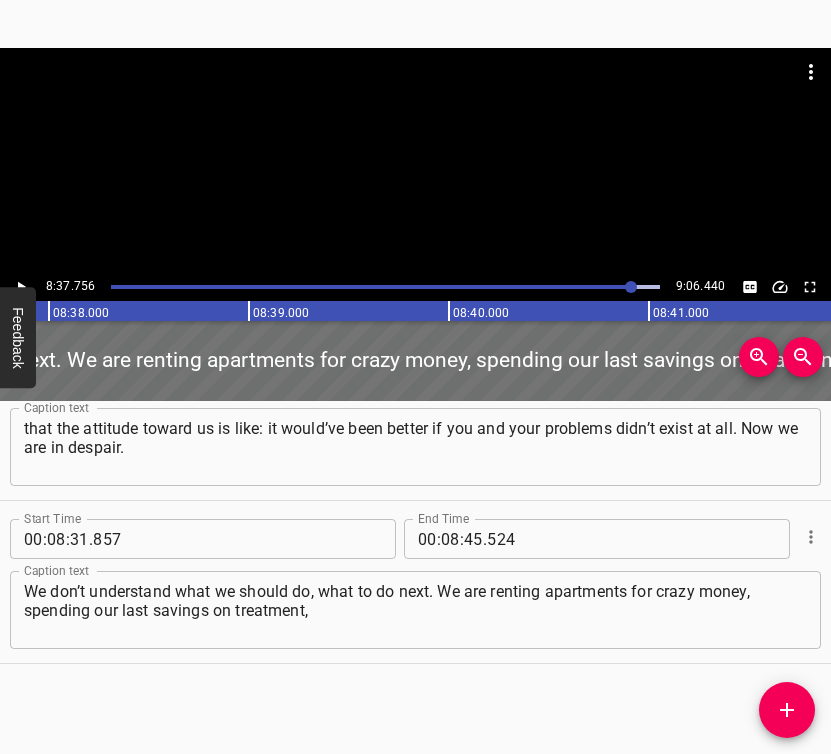 click 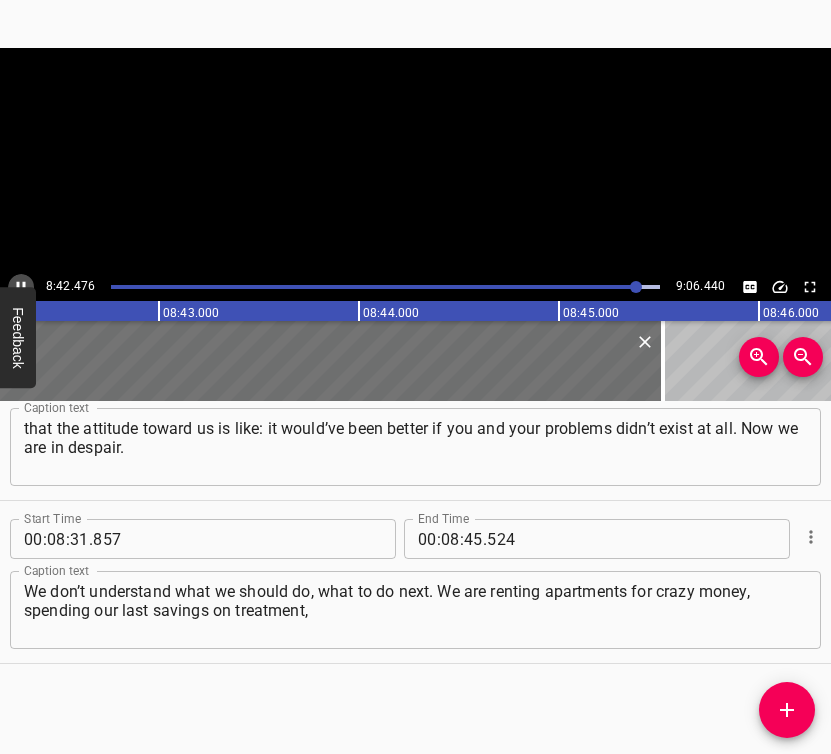 click 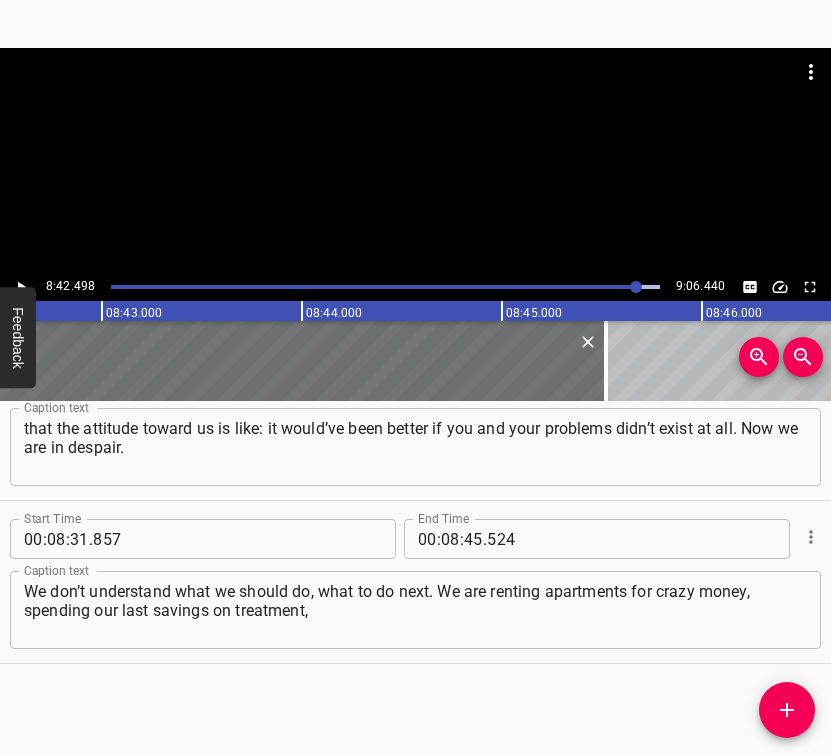 scroll, scrollTop: 0, scrollLeft: 104499, axis: horizontal 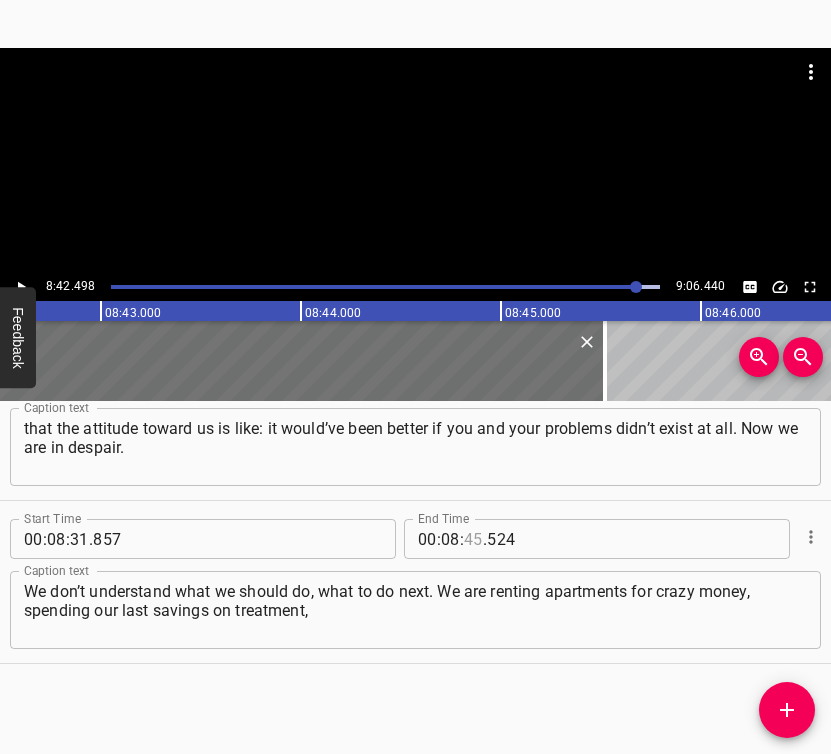 click at bounding box center (473, 539) 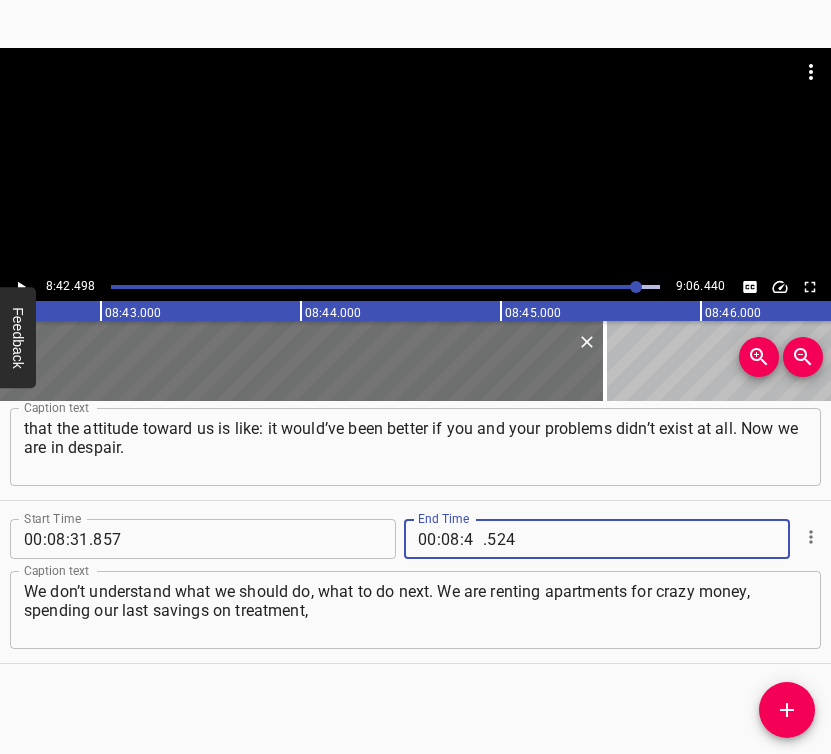 type on "42" 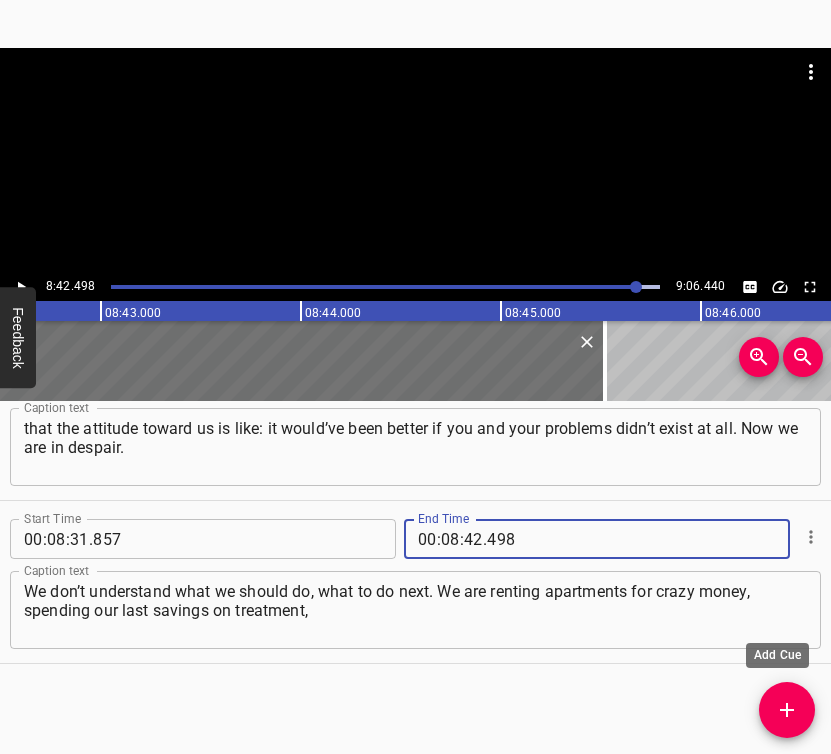 type on "498" 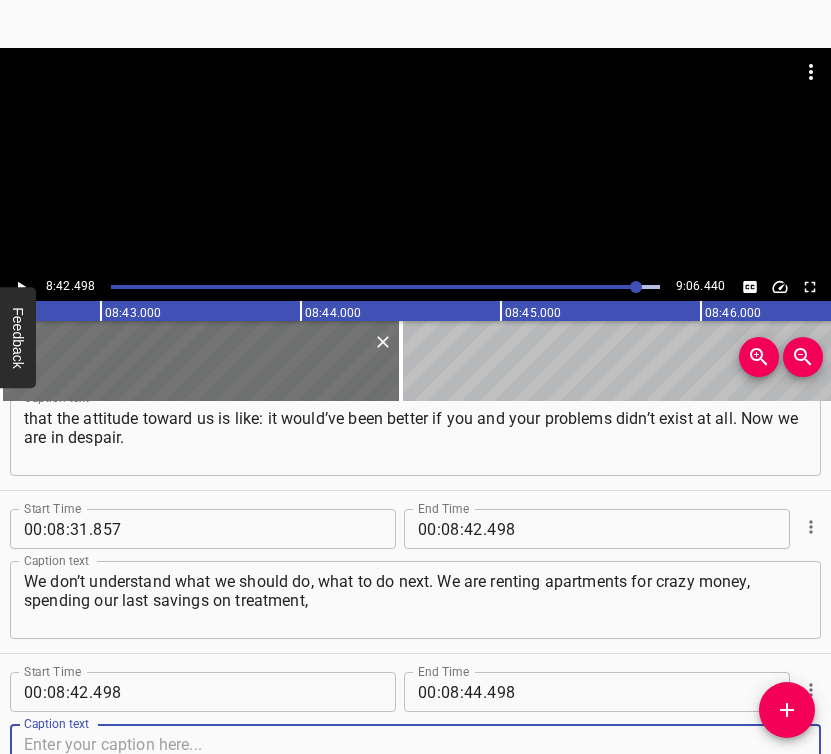 scroll, scrollTop: 5772, scrollLeft: 0, axis: vertical 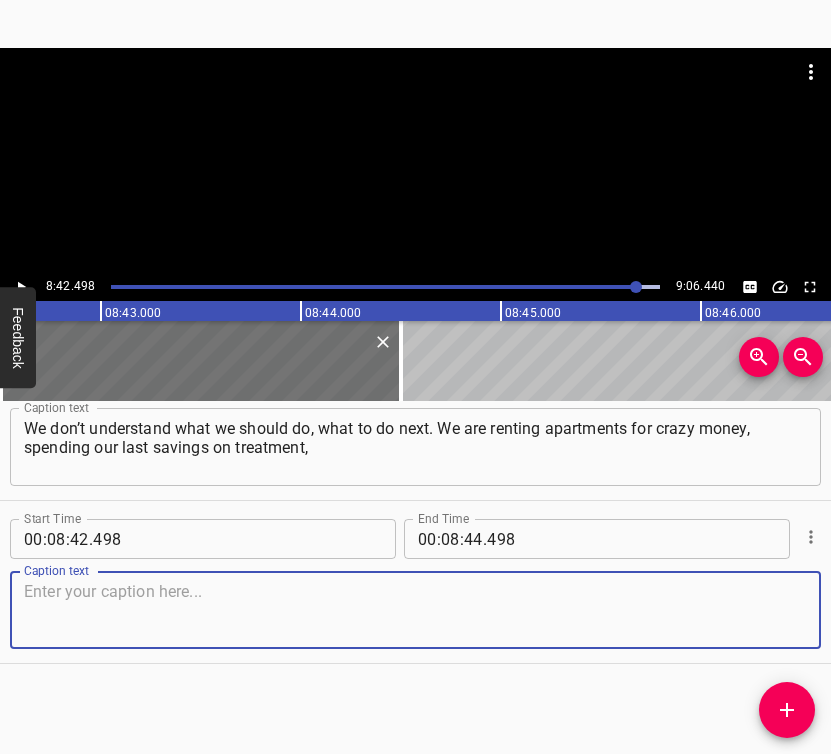 click at bounding box center (415, 610) 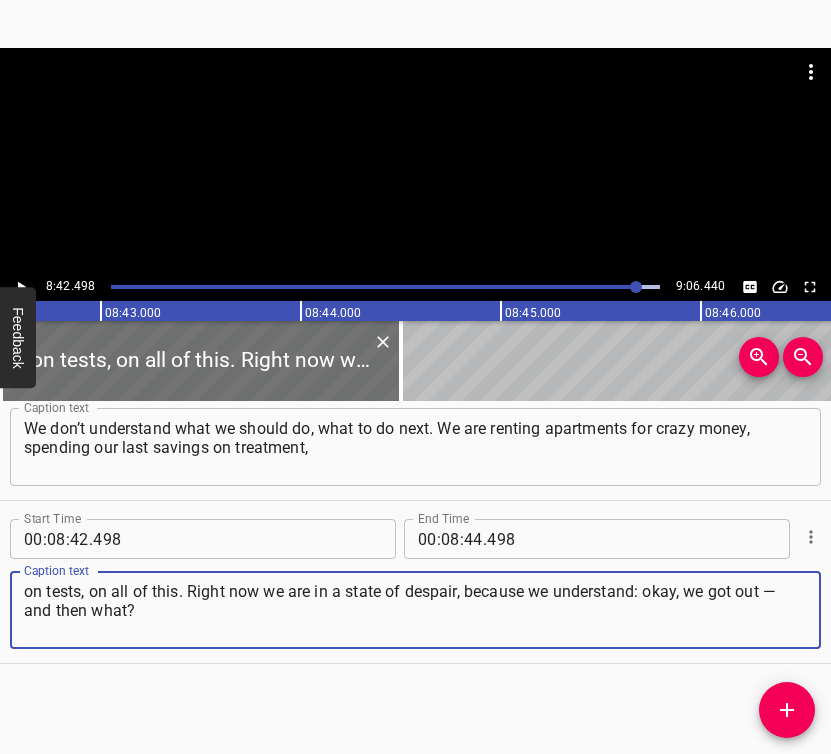 type on "on tests, on all of this. Right now we are in a state of despair, because we understand: okay, we got out — and then what?" 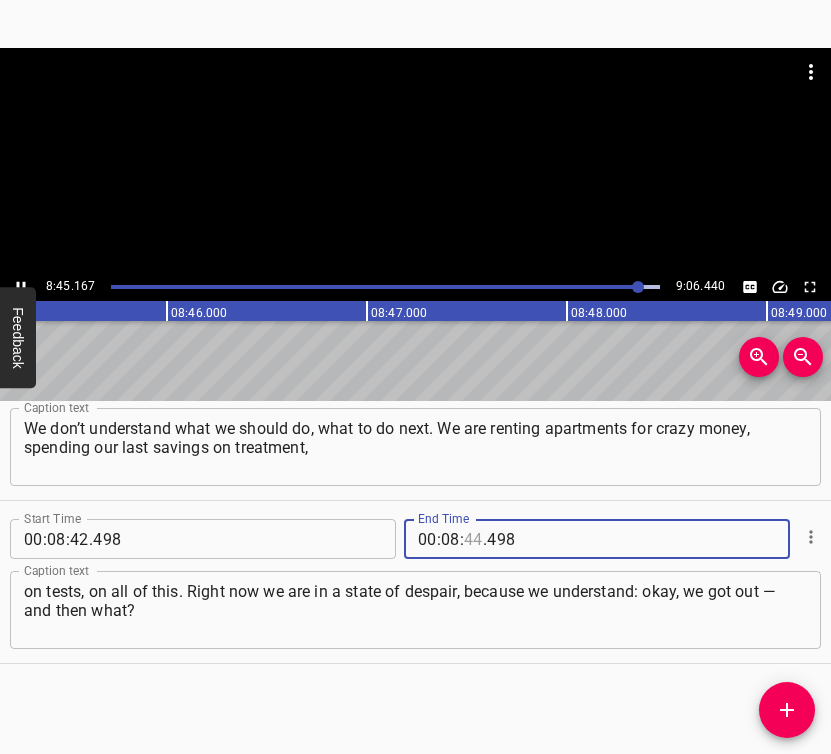 click at bounding box center [473, 539] 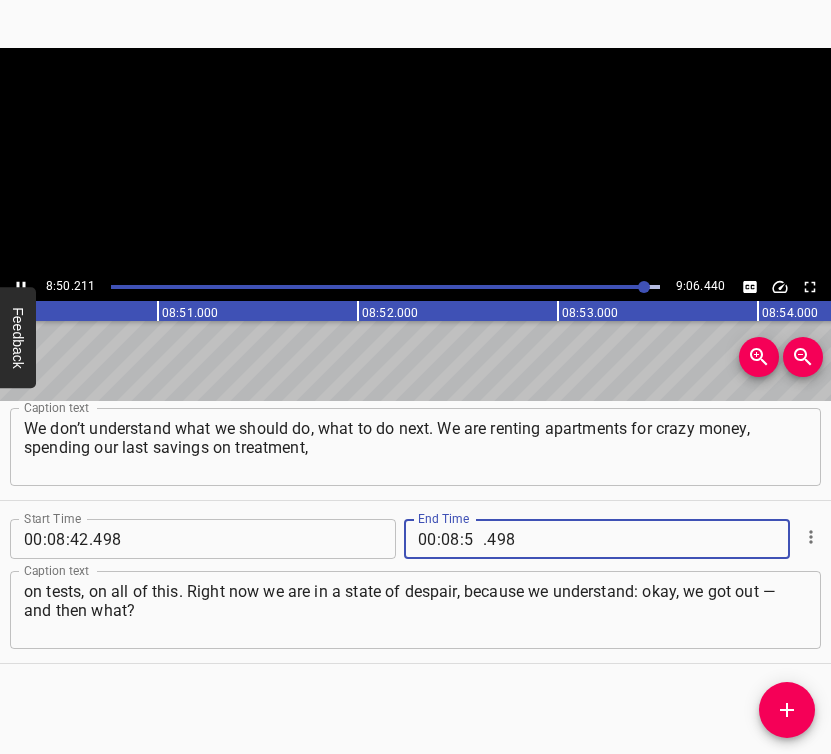 type on "56" 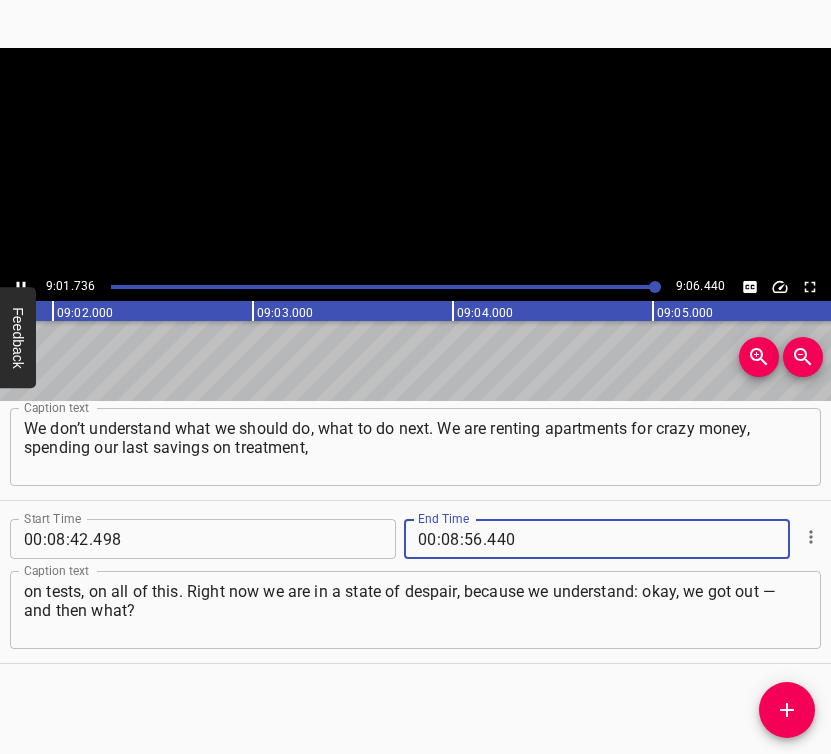 type on "440" 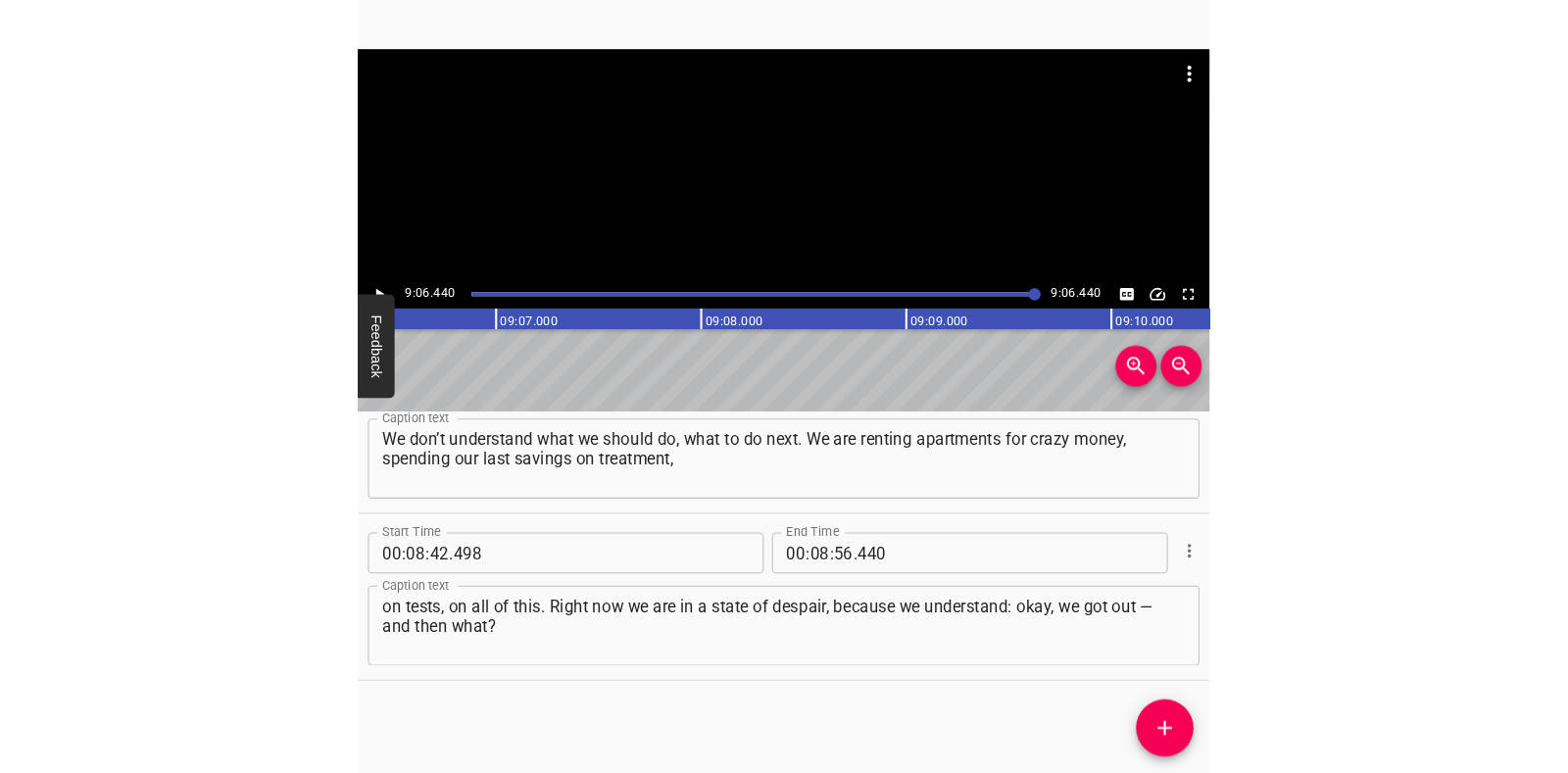 scroll, scrollTop: 0, scrollLeft: 107102, axis: horizontal 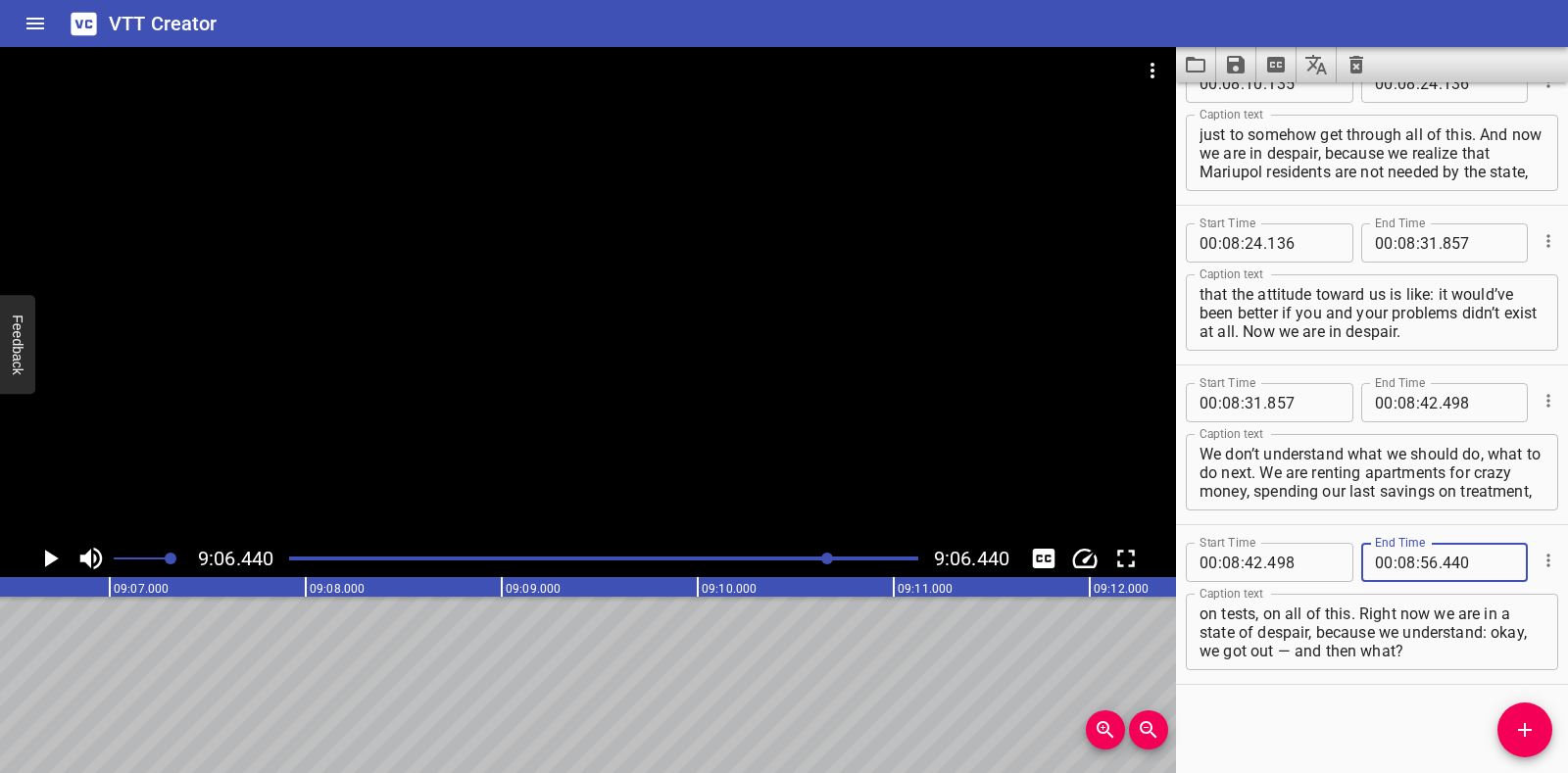 type on "440" 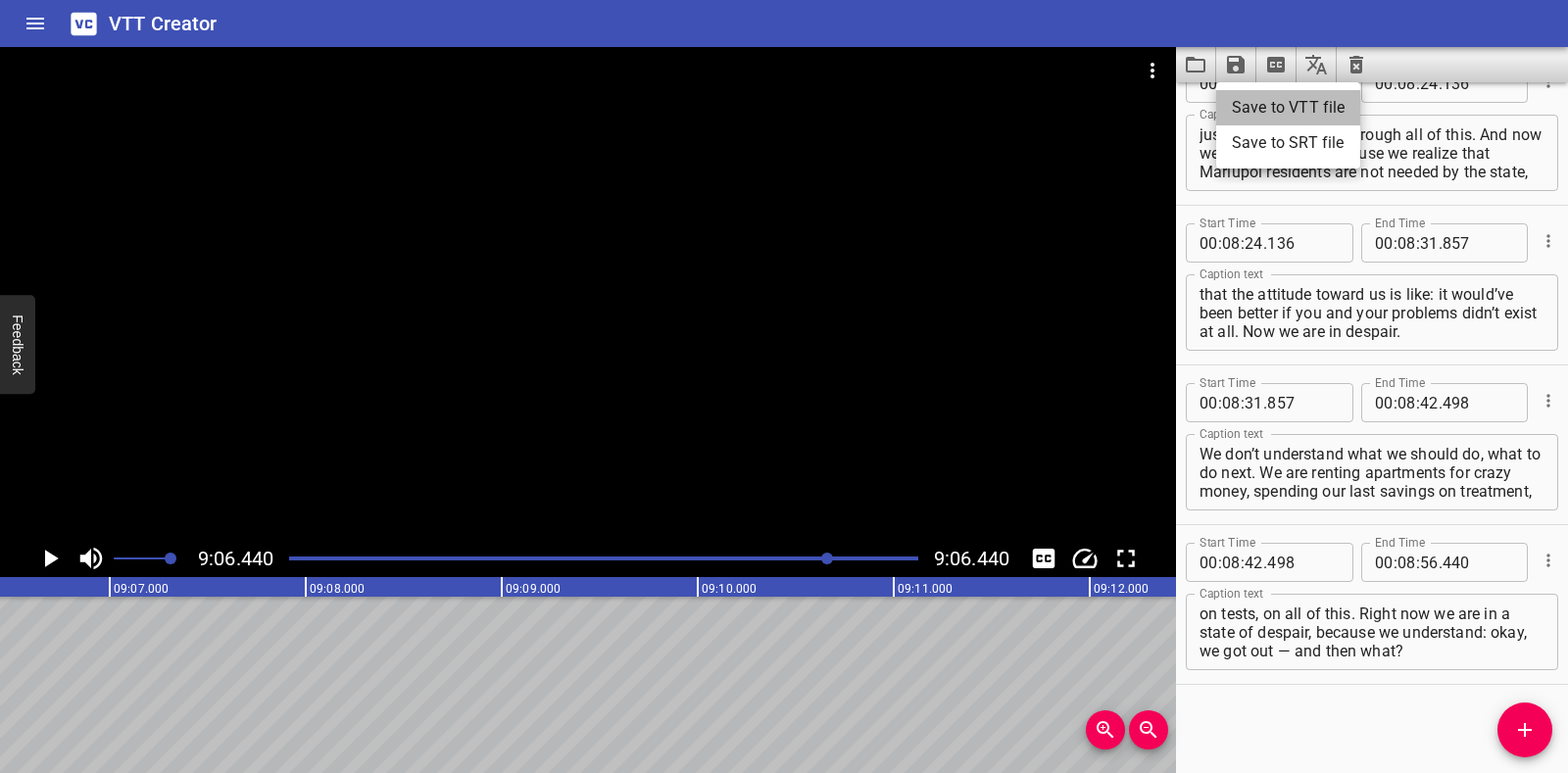 click on "Save to VTT file" at bounding box center [1288, 108] 